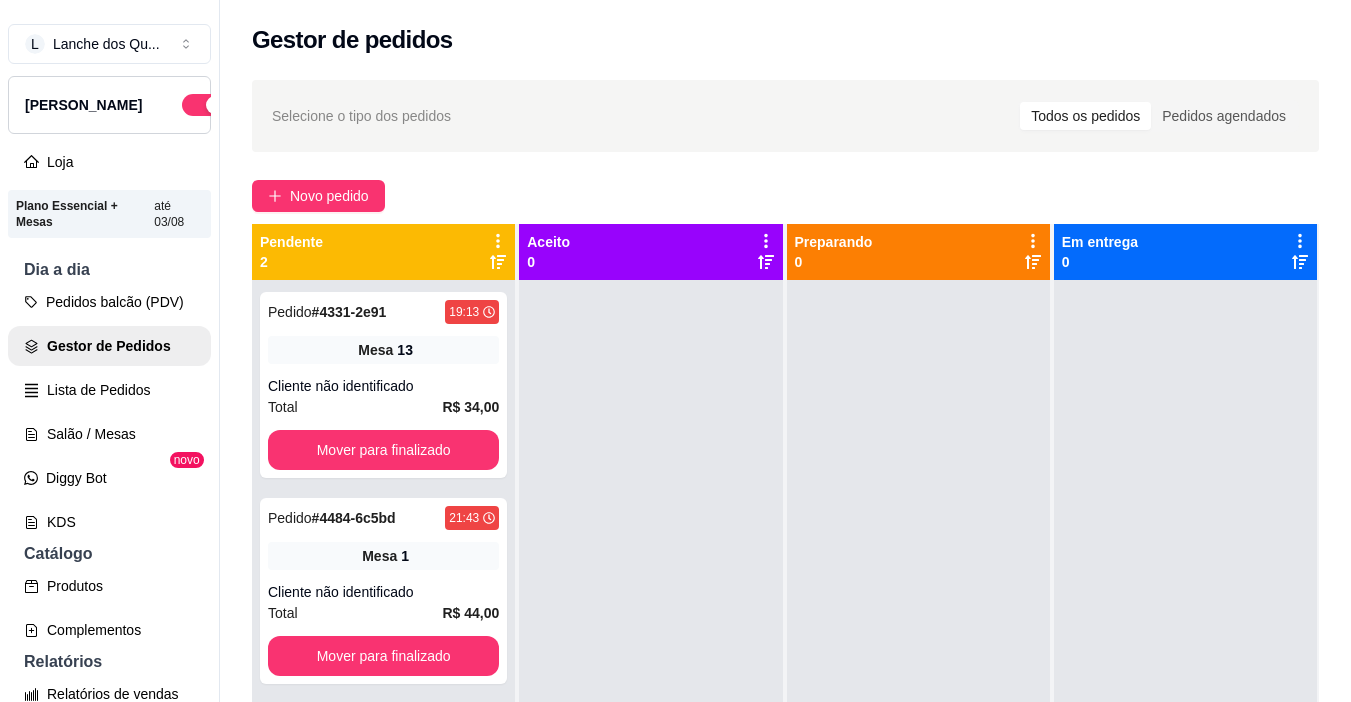 scroll, scrollTop: 0, scrollLeft: 0, axis: both 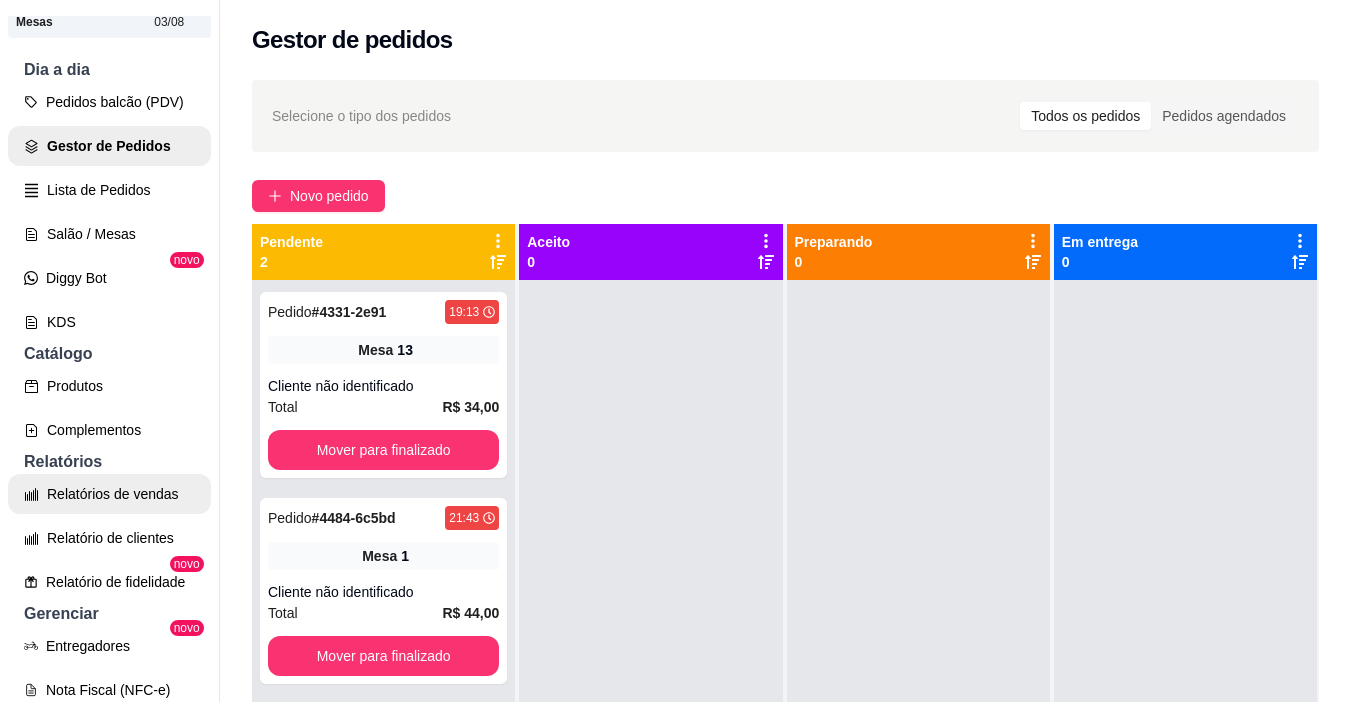 click on "Relatórios de vendas" at bounding box center [109, 494] 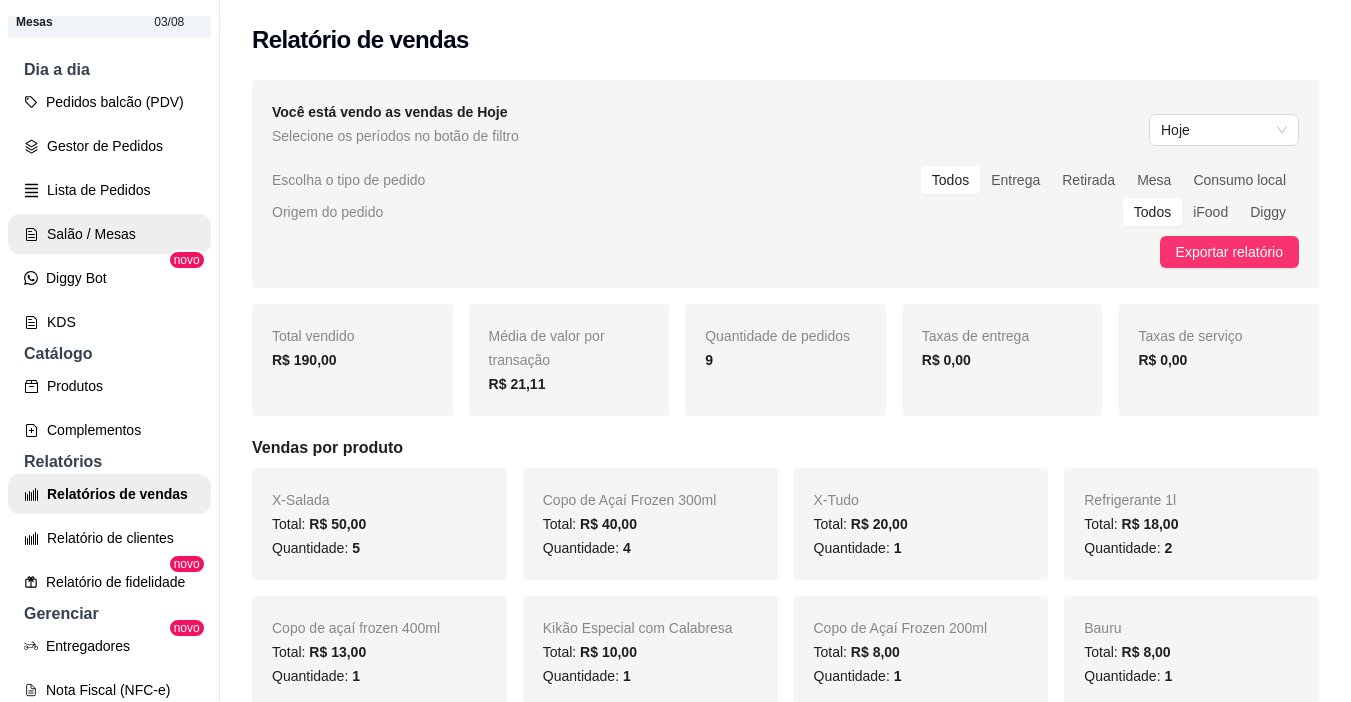 click on "Salão / Mesas" at bounding box center (109, 234) 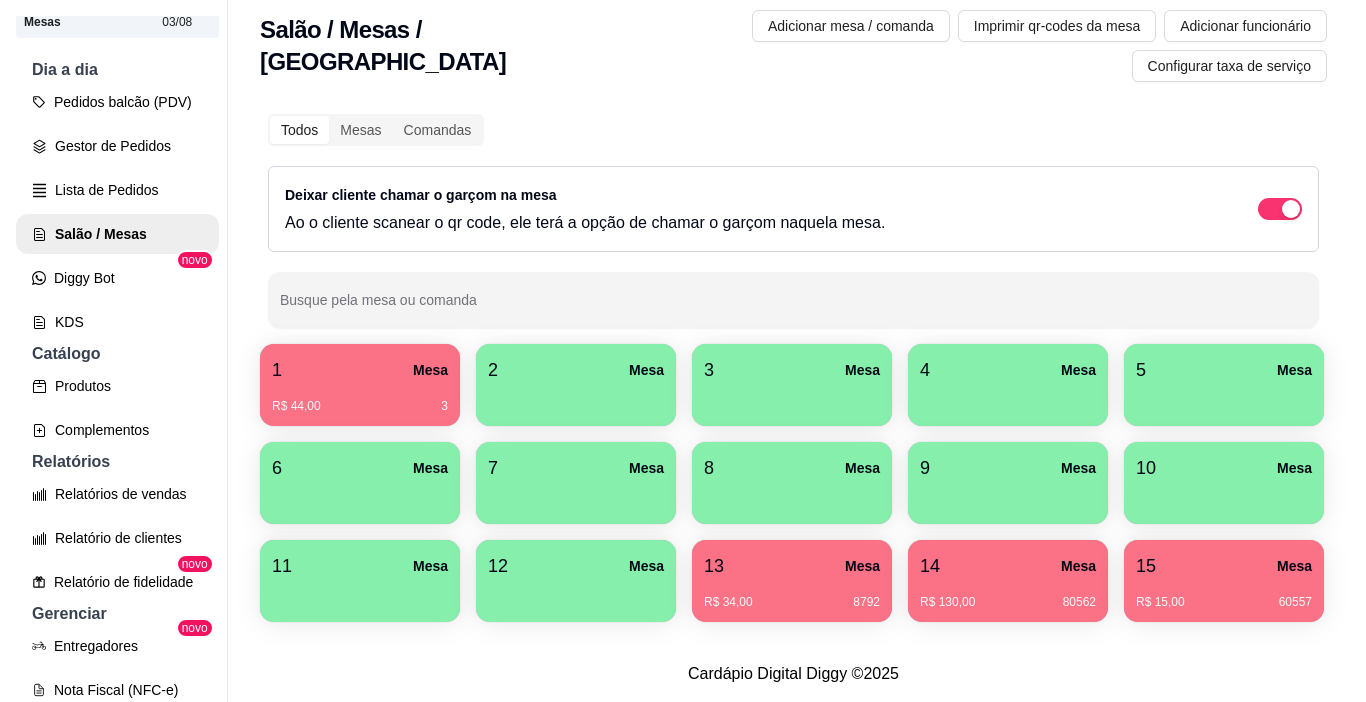 scroll, scrollTop: 127, scrollLeft: 0, axis: vertical 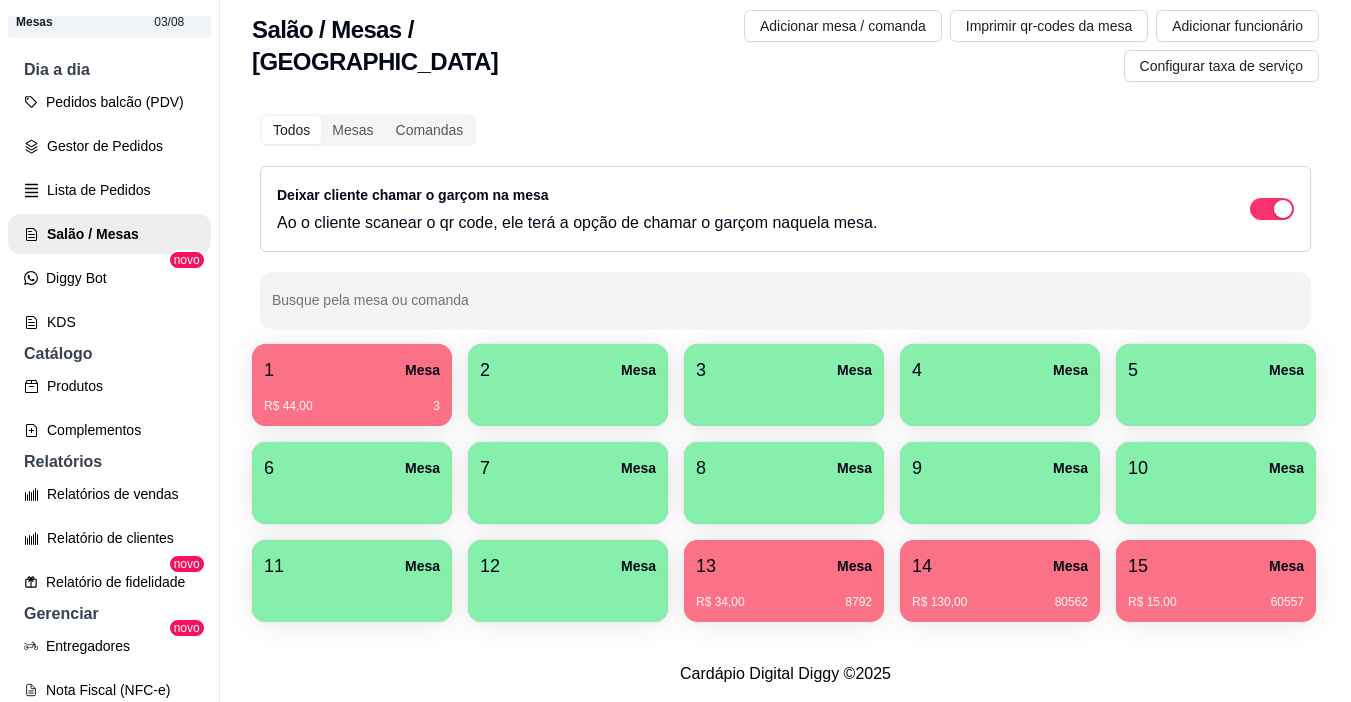 click on "1 Mesa" at bounding box center (352, 370) 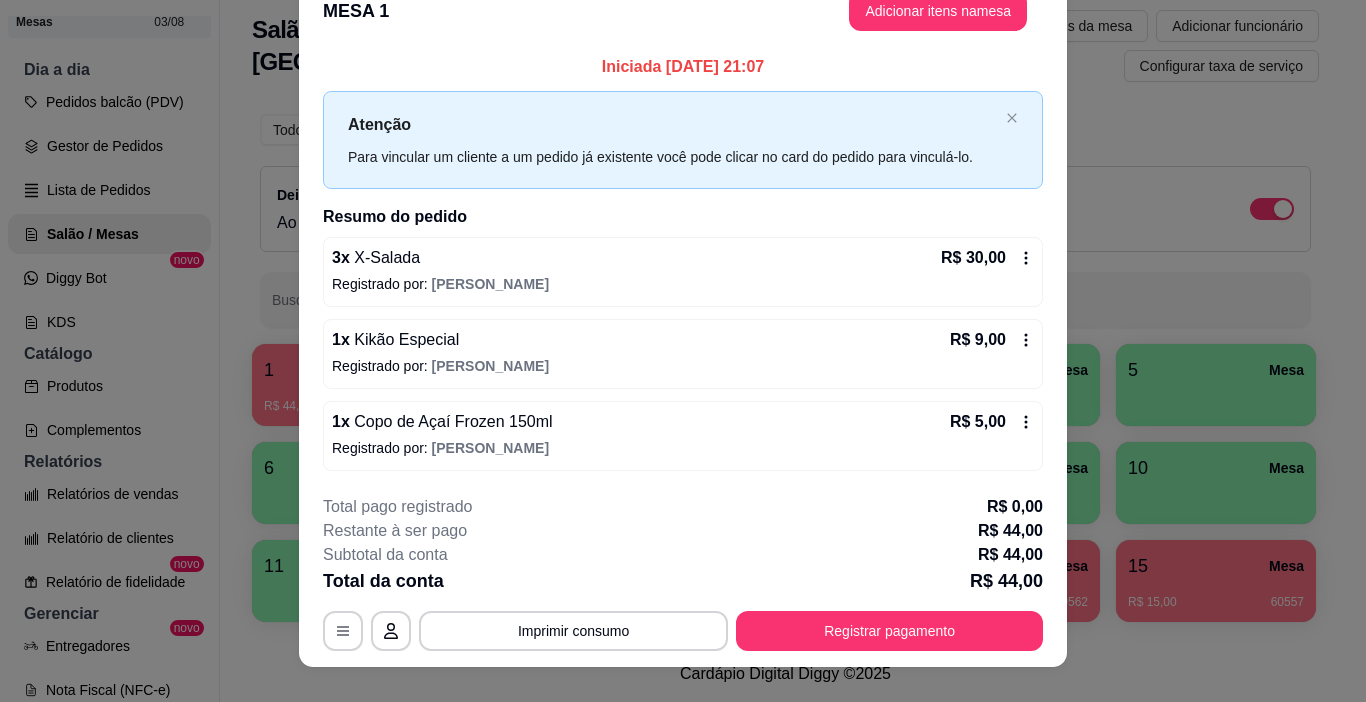 scroll, scrollTop: 59, scrollLeft: 0, axis: vertical 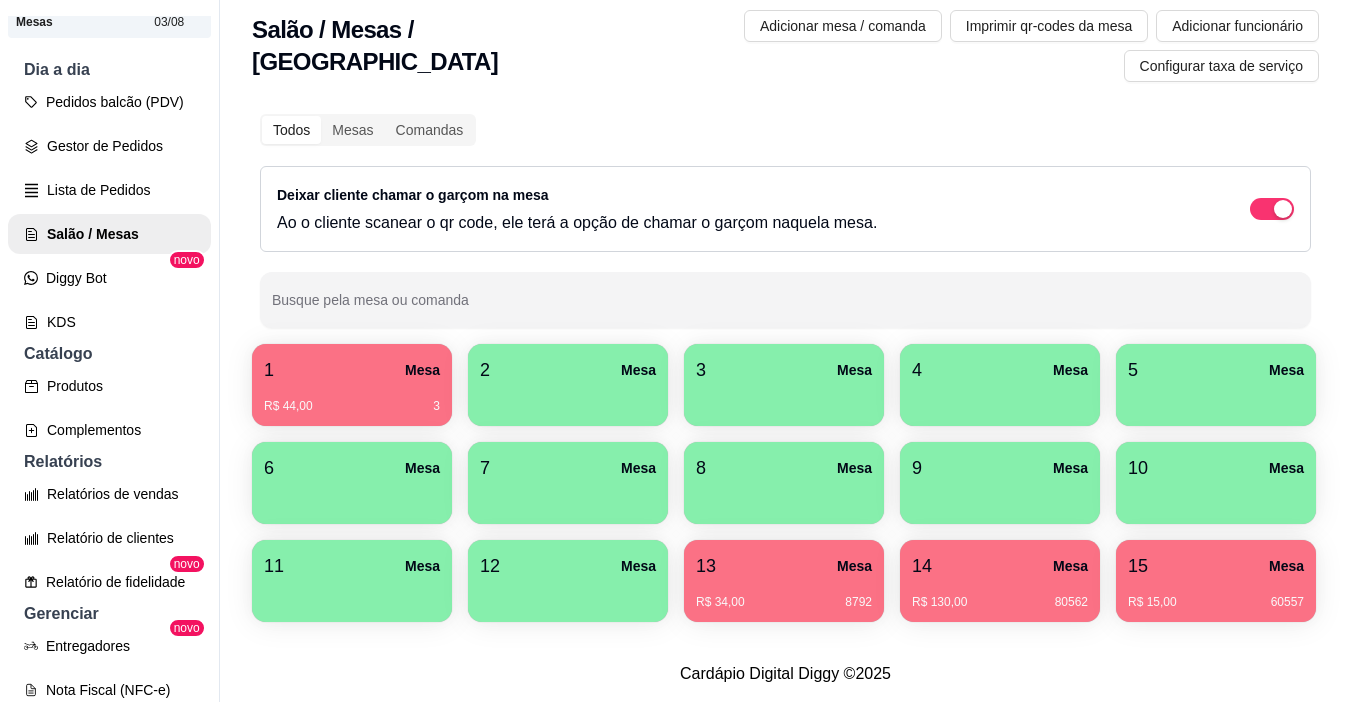 click on "1 Mesa" at bounding box center (352, 370) 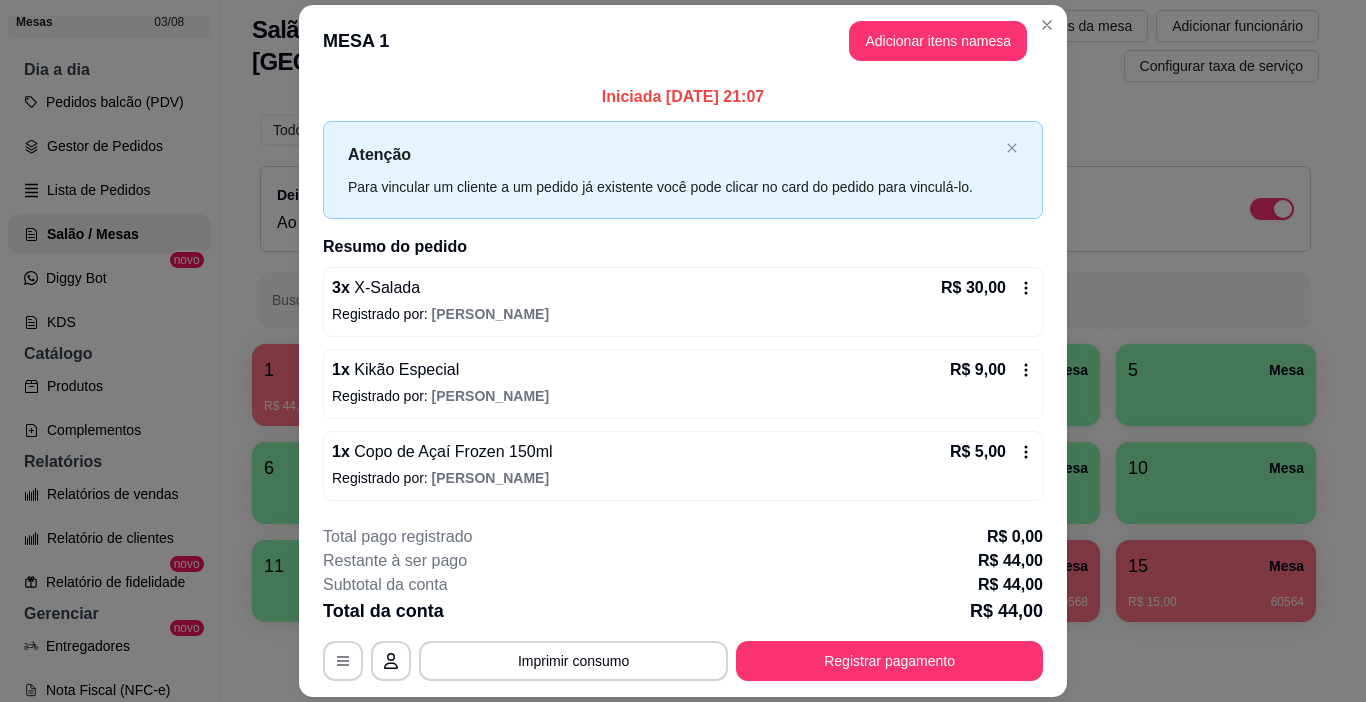 scroll, scrollTop: 59, scrollLeft: 0, axis: vertical 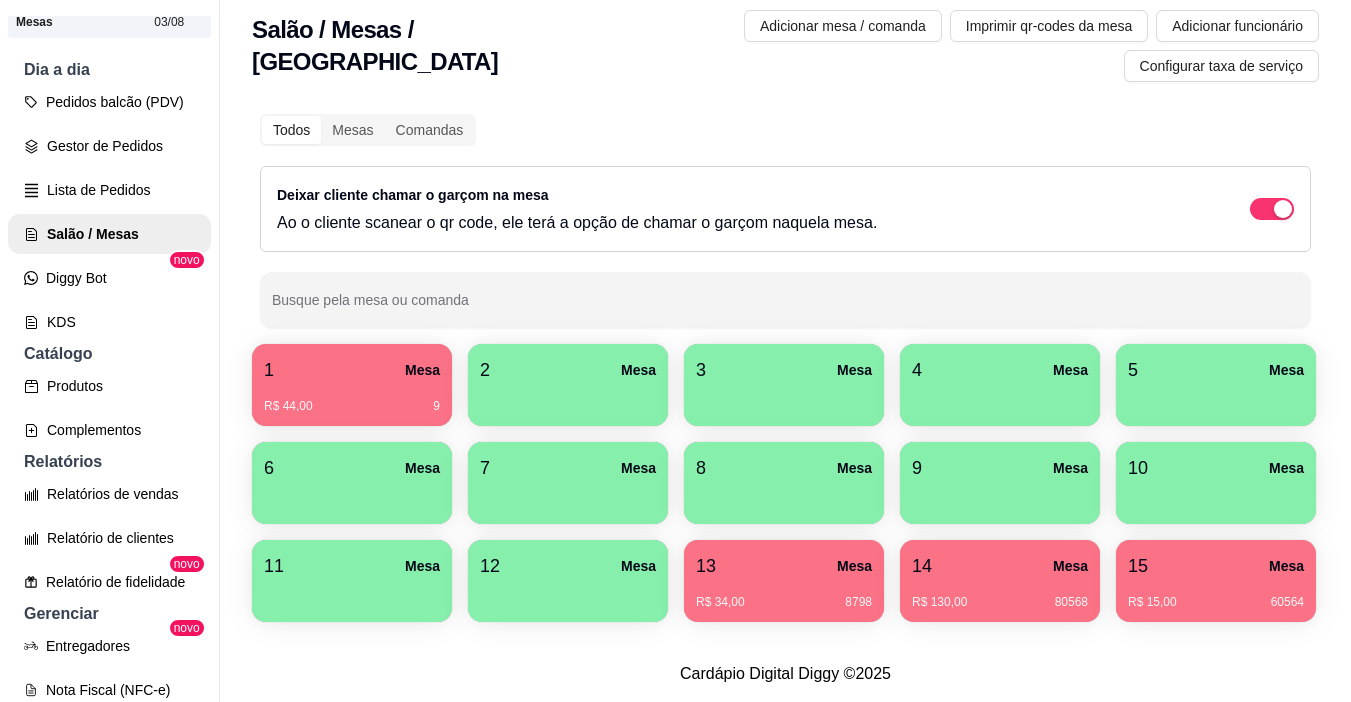 click on "1 Mesa" at bounding box center (352, 370) 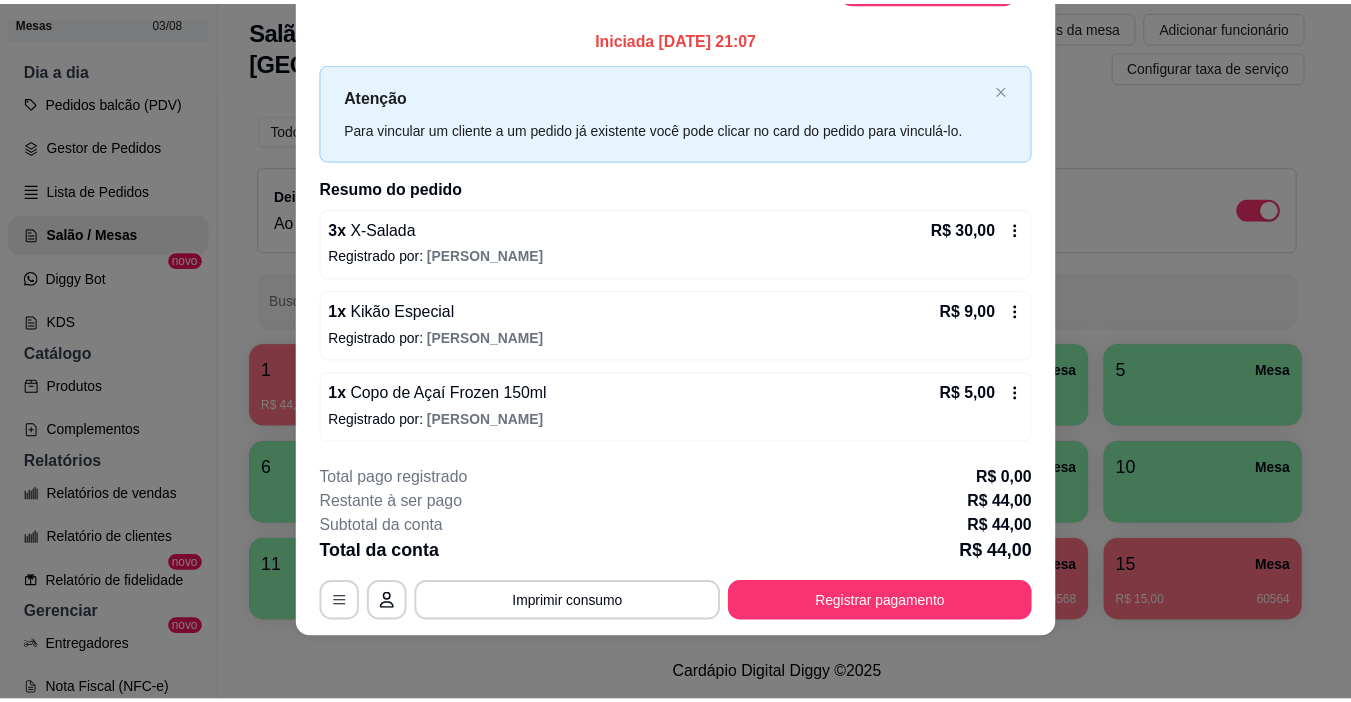 scroll, scrollTop: 0, scrollLeft: 0, axis: both 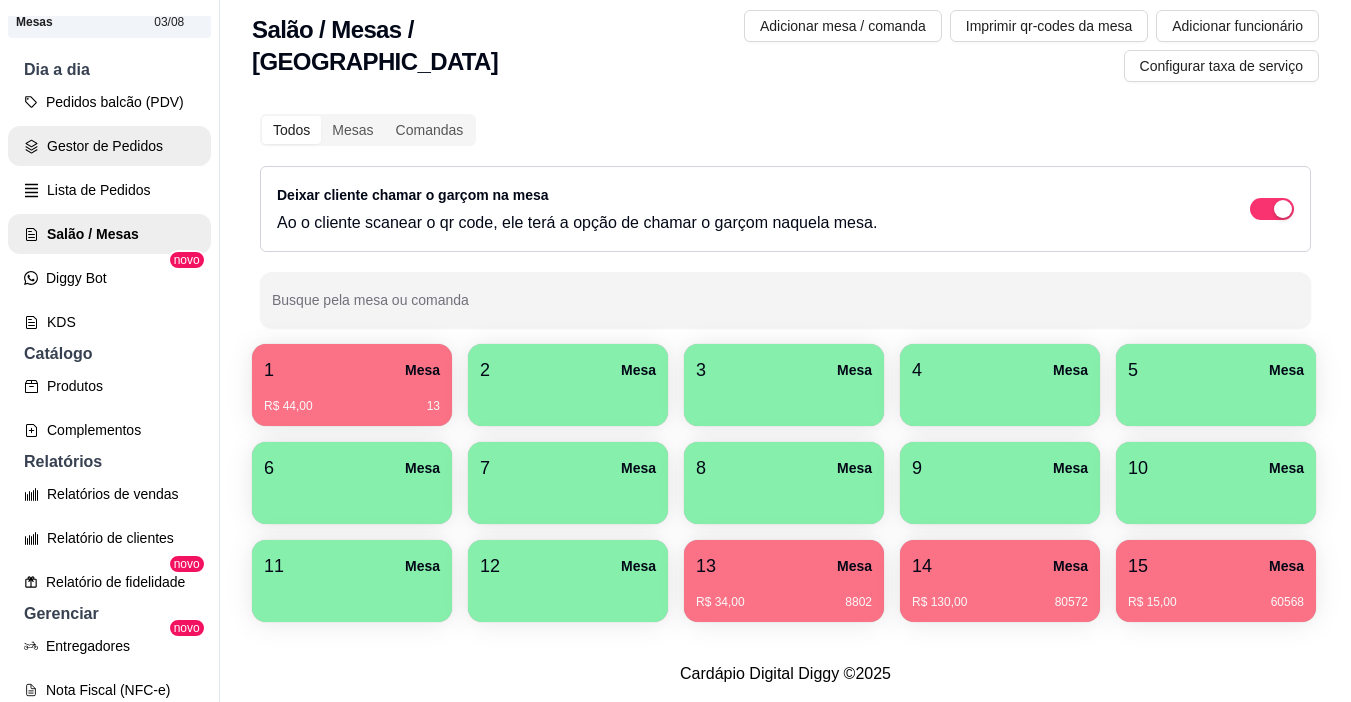 click on "Gestor de Pedidos" at bounding box center [109, 146] 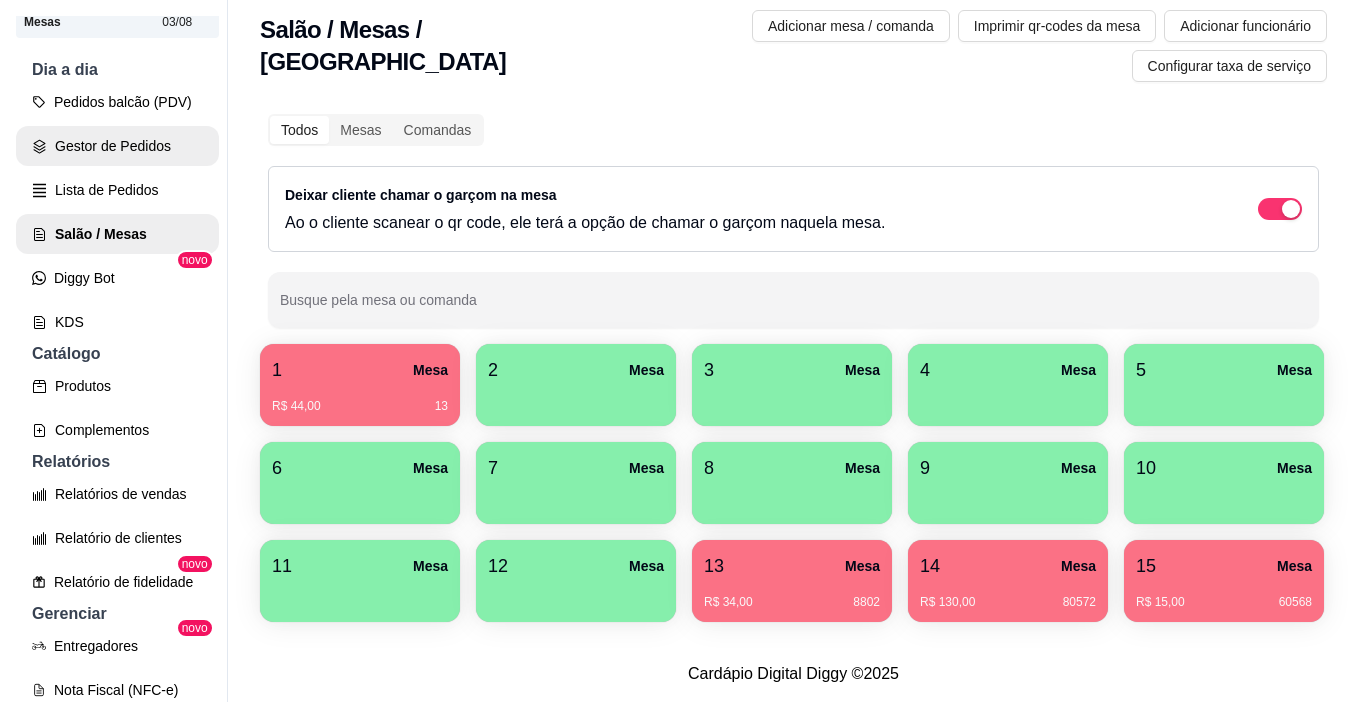 scroll, scrollTop: 0, scrollLeft: 0, axis: both 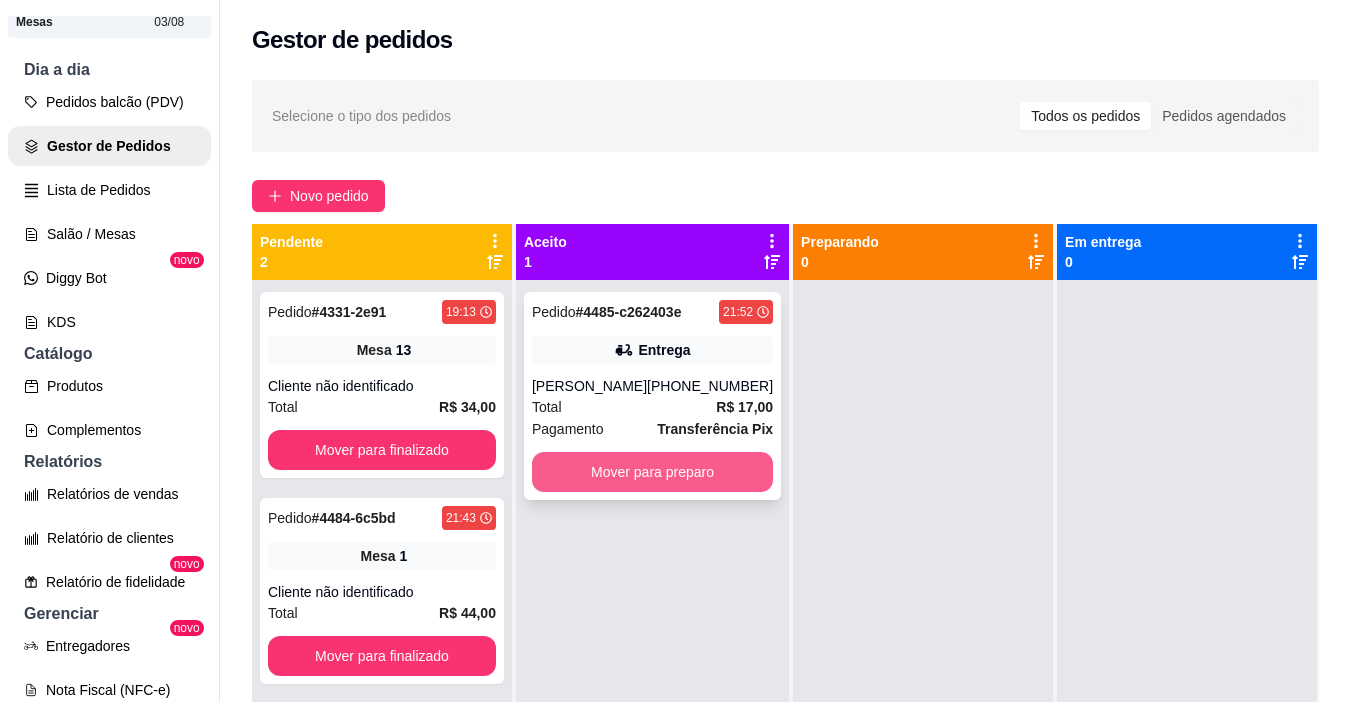 click on "Mover para preparo" at bounding box center [652, 472] 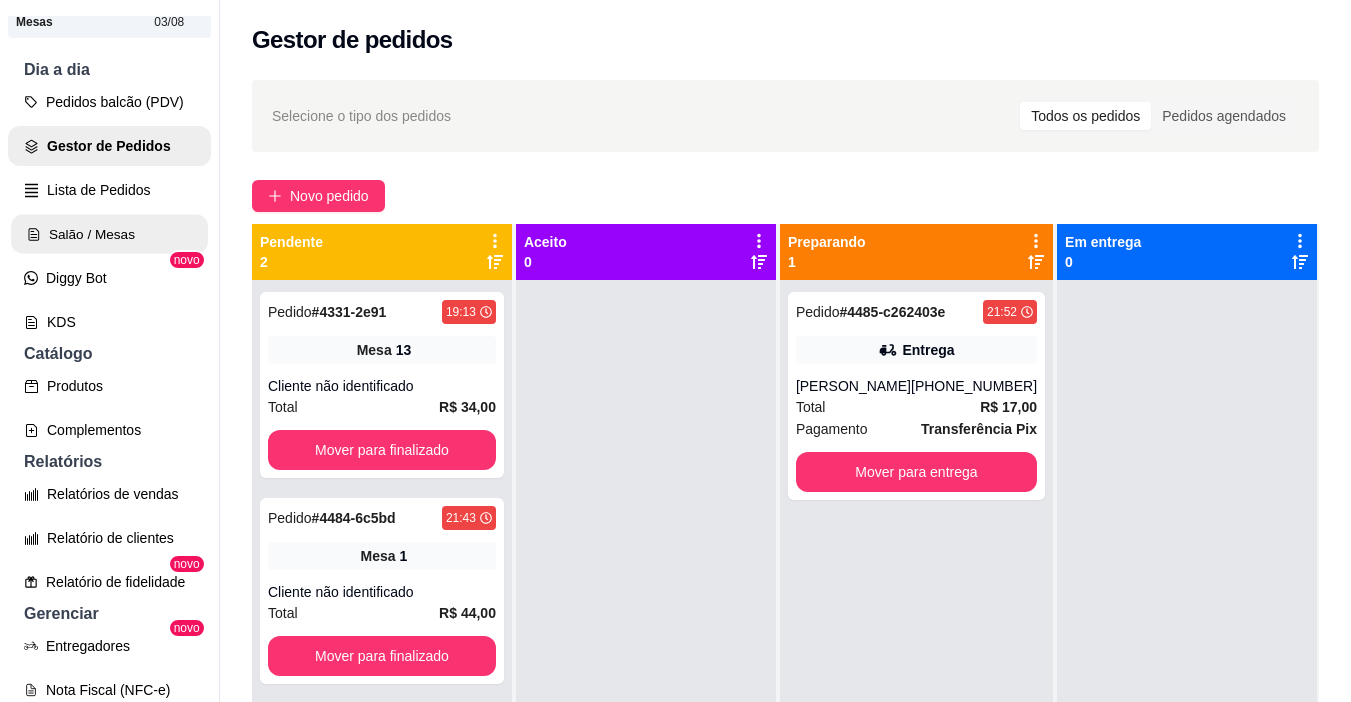 click on "Salão / Mesas" at bounding box center (109, 234) 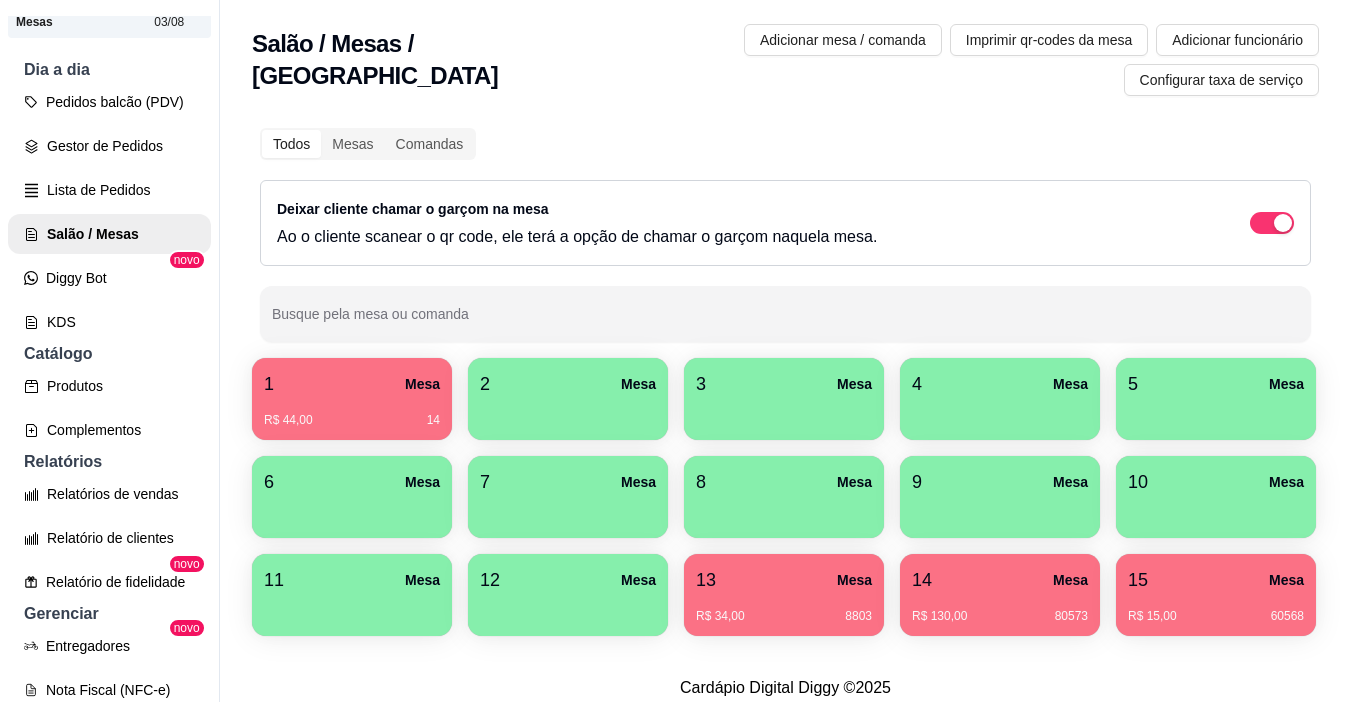 click on "R$ 44,00 14" at bounding box center (352, 413) 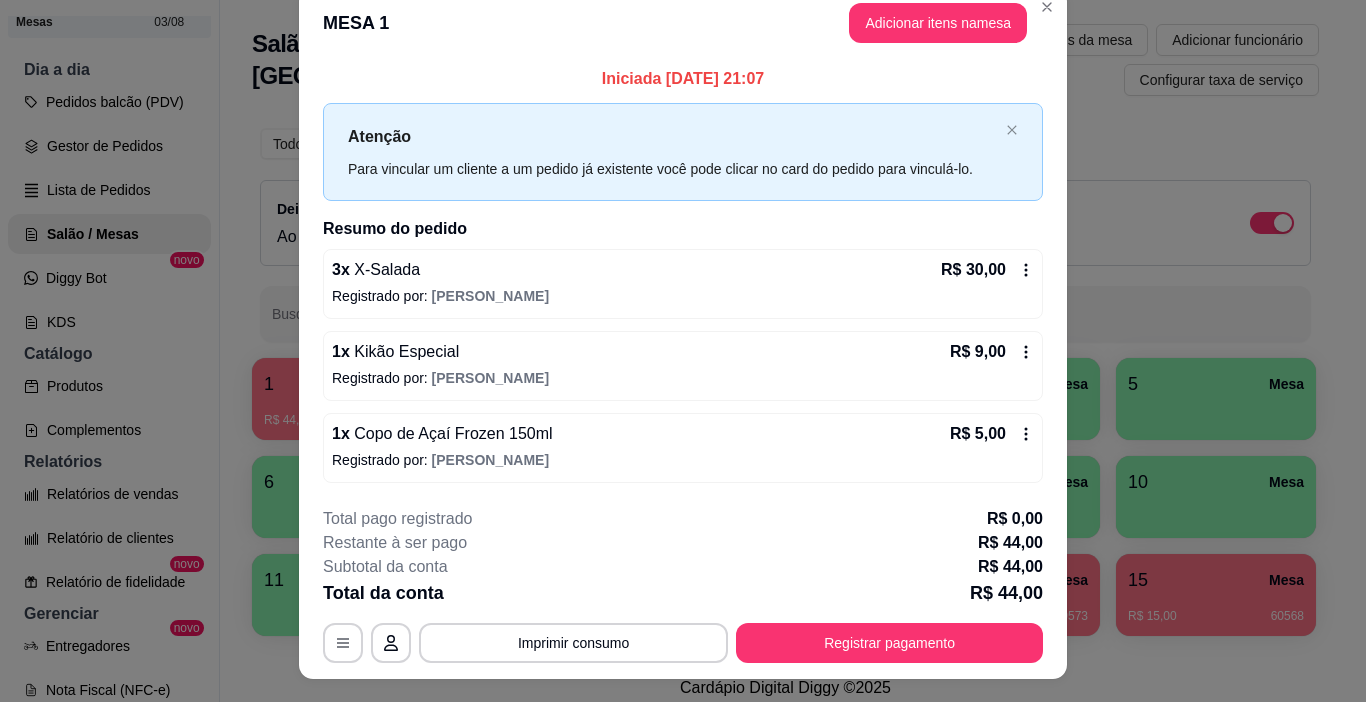 scroll, scrollTop: 0, scrollLeft: 0, axis: both 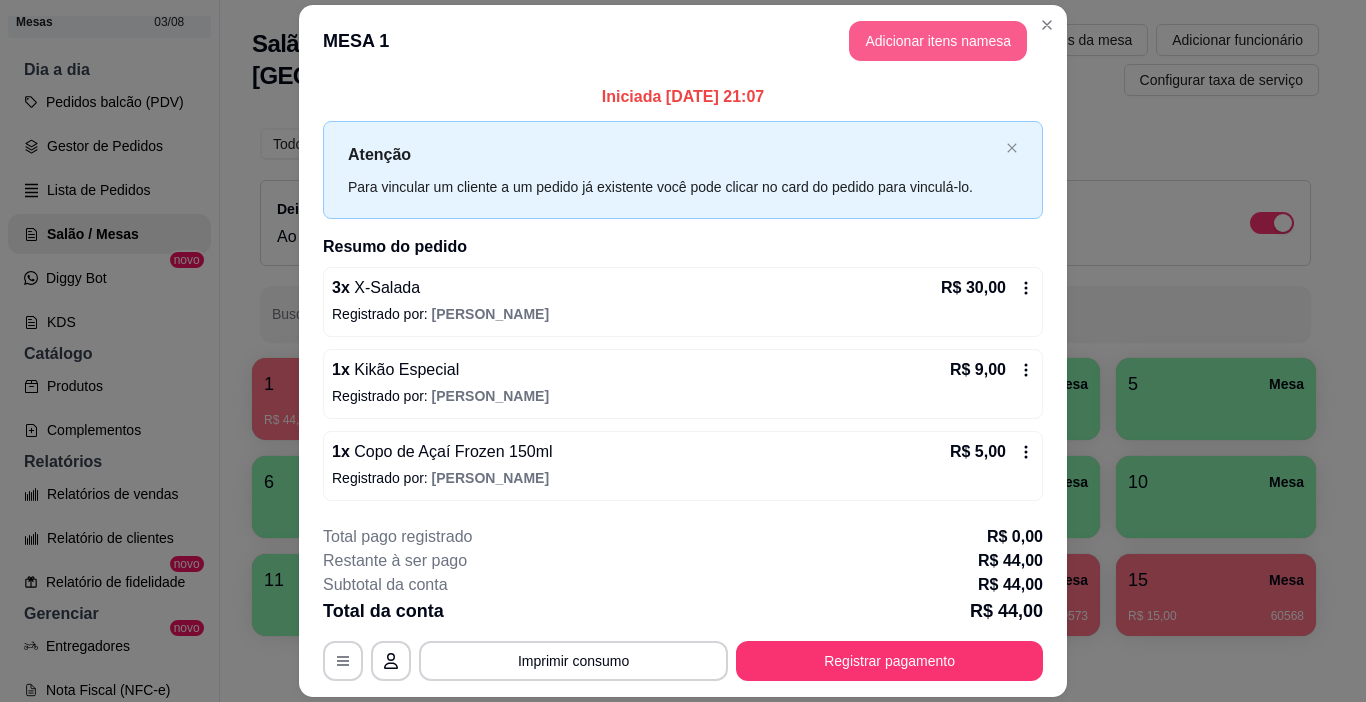 click on "Adicionar itens na  mesa" at bounding box center [938, 41] 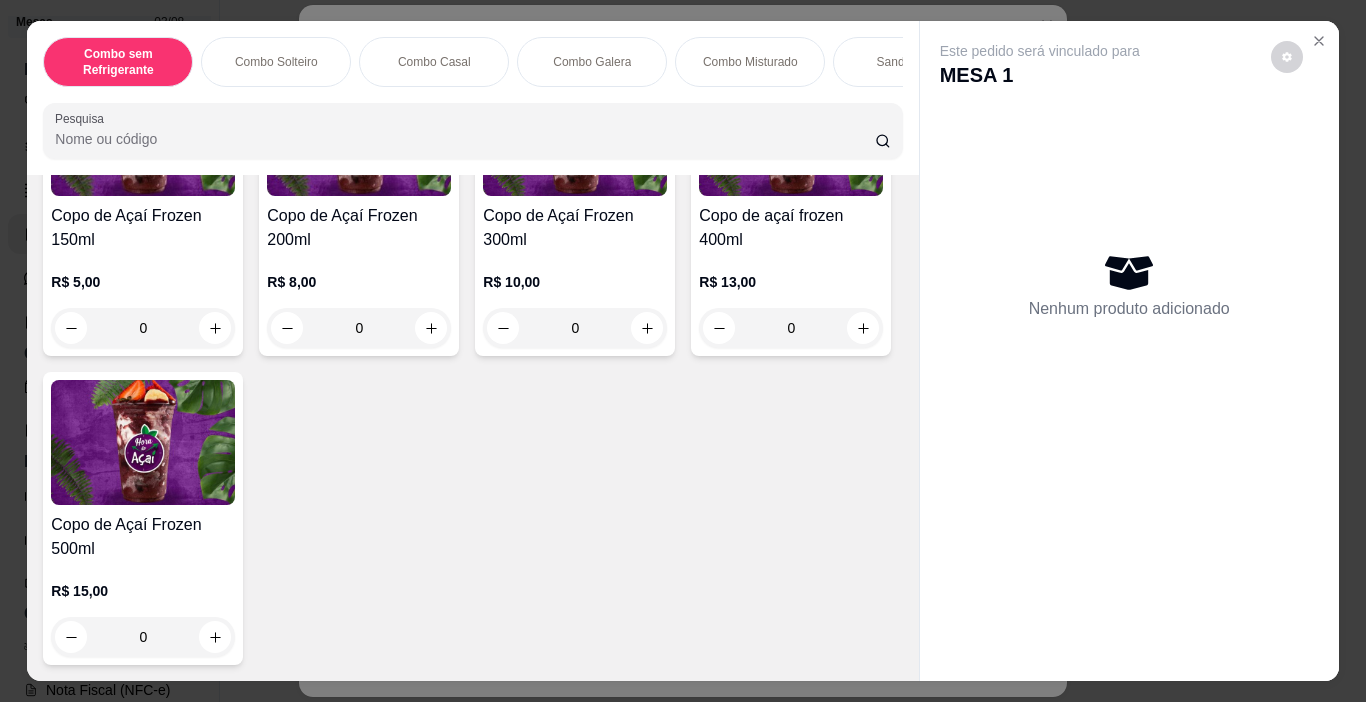 scroll, scrollTop: 5000, scrollLeft: 0, axis: vertical 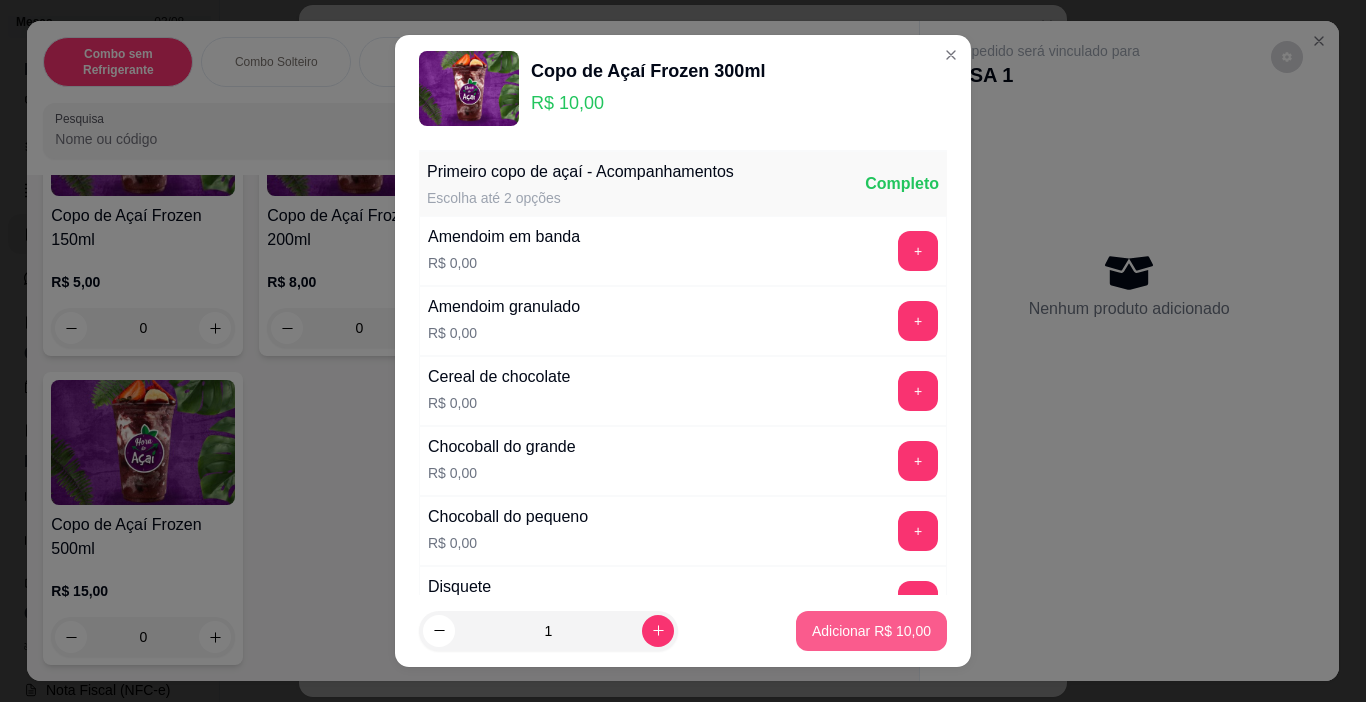 click on "Adicionar   R$ 10,00" at bounding box center [871, 631] 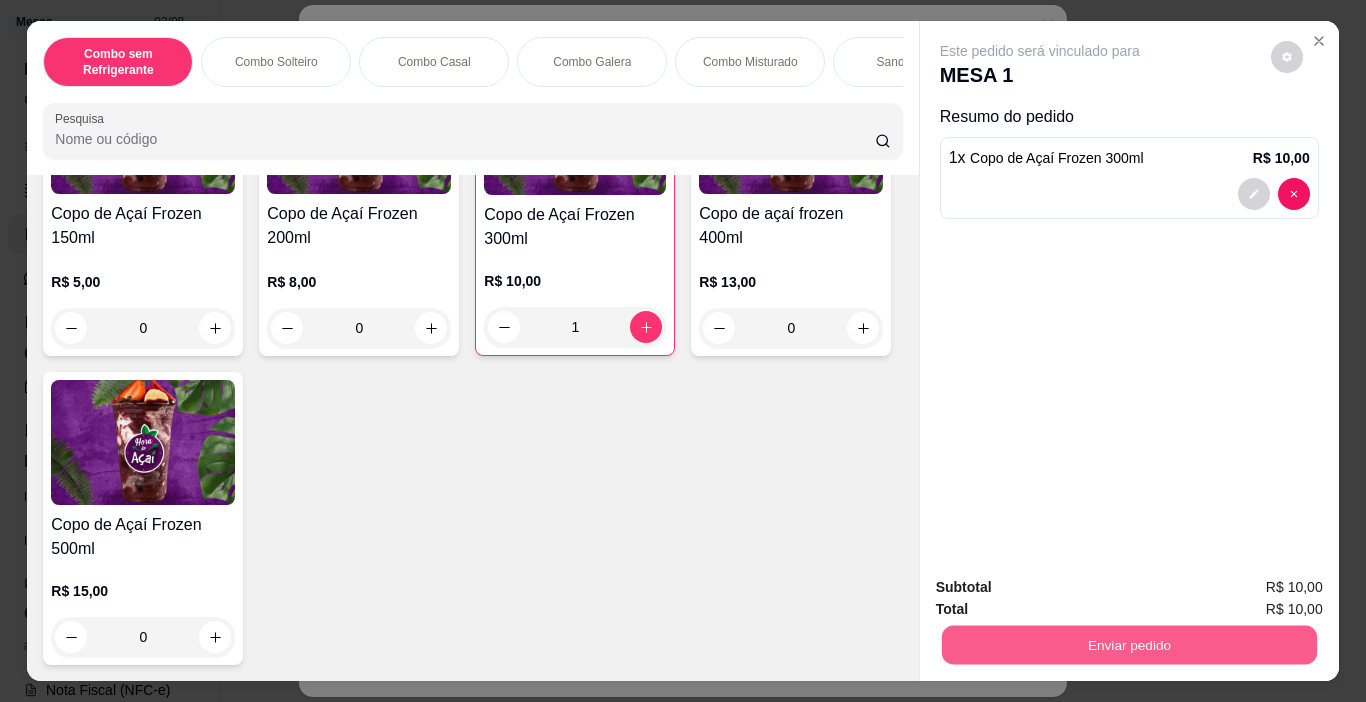click on "Enviar pedido" at bounding box center [1128, 645] 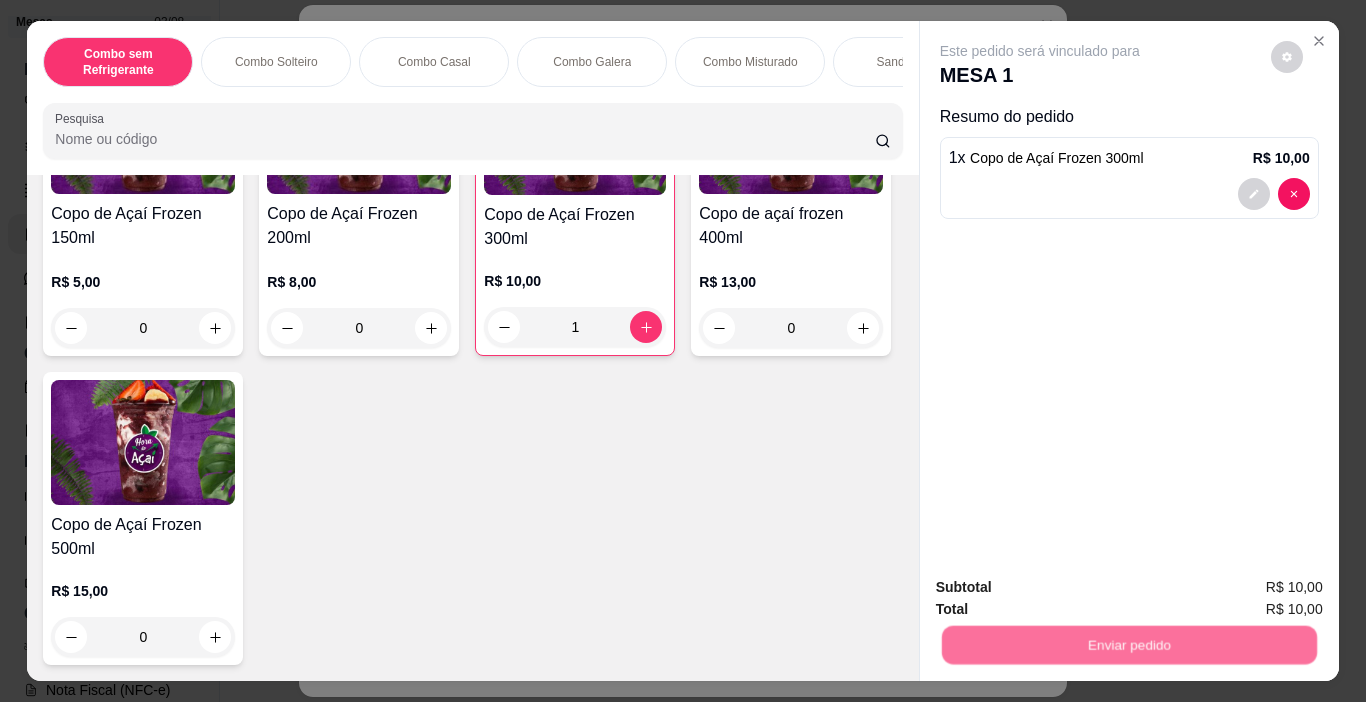 click on "Não registrar e enviar pedido" at bounding box center (1063, 588) 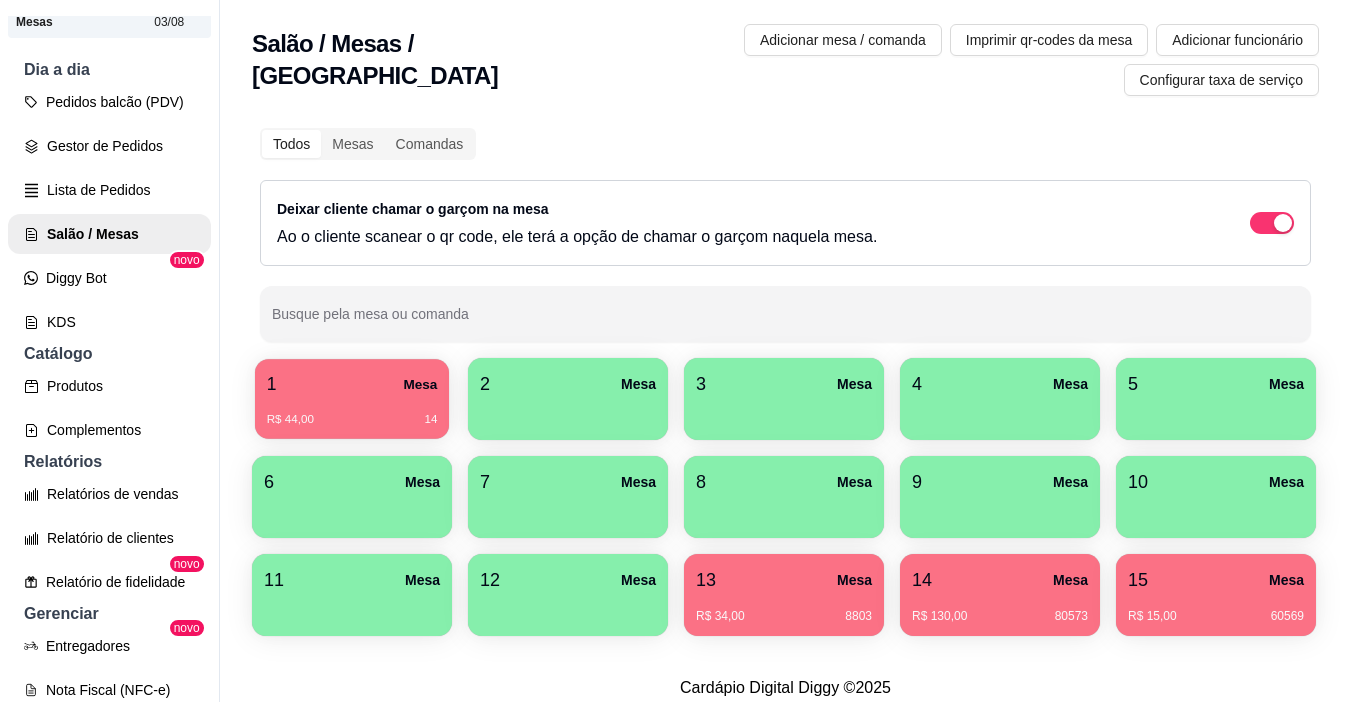 click on "R$ 44,00 14" at bounding box center (352, 420) 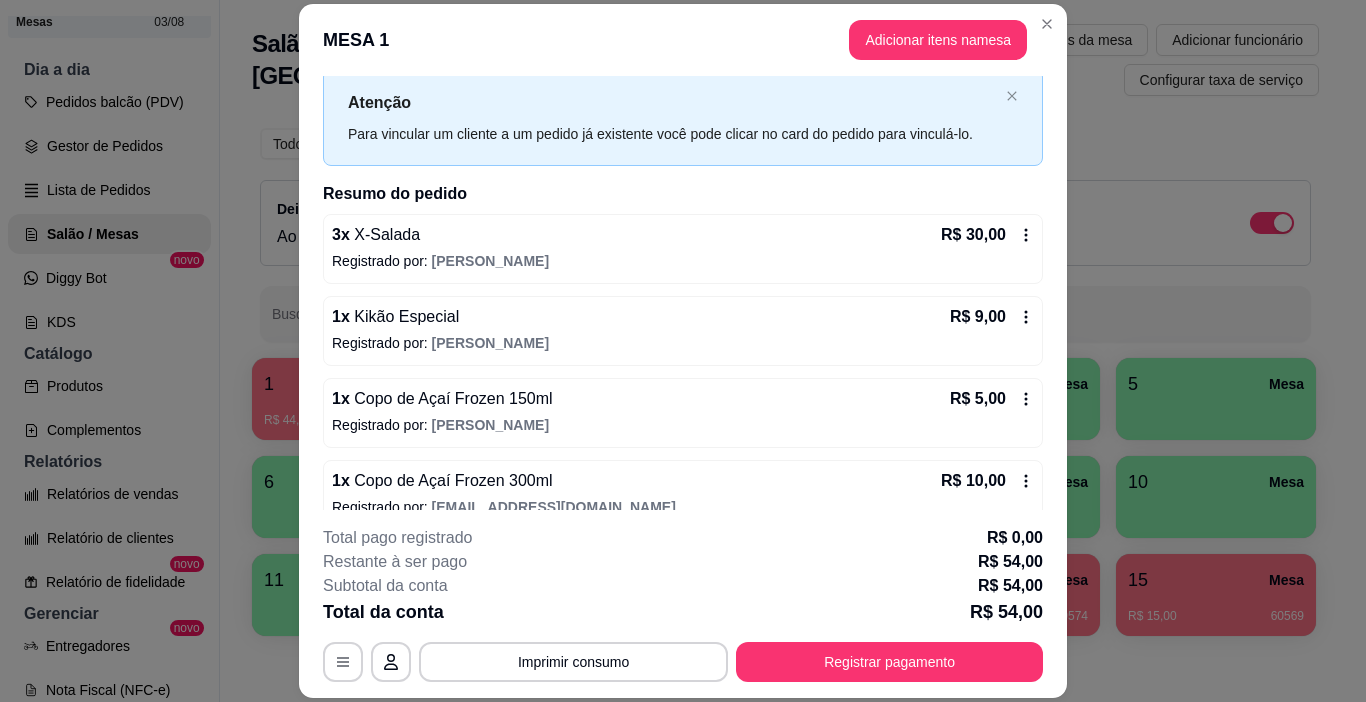 scroll, scrollTop: 78, scrollLeft: 0, axis: vertical 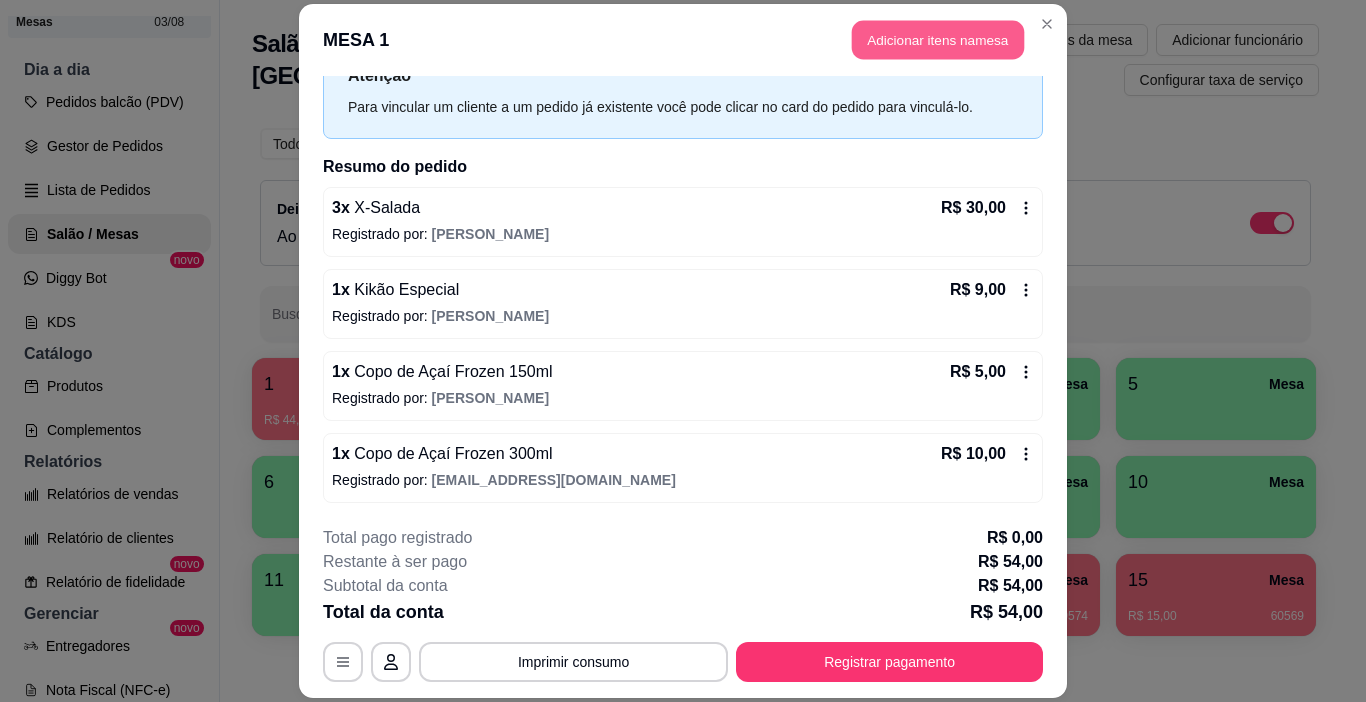 click on "Adicionar itens na  mesa" at bounding box center [938, 39] 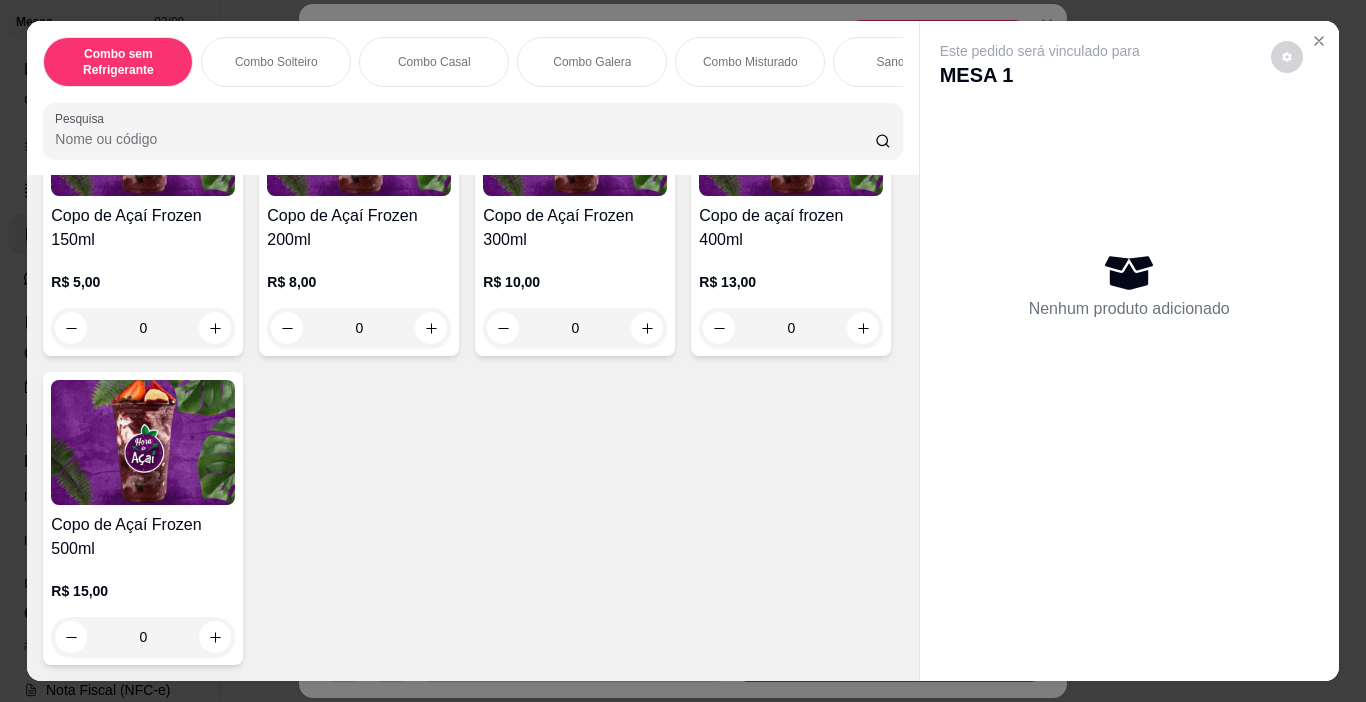 scroll, scrollTop: 4700, scrollLeft: 0, axis: vertical 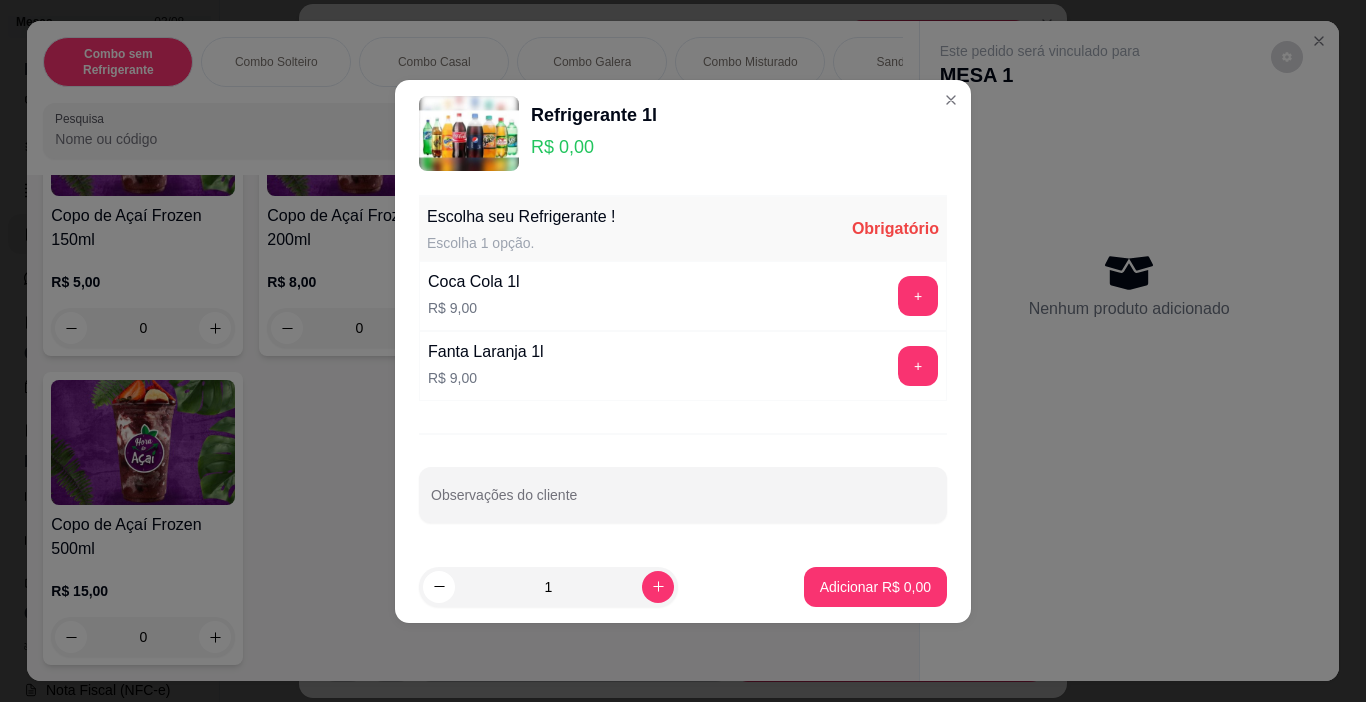 click on "+" at bounding box center [918, 296] 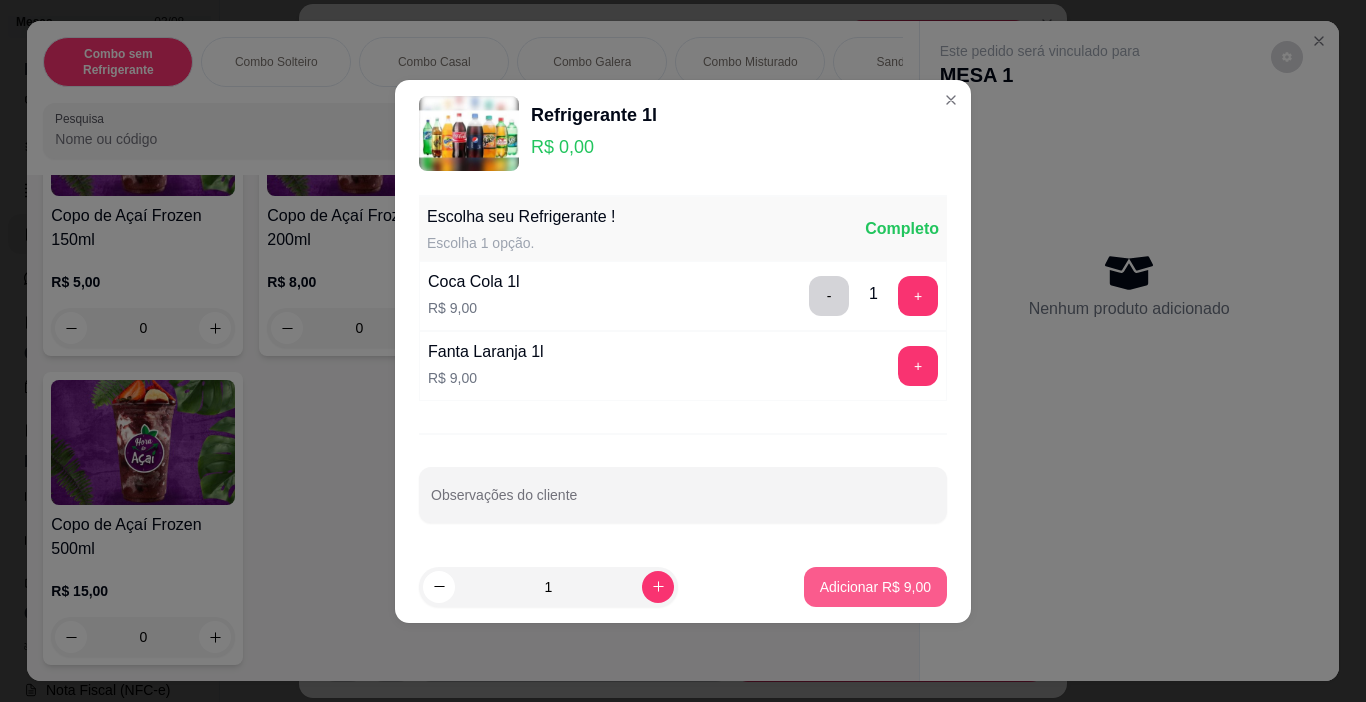 click on "Adicionar   R$ 9,00" at bounding box center [875, 587] 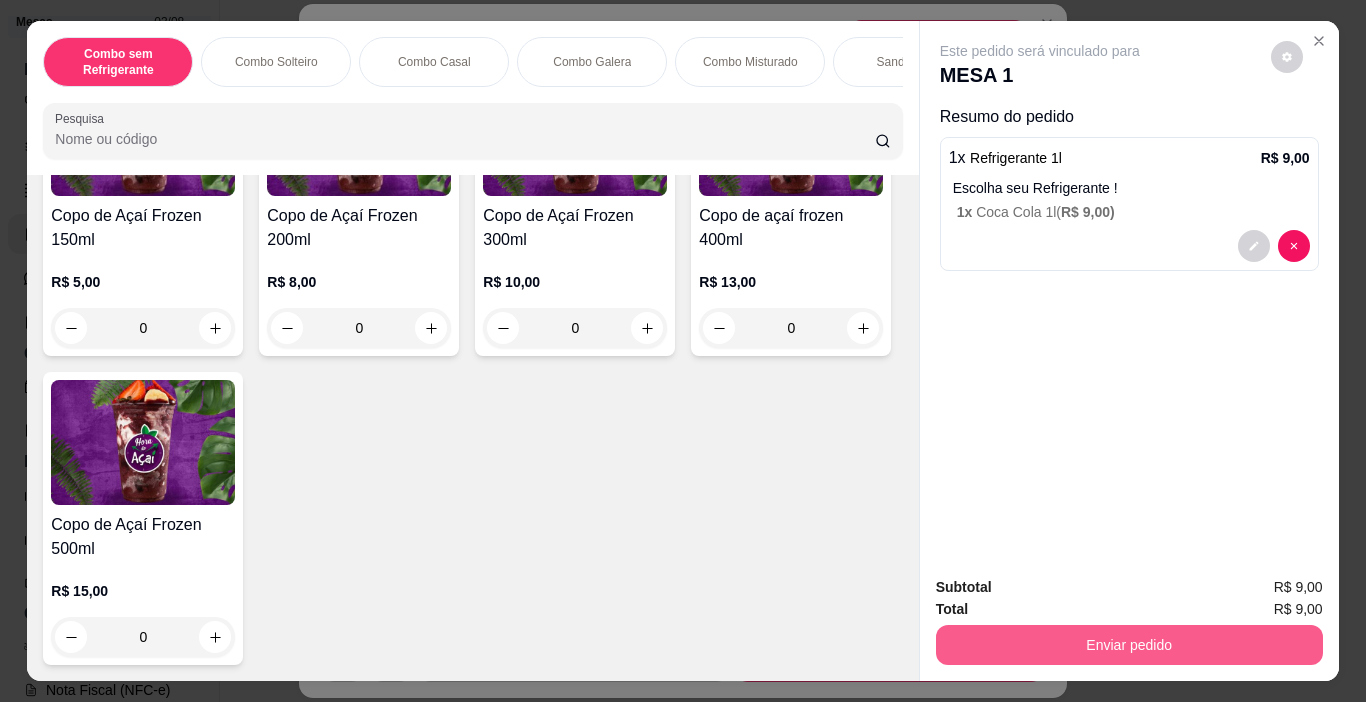 click on "Enviar pedido" at bounding box center [1129, 645] 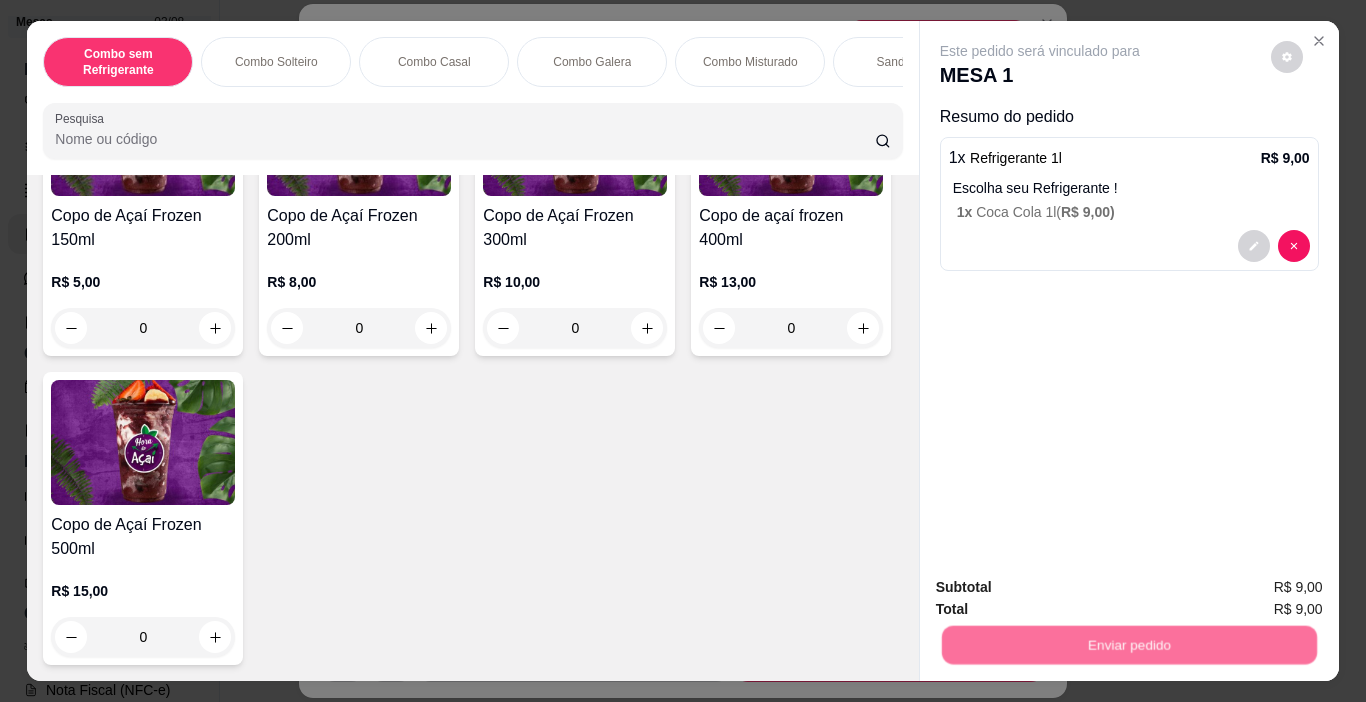 click on "Não registrar e enviar pedido" at bounding box center [1063, 588] 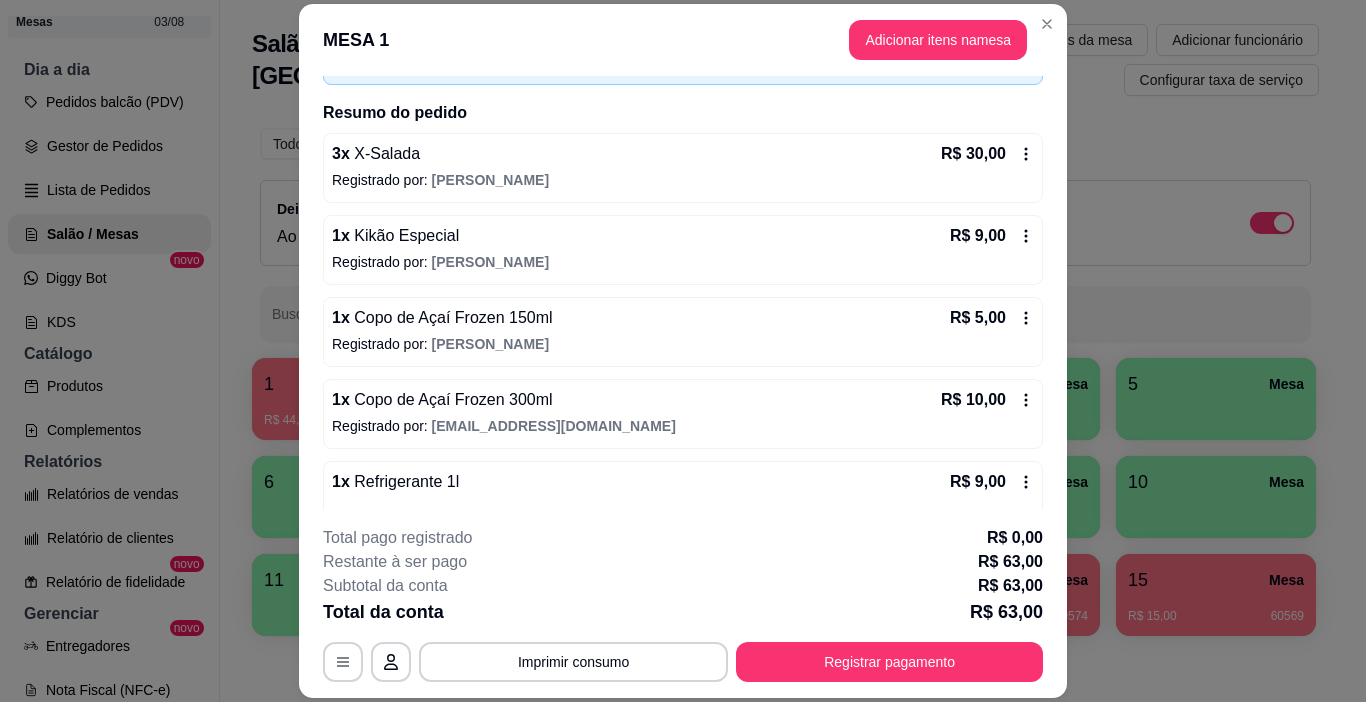 scroll, scrollTop: 273, scrollLeft: 0, axis: vertical 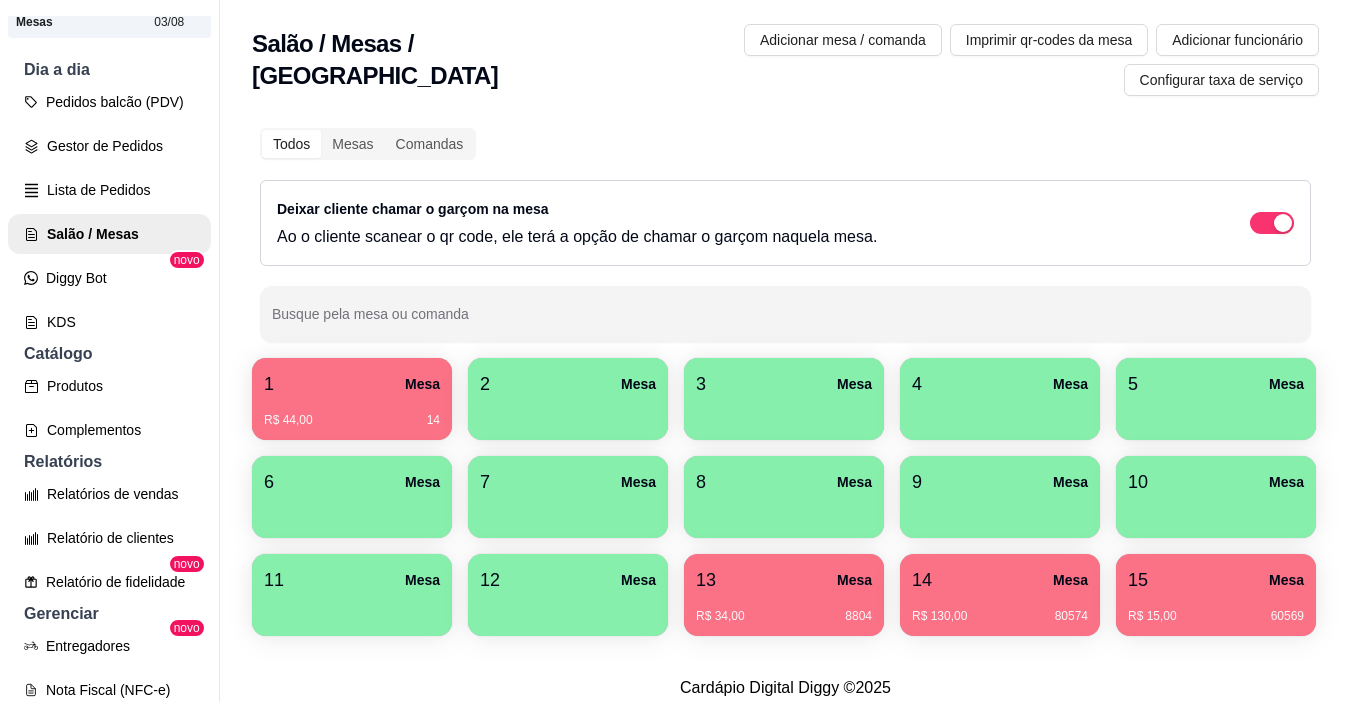 click on "R$ 44,00 14" at bounding box center [352, 420] 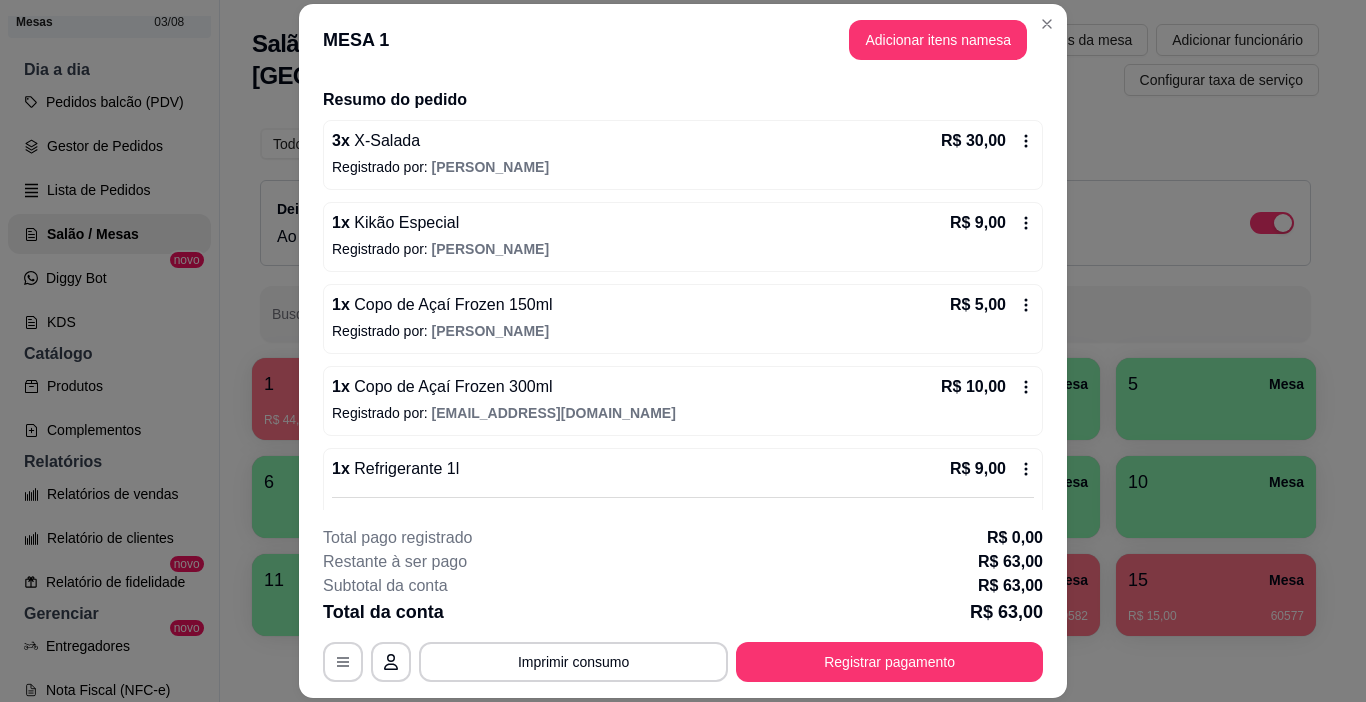 scroll, scrollTop: 273, scrollLeft: 0, axis: vertical 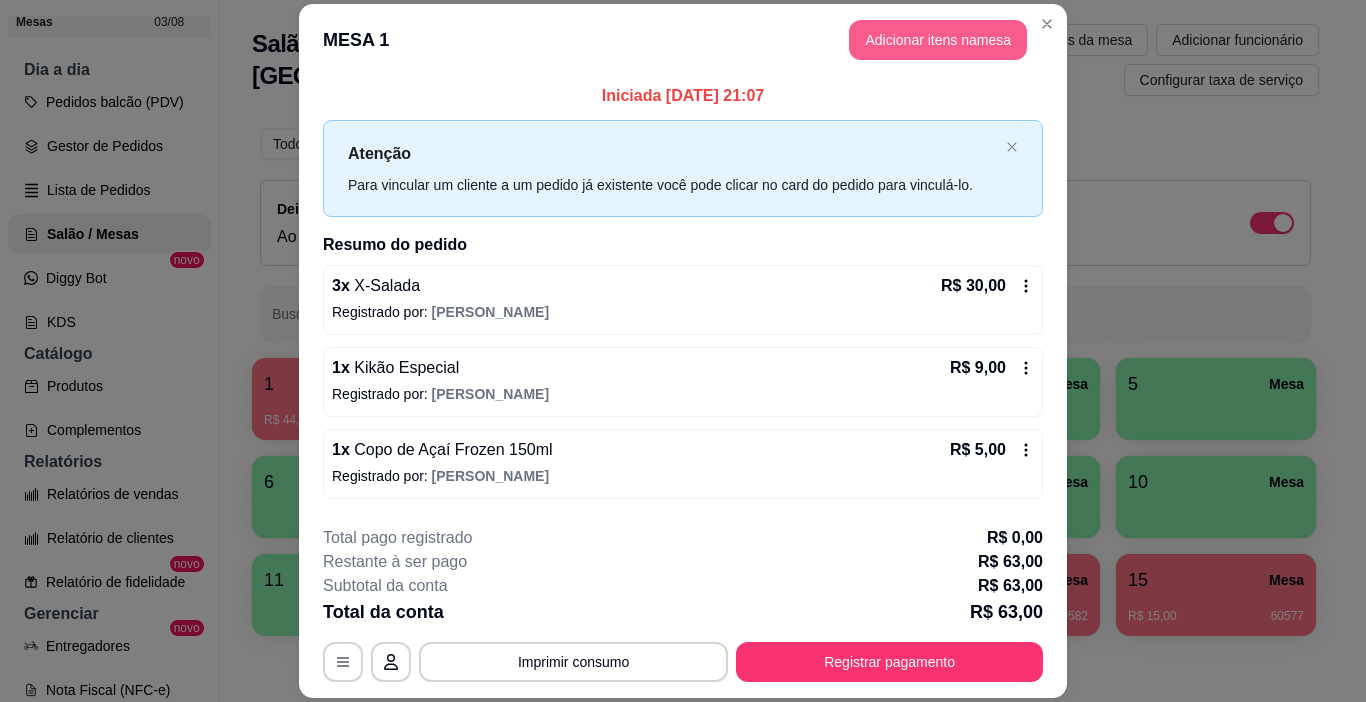 click on "MESA 1 Adicionar itens na  mesa" at bounding box center [683, 40] 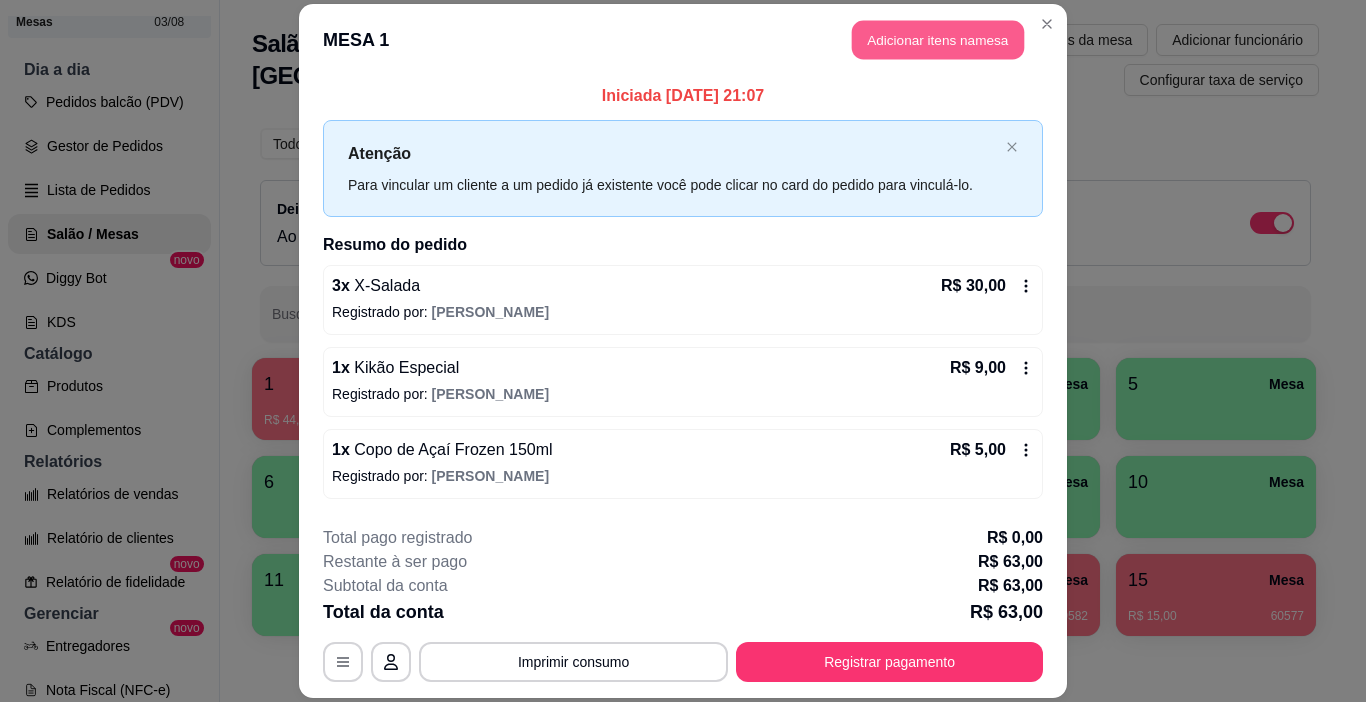 click on "Adicionar itens na  mesa" at bounding box center [938, 39] 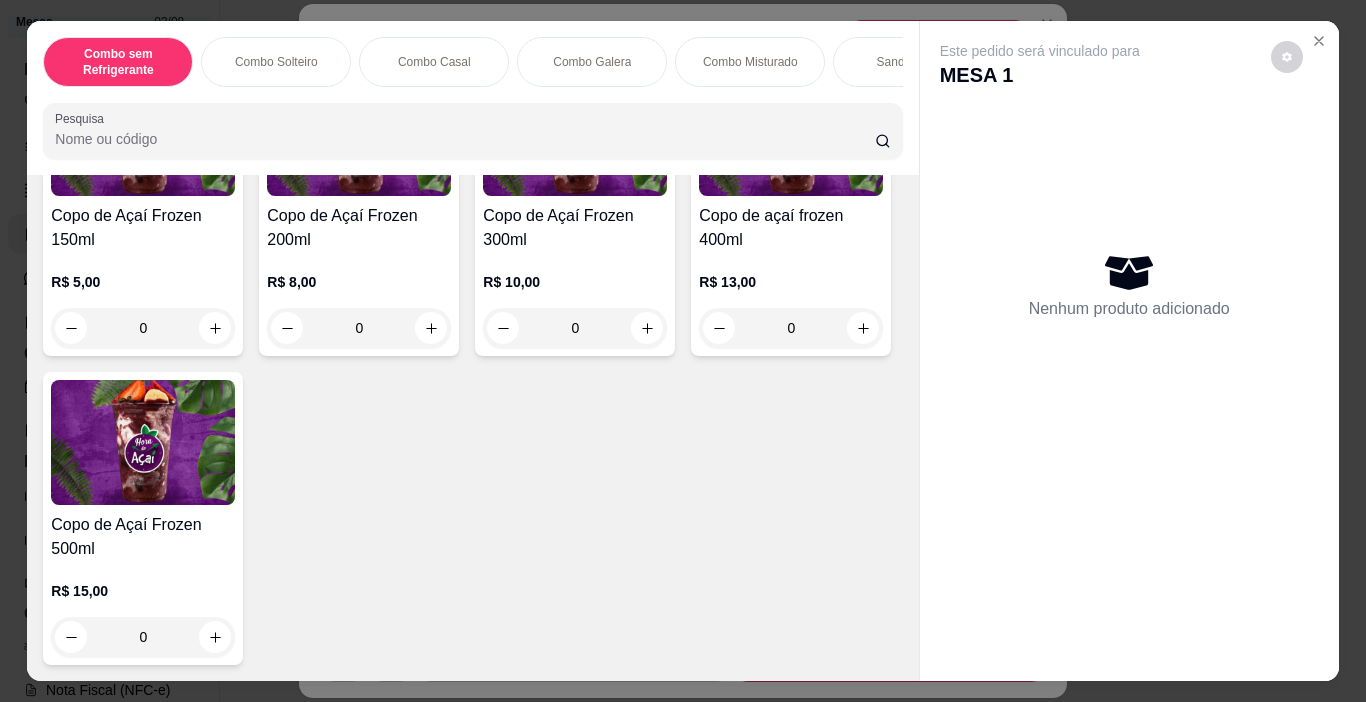 scroll, scrollTop: 4900, scrollLeft: 0, axis: vertical 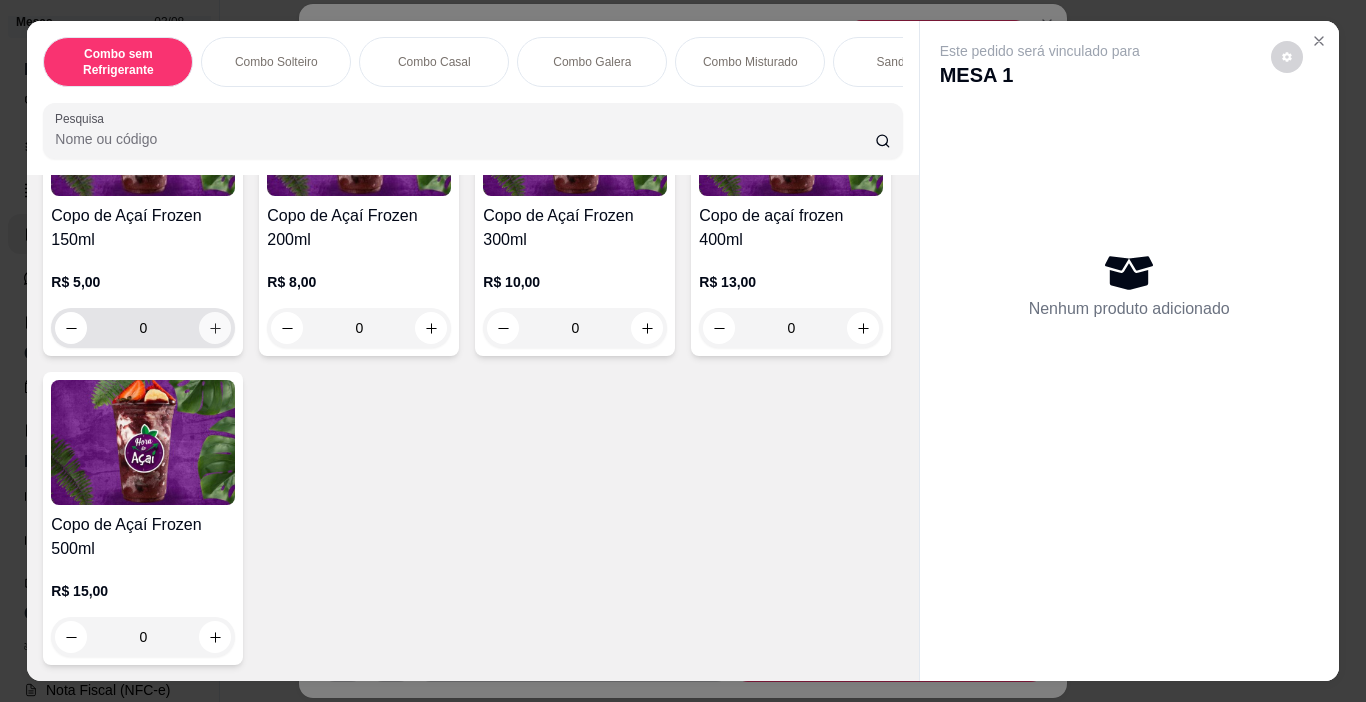 click 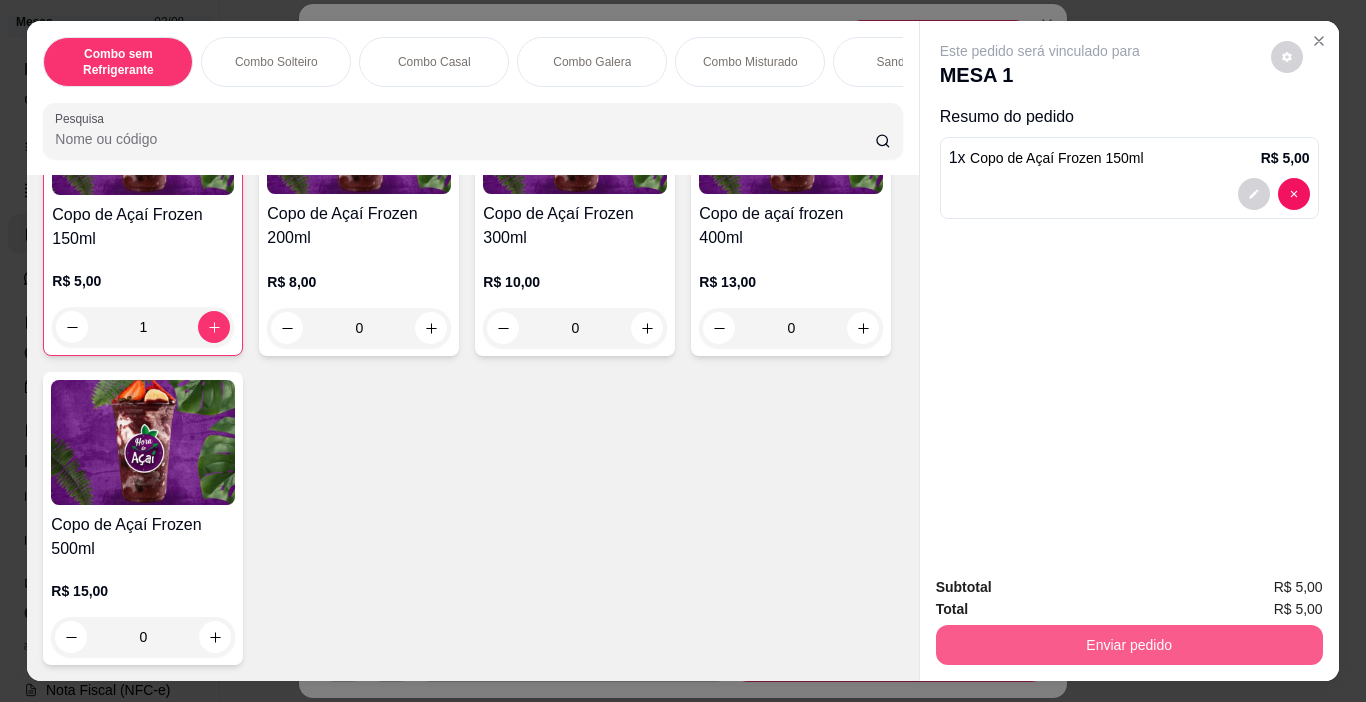 click on "Enviar pedido" at bounding box center (1129, 645) 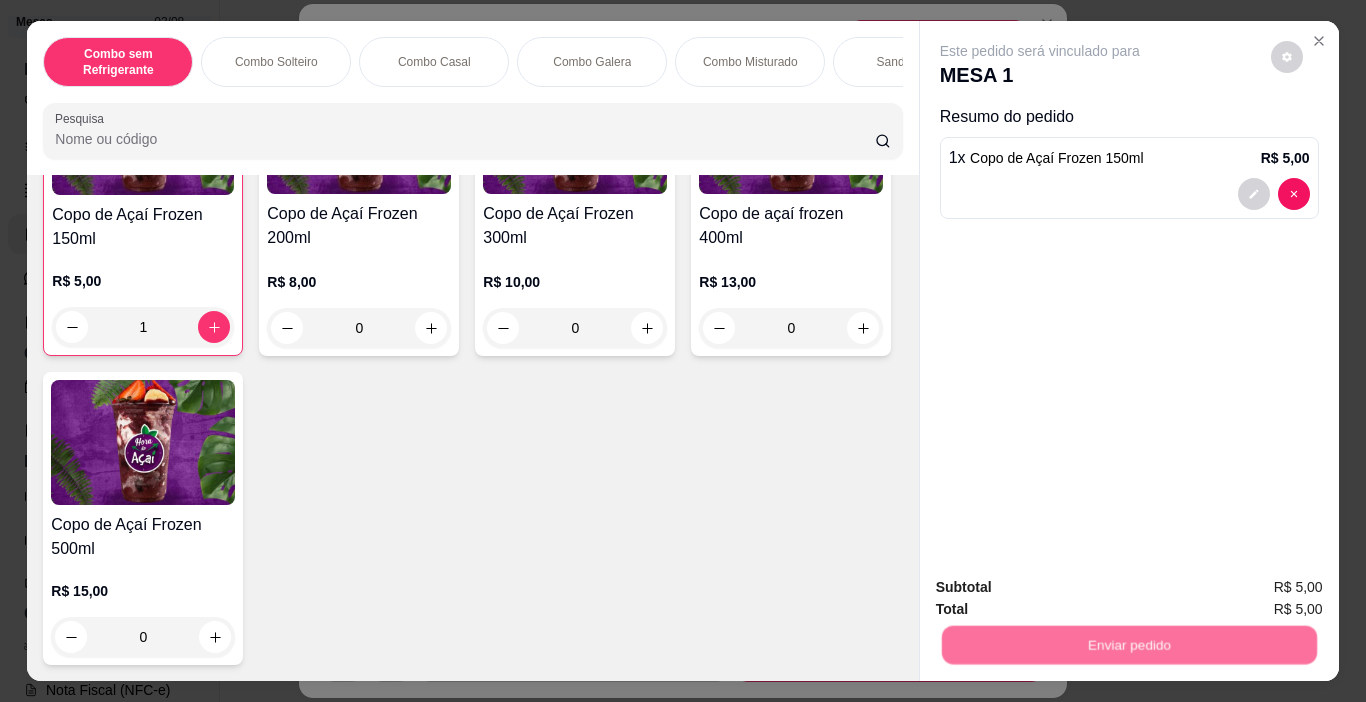 click on "Não registrar e enviar pedido" at bounding box center (1063, 588) 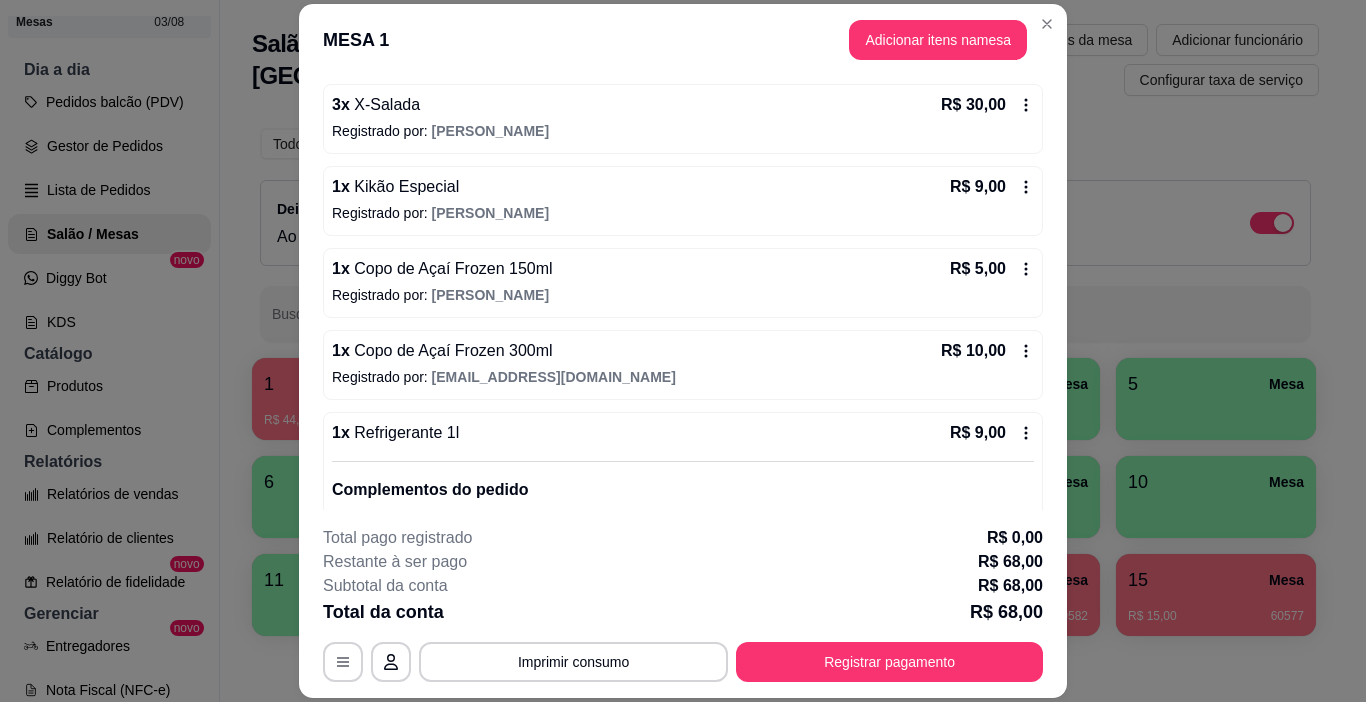 scroll, scrollTop: 355, scrollLeft: 0, axis: vertical 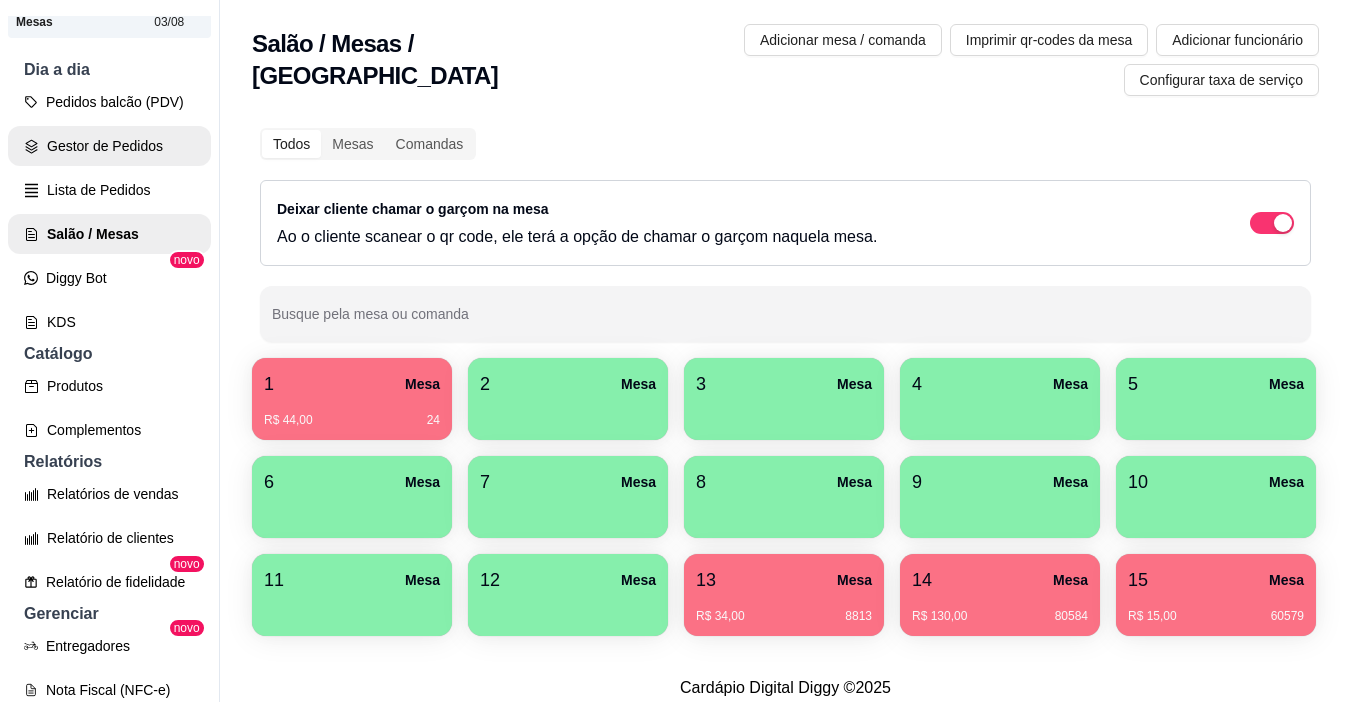 click on "Gestor de Pedidos" at bounding box center [109, 146] 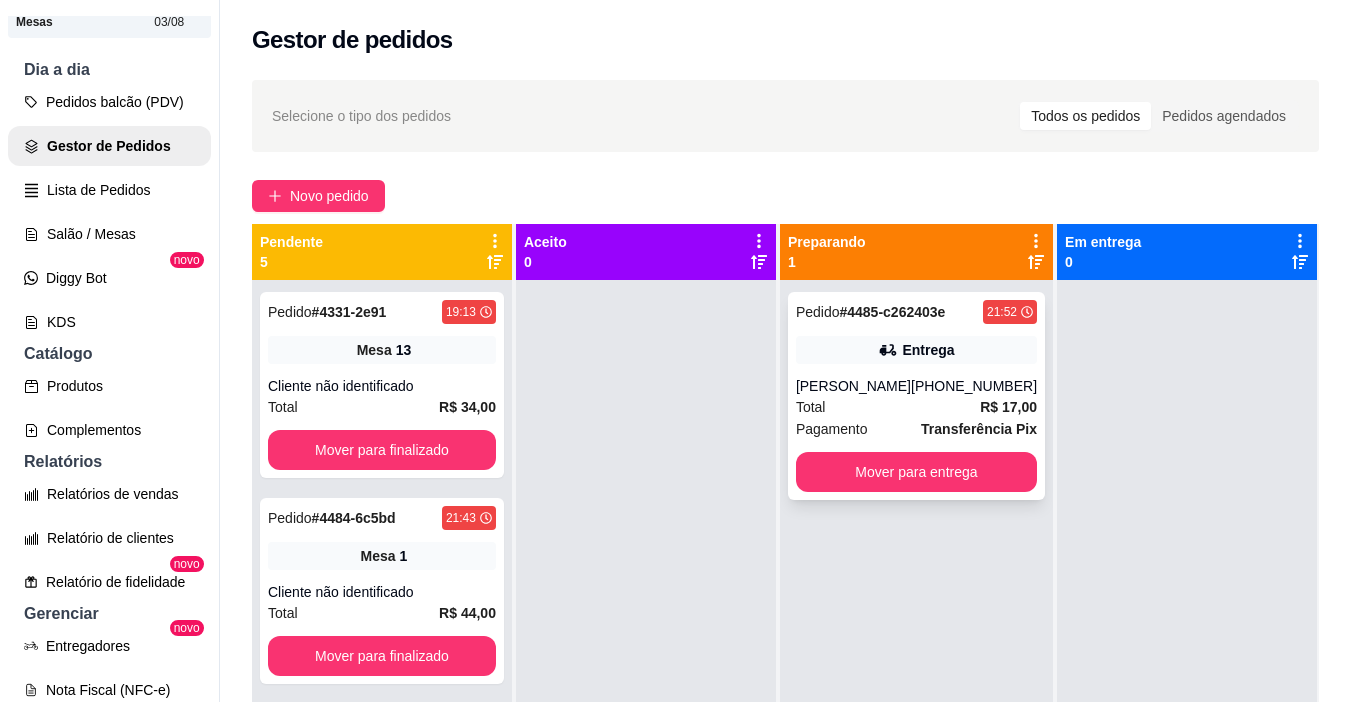 click on "Entrega" at bounding box center (916, 350) 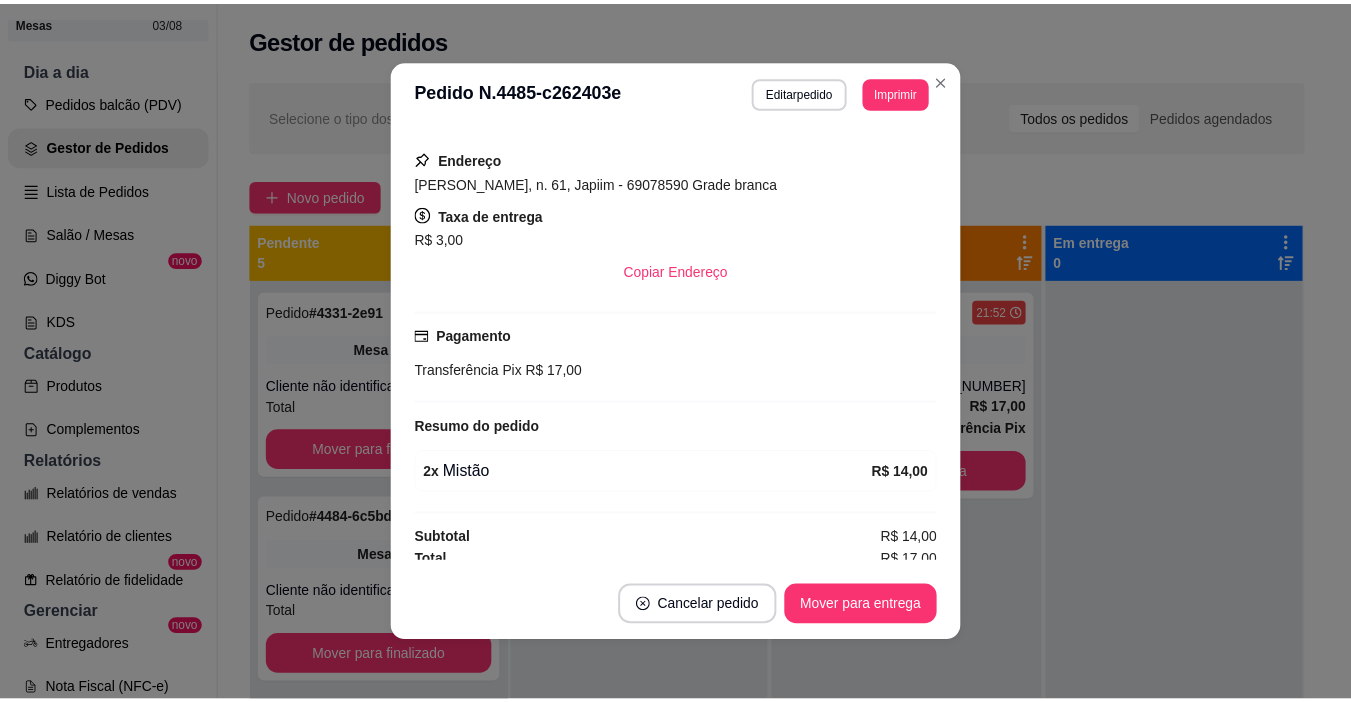 scroll, scrollTop: 347, scrollLeft: 0, axis: vertical 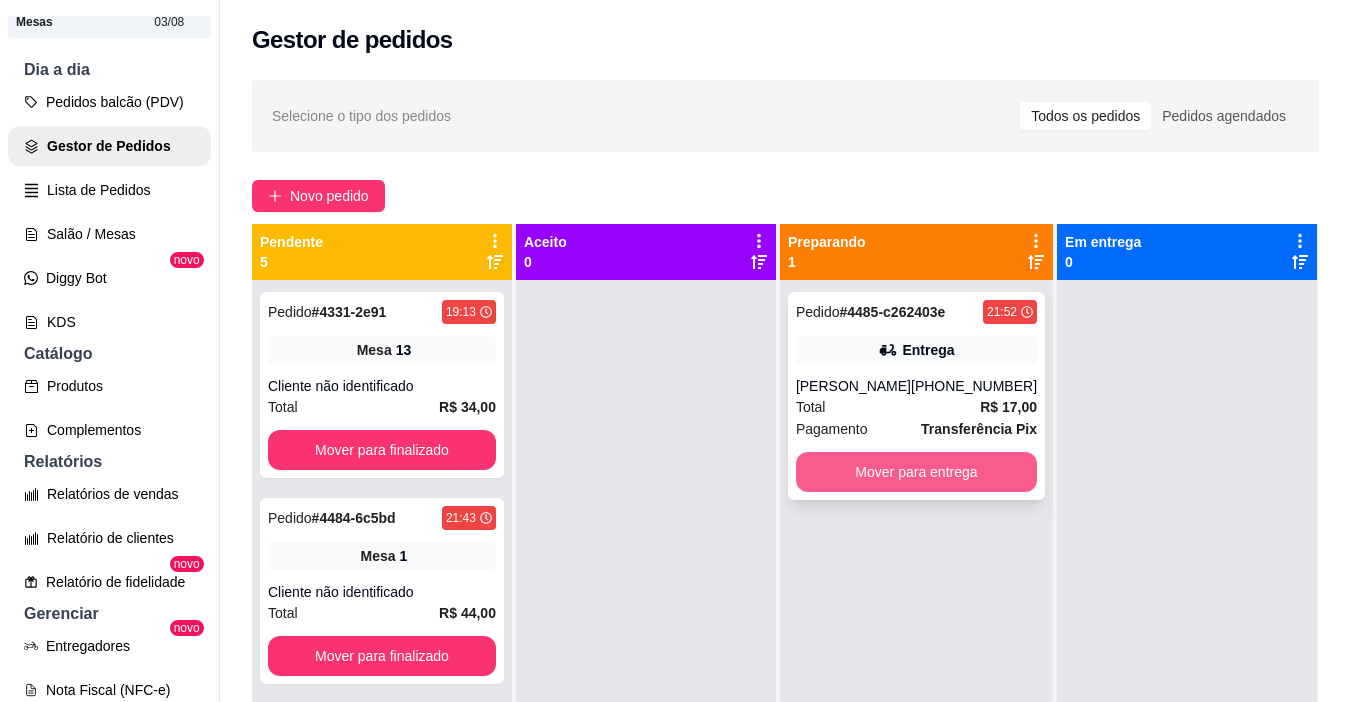 click on "Mover para entrega" at bounding box center [916, 472] 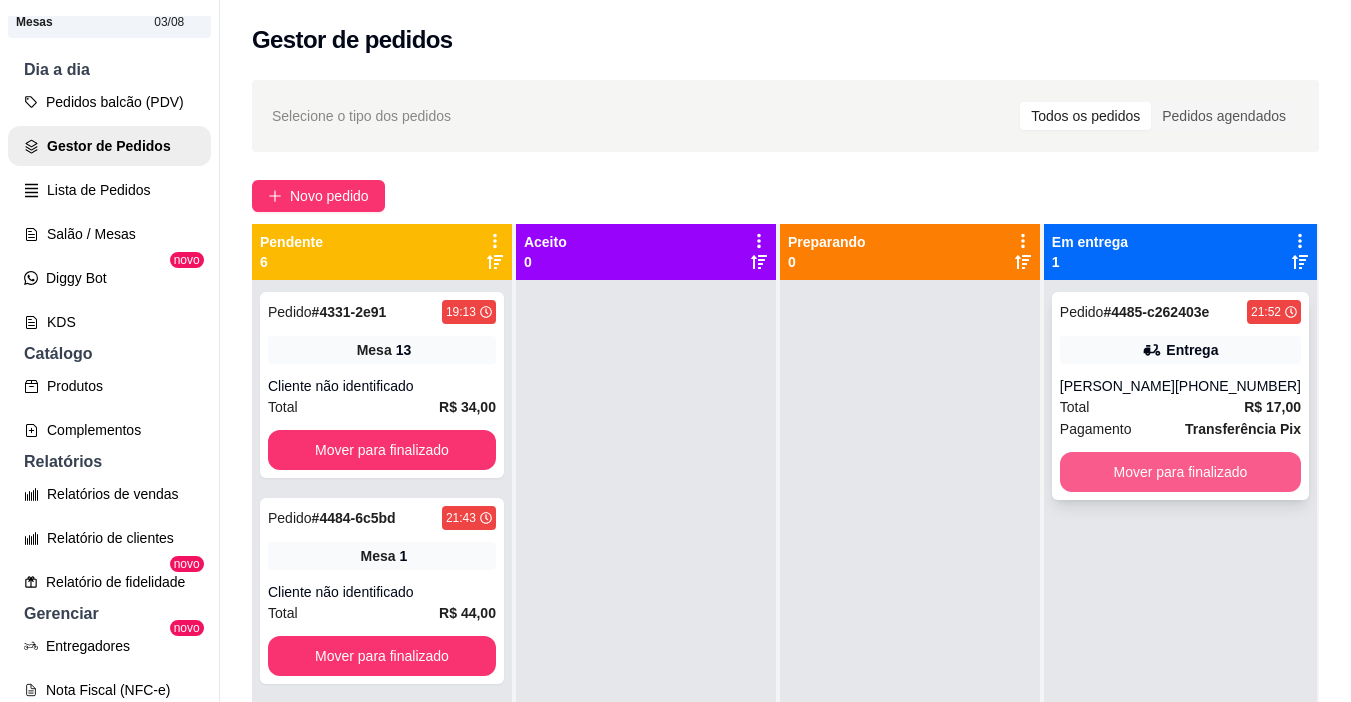 click on "Mover para finalizado" at bounding box center (1180, 472) 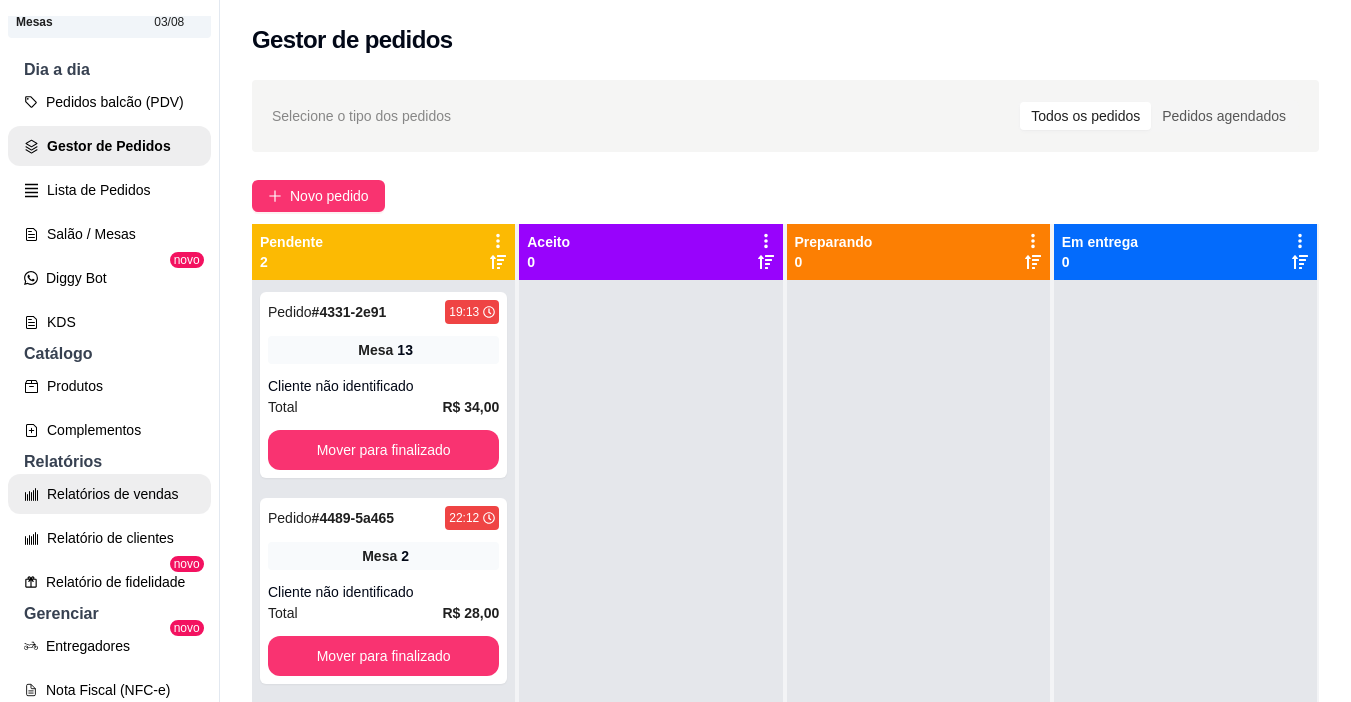 click on "Relatórios de vendas" at bounding box center (109, 494) 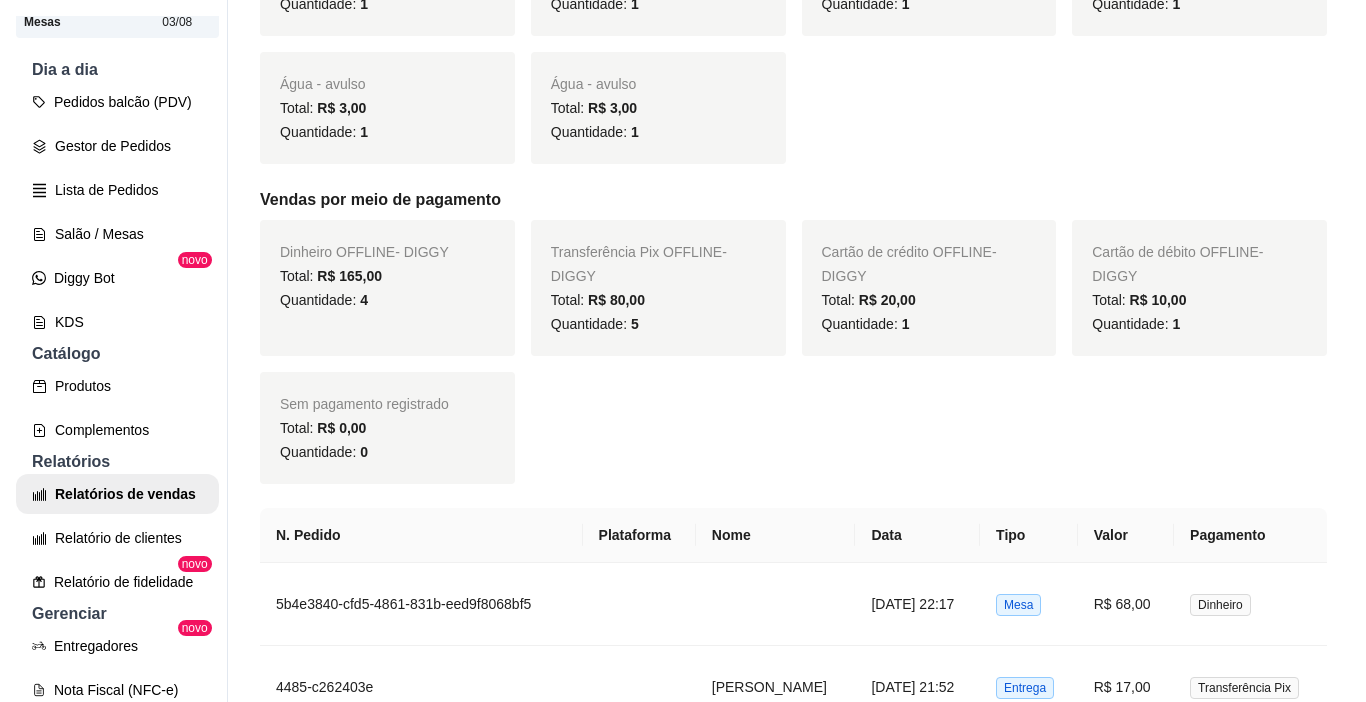scroll, scrollTop: 1100, scrollLeft: 0, axis: vertical 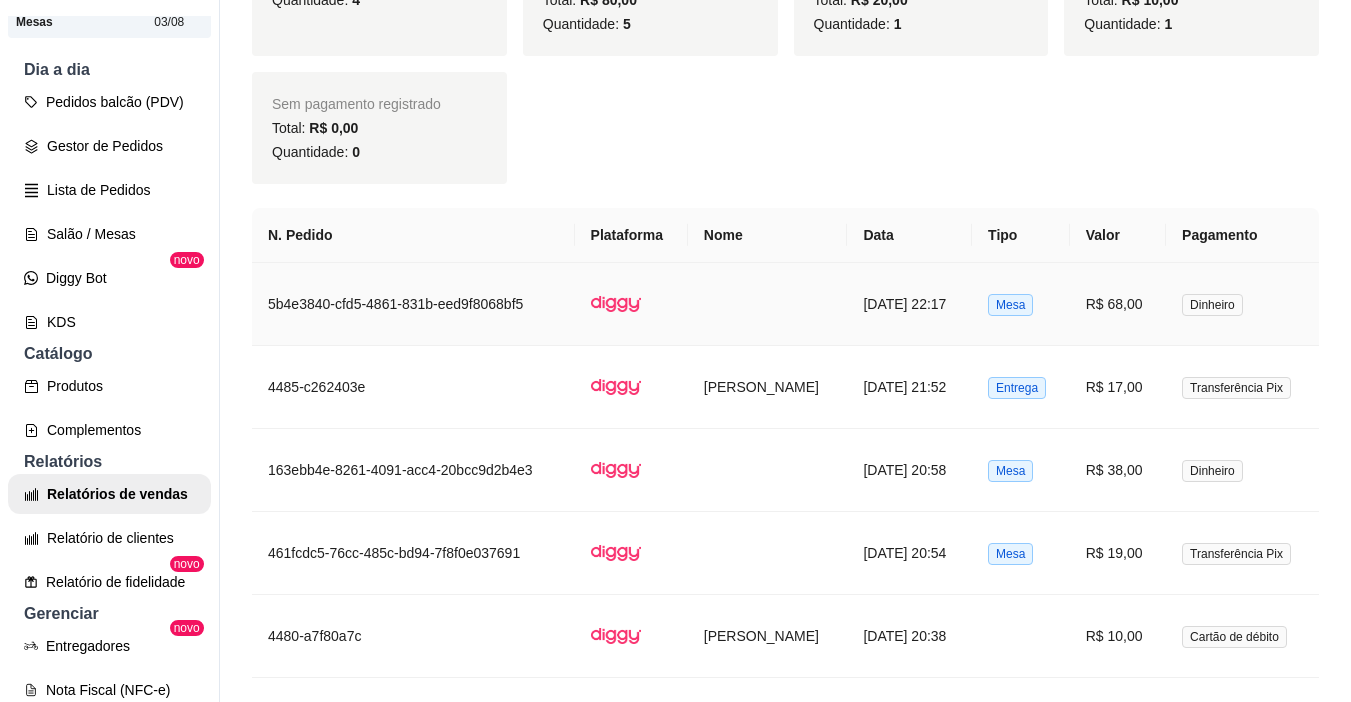 click on "R$ 68,00" at bounding box center (1118, 304) 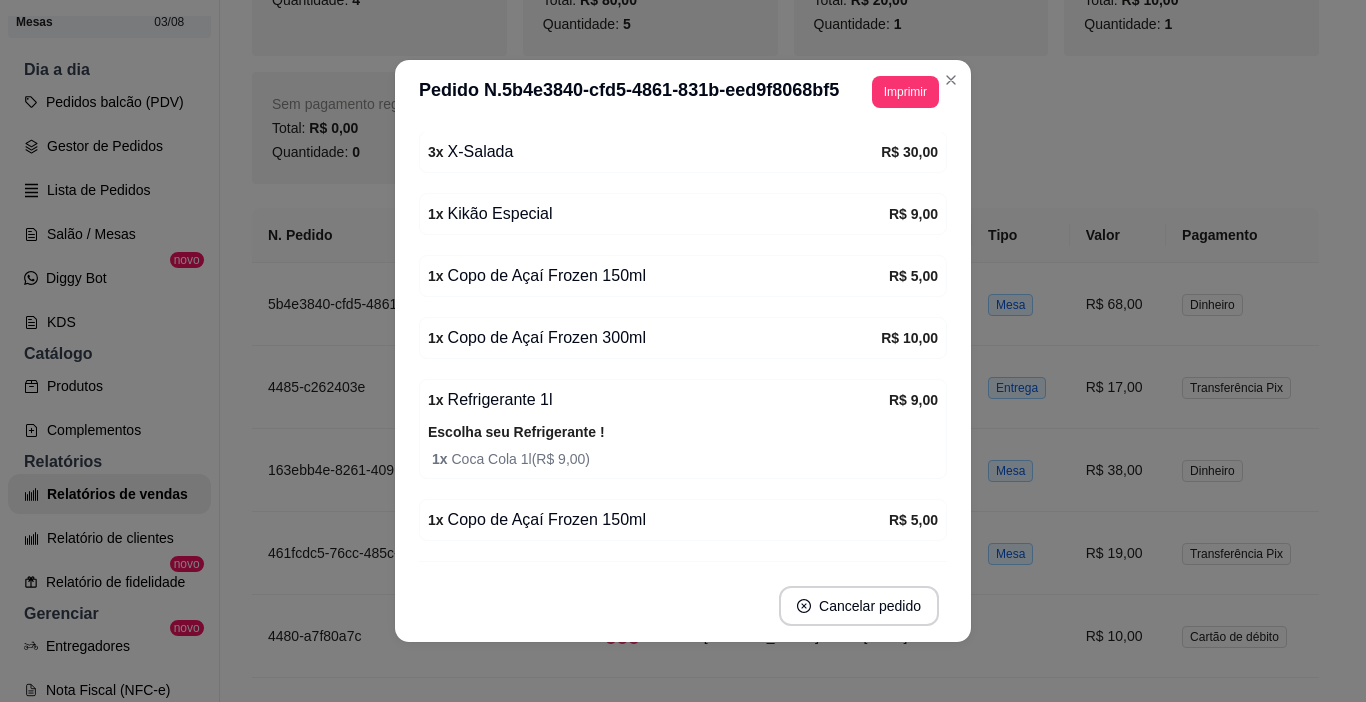 scroll, scrollTop: 437, scrollLeft: 0, axis: vertical 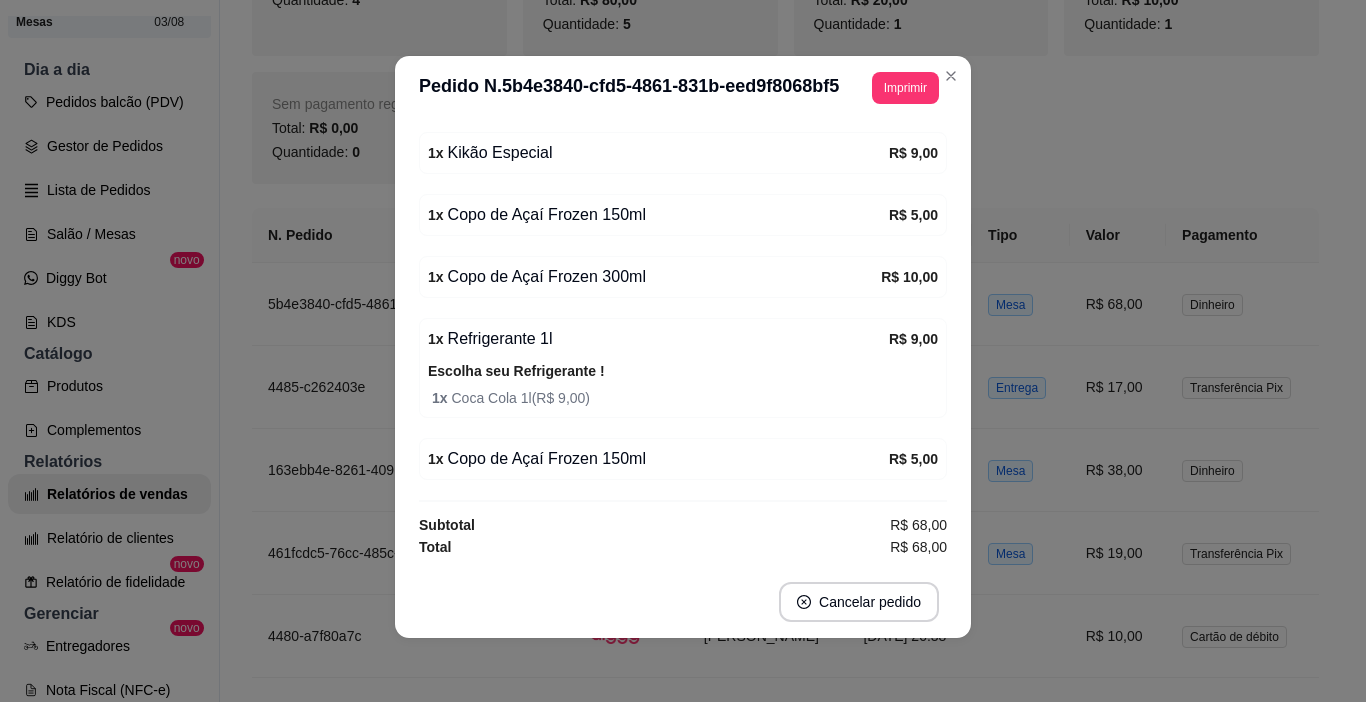 drag, startPoint x: 566, startPoint y: 436, endPoint x: 577, endPoint y: 446, distance: 14.866069 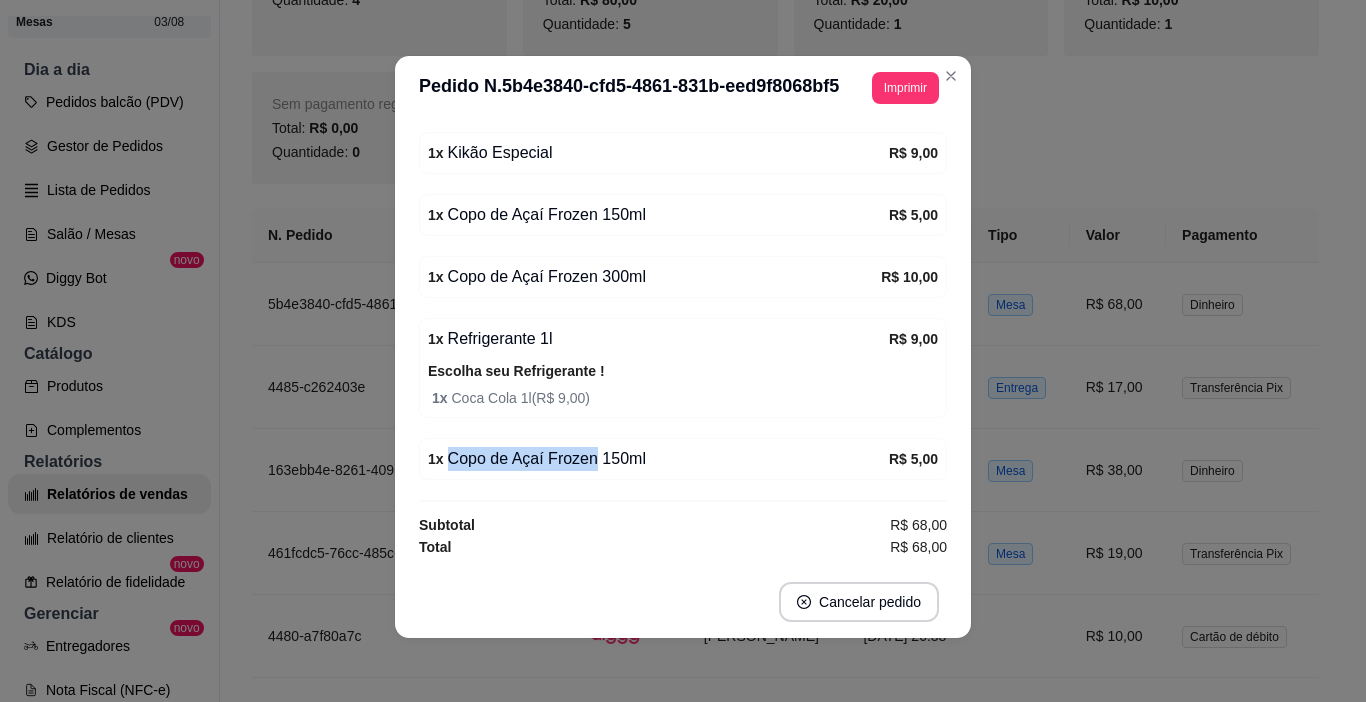 click on "1 x     Copo de Açaí Frozen 150ml" at bounding box center (658, 459) 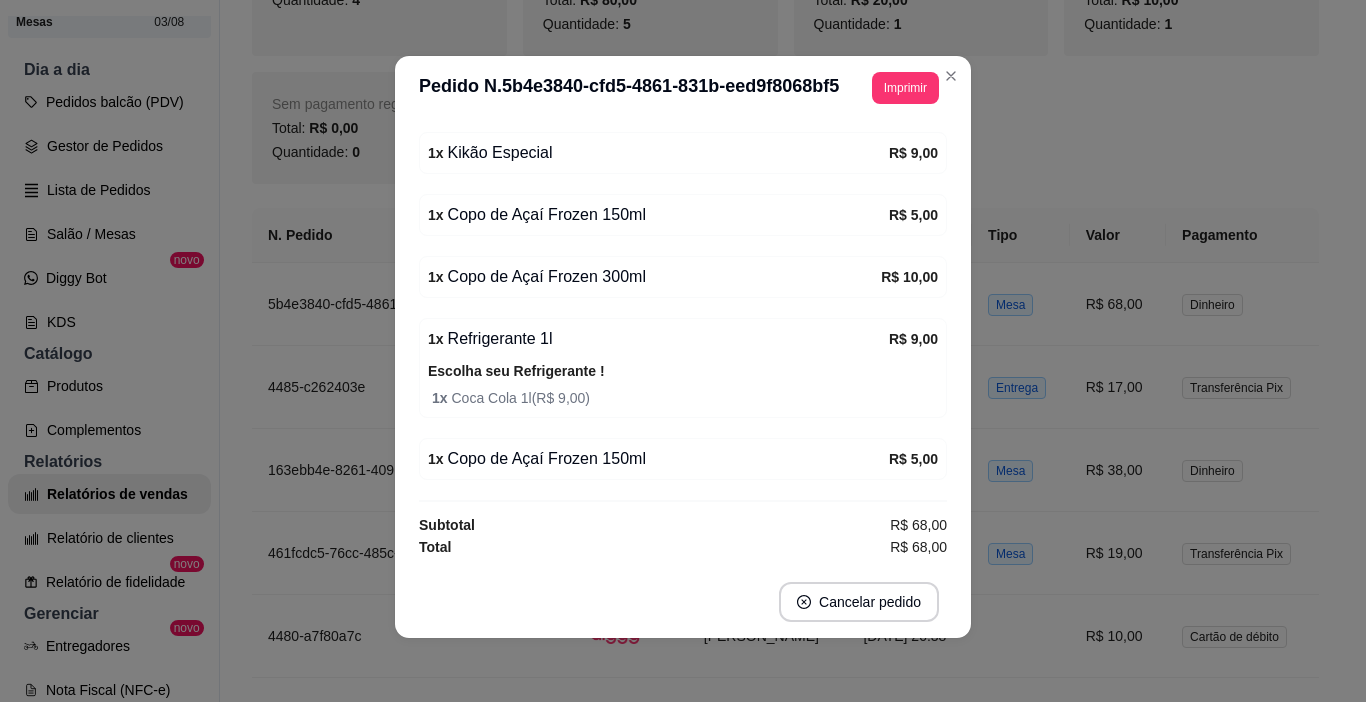 click on "1 x     Copo de Açaí Frozen 150ml" at bounding box center (658, 459) 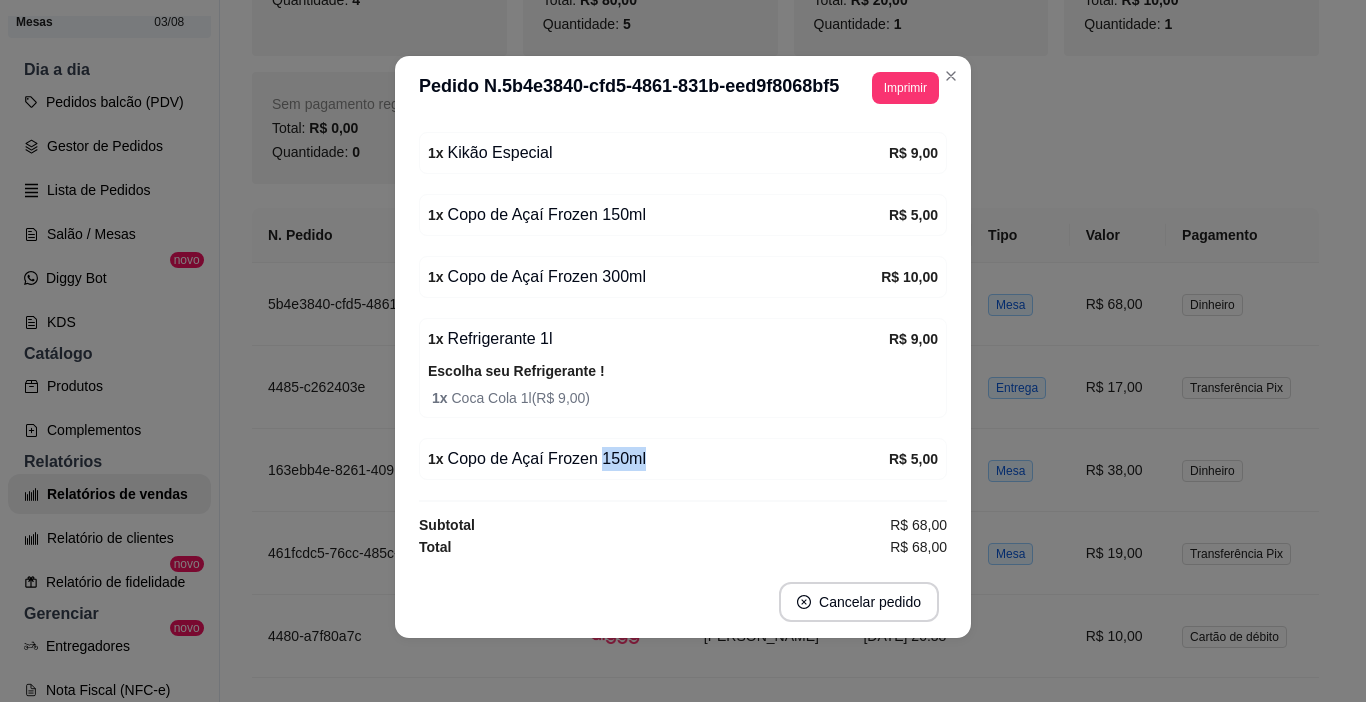 click on "1 x     Copo de Açaí Frozen 150ml" at bounding box center (658, 459) 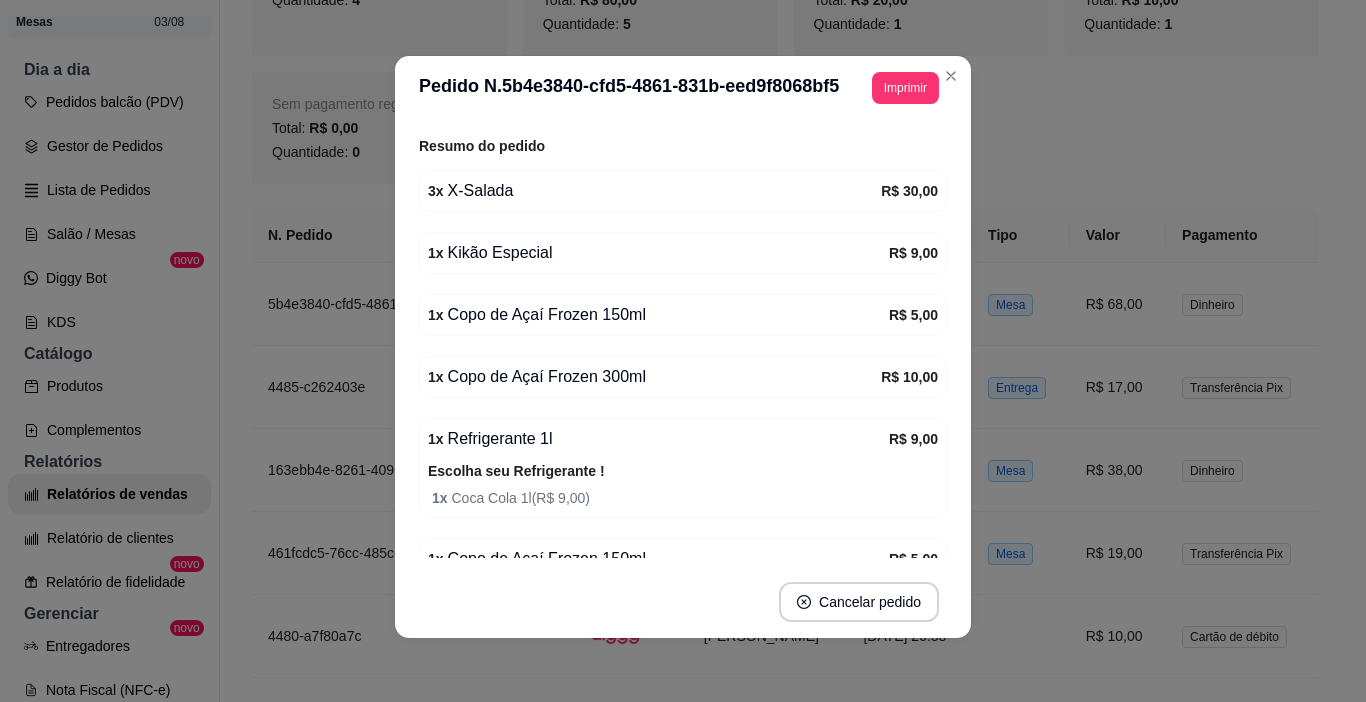 click on "1 x     Copo de Açaí Frozen 150ml" at bounding box center [658, 315] 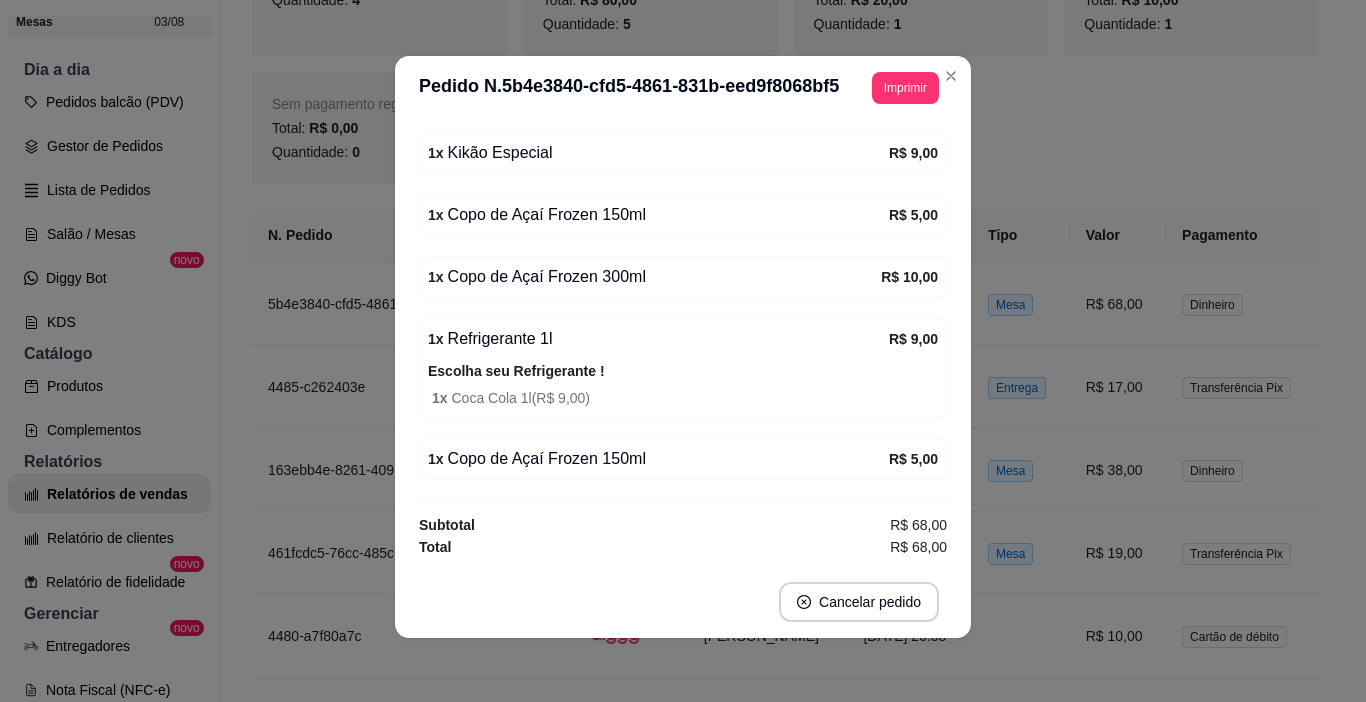 scroll, scrollTop: 337, scrollLeft: 0, axis: vertical 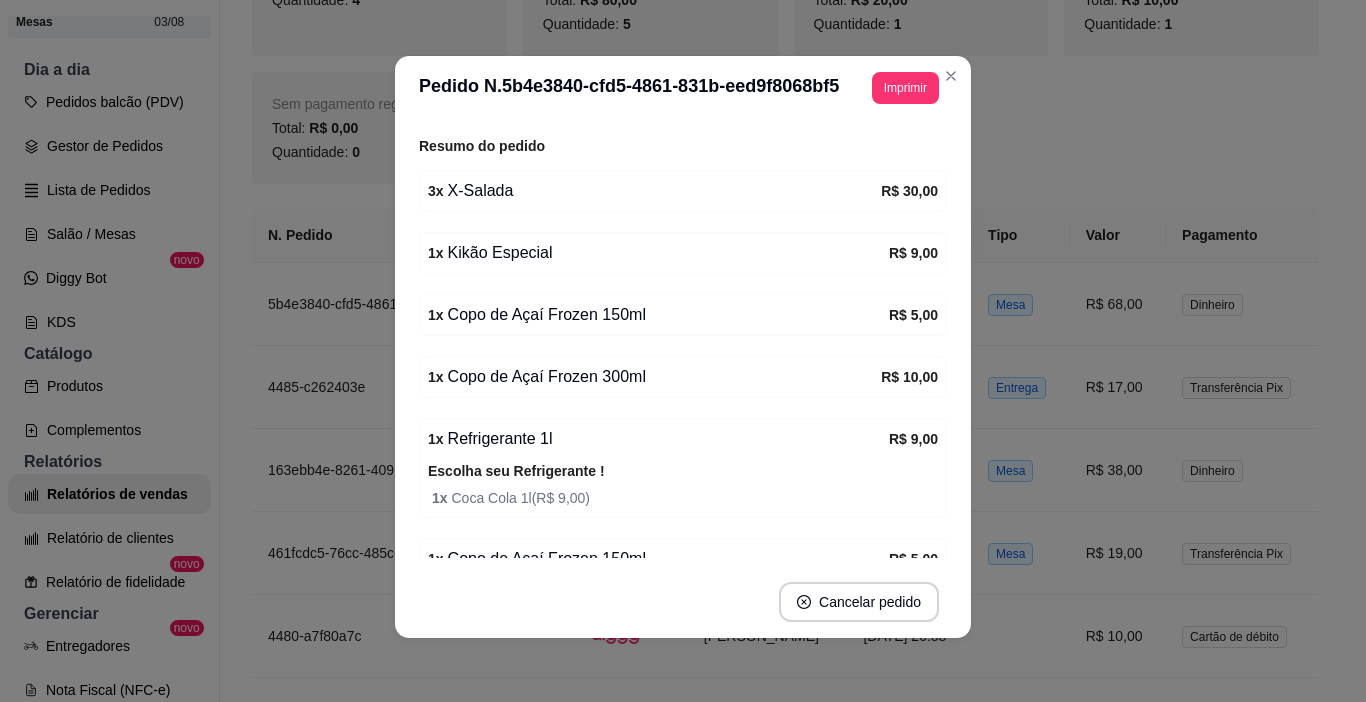 drag, startPoint x: 596, startPoint y: 316, endPoint x: 620, endPoint y: 354, distance: 44.94441 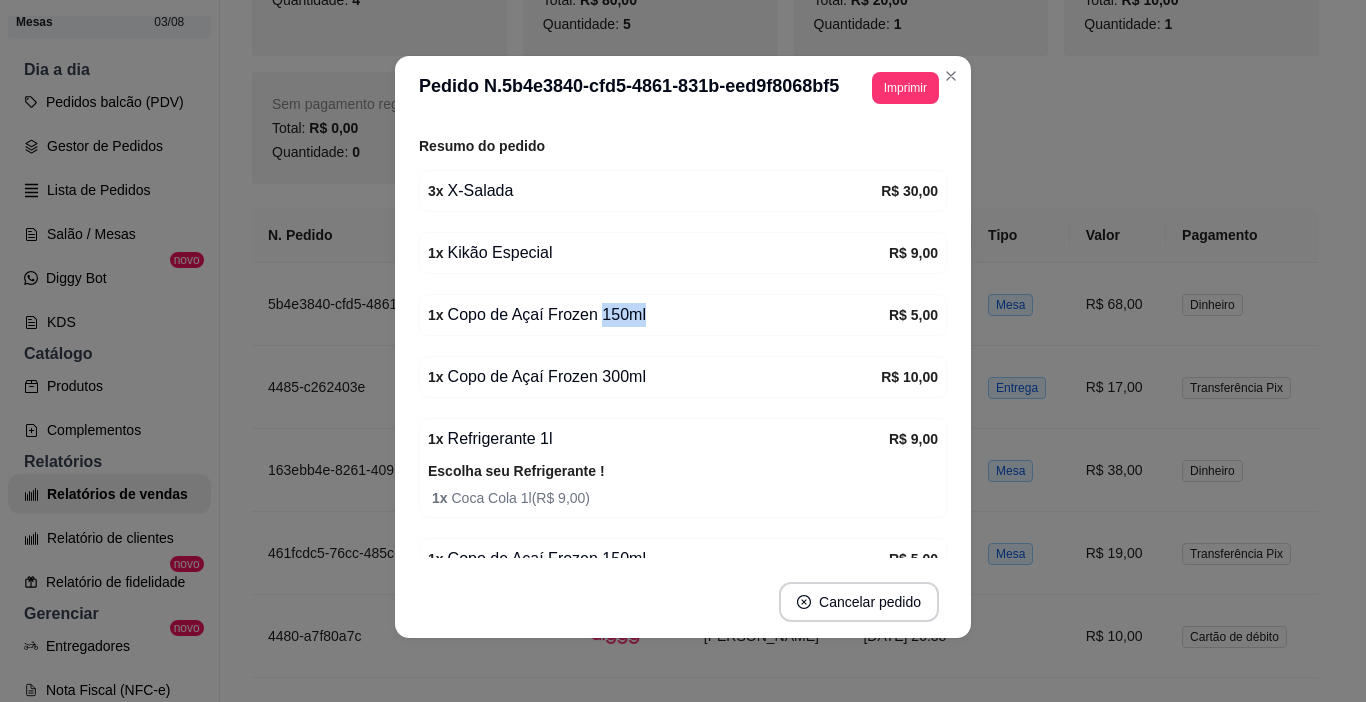 click on "1 x     Copo de Açaí Frozen 150ml" at bounding box center [658, 315] 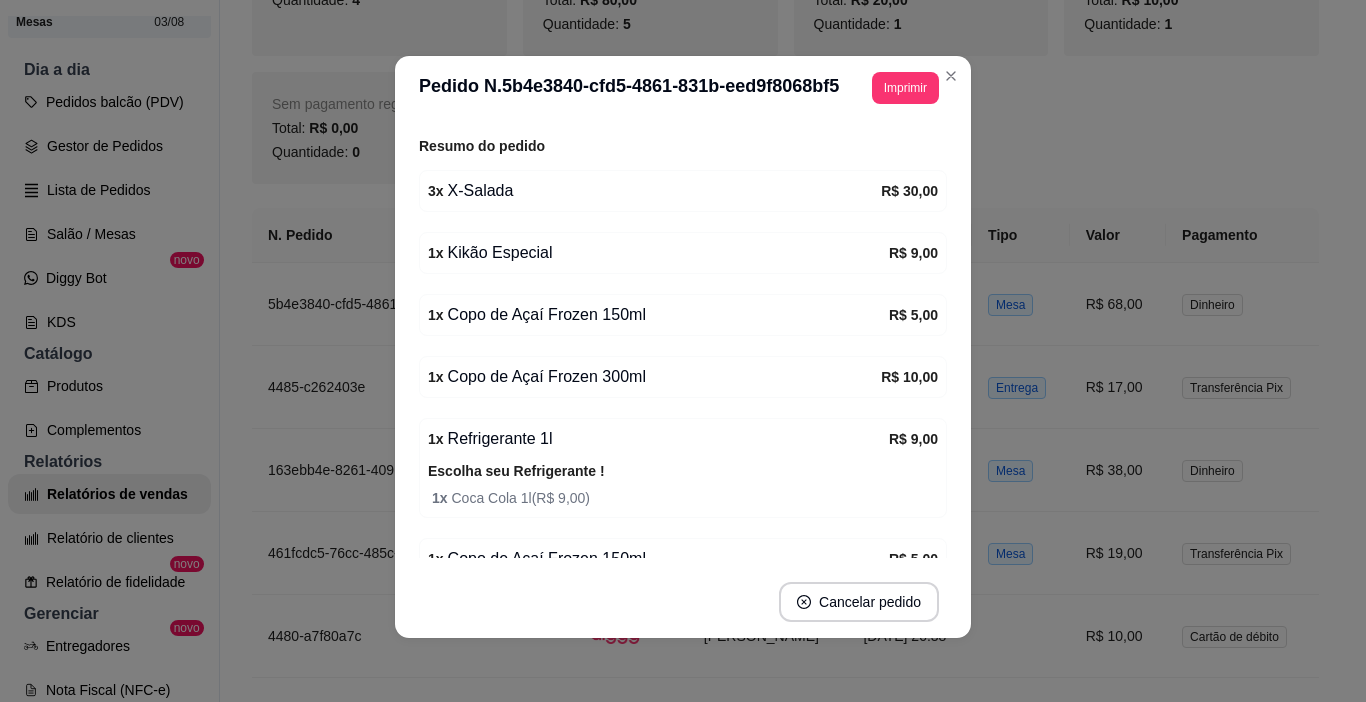 click on "1 x     Copo de Açaí Frozen 300ml" at bounding box center (654, 377) 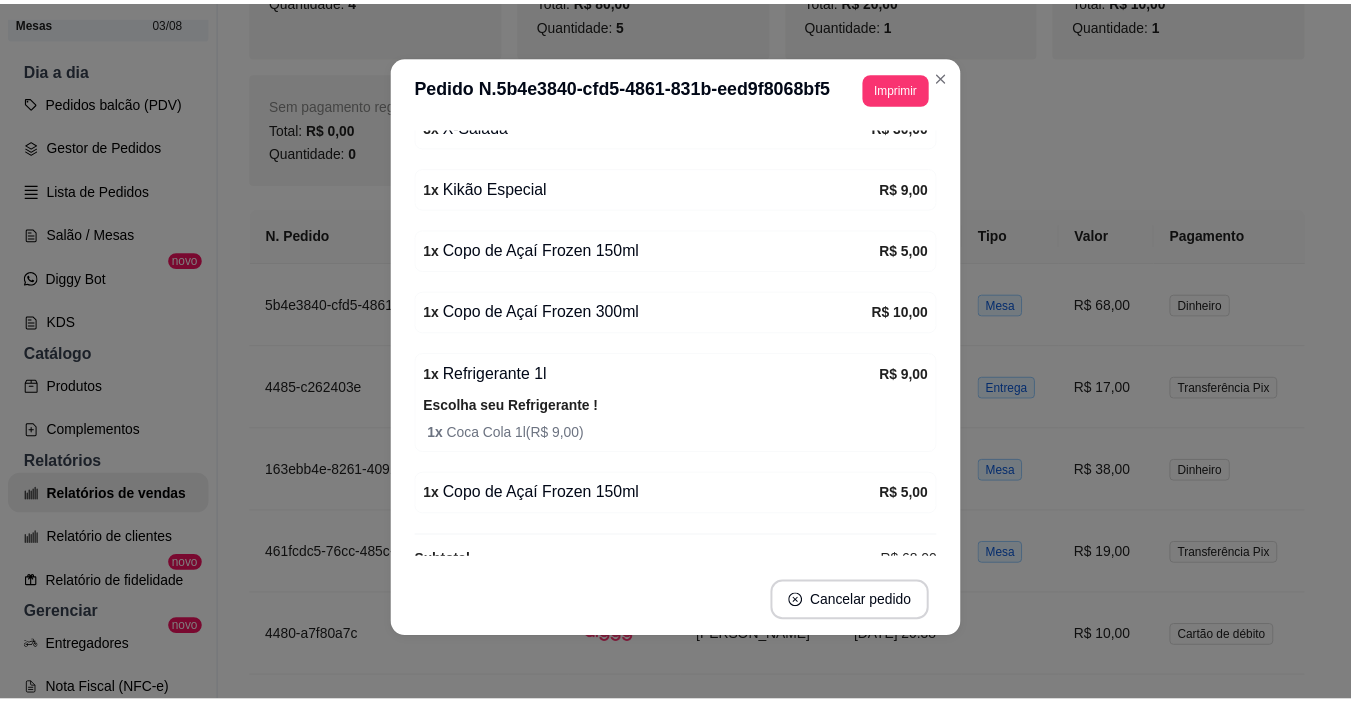 scroll, scrollTop: 437, scrollLeft: 0, axis: vertical 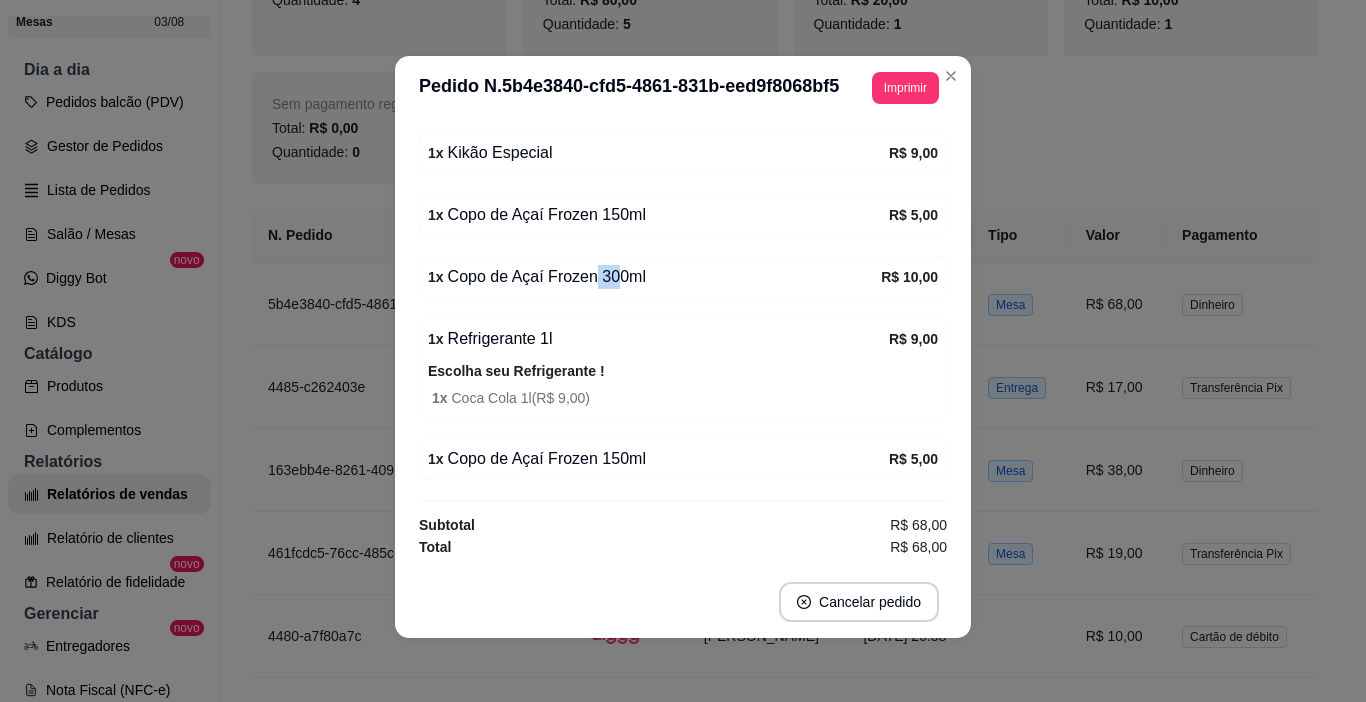 drag, startPoint x: 592, startPoint y: 278, endPoint x: 613, endPoint y: 279, distance: 21.023796 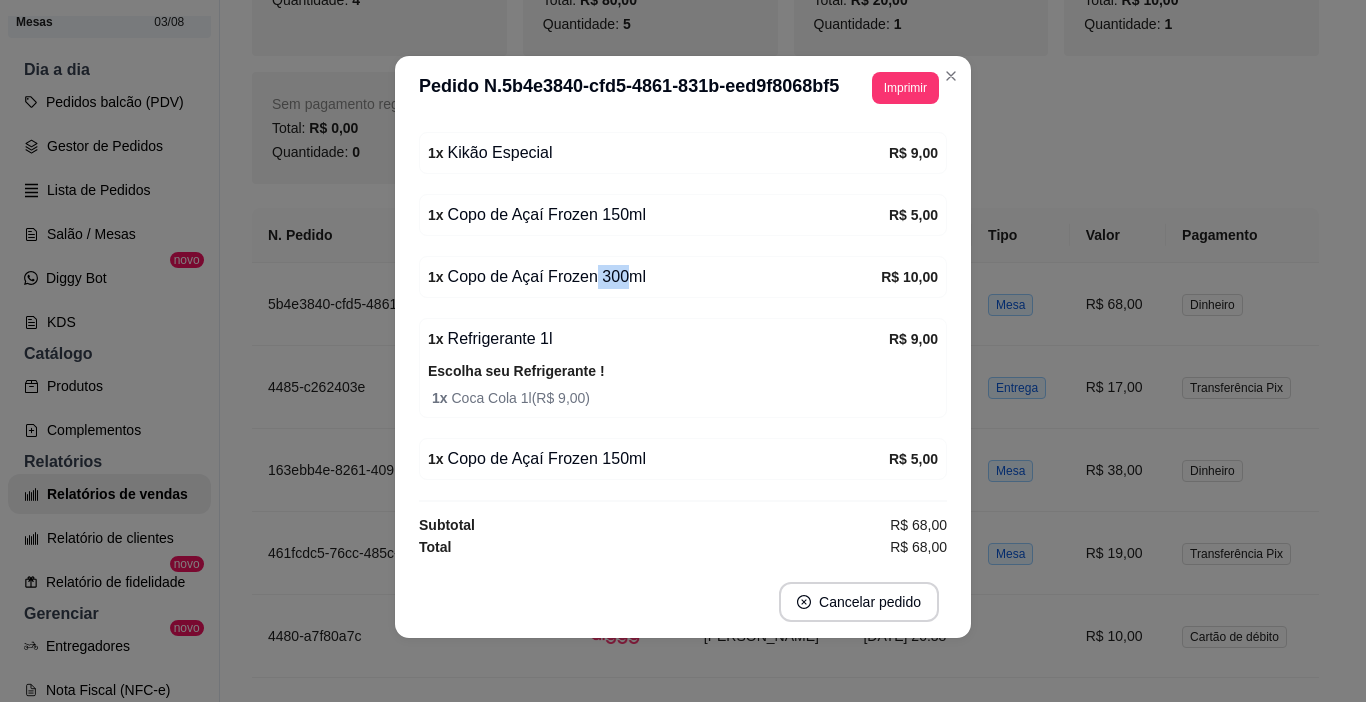 click on "1 x     Copo de Açaí Frozen 300ml" at bounding box center (654, 277) 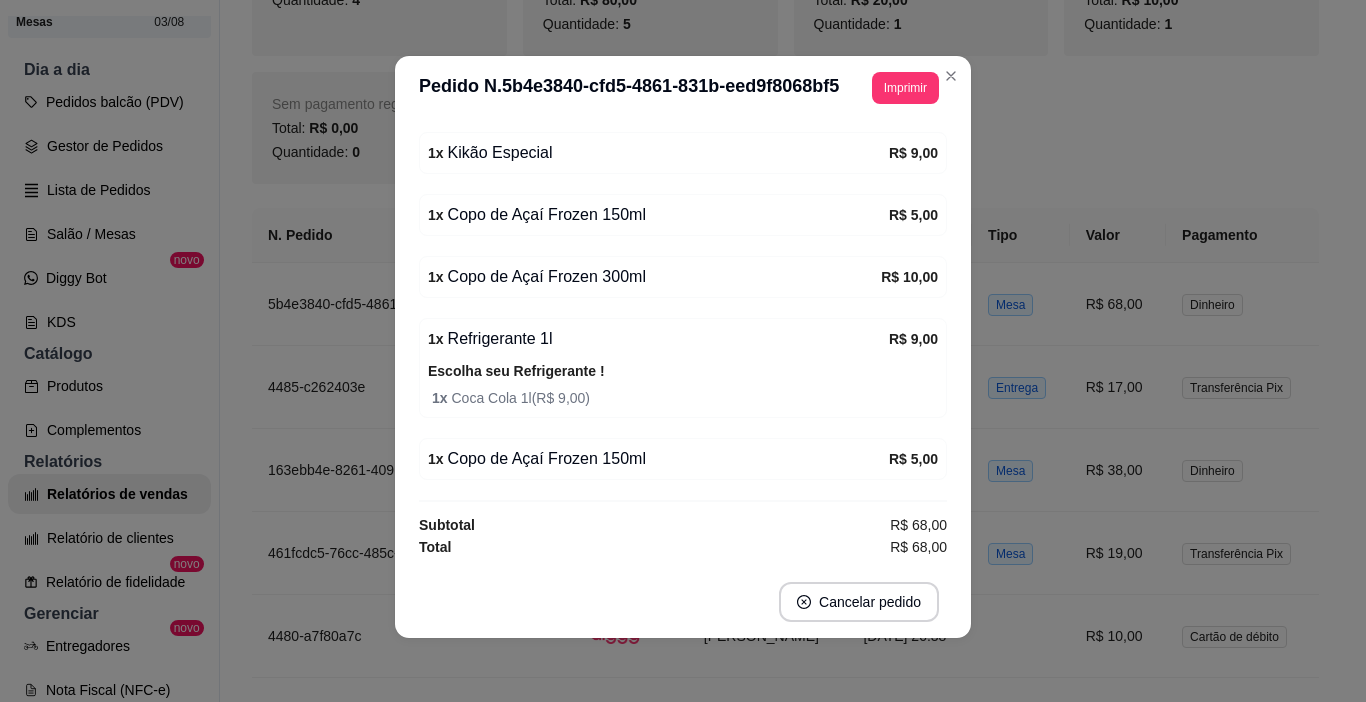 click on "1 x     Copo de Açaí Frozen 150ml" at bounding box center [658, 459] 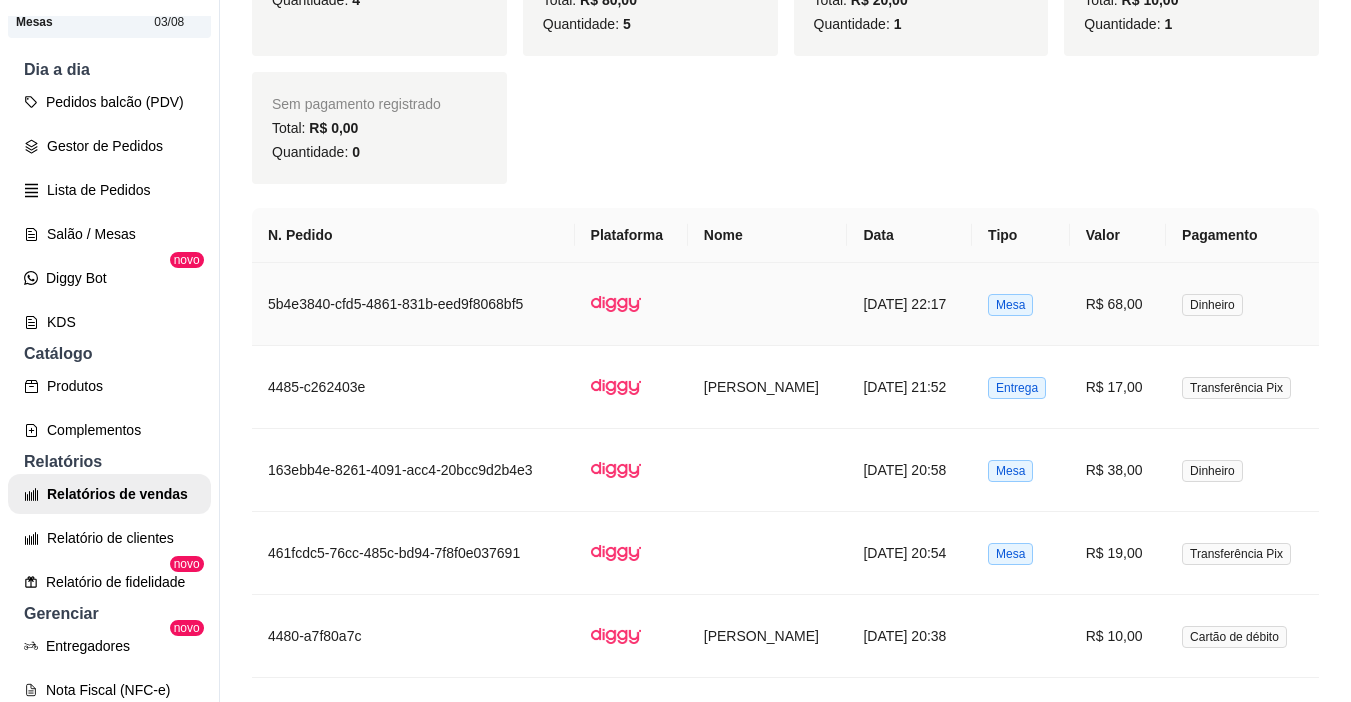 click on "R$ 68,00" at bounding box center [1118, 304] 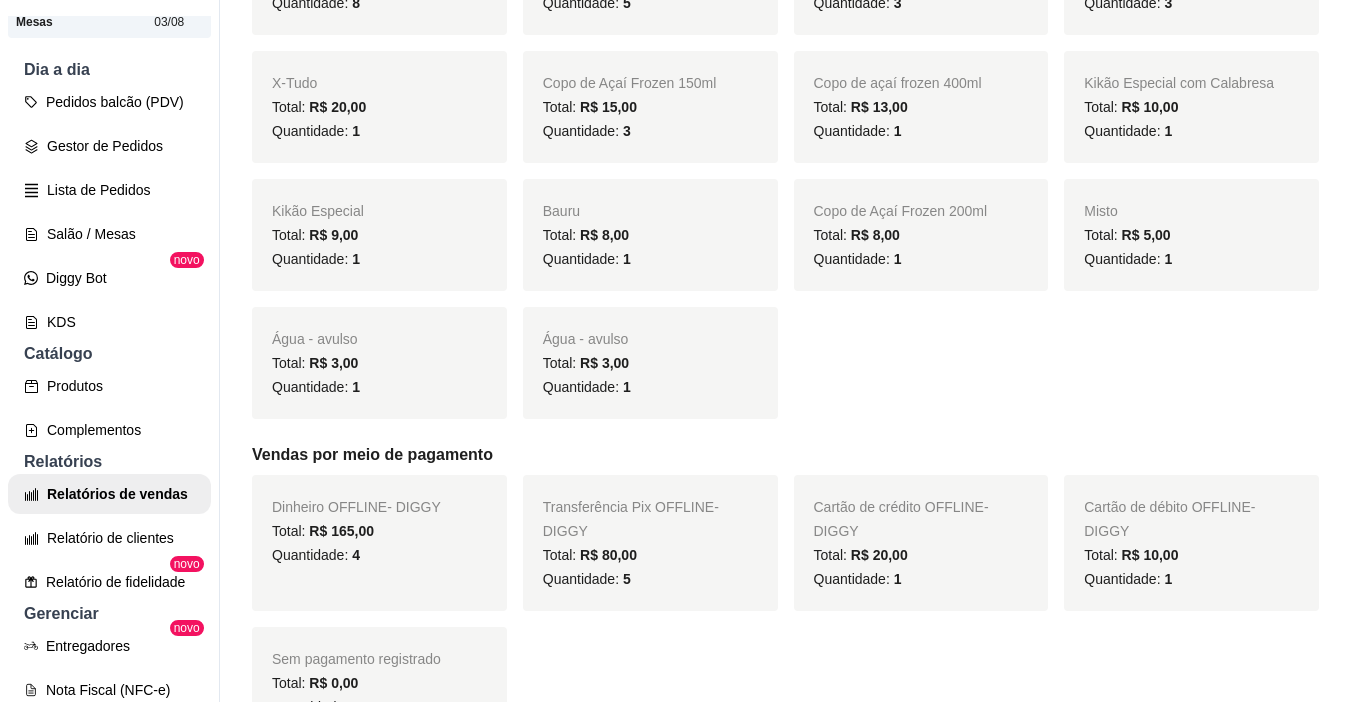 scroll, scrollTop: 500, scrollLeft: 0, axis: vertical 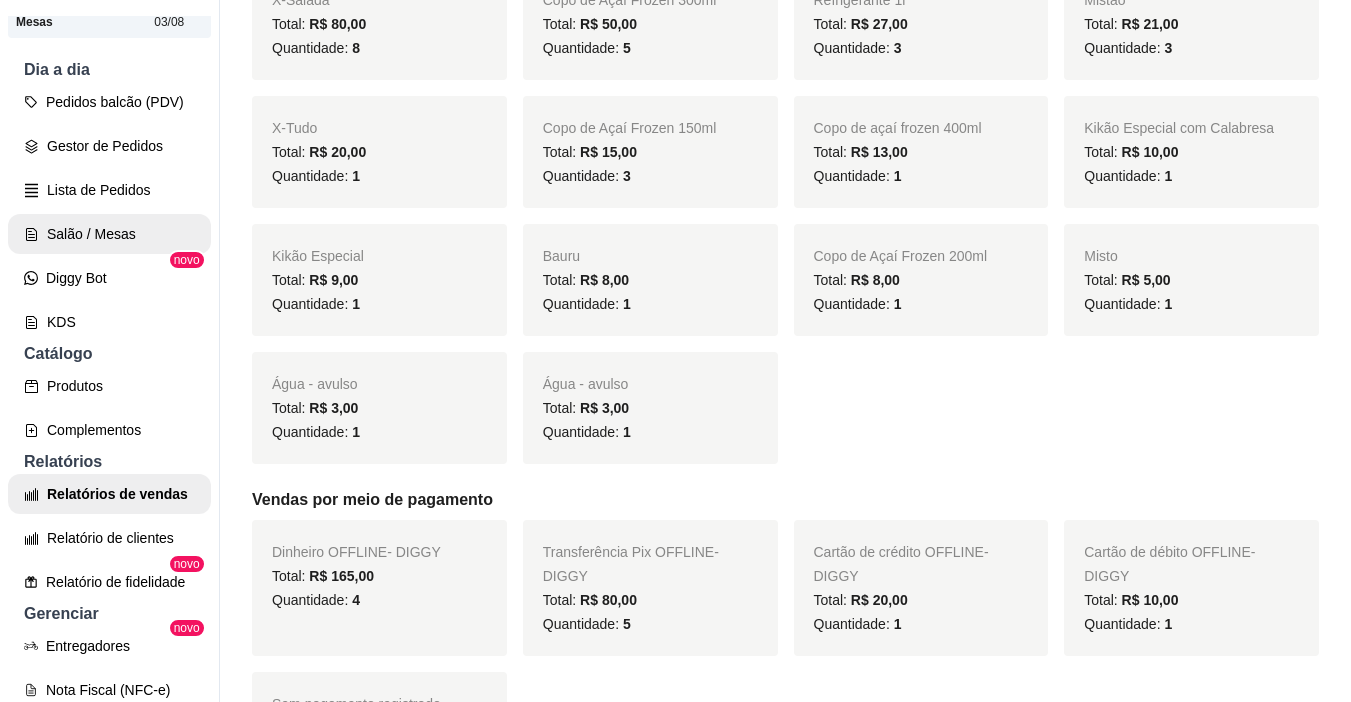 click on "Salão / Mesas" at bounding box center [109, 234] 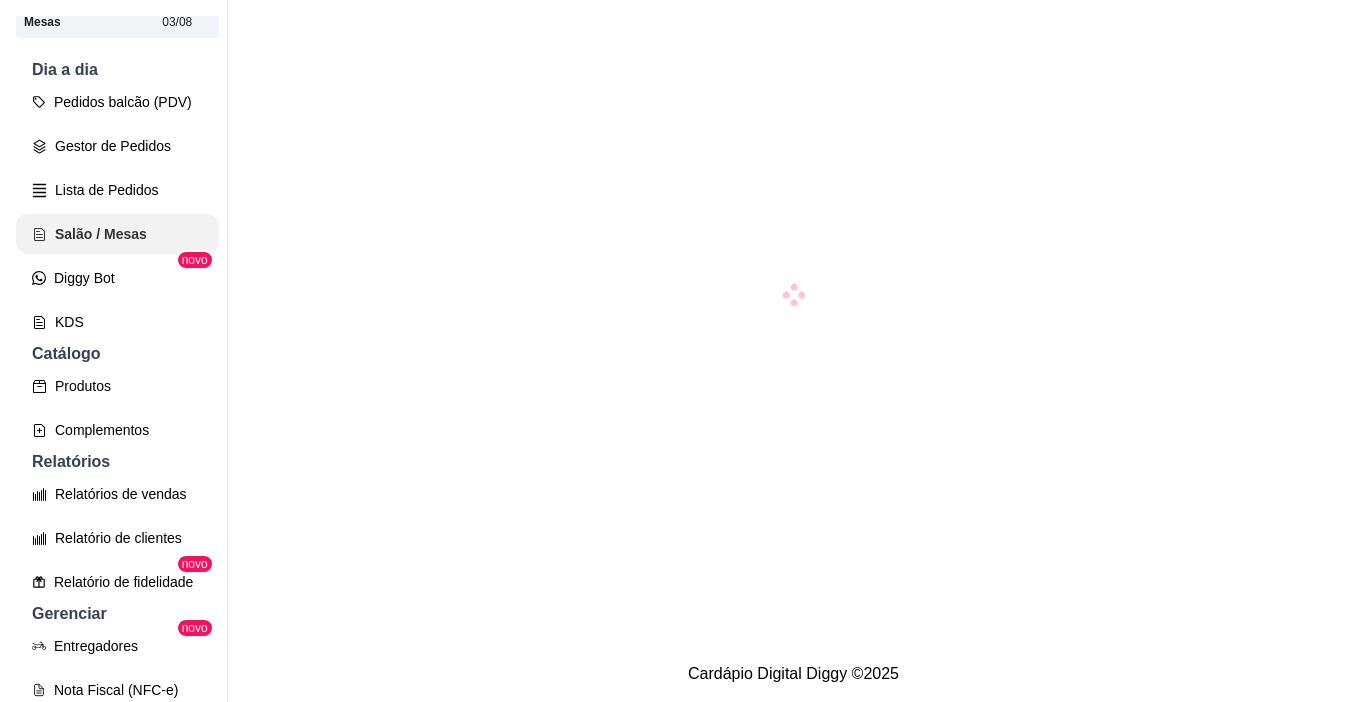 scroll, scrollTop: 0, scrollLeft: 0, axis: both 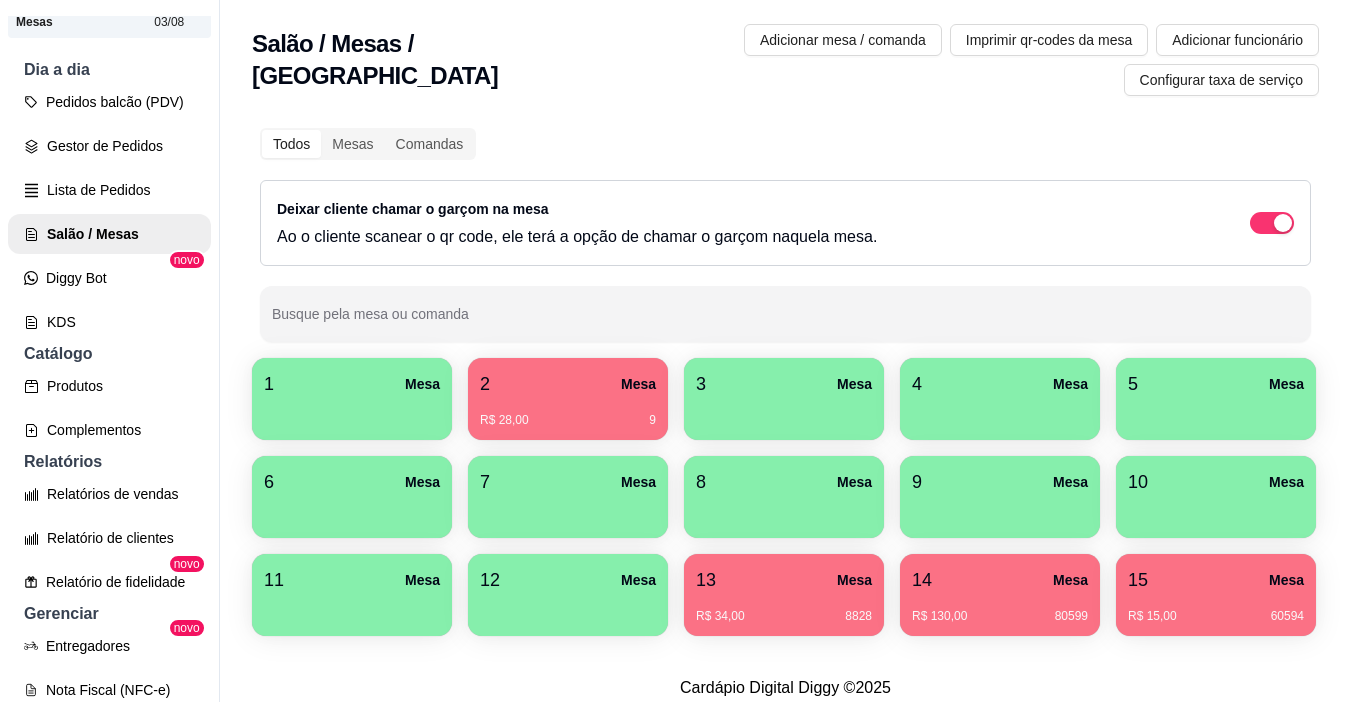 click on "R$ 28,00 9" at bounding box center (568, 413) 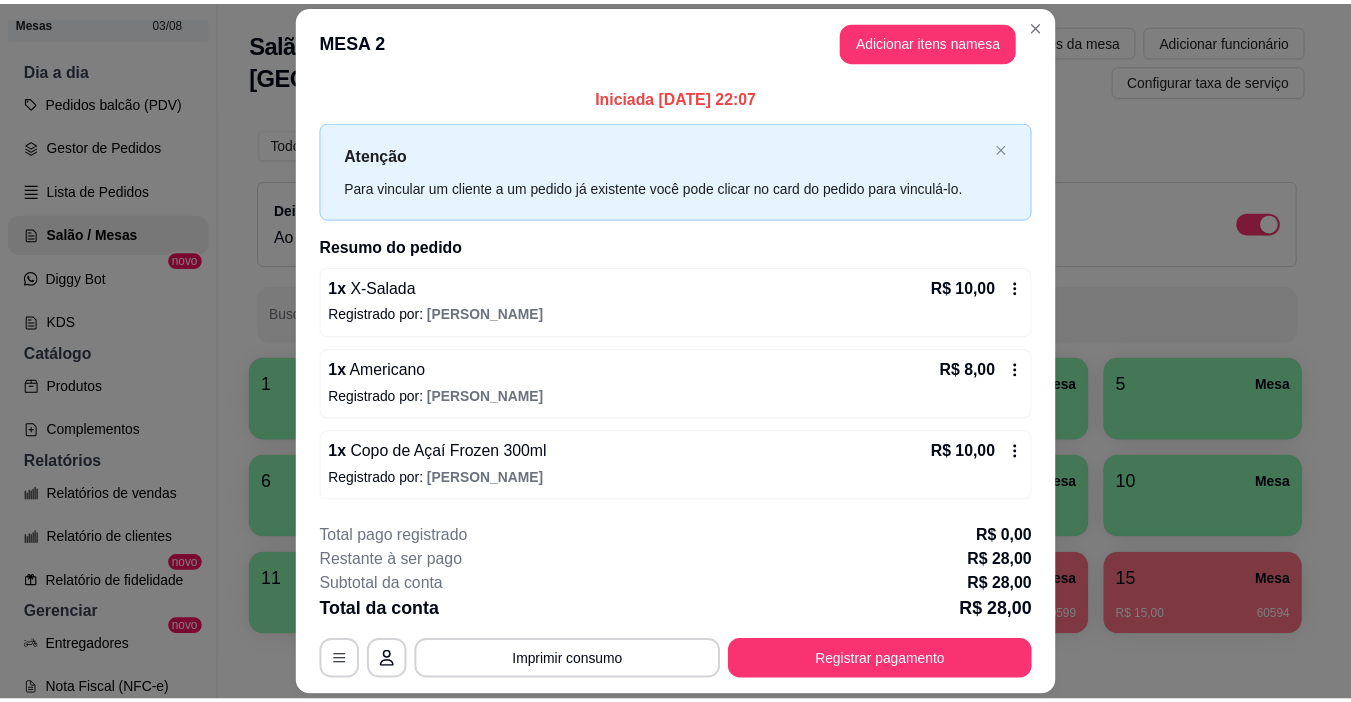 scroll, scrollTop: 59, scrollLeft: 0, axis: vertical 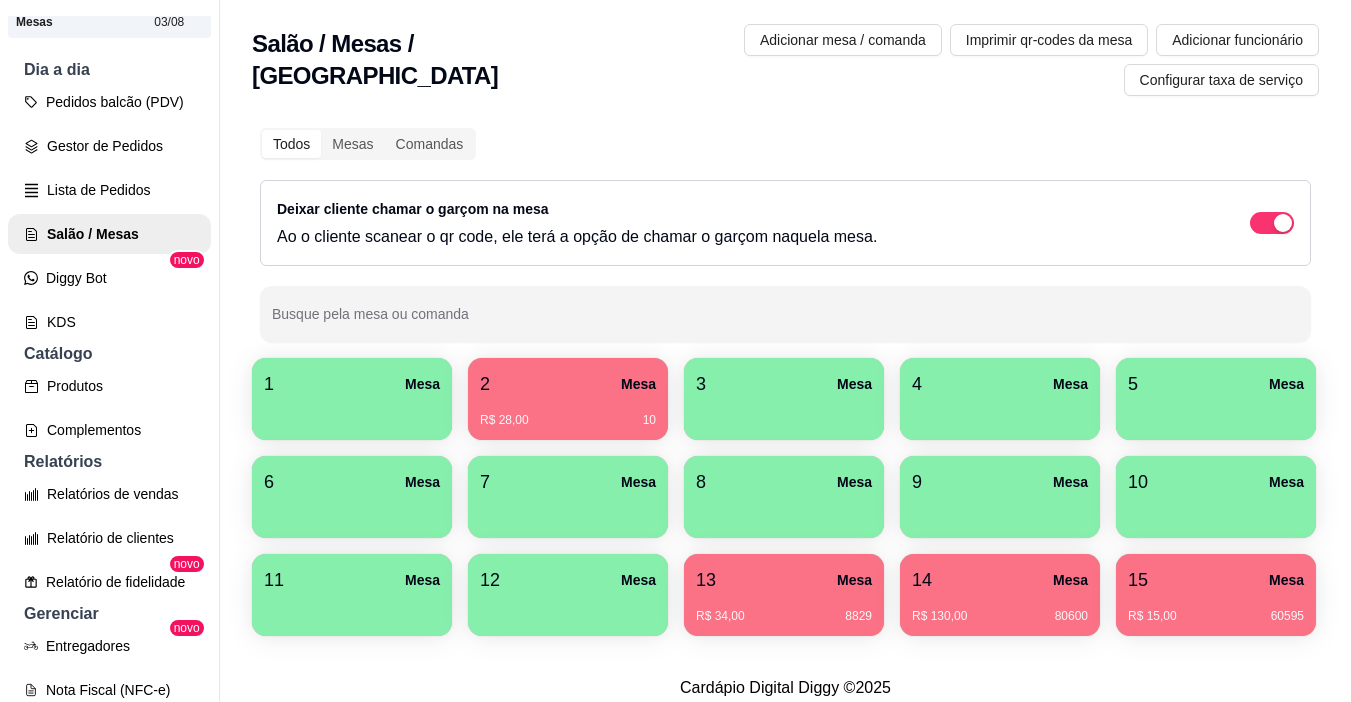 type 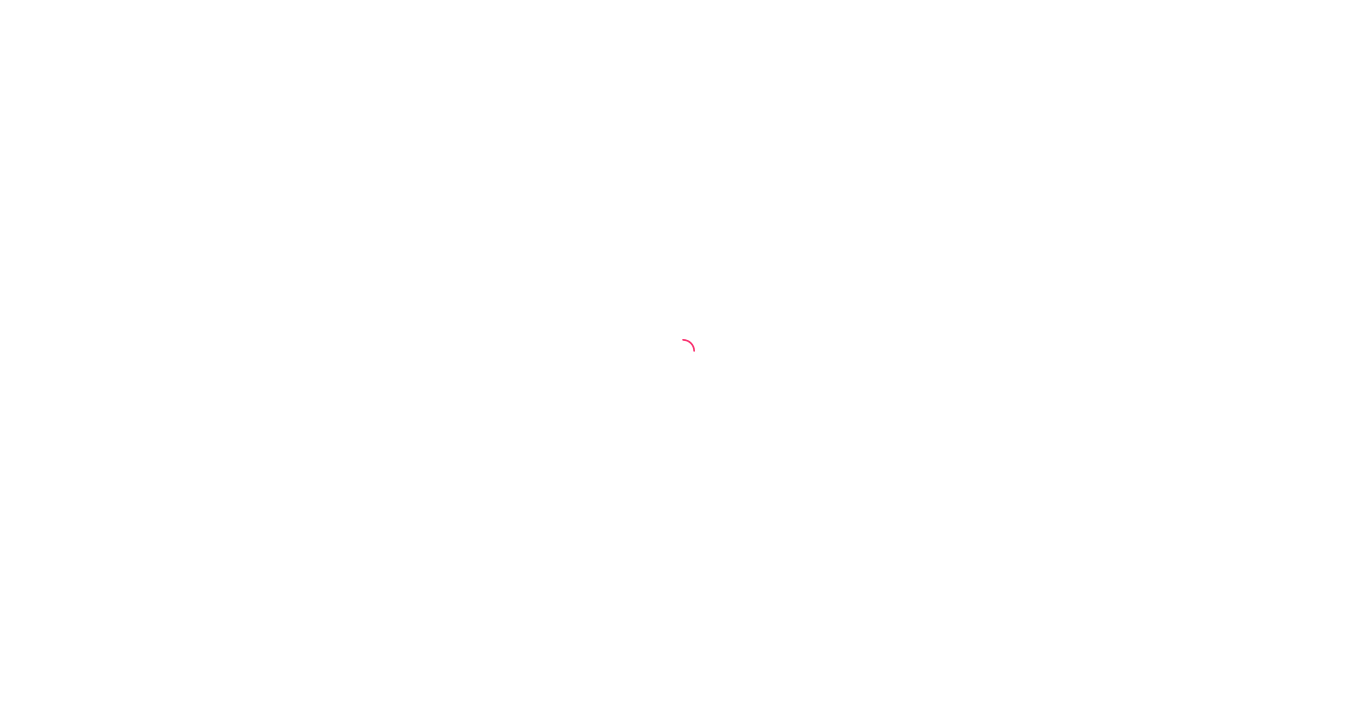 scroll, scrollTop: 0, scrollLeft: 0, axis: both 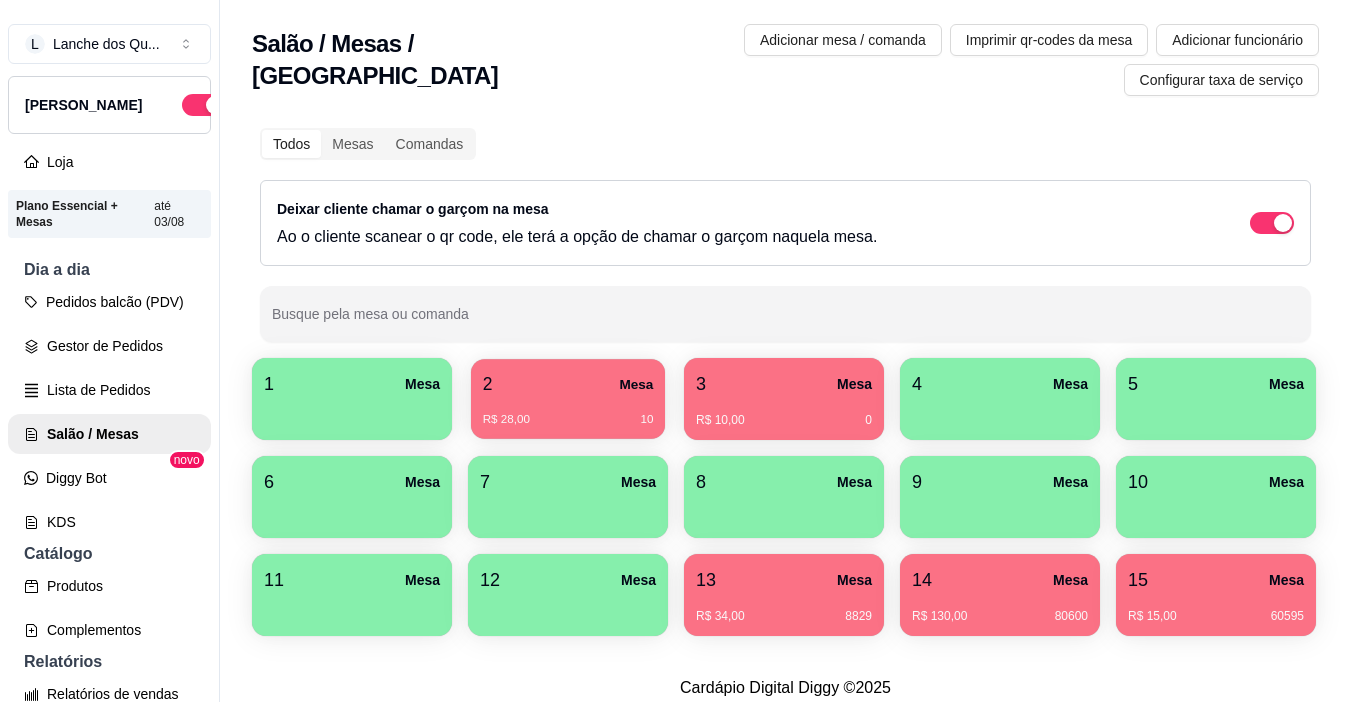 click on "2 Mesa" at bounding box center (568, 384) 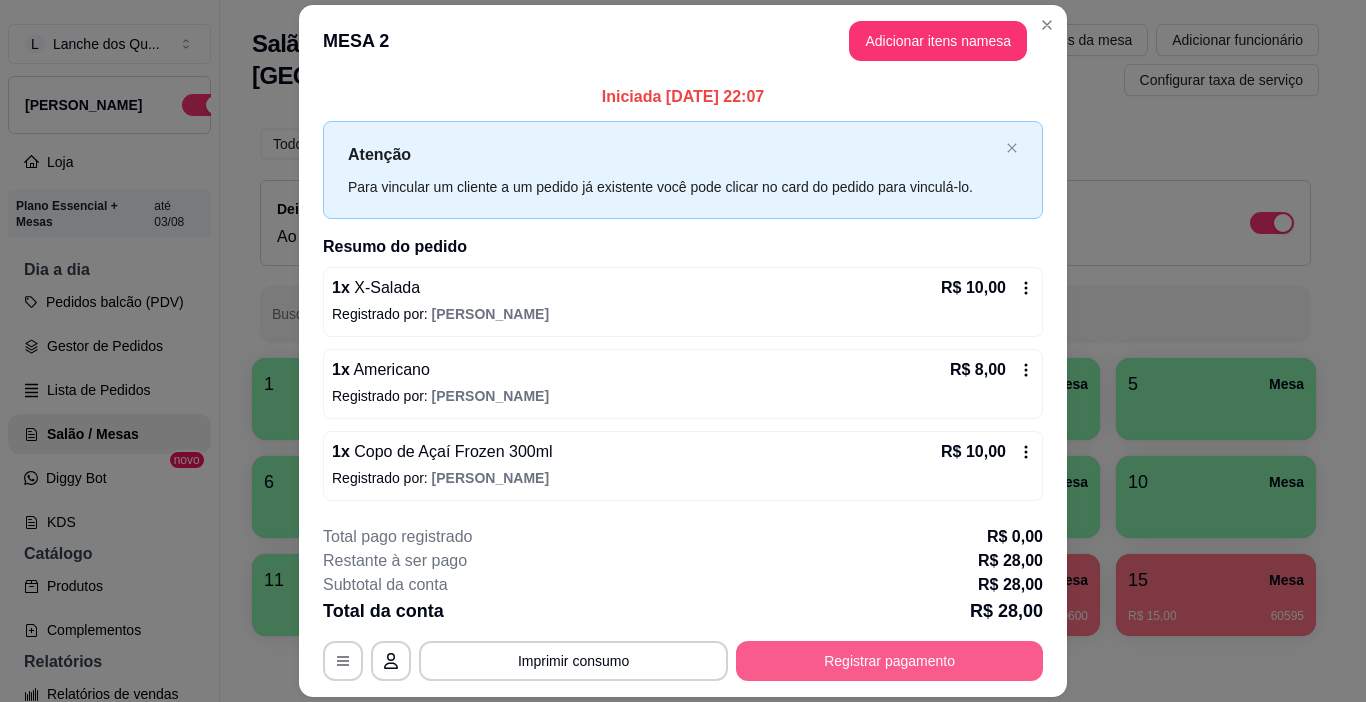 click on "Registrar pagamento" at bounding box center (889, 661) 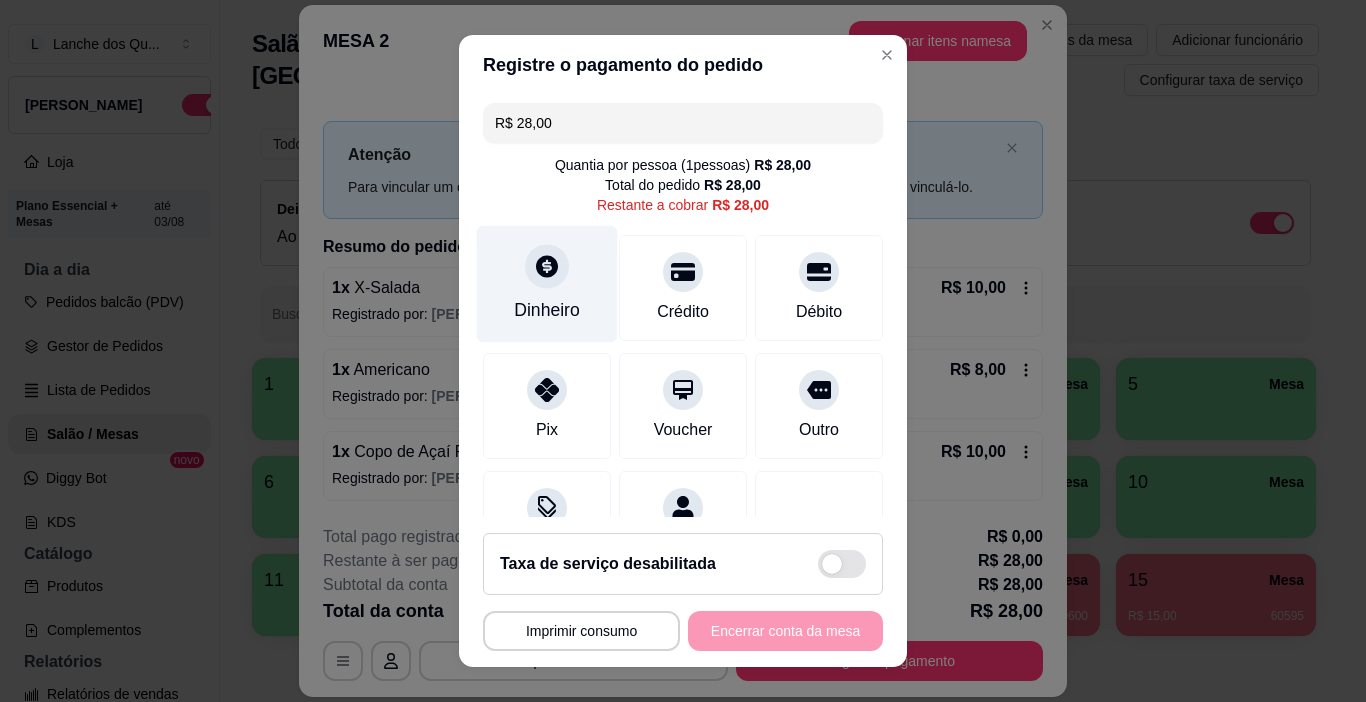 click at bounding box center (547, 267) 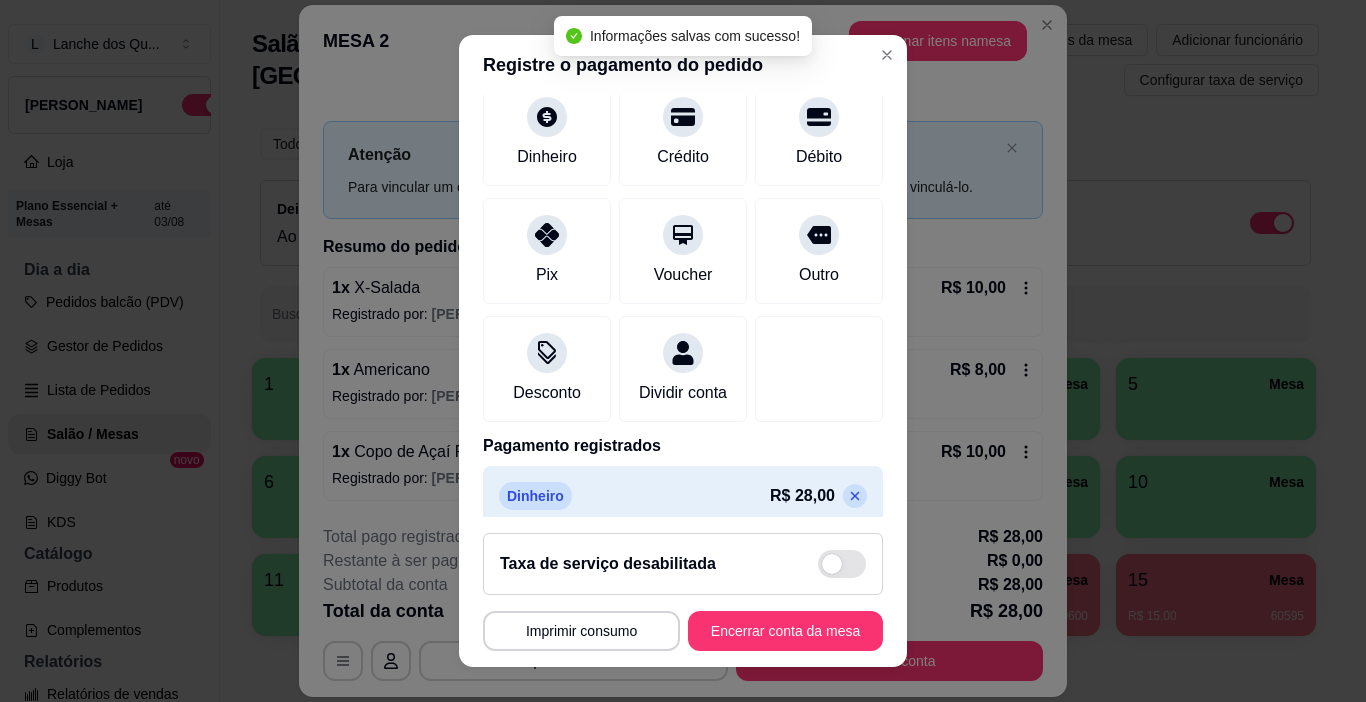 scroll, scrollTop: 176, scrollLeft: 0, axis: vertical 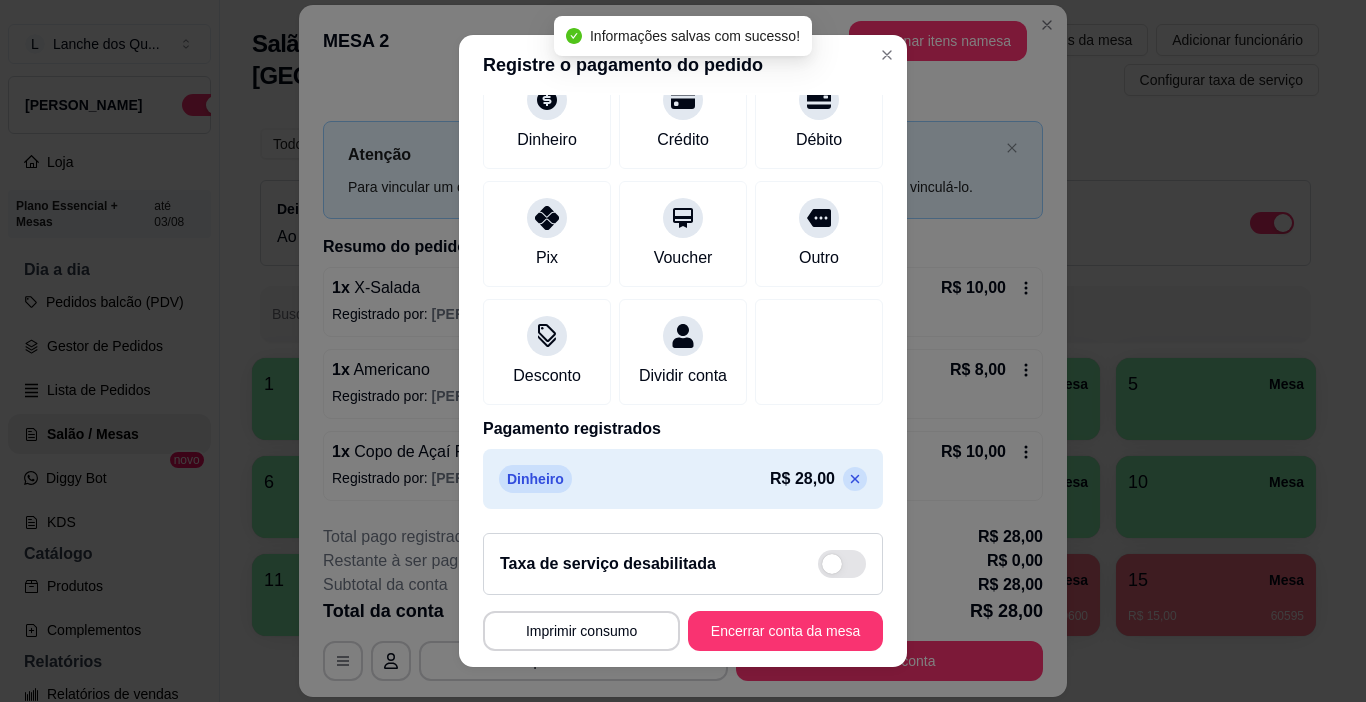 click 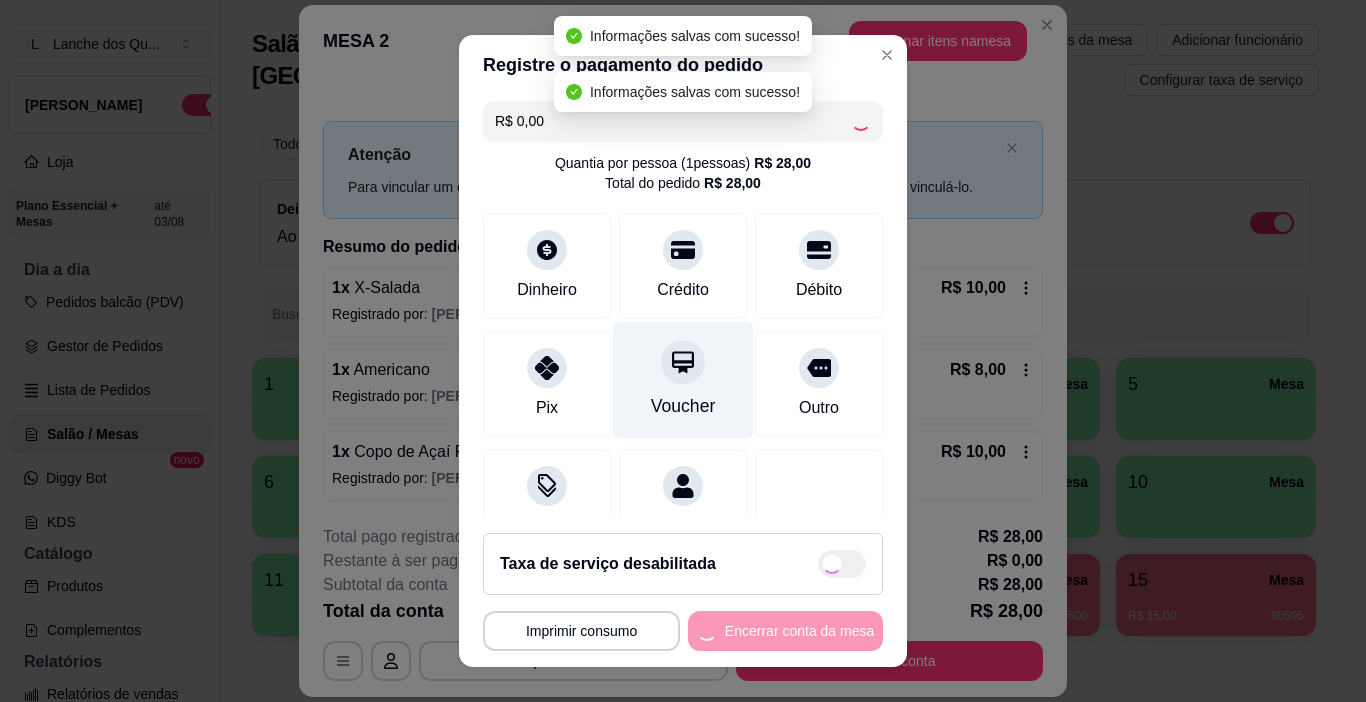 scroll, scrollTop: 0, scrollLeft: 0, axis: both 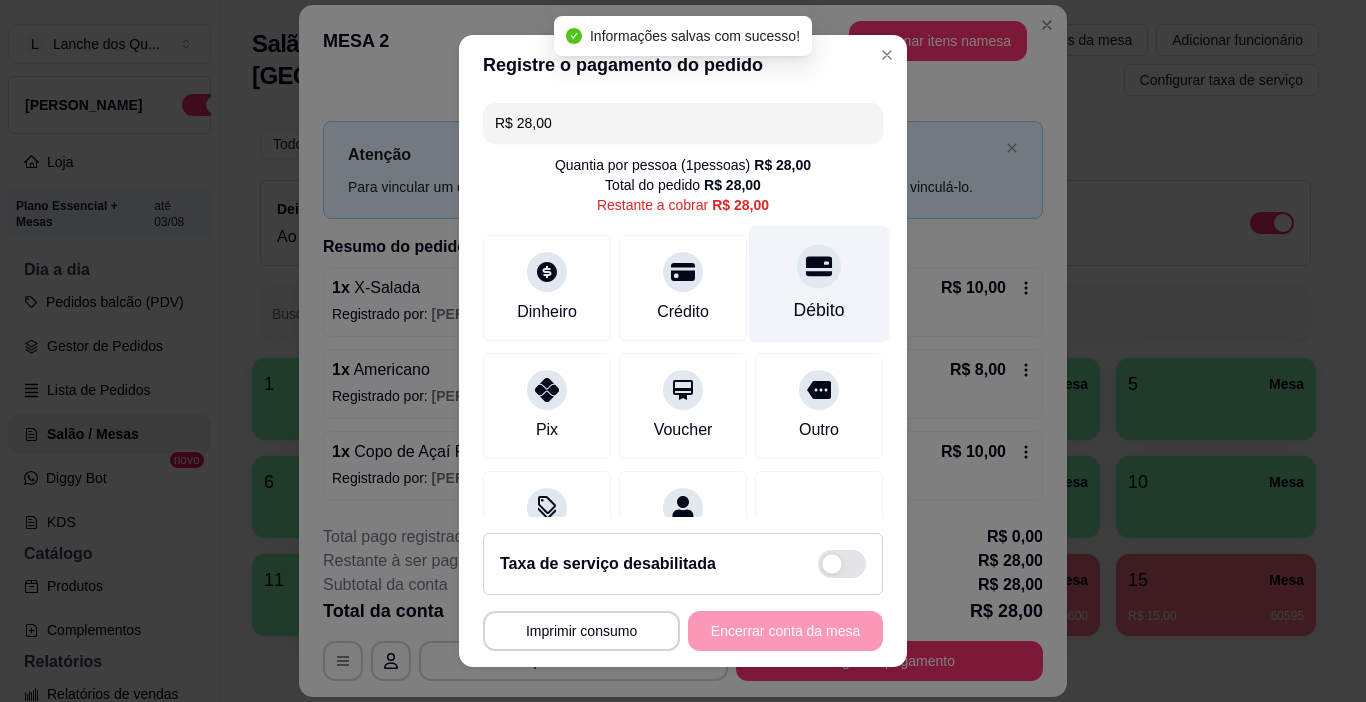 click on "Débito" at bounding box center (819, 310) 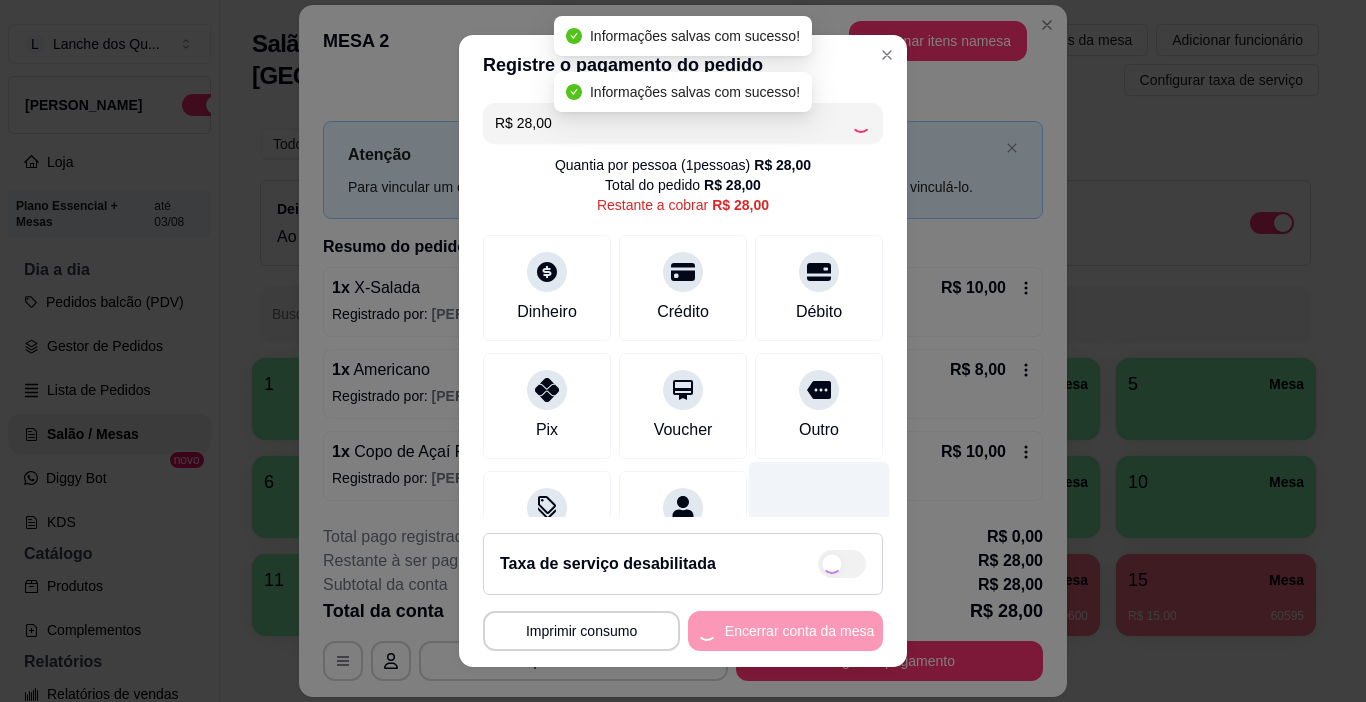 type on "R$ 0,00" 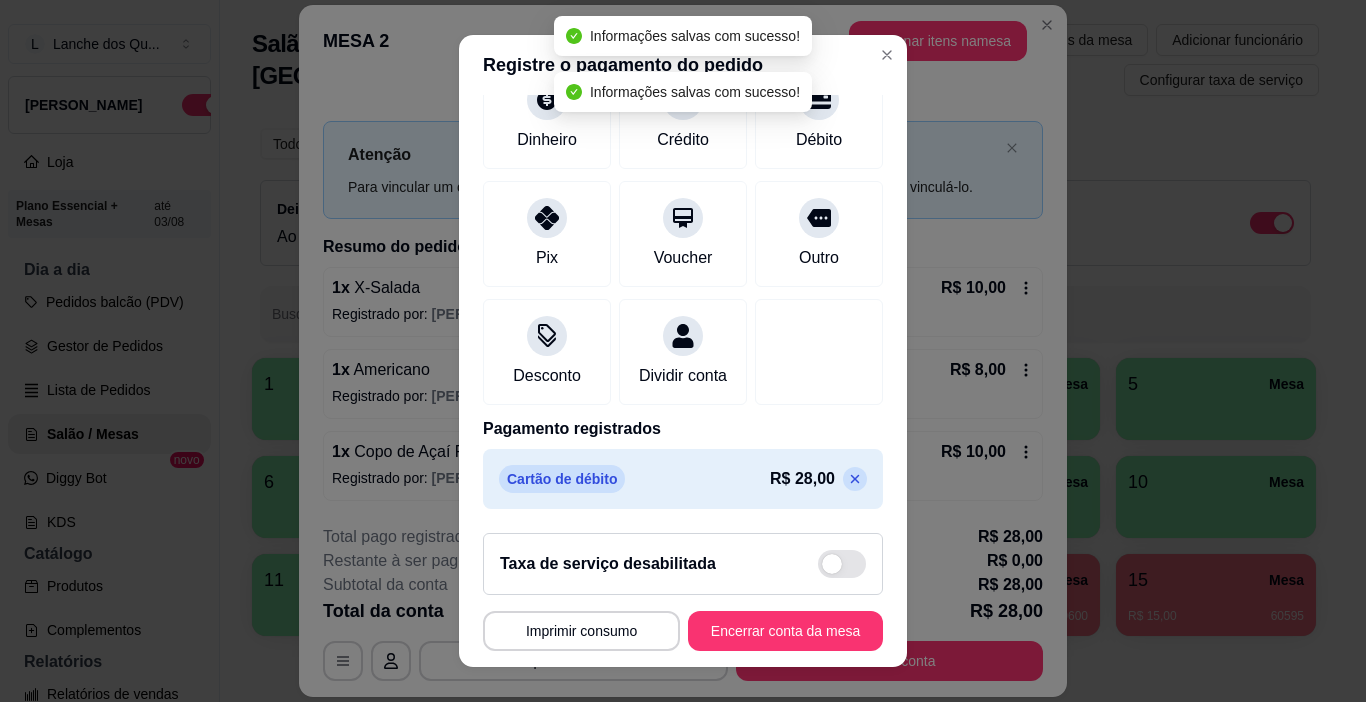 scroll, scrollTop: 176, scrollLeft: 0, axis: vertical 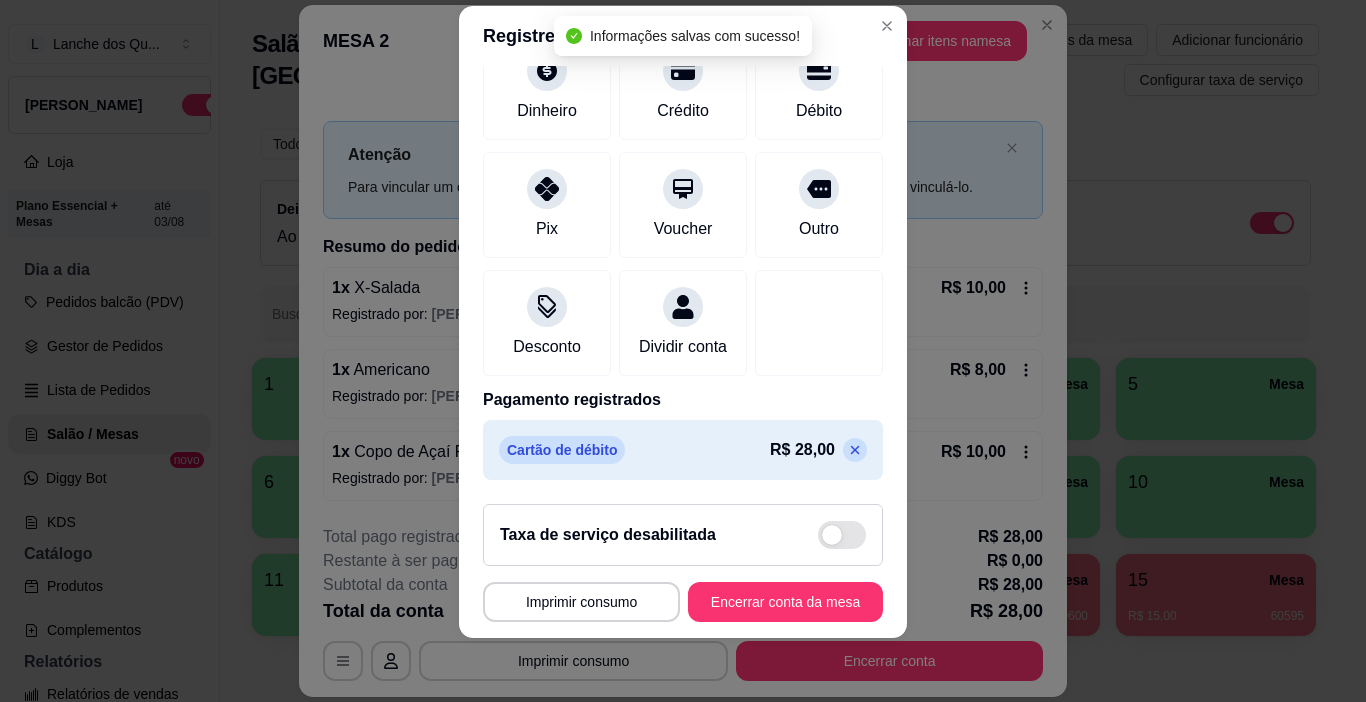 click on "Encerrar conta da mesa" at bounding box center (785, 602) 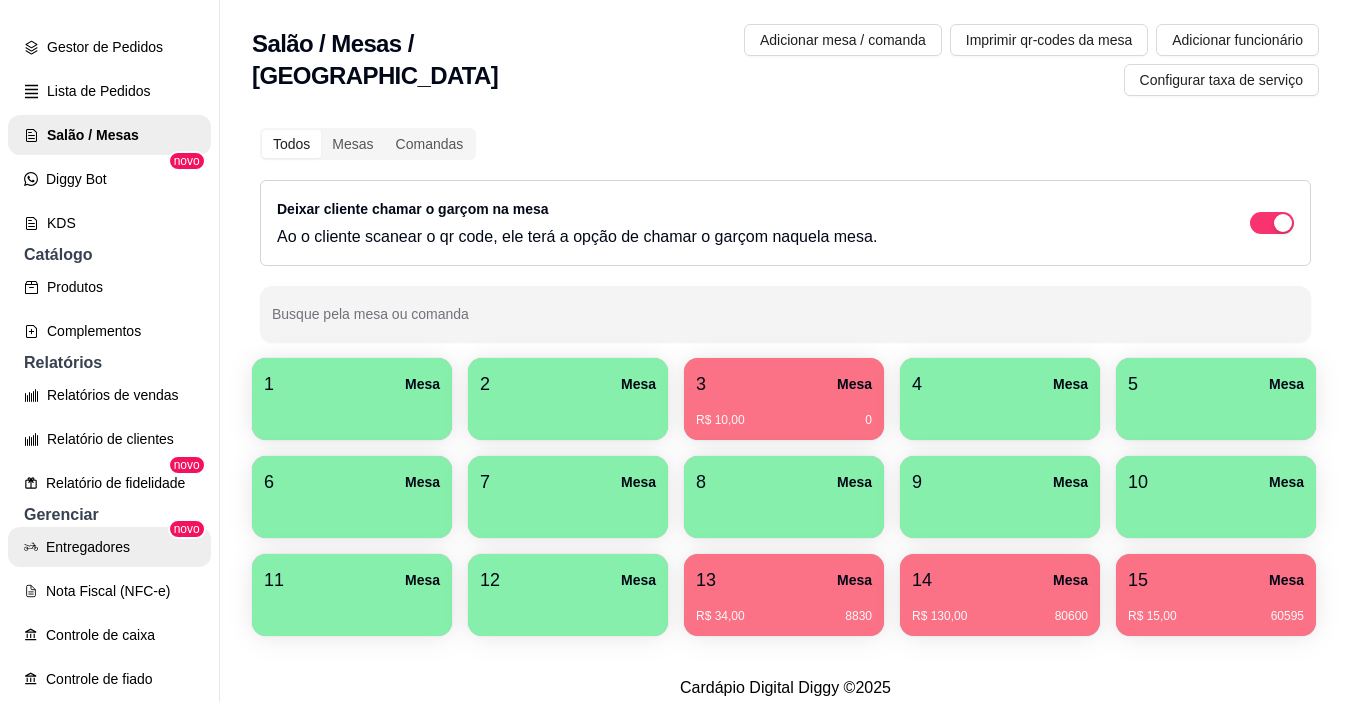 scroll, scrollTop: 300, scrollLeft: 0, axis: vertical 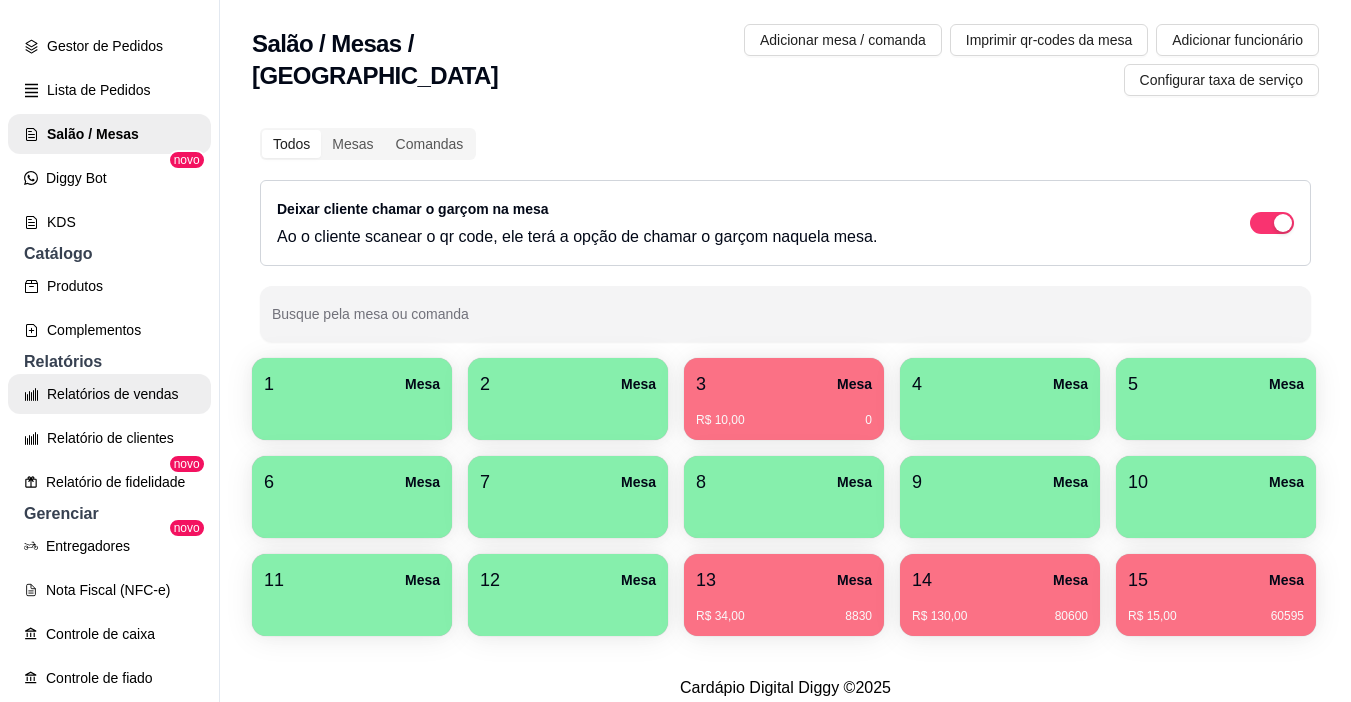 click on "Relatórios de vendas" at bounding box center (109, 394) 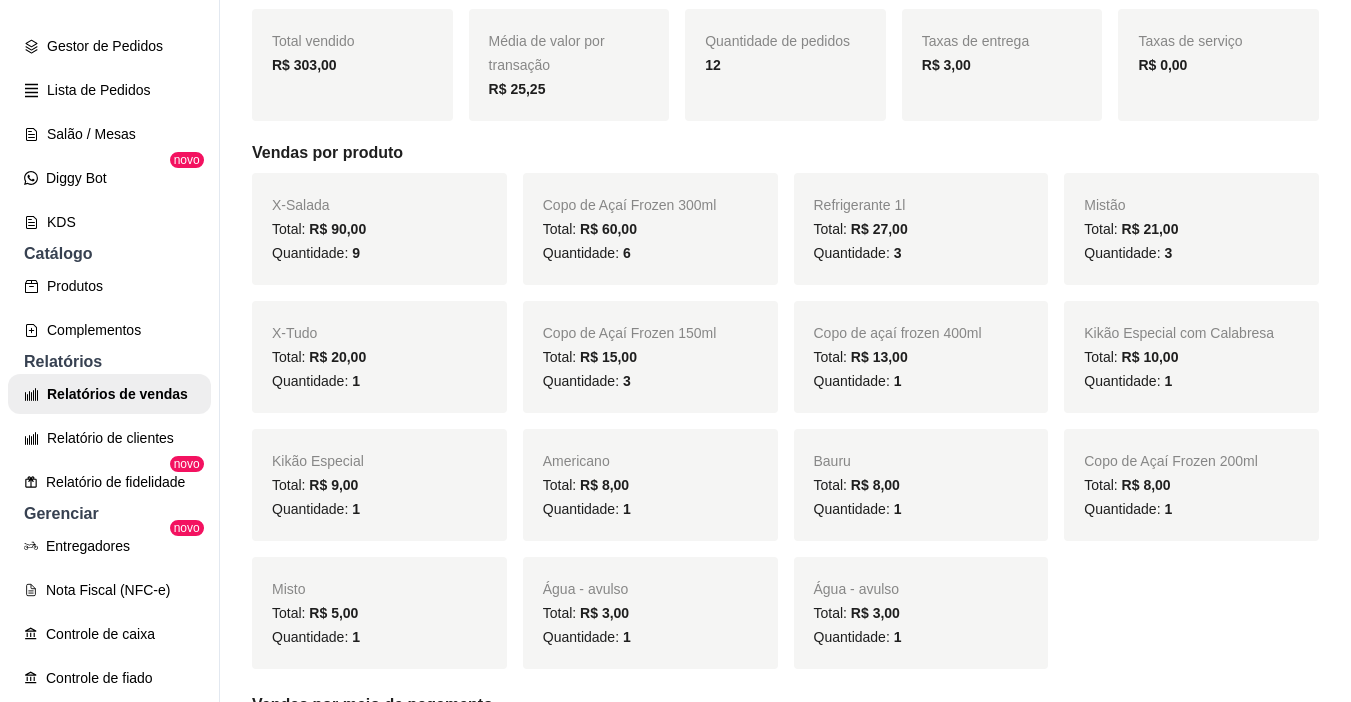 scroll, scrollTop: 500, scrollLeft: 0, axis: vertical 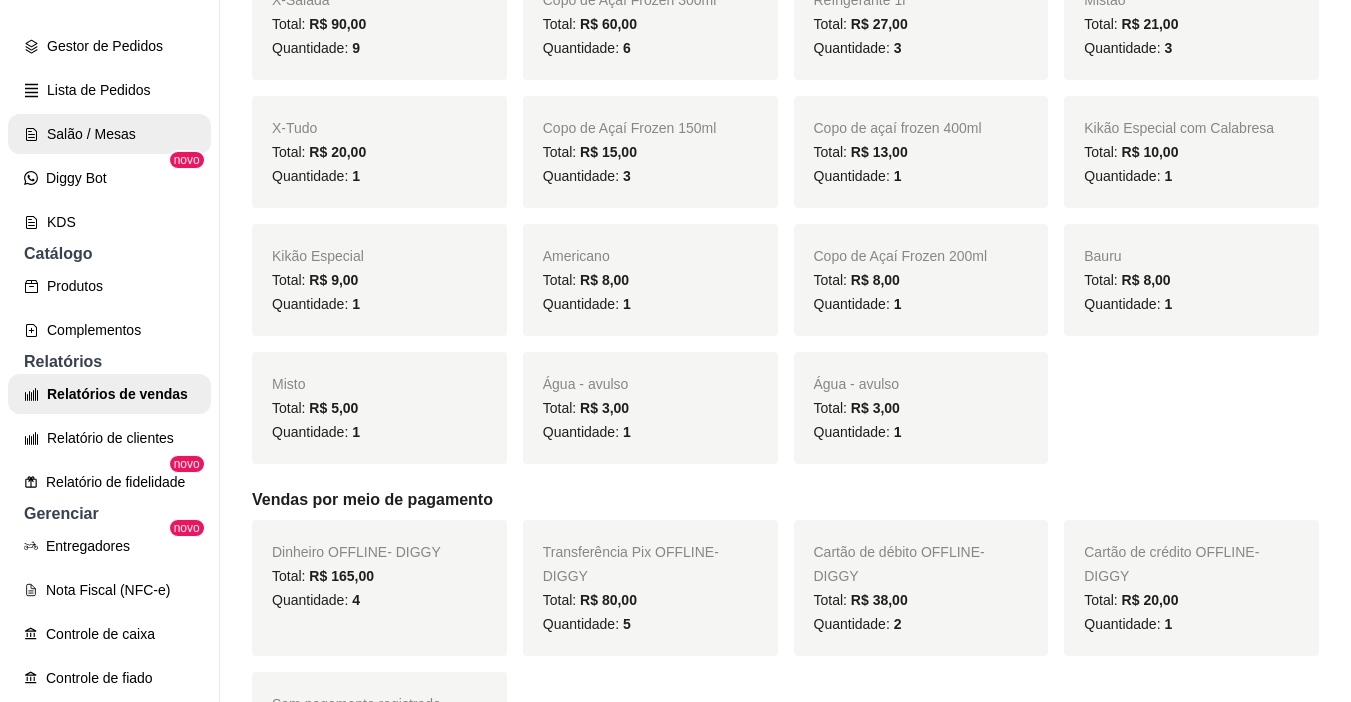 click on "Salão / Mesas" at bounding box center [109, 134] 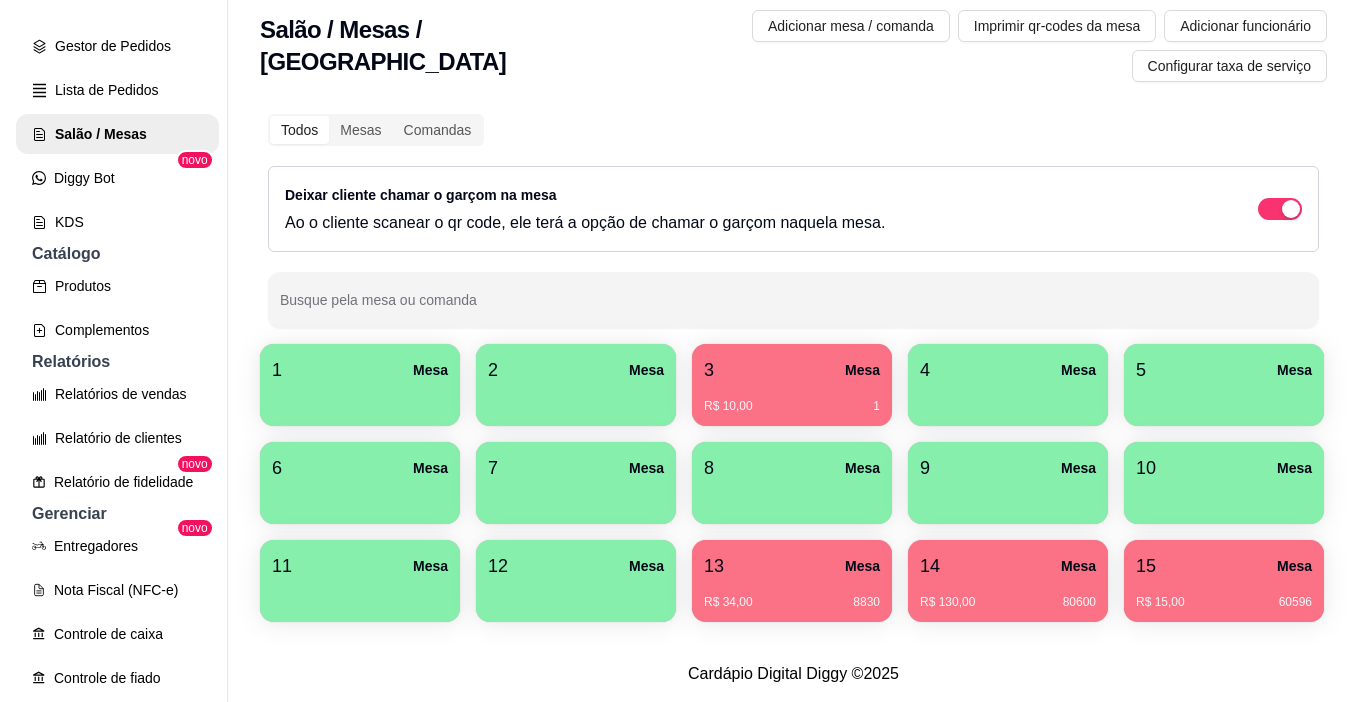 scroll, scrollTop: 0, scrollLeft: 0, axis: both 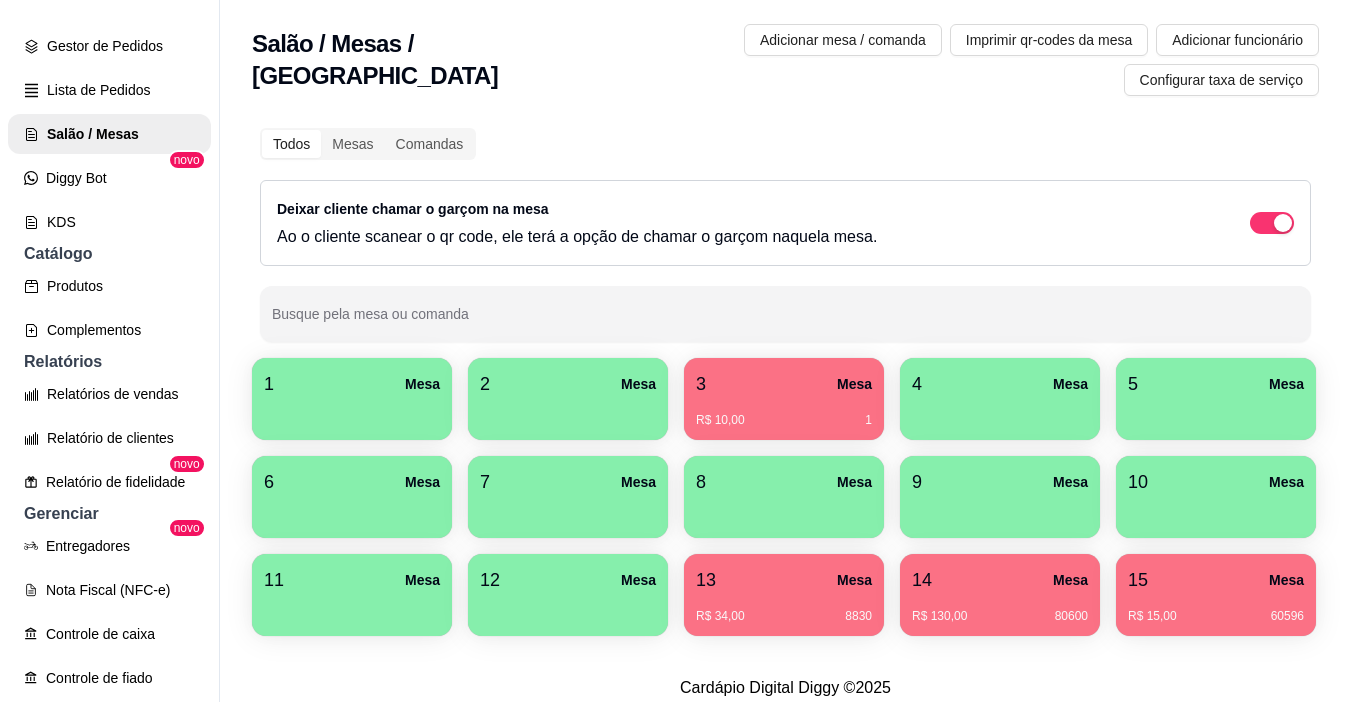 click at bounding box center (352, 413) 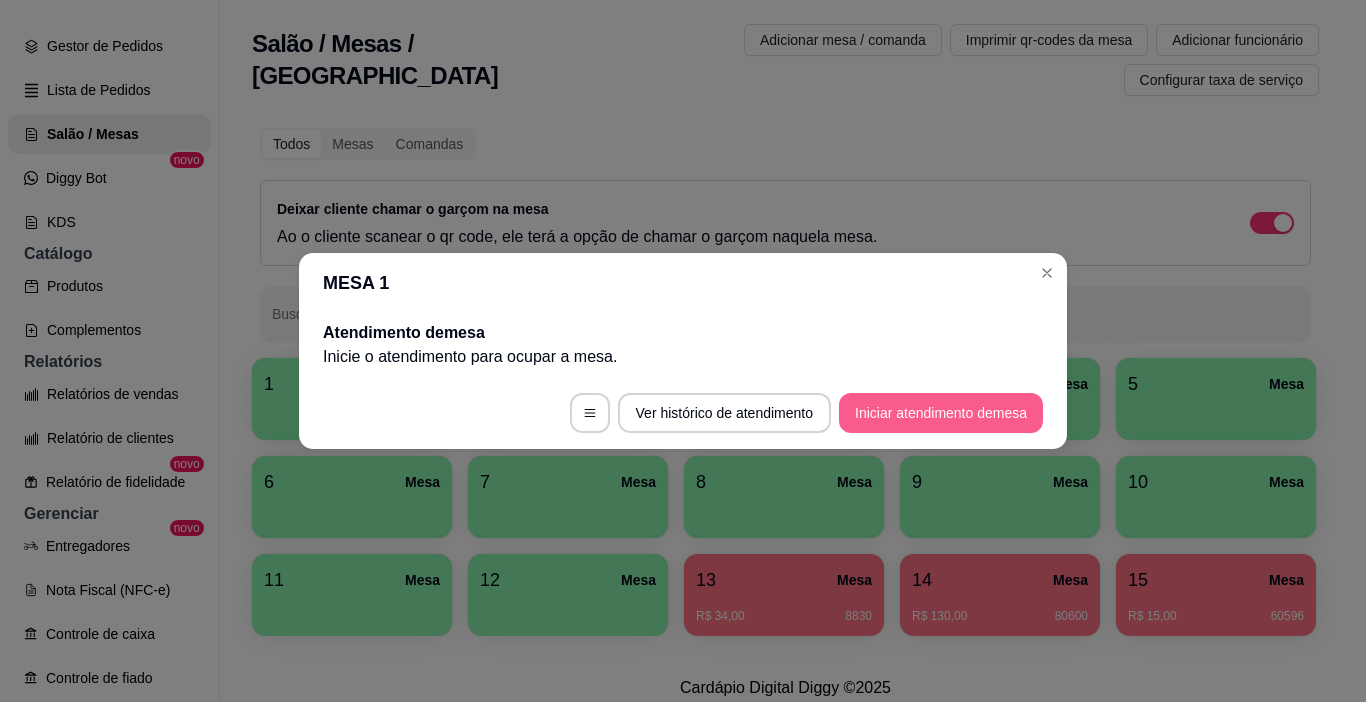 click on "Iniciar atendimento de  mesa" at bounding box center [941, 413] 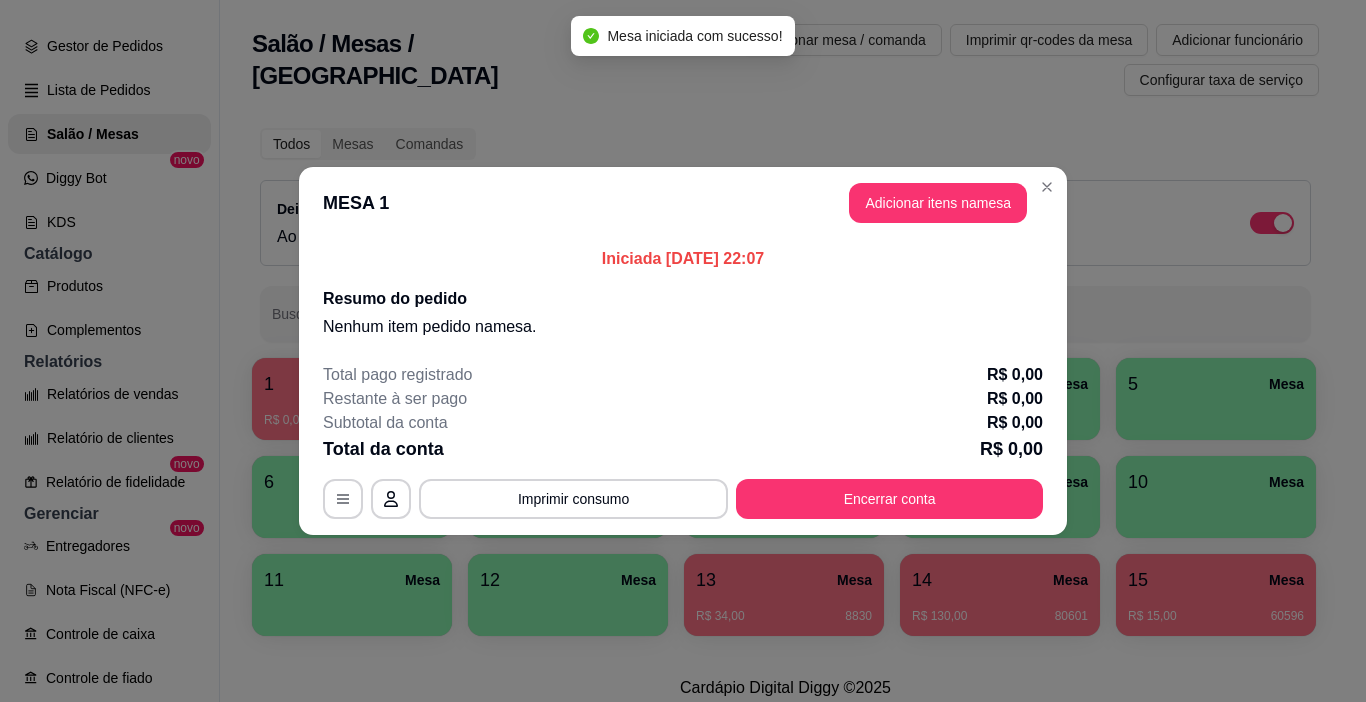 click on "Adicionar itens na  mesa" at bounding box center (938, 203) 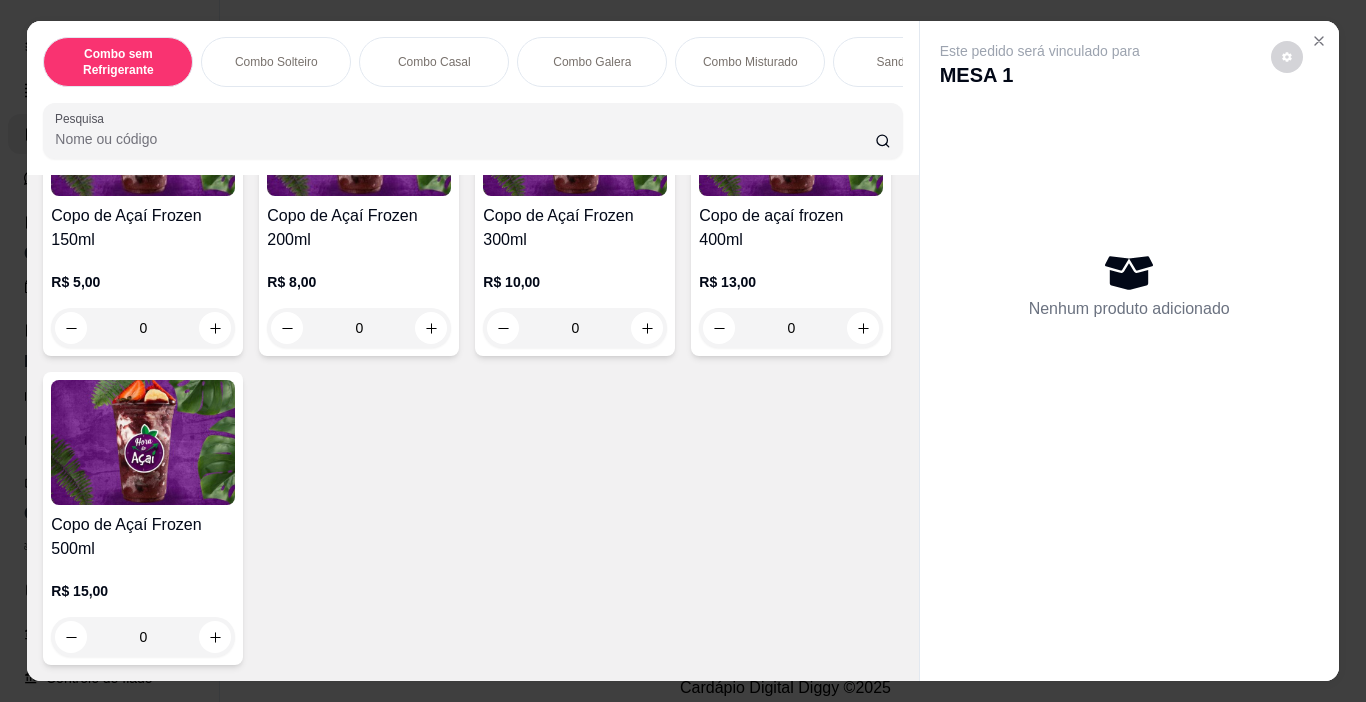 scroll, scrollTop: 5100, scrollLeft: 0, axis: vertical 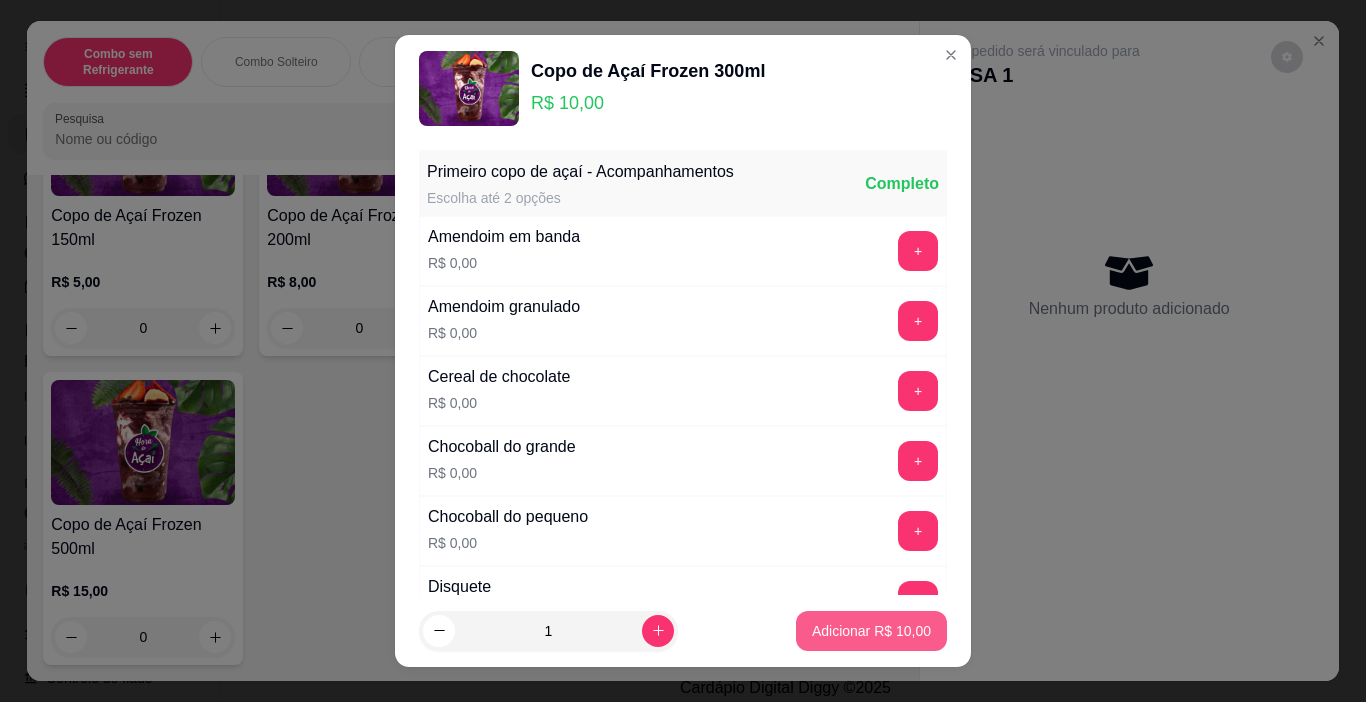click on "Adicionar   R$ 10,00" at bounding box center (871, 631) 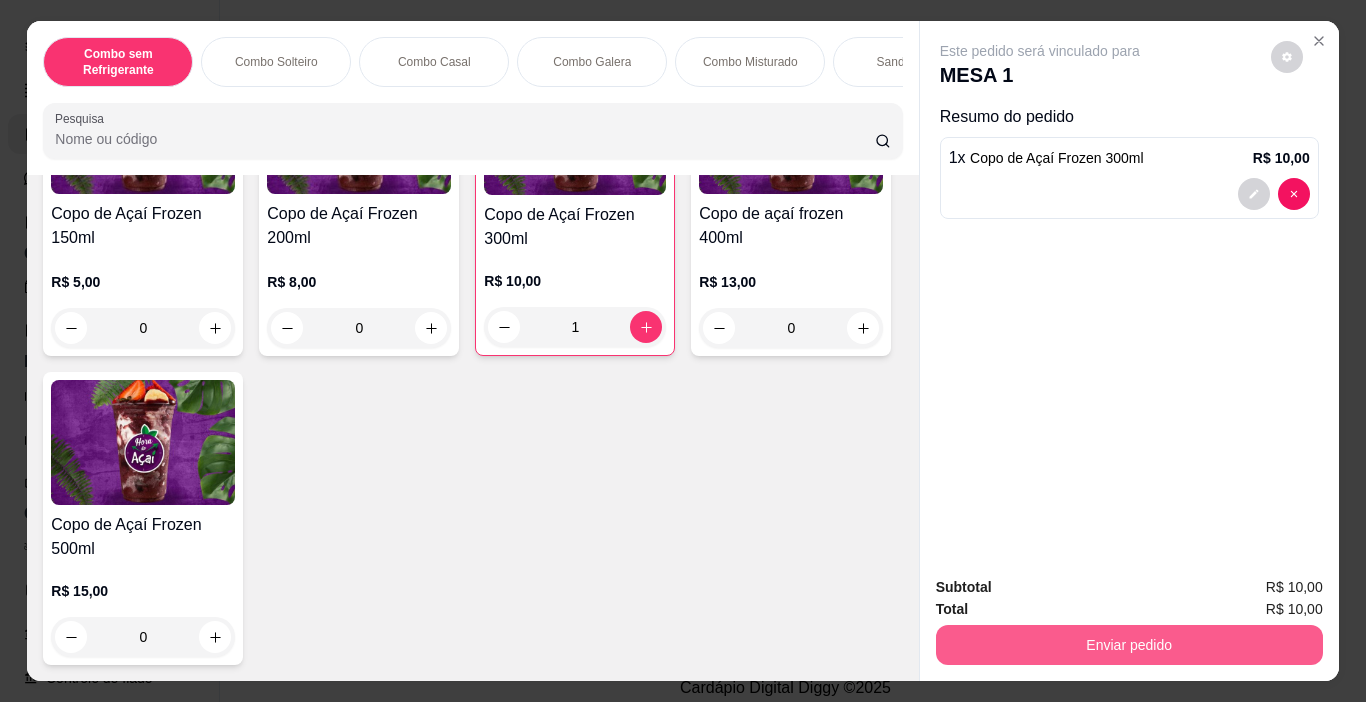 click on "Enviar pedido" at bounding box center (1129, 645) 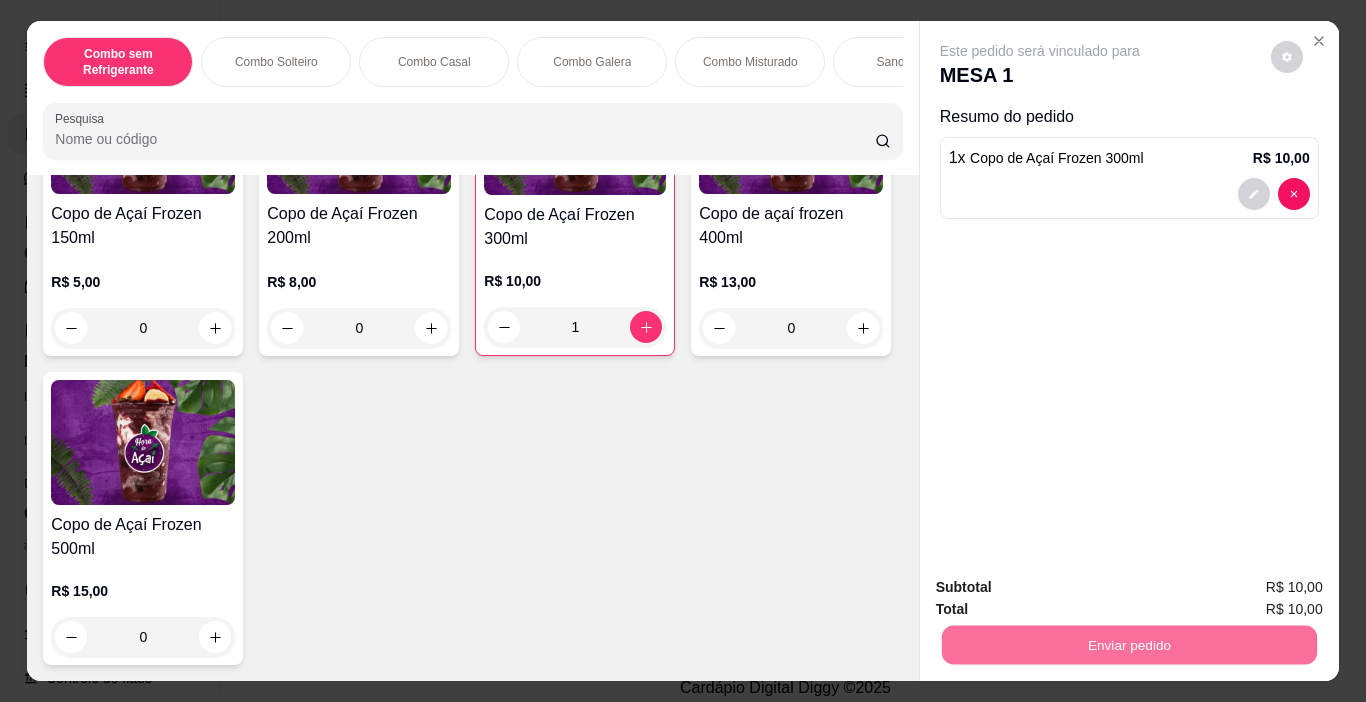 click on "Não registrar e enviar pedido" at bounding box center (1063, 588) 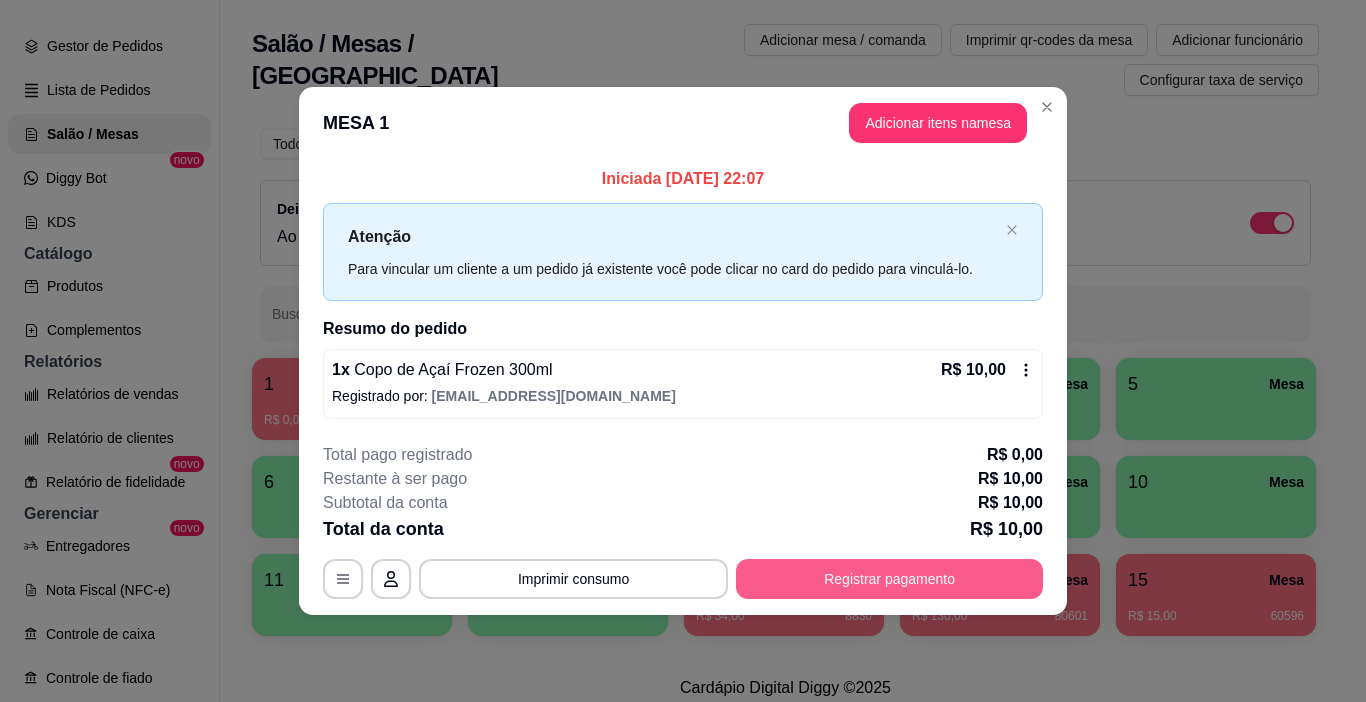 click on "Registrar pagamento" at bounding box center (889, 579) 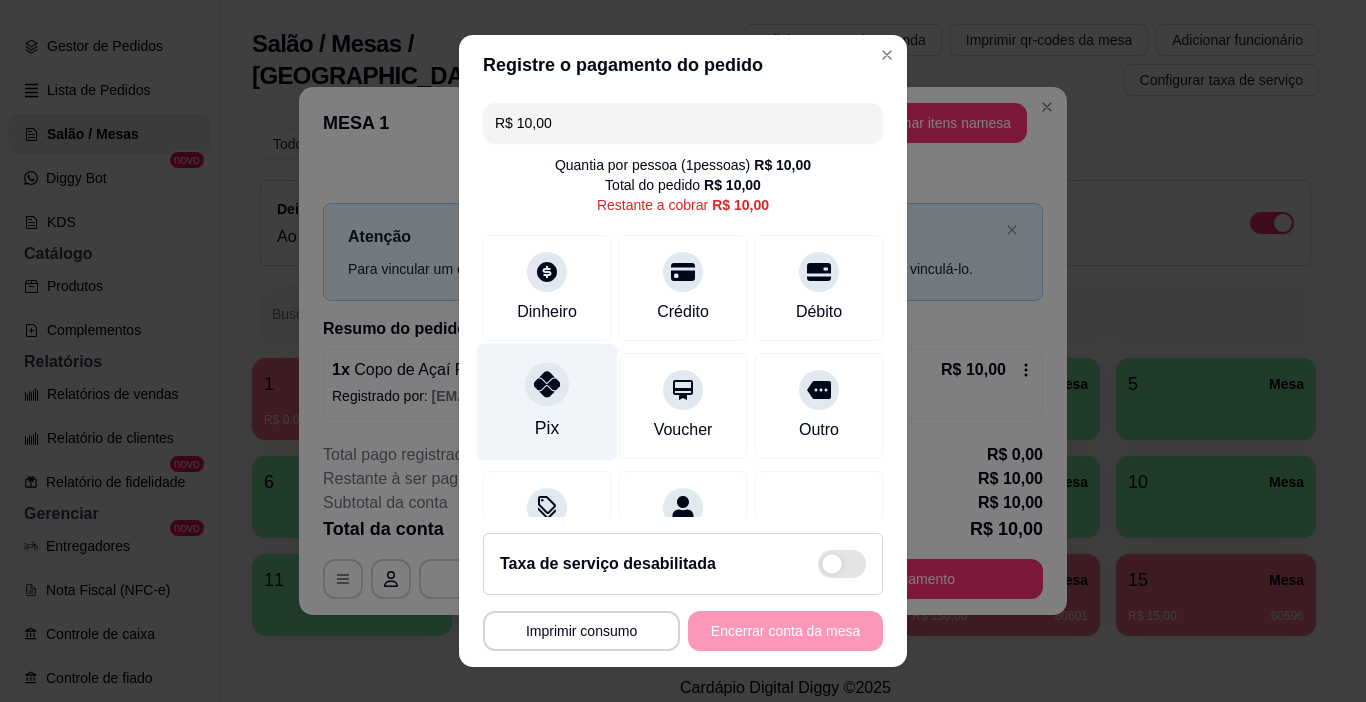 click 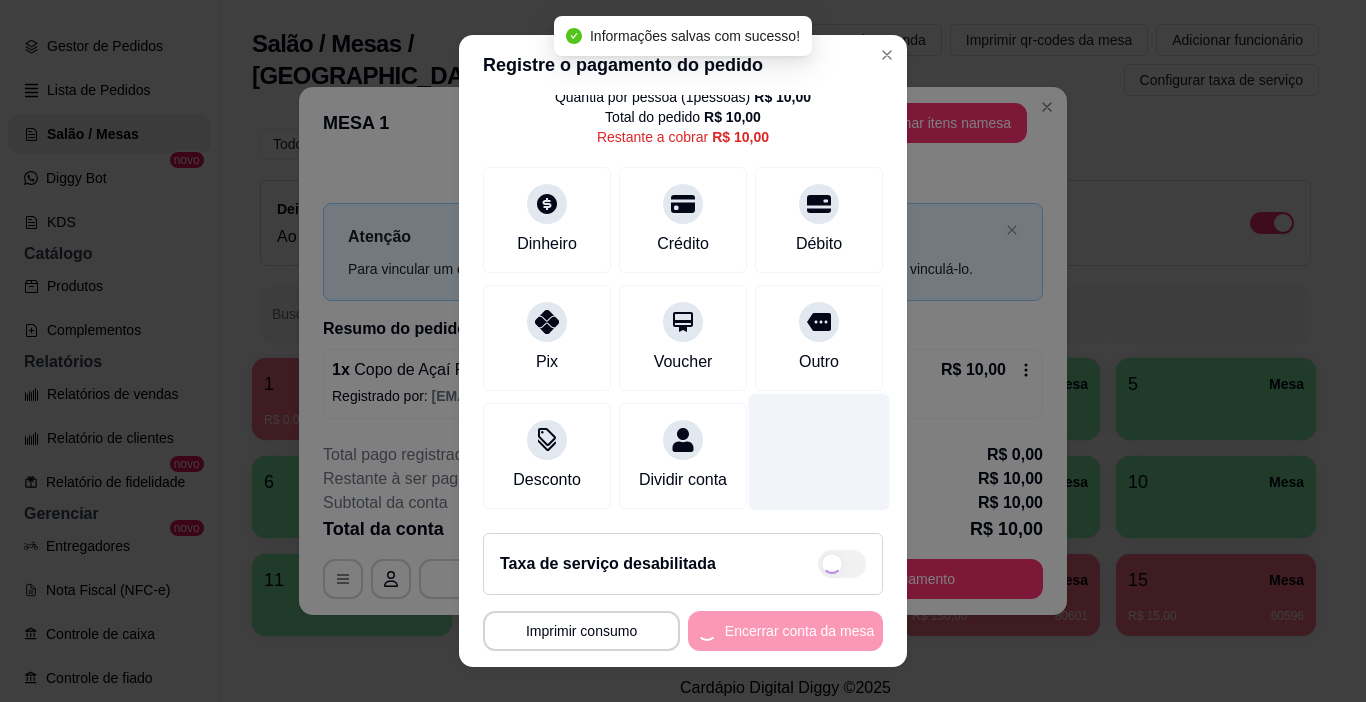 type on "R$ 0,00" 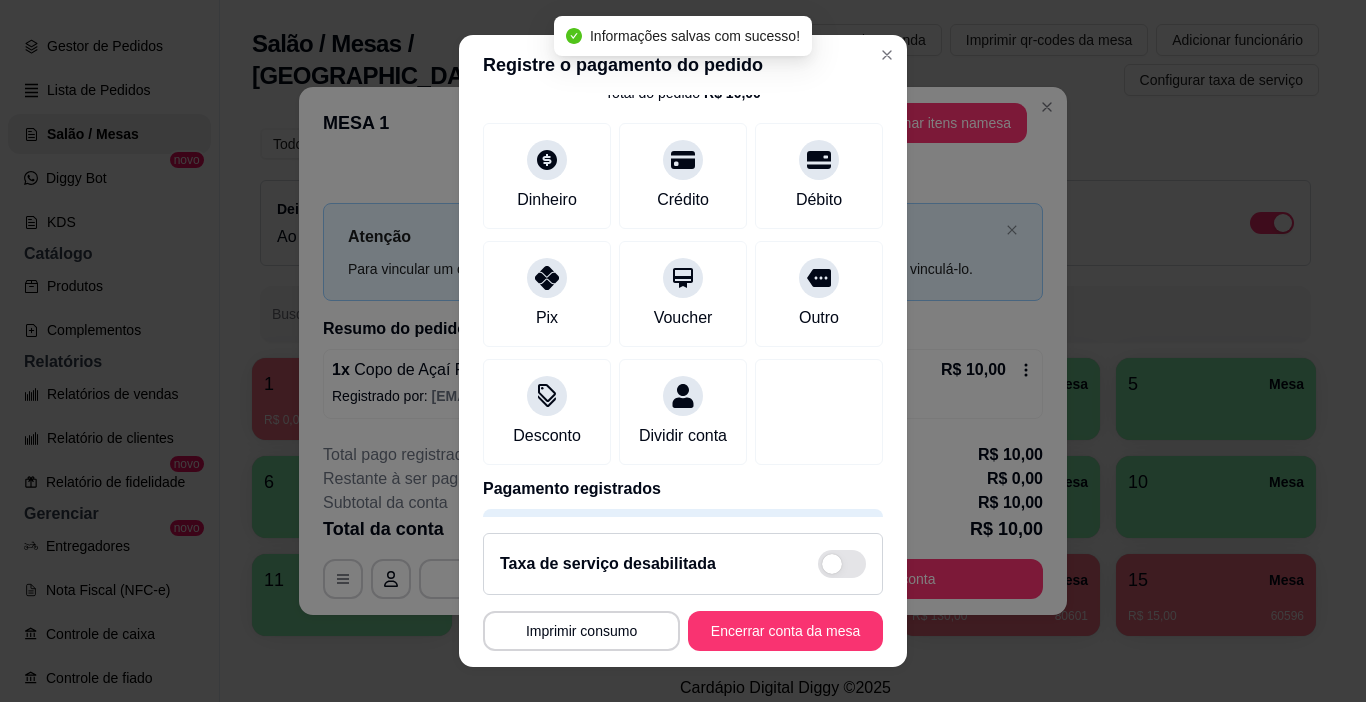 scroll, scrollTop: 176, scrollLeft: 0, axis: vertical 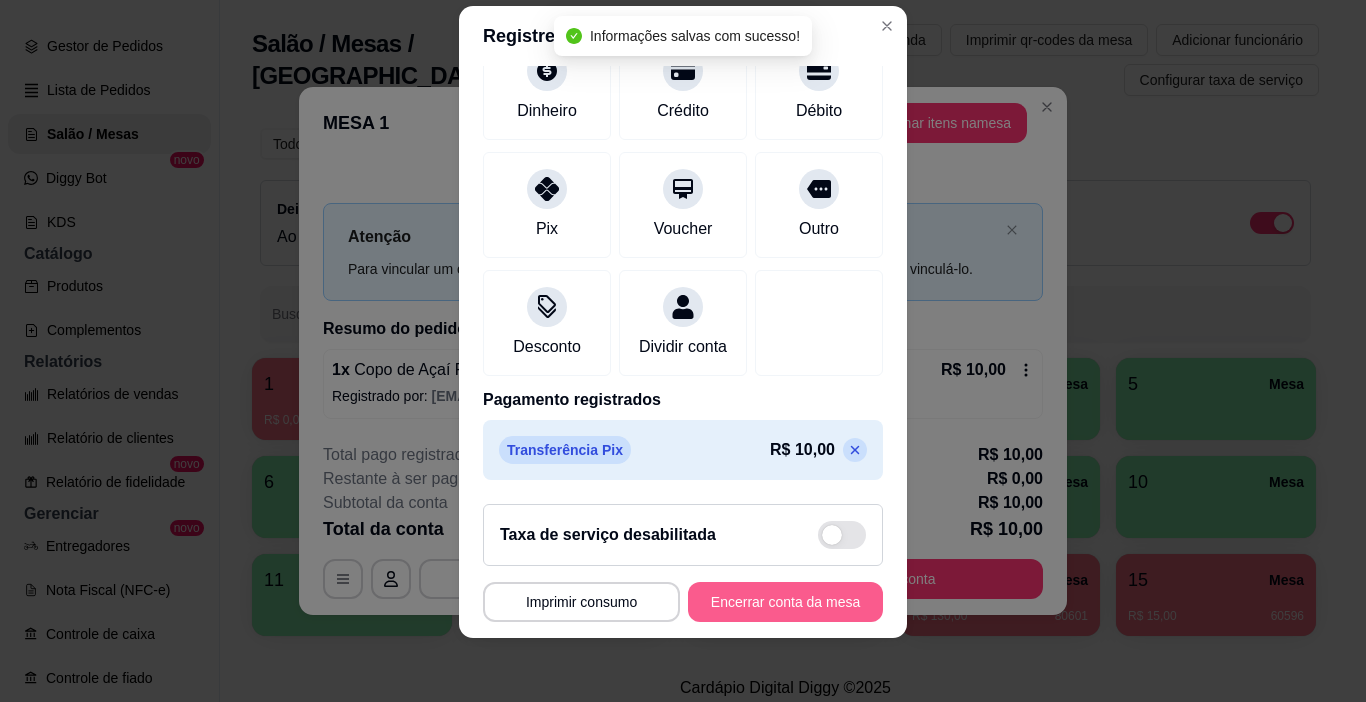 click on "Encerrar conta da mesa" at bounding box center [785, 602] 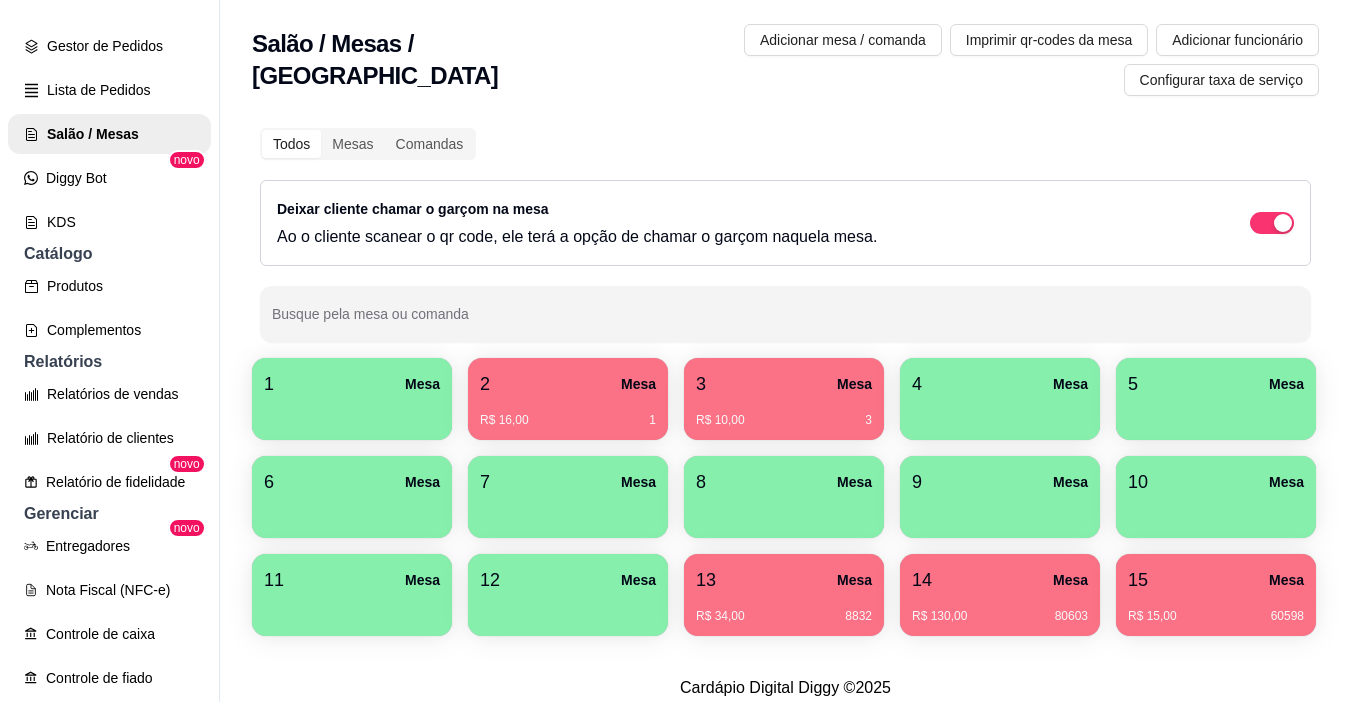click on "R$ 10,00 3" at bounding box center (784, 413) 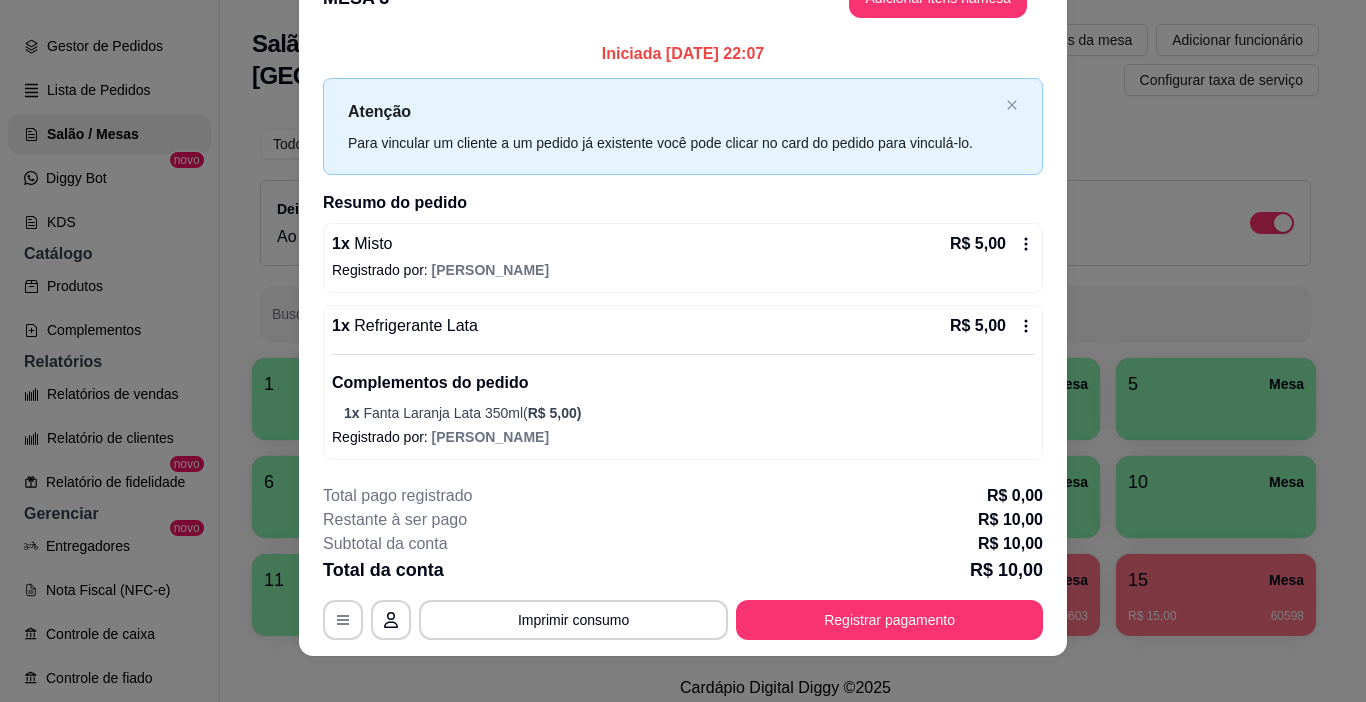 scroll, scrollTop: 60, scrollLeft: 0, axis: vertical 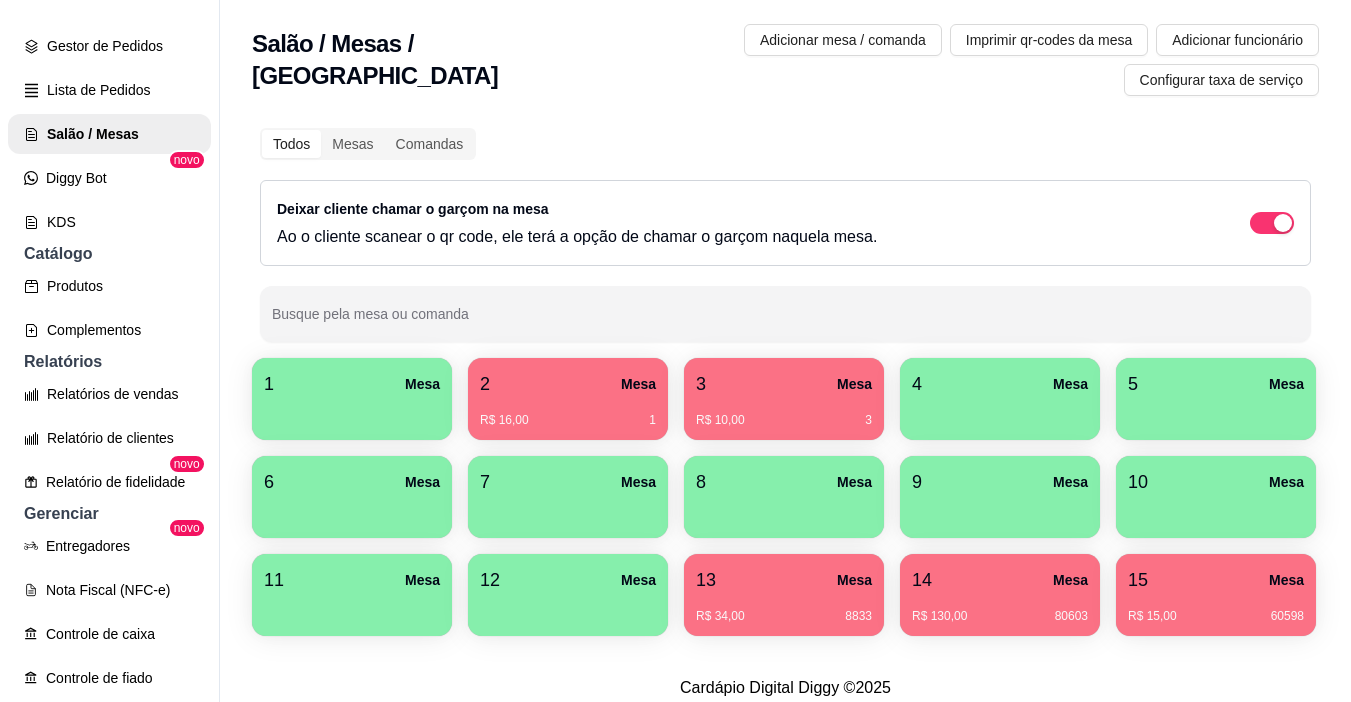 click on "2 Mesa" at bounding box center [568, 384] 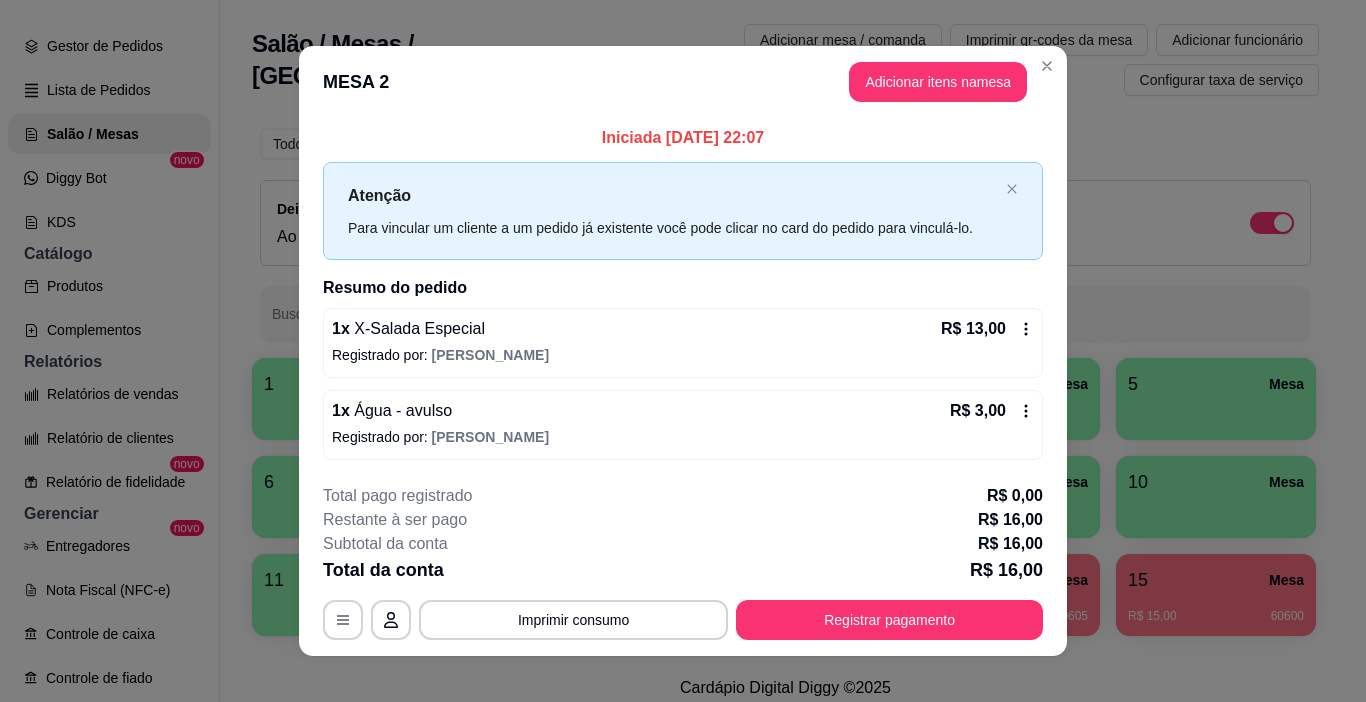 scroll, scrollTop: 18, scrollLeft: 0, axis: vertical 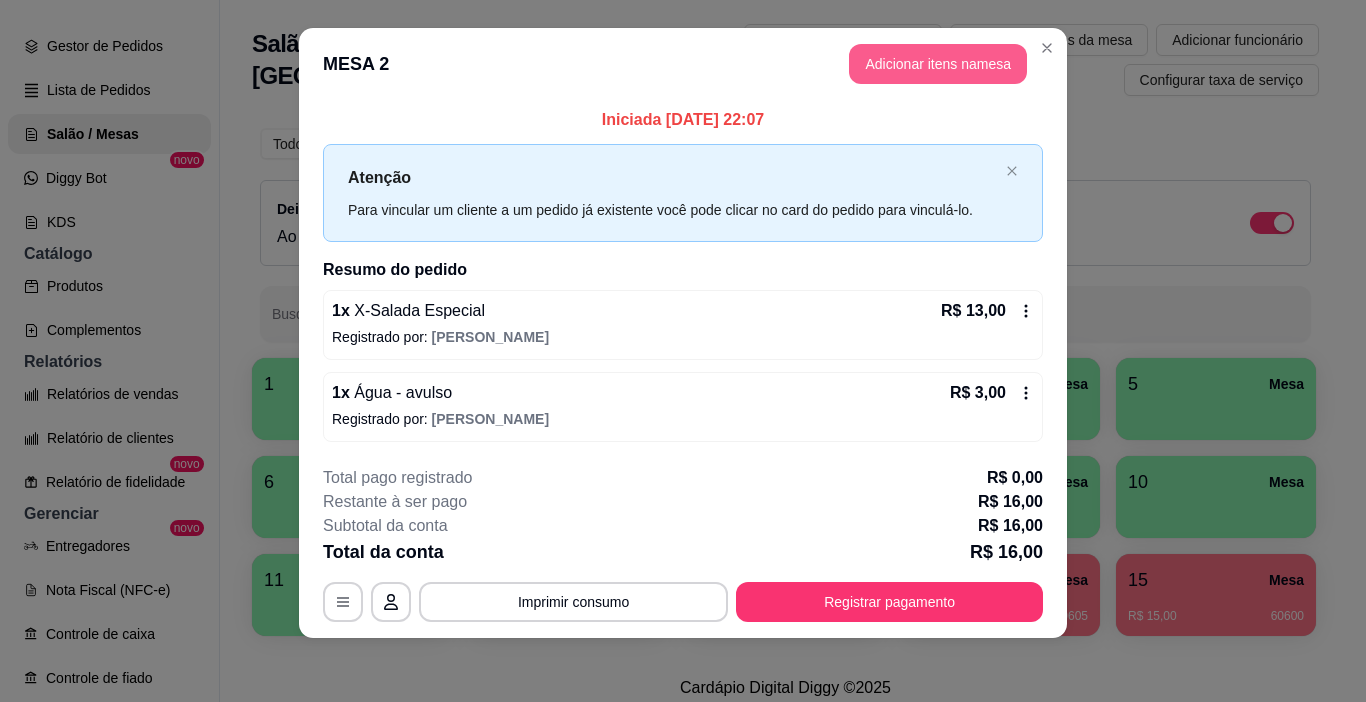 click on "Adicionar itens na  mesa" at bounding box center [938, 64] 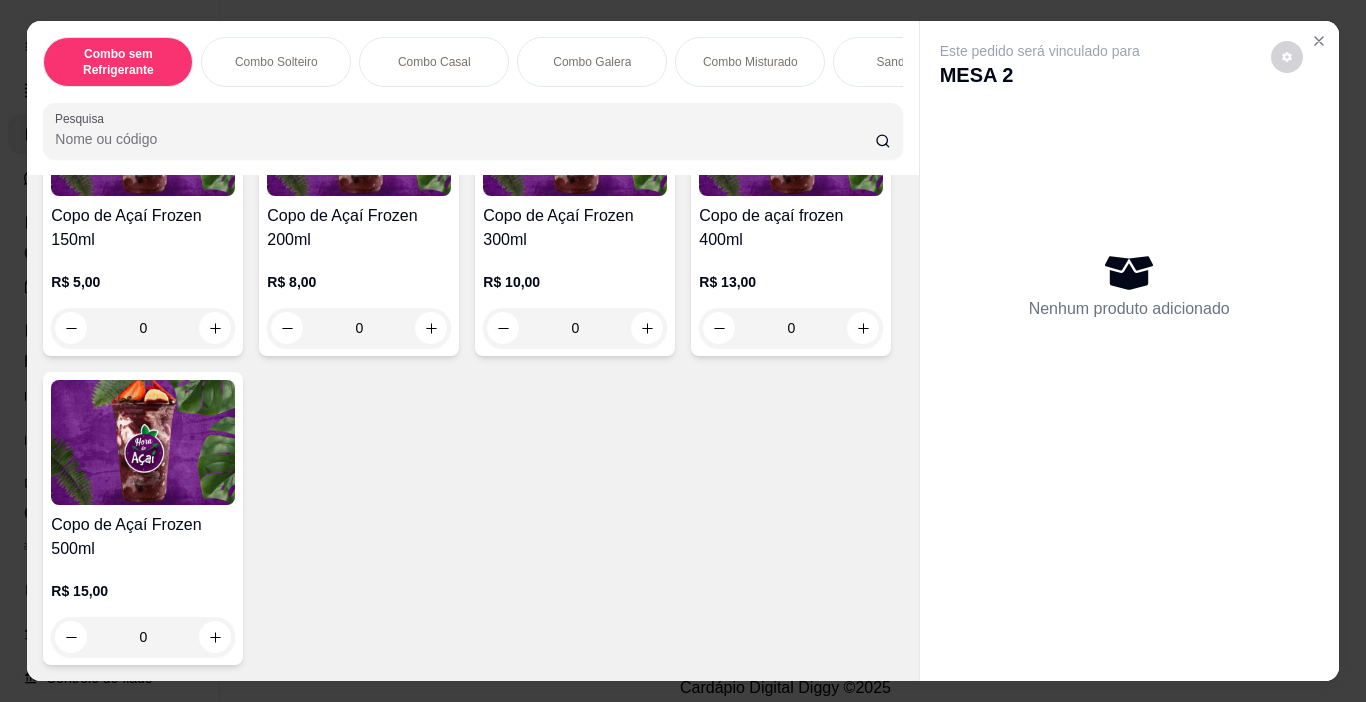 scroll, scrollTop: 4709, scrollLeft: 0, axis: vertical 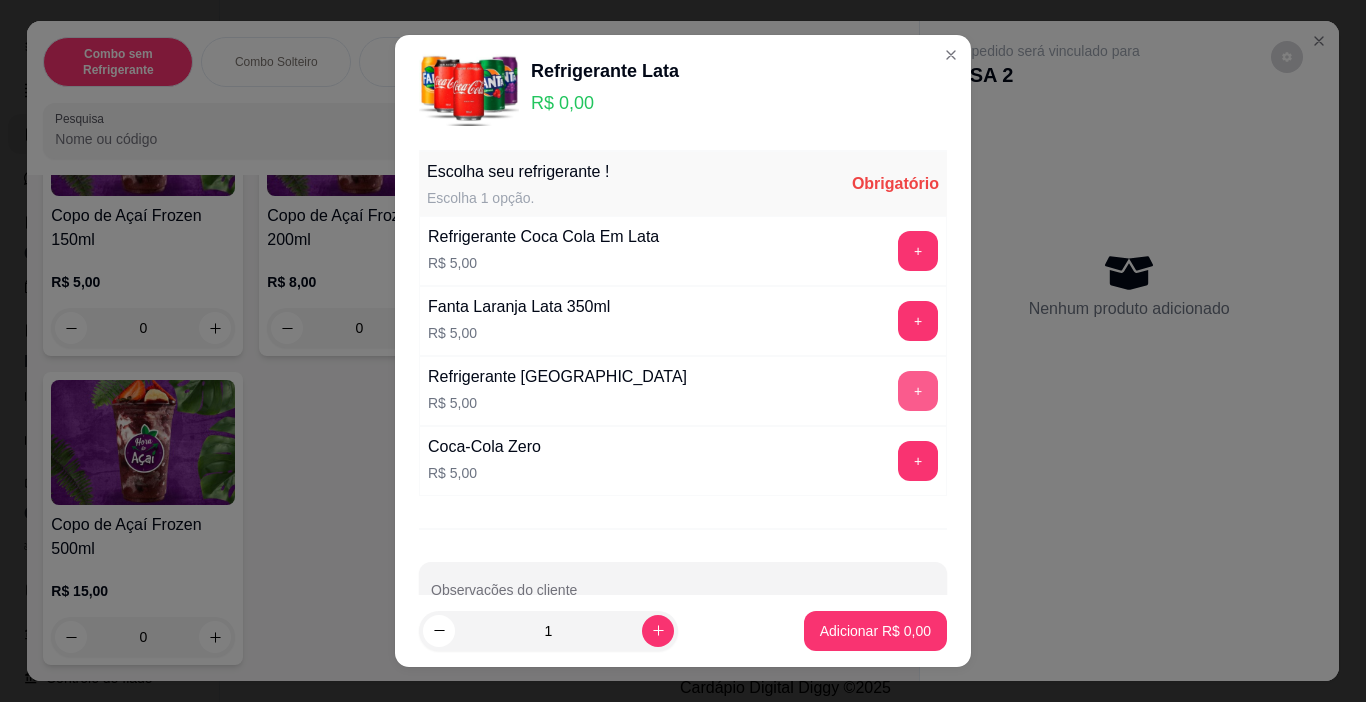 click on "+" at bounding box center [918, 391] 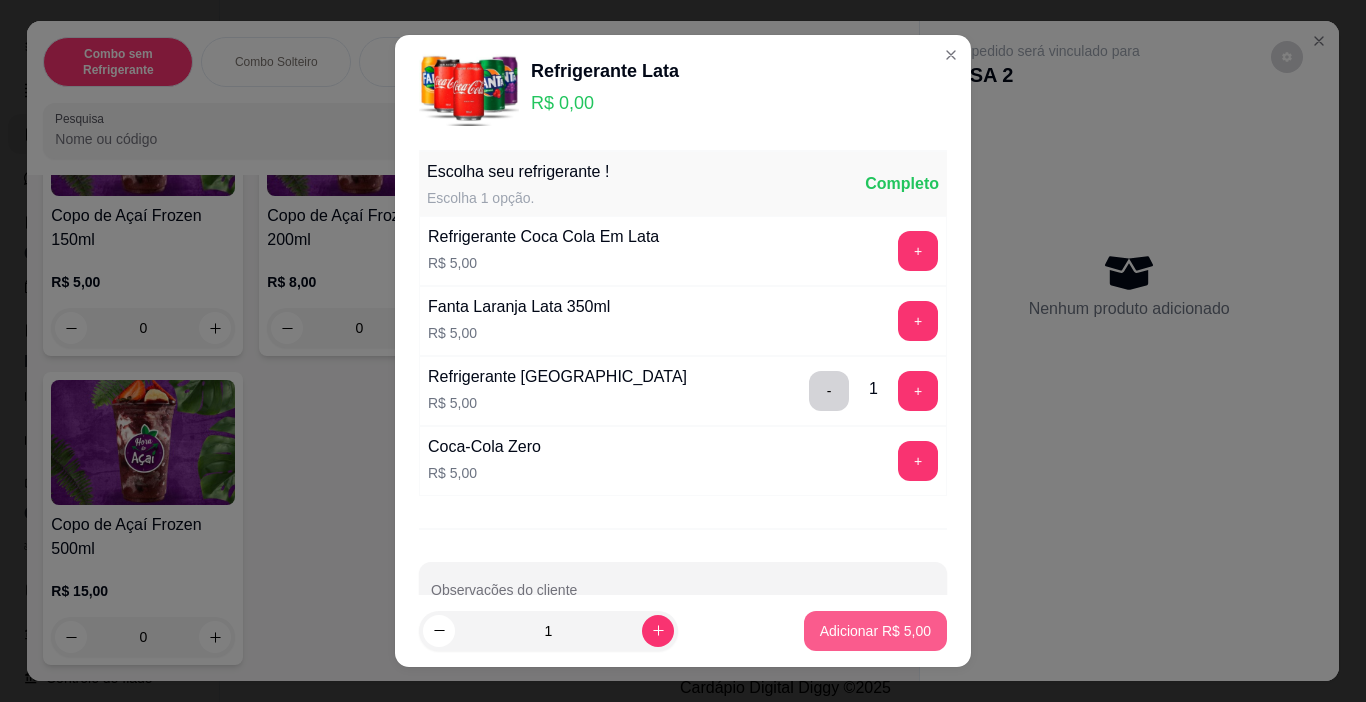 click on "Adicionar   R$ 5,00" at bounding box center [875, 631] 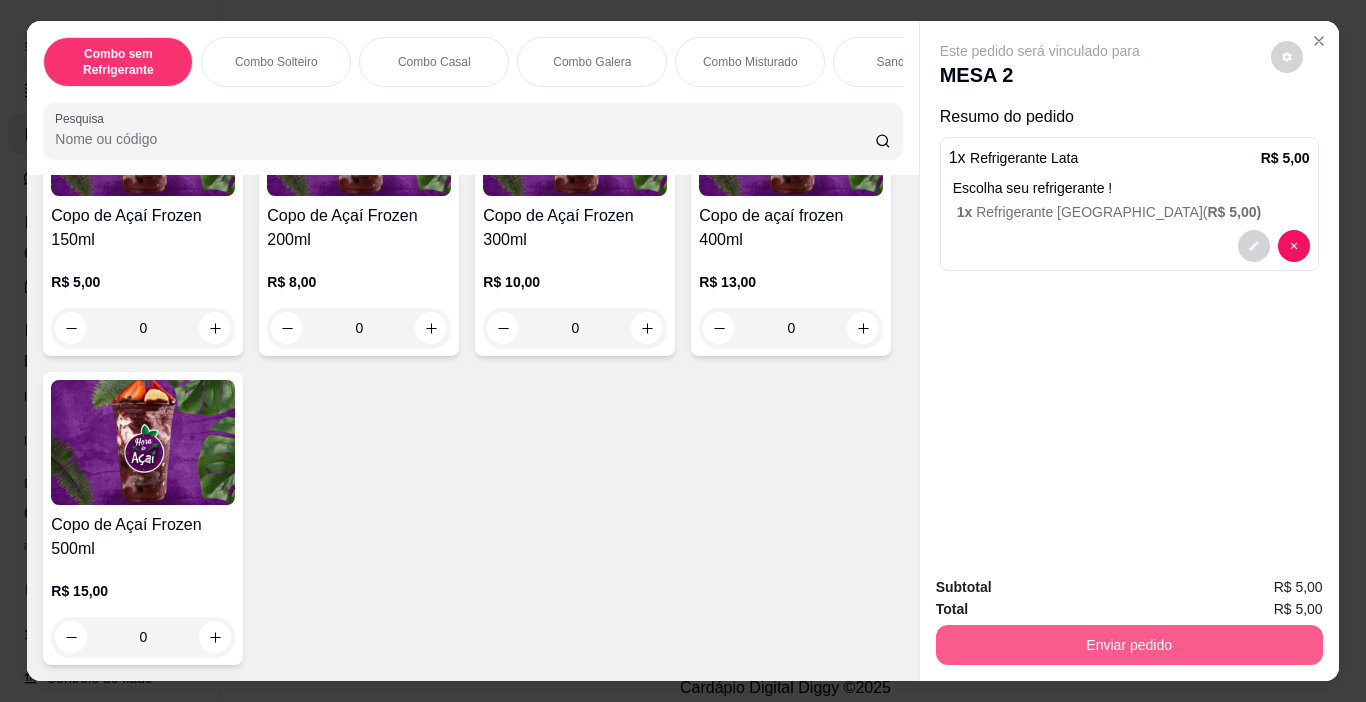 click on "Enviar pedido" at bounding box center [1129, 645] 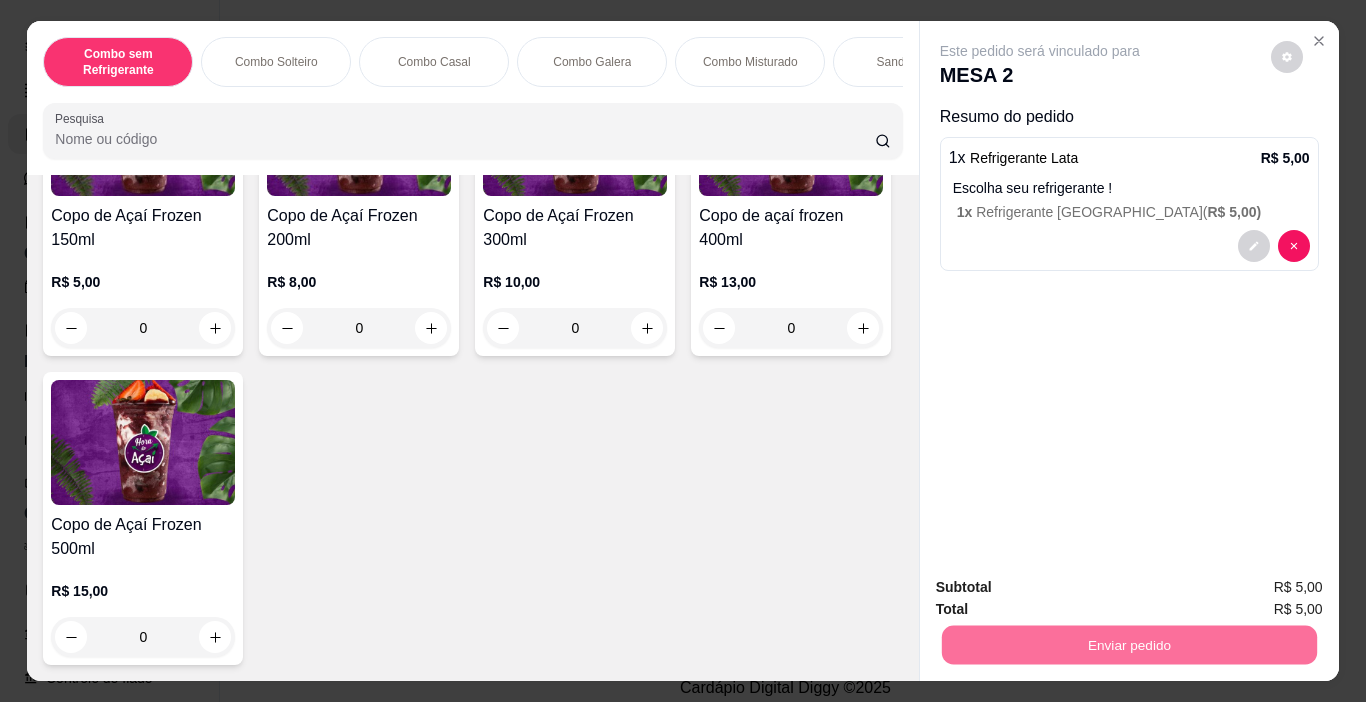 click on "Não registrar e enviar pedido" at bounding box center [1063, 587] 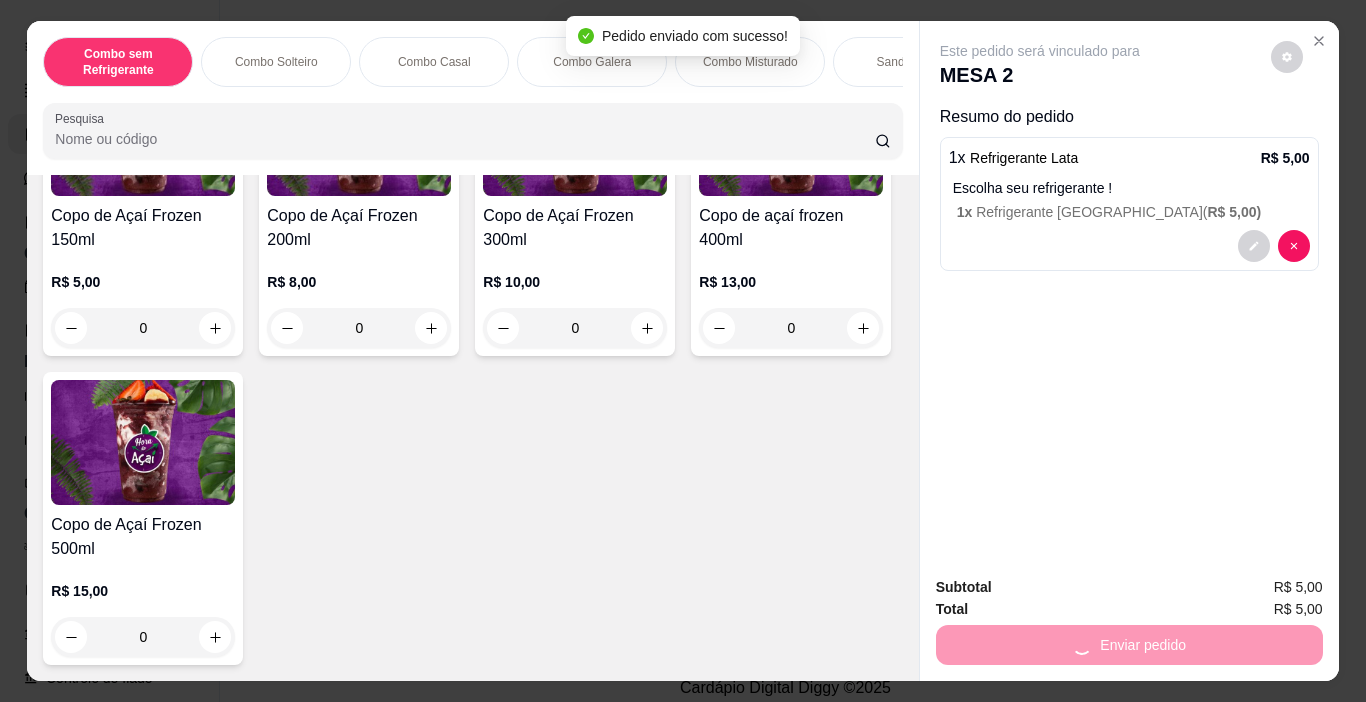 scroll, scrollTop: 0, scrollLeft: 0, axis: both 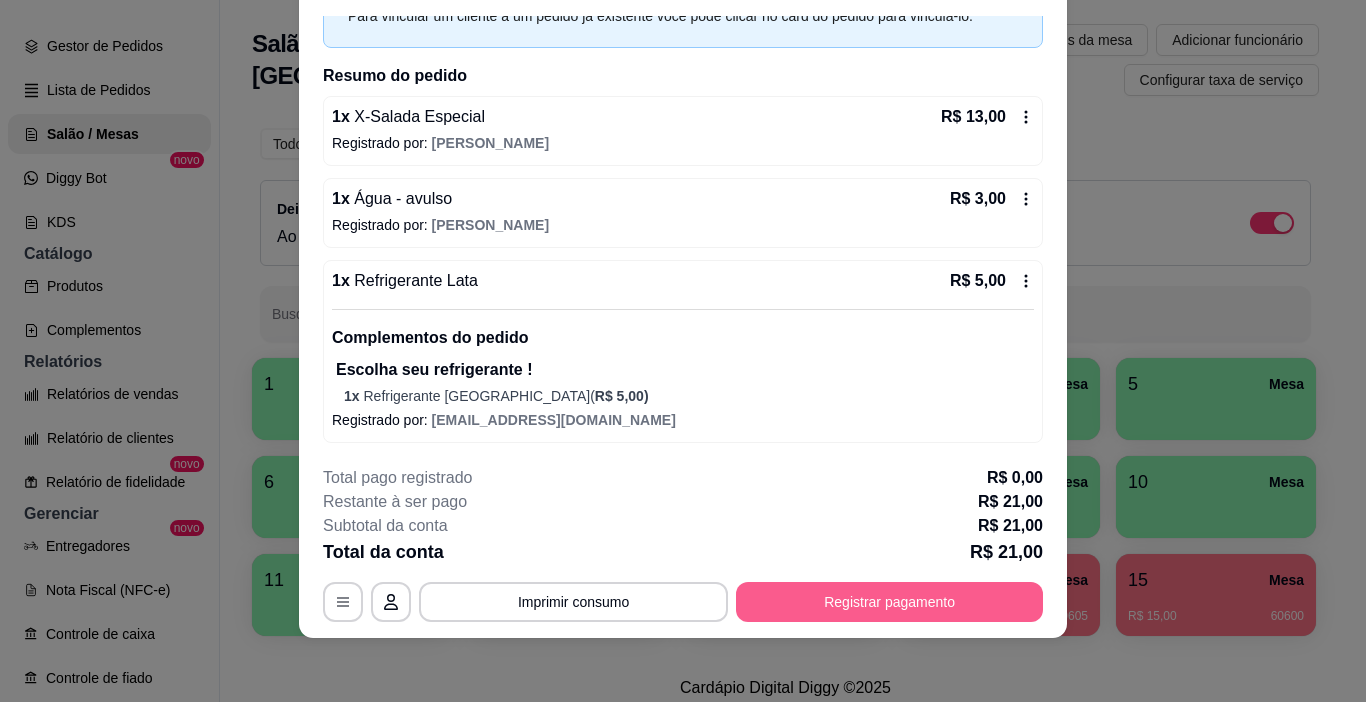 click on "Registrar pagamento" at bounding box center [889, 602] 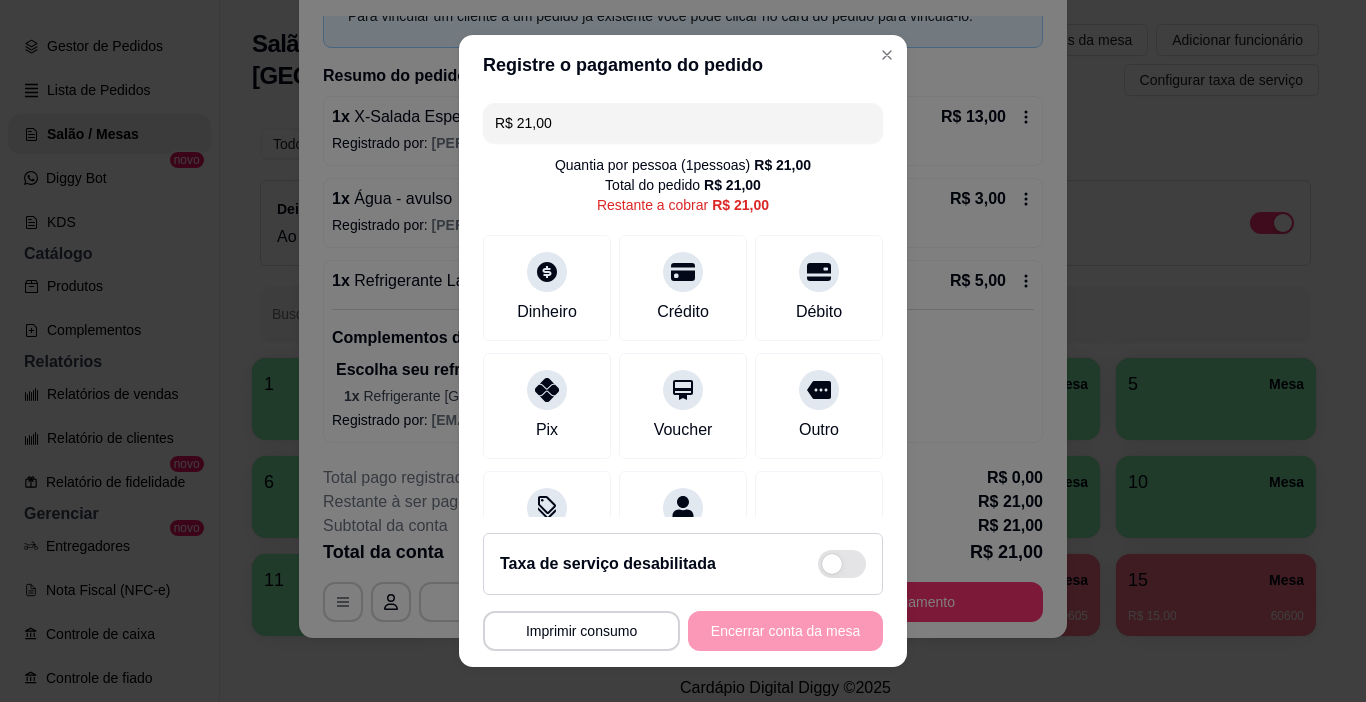 drag, startPoint x: 581, startPoint y: 132, endPoint x: 379, endPoint y: 143, distance: 202.29929 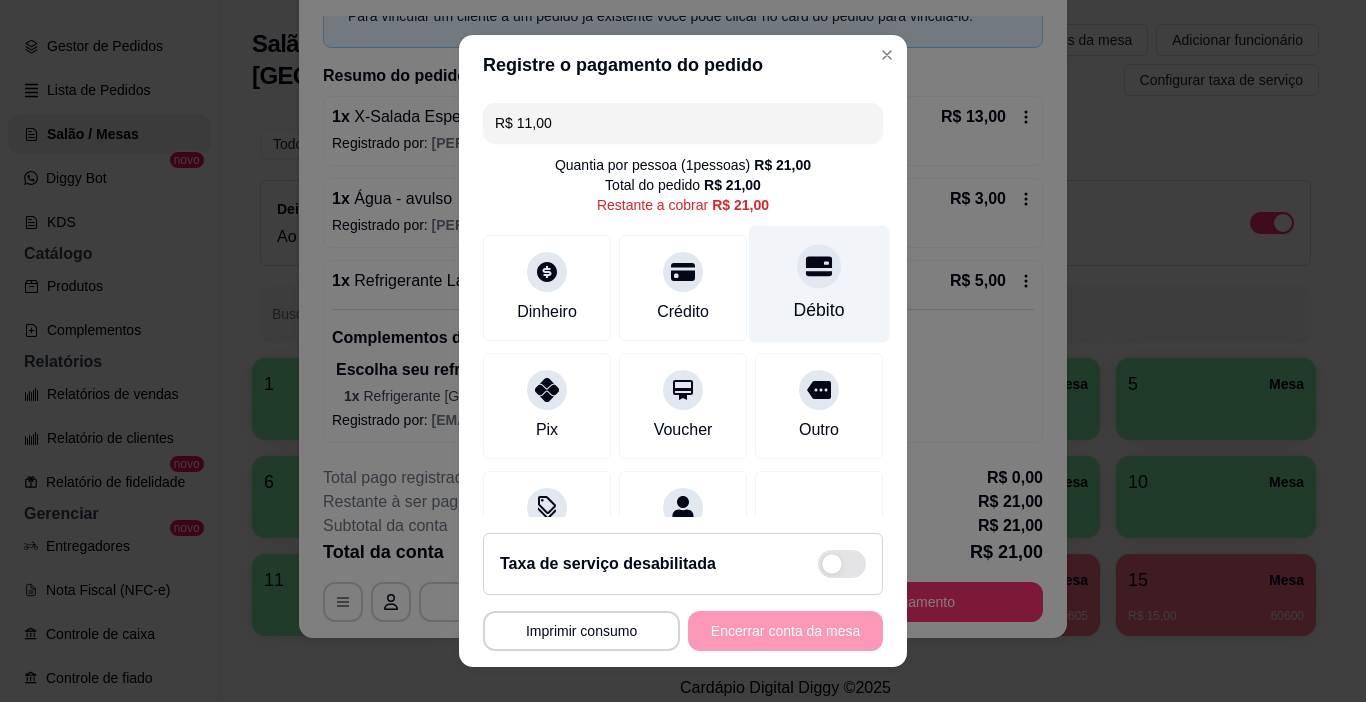 click 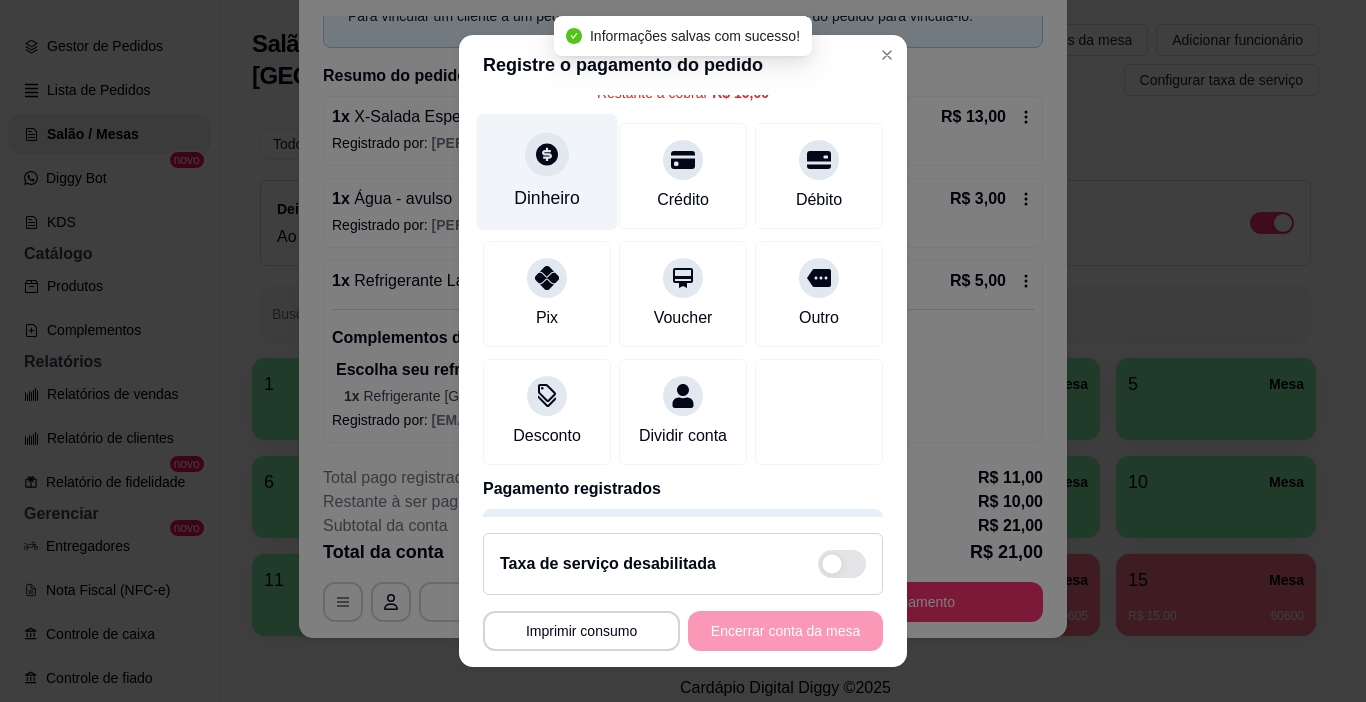 scroll, scrollTop: 0, scrollLeft: 0, axis: both 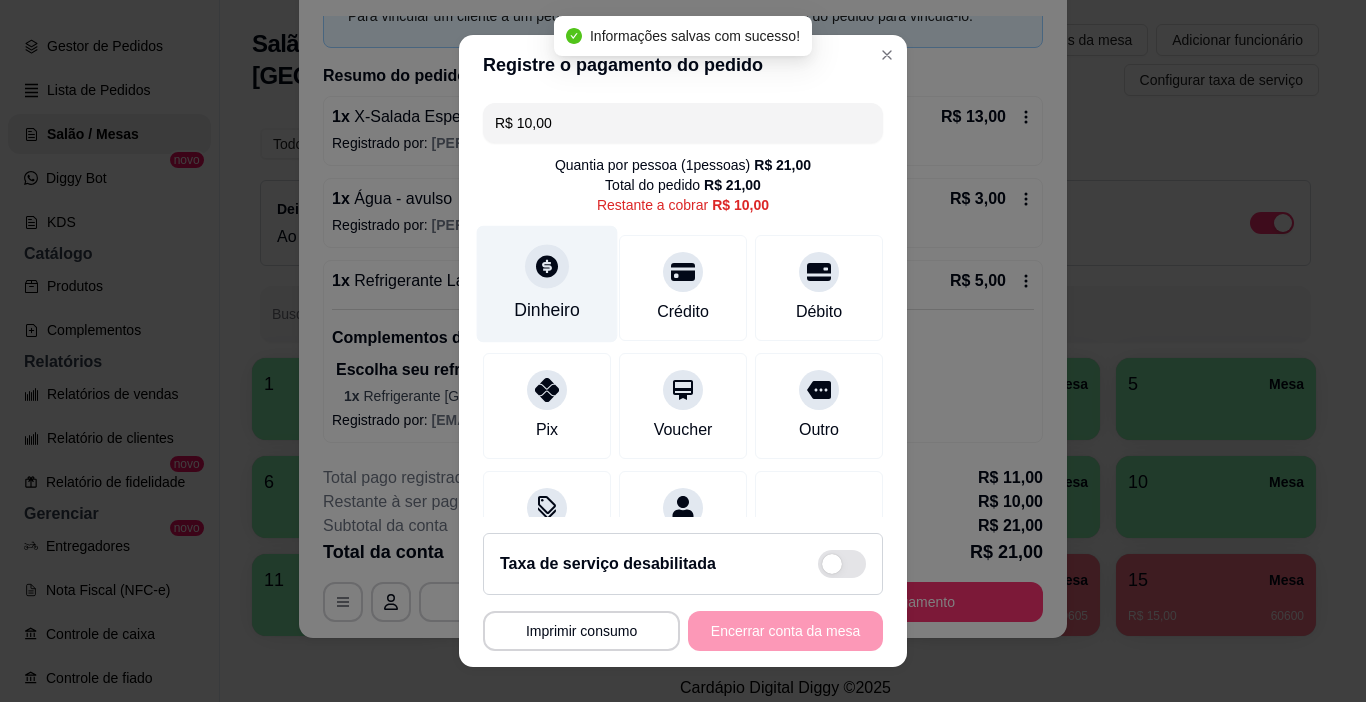 click on "Dinheiro" at bounding box center (547, 284) 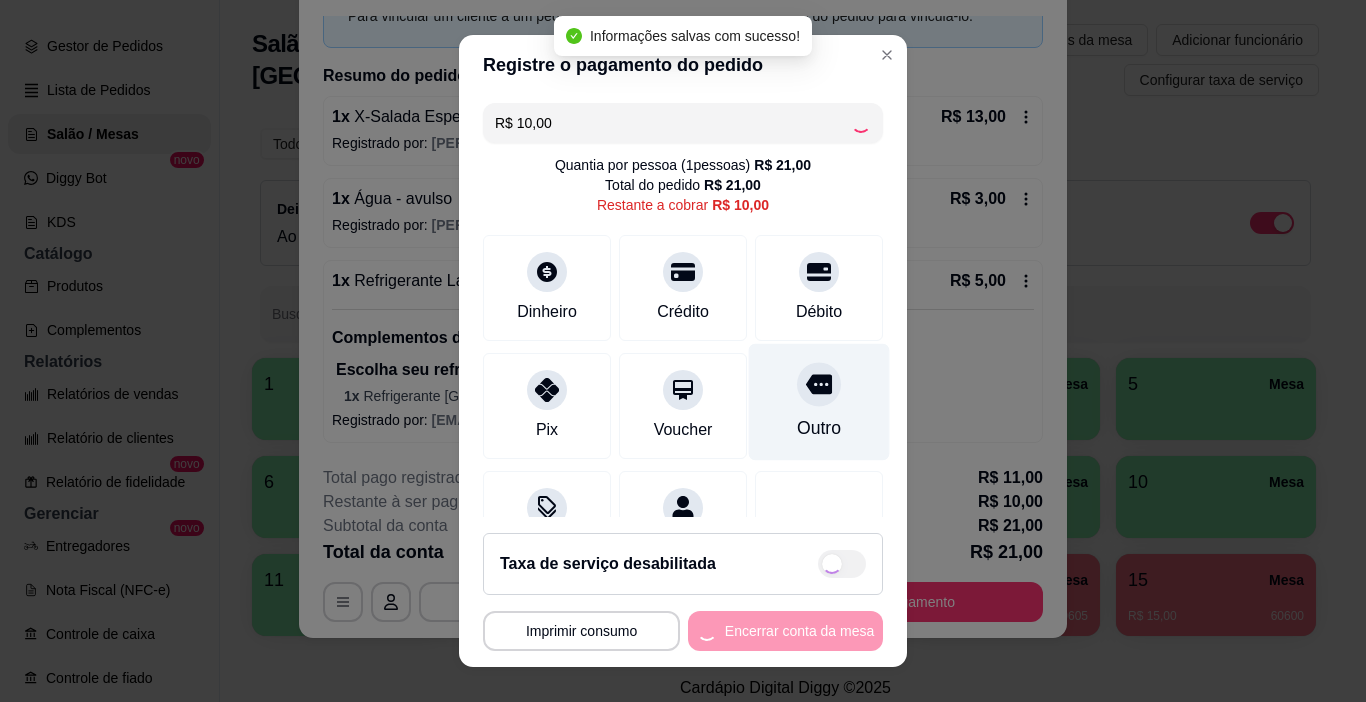 type on "R$ 0,00" 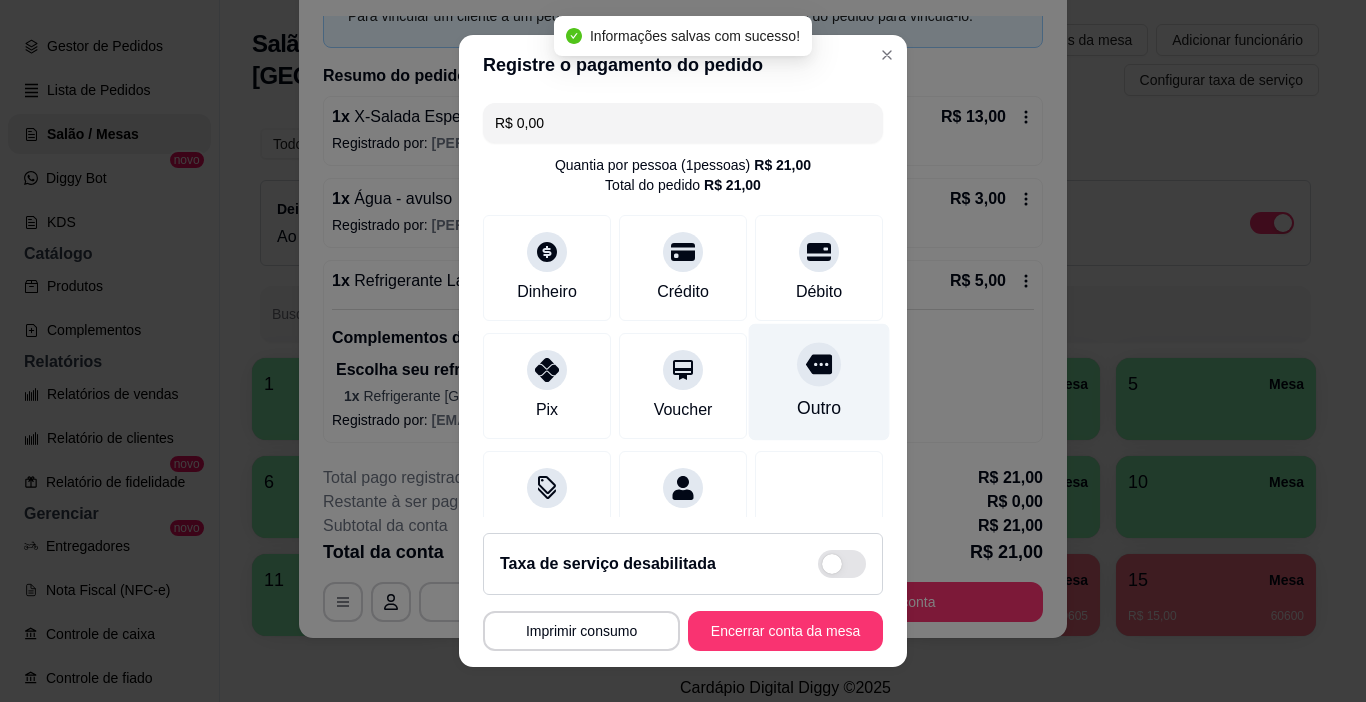 scroll, scrollTop: 252, scrollLeft: 0, axis: vertical 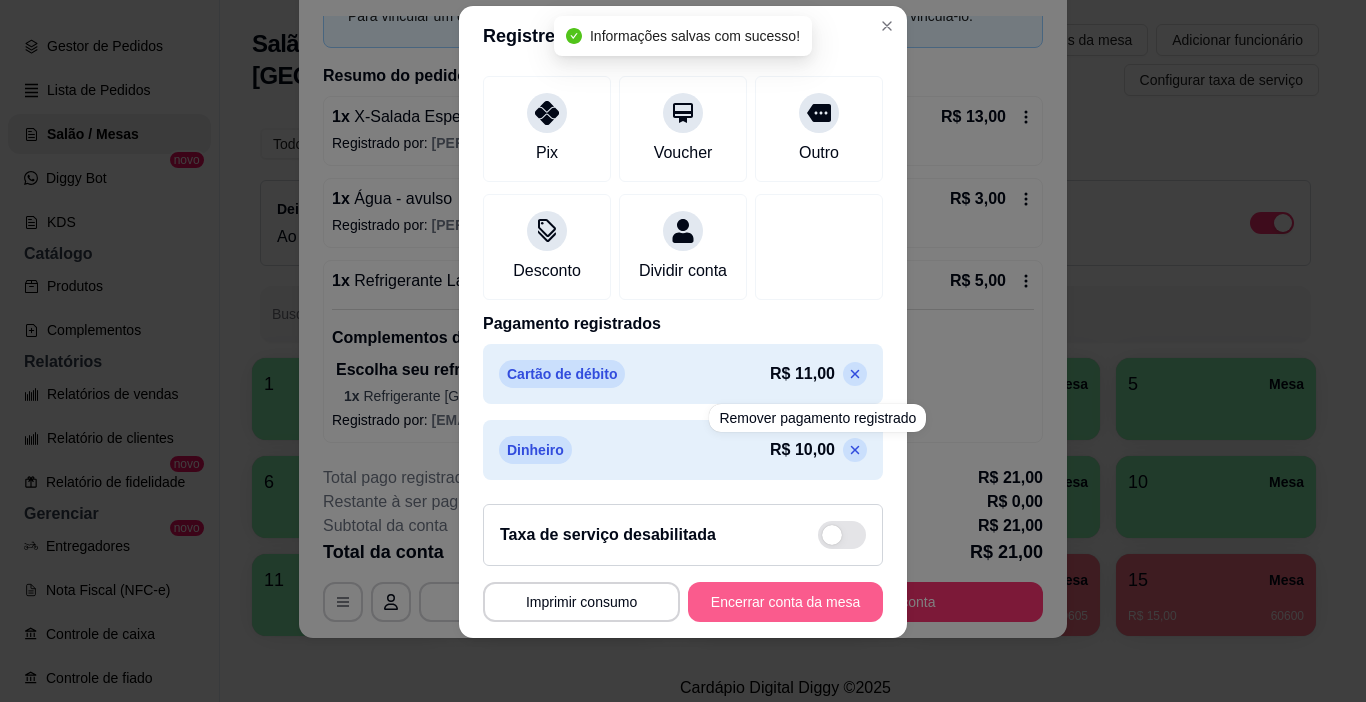 click on "Encerrar conta da mesa" at bounding box center [785, 602] 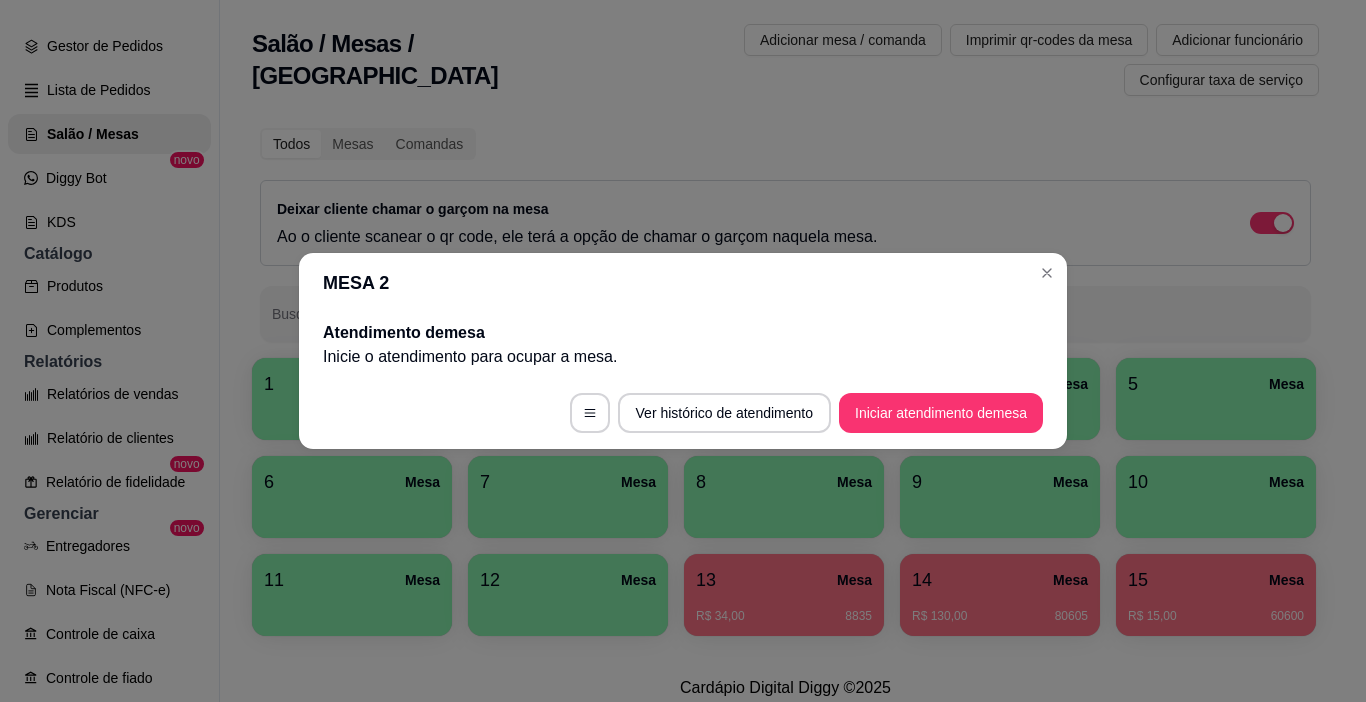 scroll, scrollTop: 0, scrollLeft: 0, axis: both 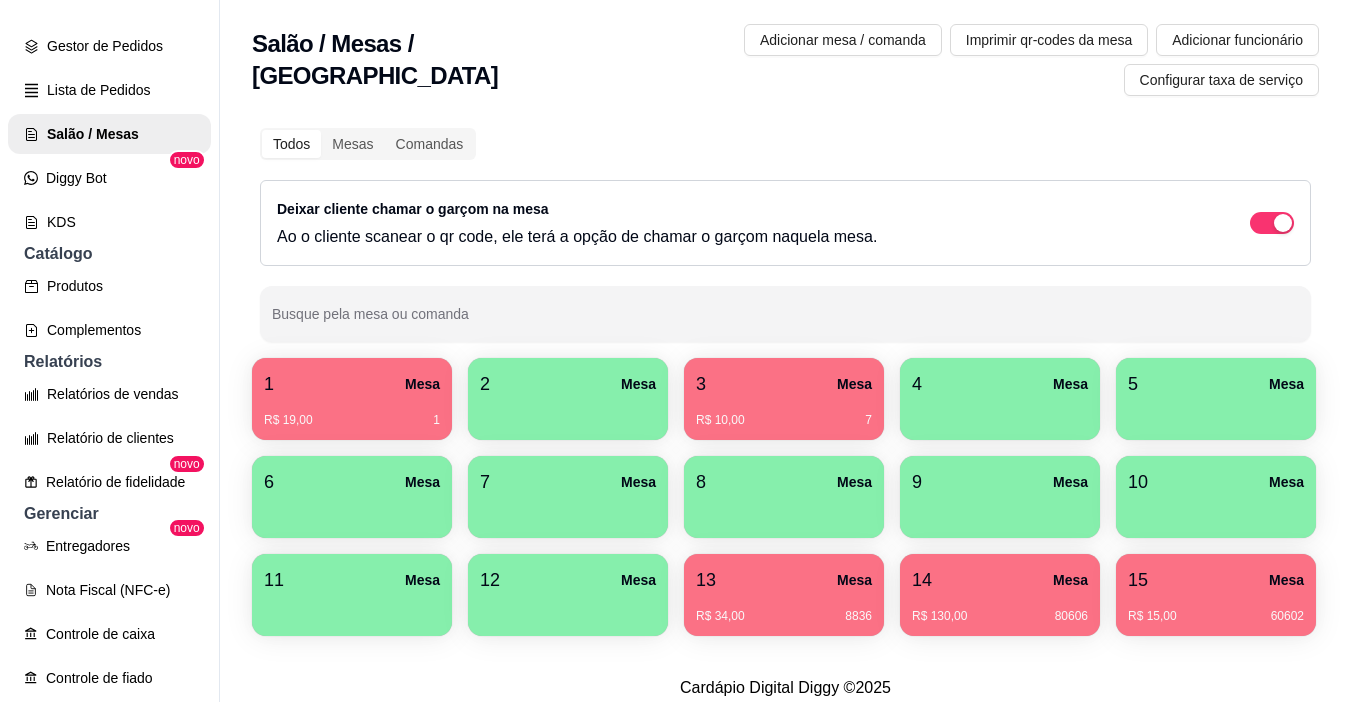 click on "R$ 19,00 1" at bounding box center (352, 413) 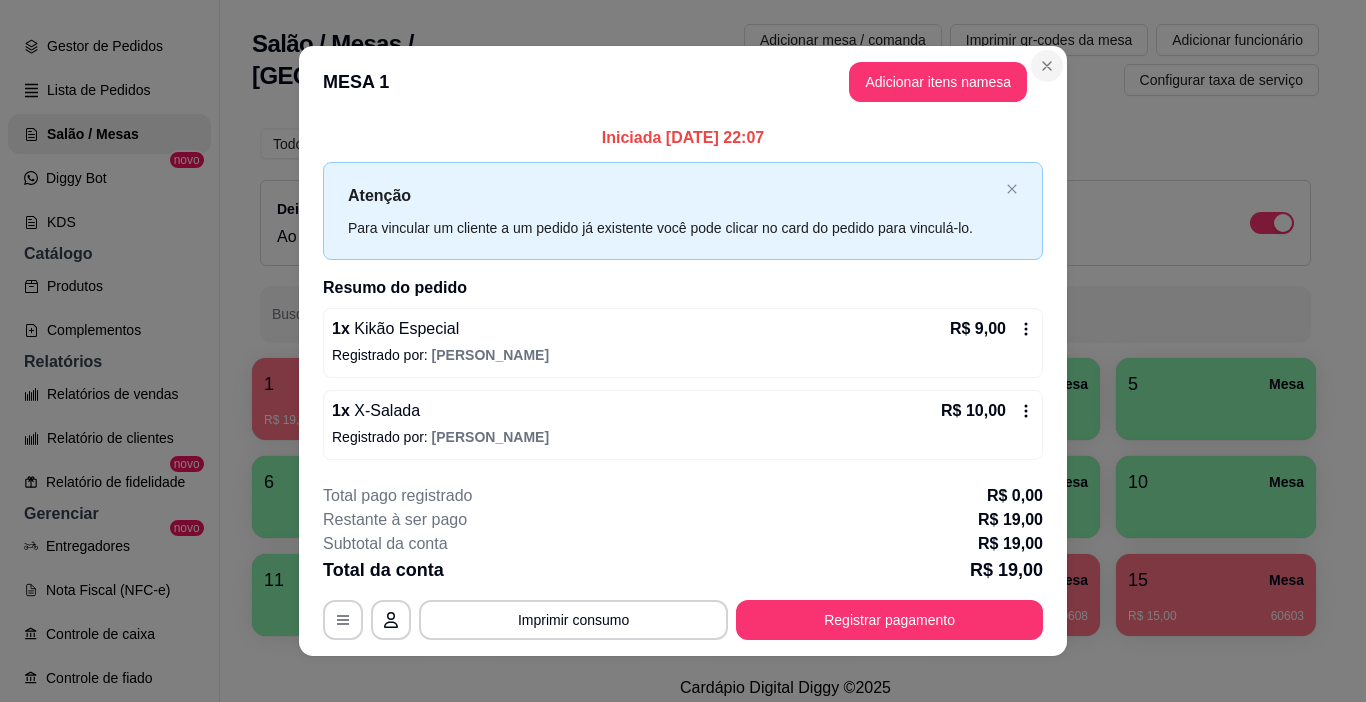 click on "Iniciada   25/07/2025 às 22:07 Atenção Para vincular um cliente a um pedido já existente você pode clicar no card do pedido para vinculá-lo. Resumo do pedido 1 x   Kikão Especial R$ 9,00 Registrado por:   Jessica 1 x   X-Salada R$ 10,00 Registrado por:   Jessica" at bounding box center [683, 292] 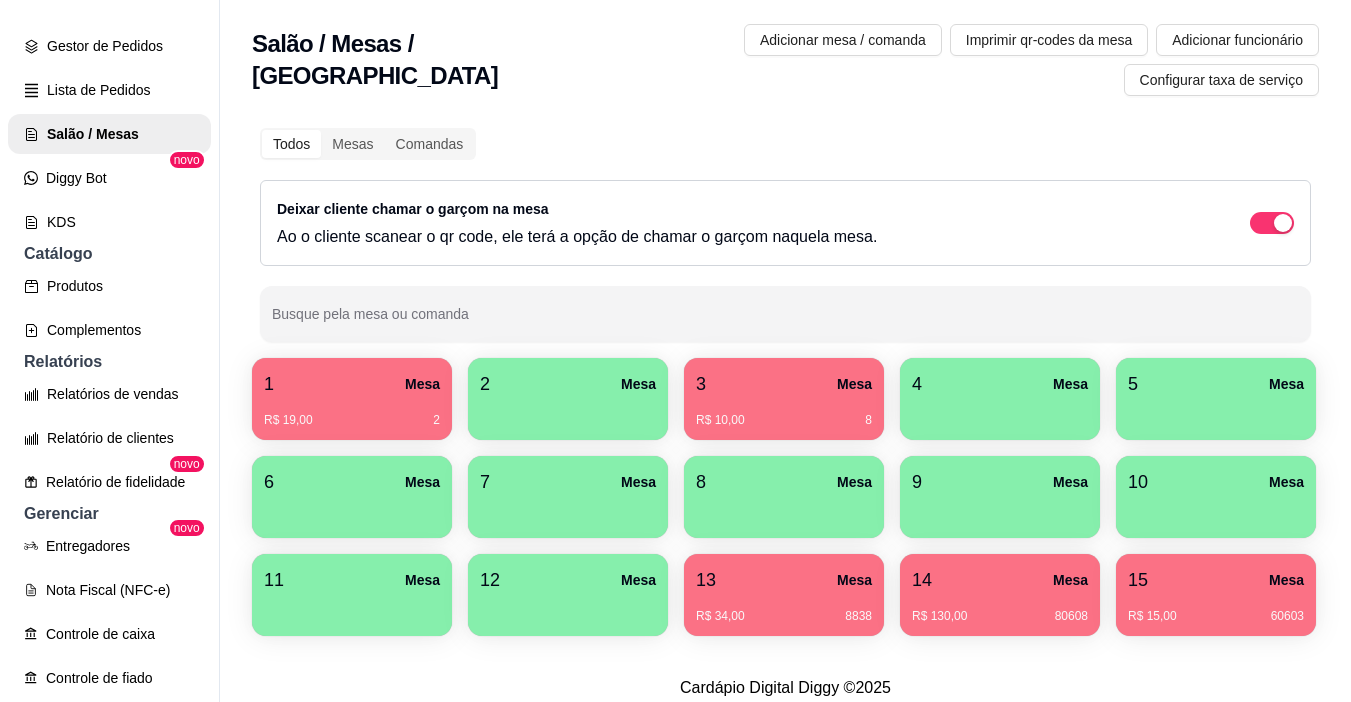 click on "R$ 10,00 8" at bounding box center (784, 420) 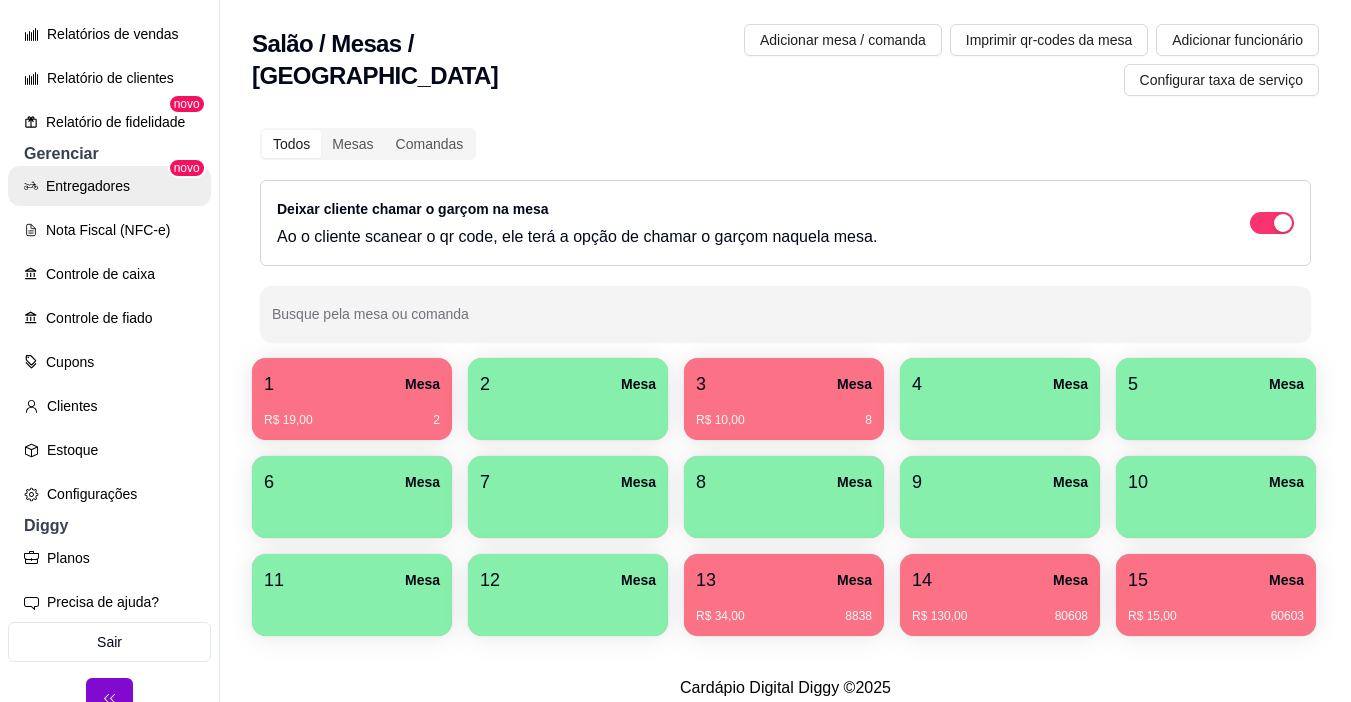 scroll, scrollTop: 684, scrollLeft: 0, axis: vertical 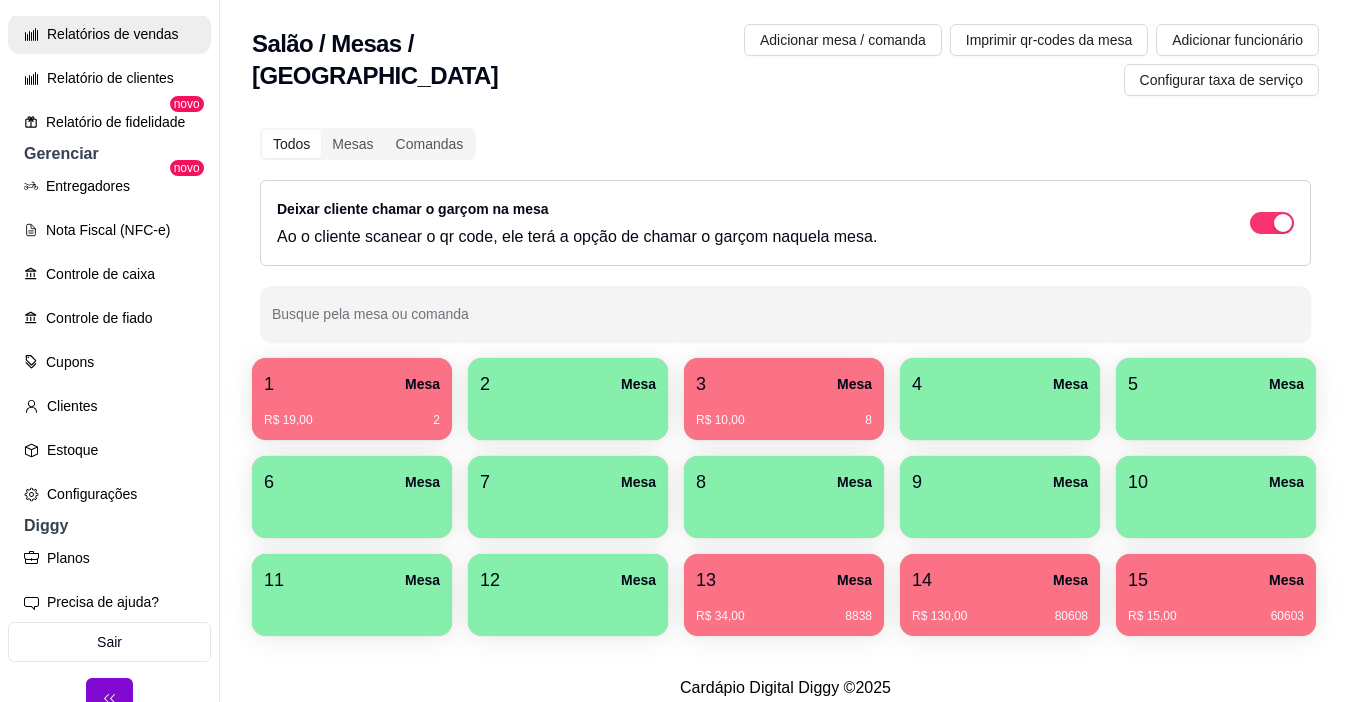click on "Relatórios de vendas" at bounding box center [109, 34] 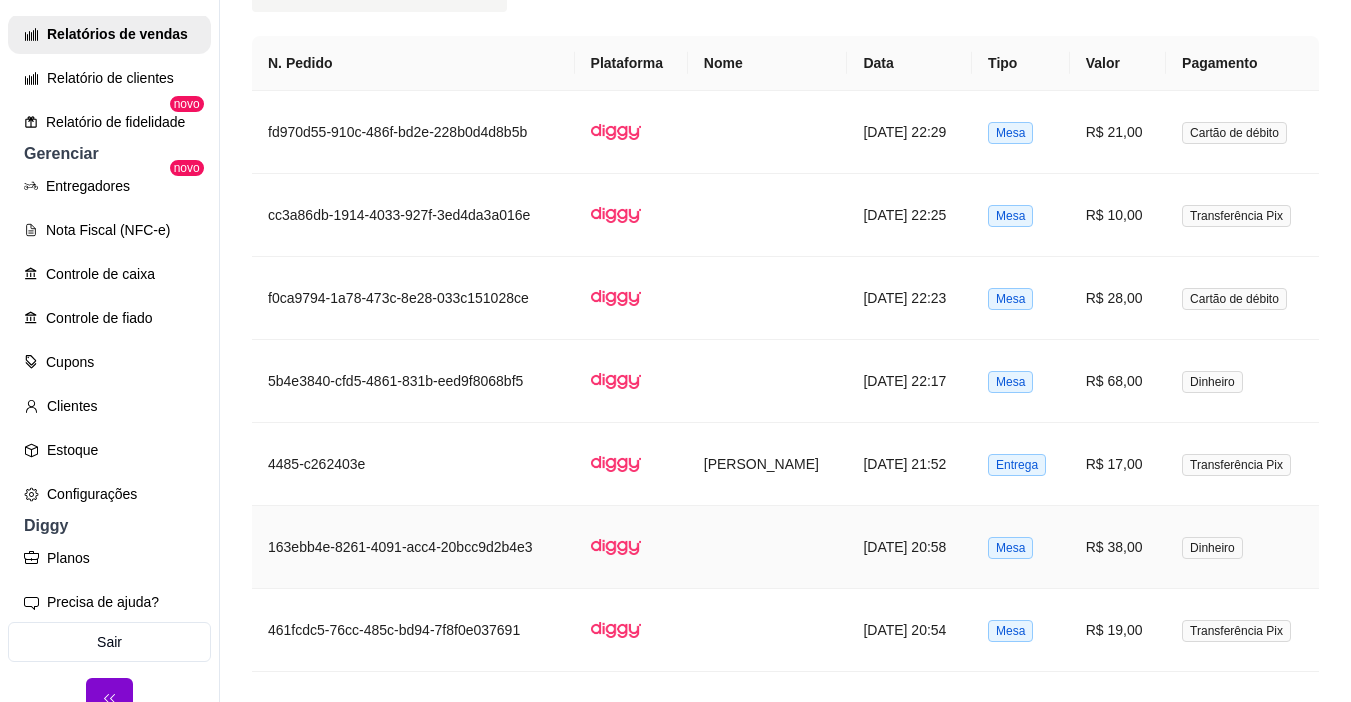 scroll, scrollTop: 1000, scrollLeft: 0, axis: vertical 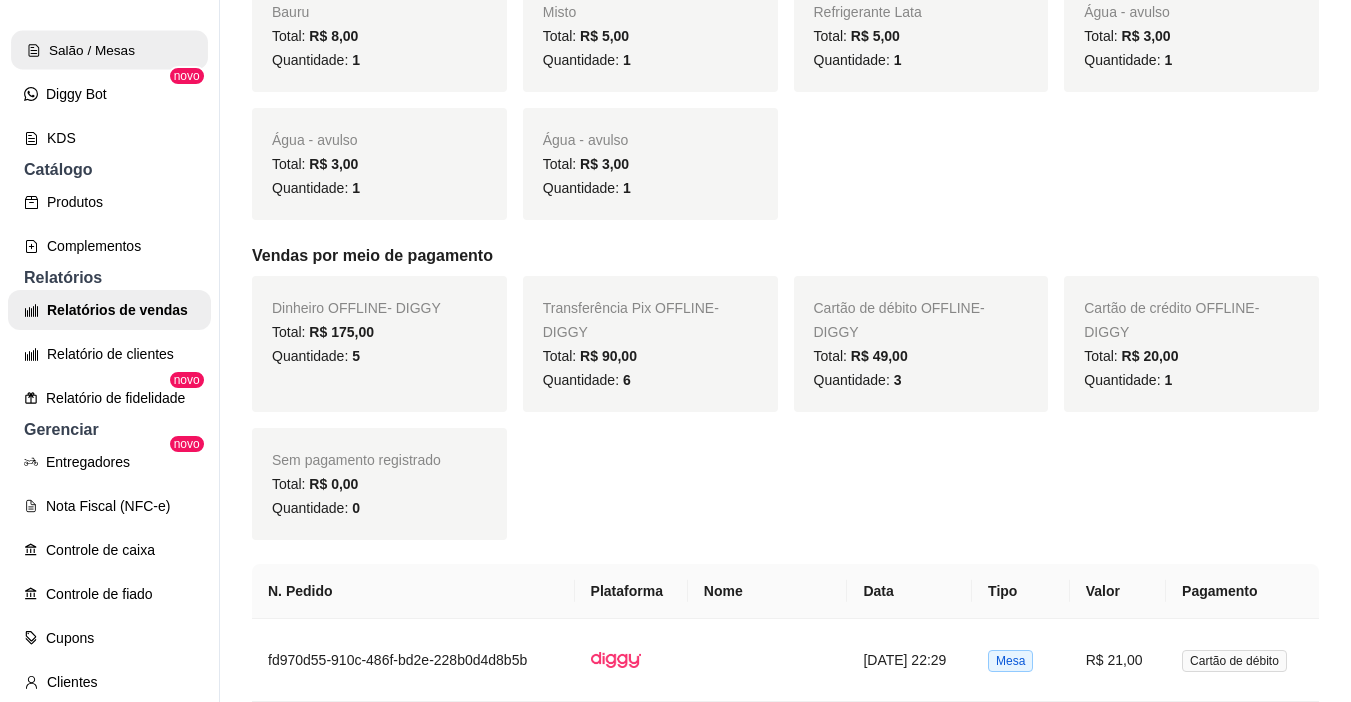 click on "Salão / Mesas" at bounding box center [109, 50] 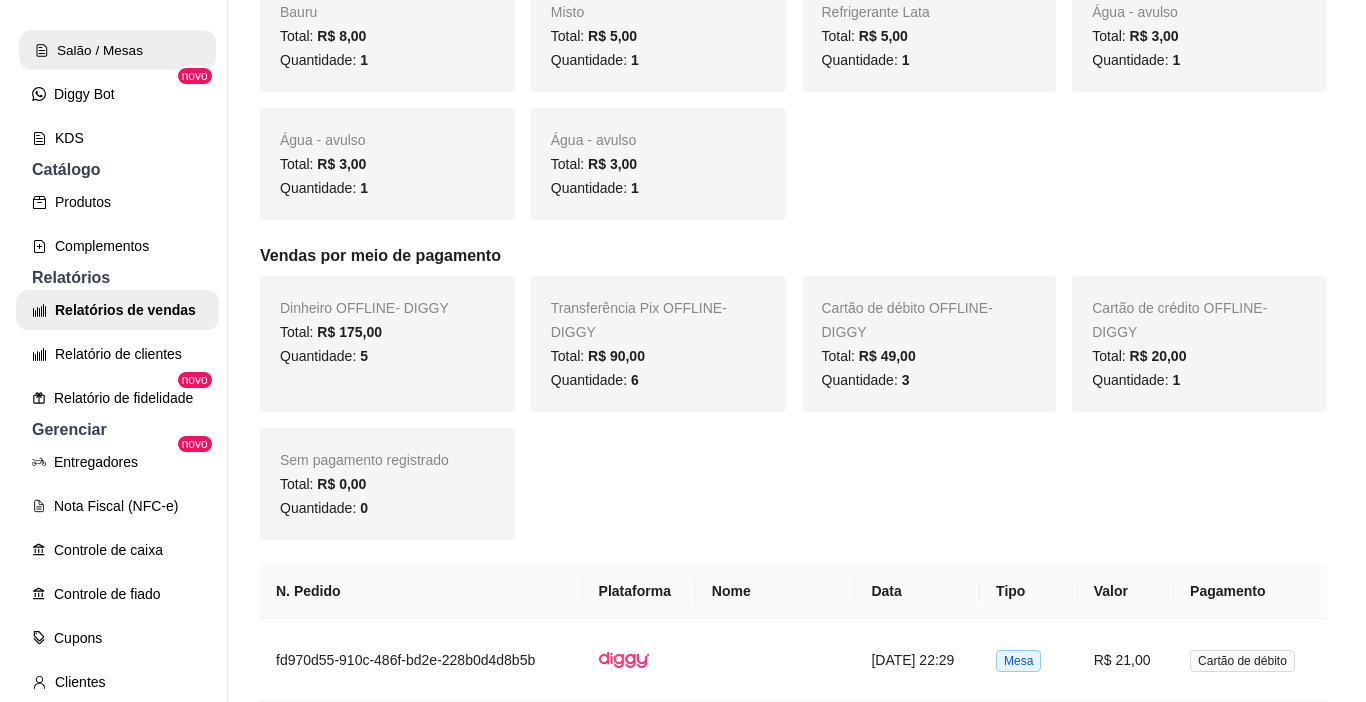 scroll, scrollTop: 0, scrollLeft: 0, axis: both 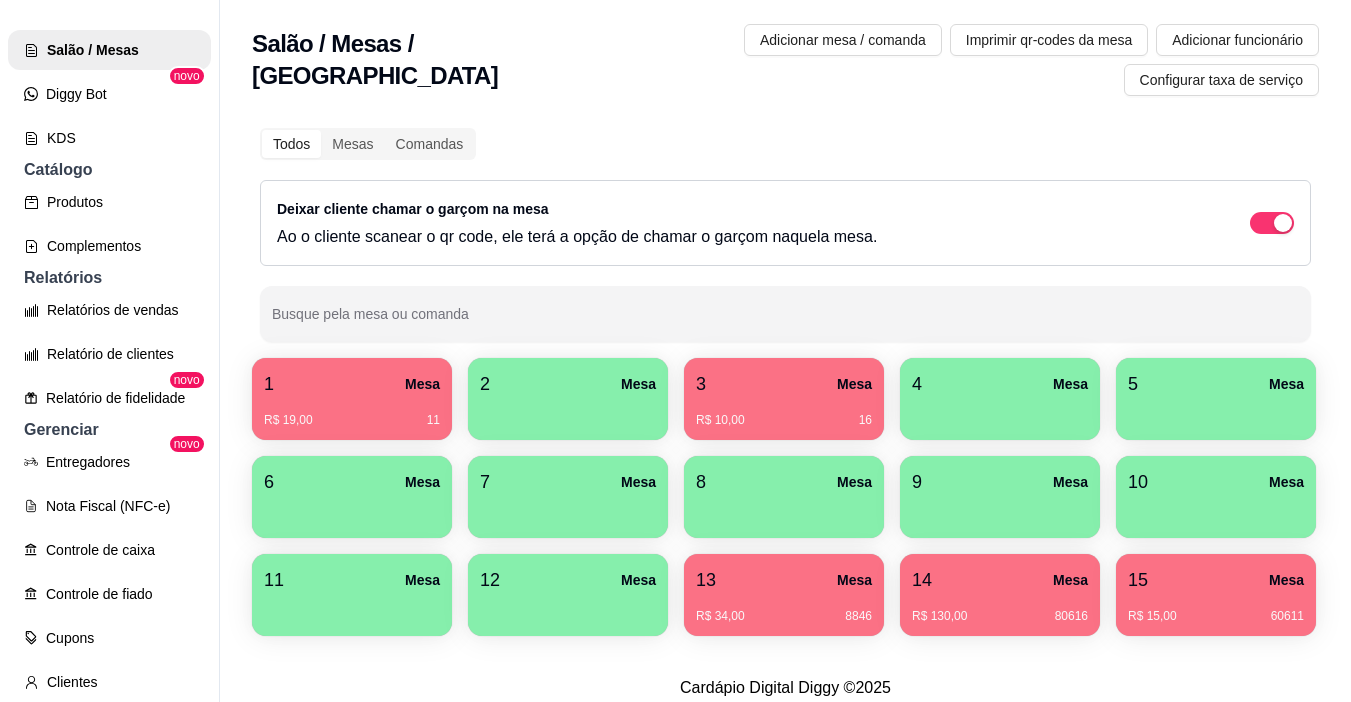 click on "1 Mesa" at bounding box center [352, 384] 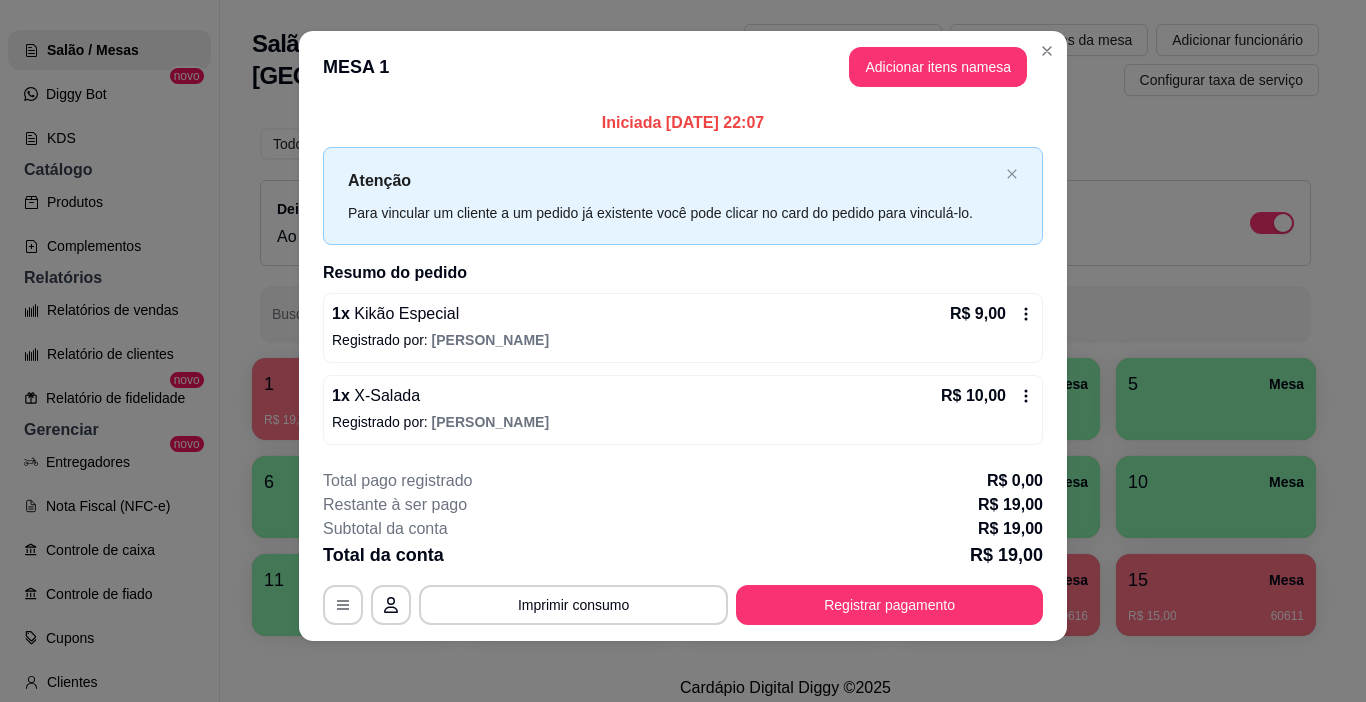 scroll, scrollTop: 18, scrollLeft: 0, axis: vertical 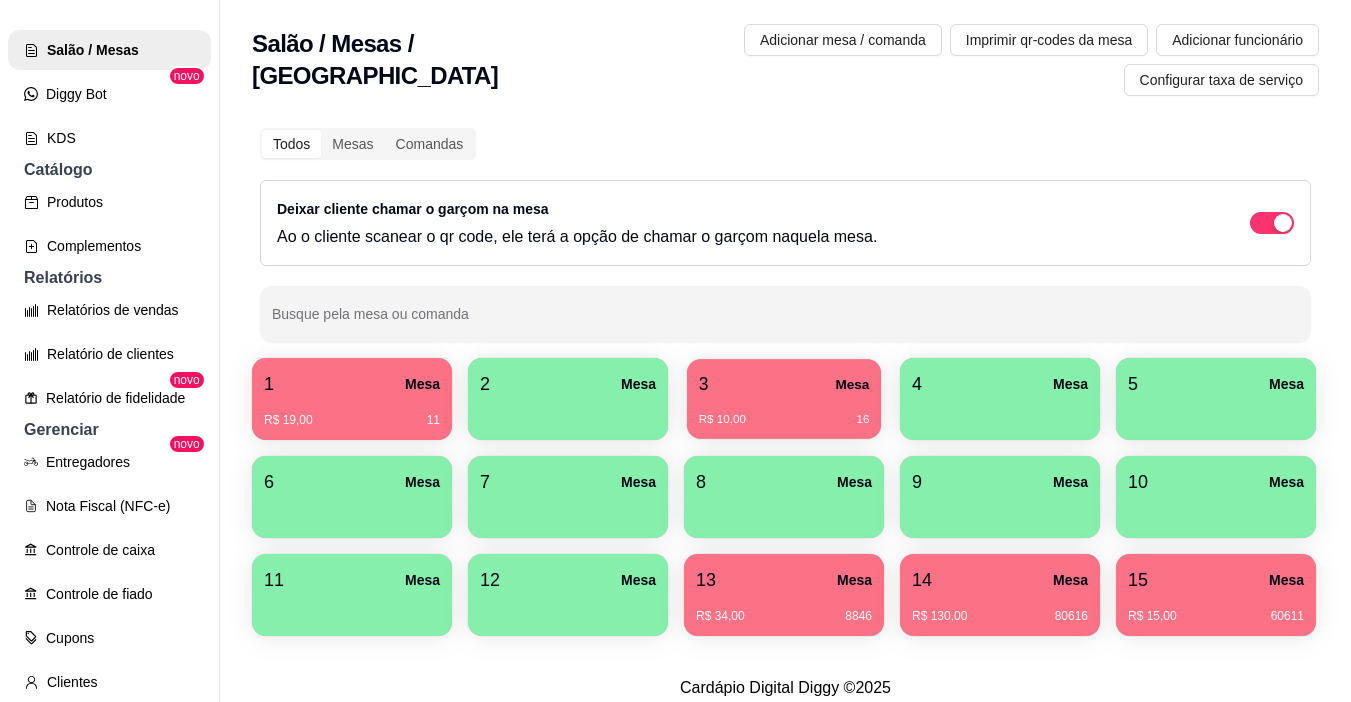 click on "3 Mesa R$ 10,00 16" at bounding box center (784, 399) 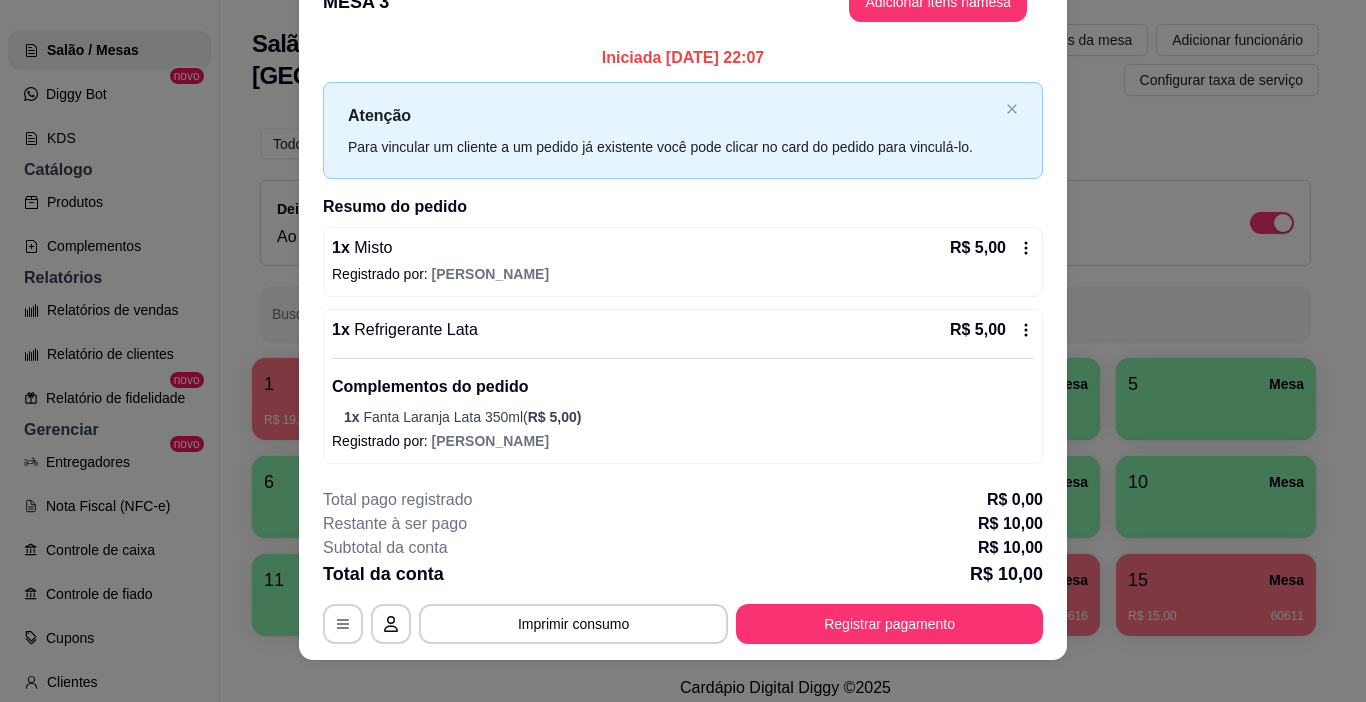 scroll, scrollTop: 0, scrollLeft: 0, axis: both 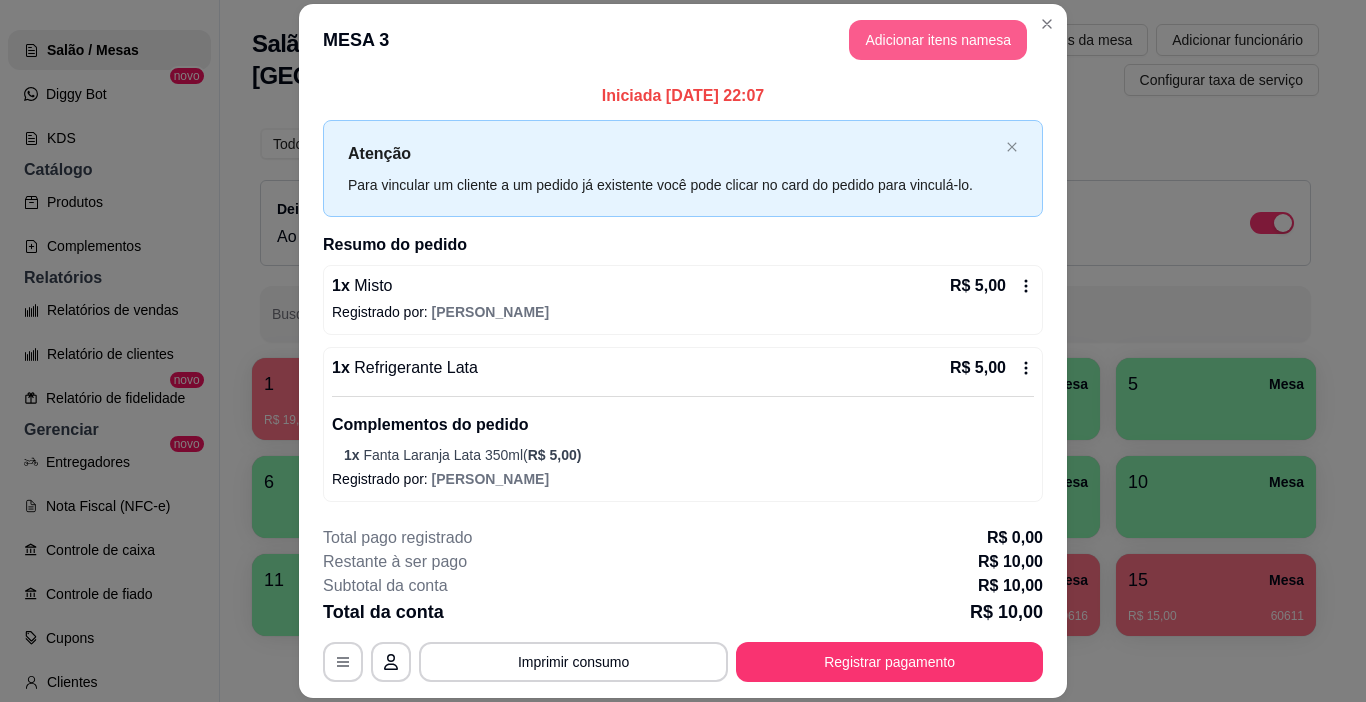 click on "Adicionar itens na  mesa" at bounding box center (938, 40) 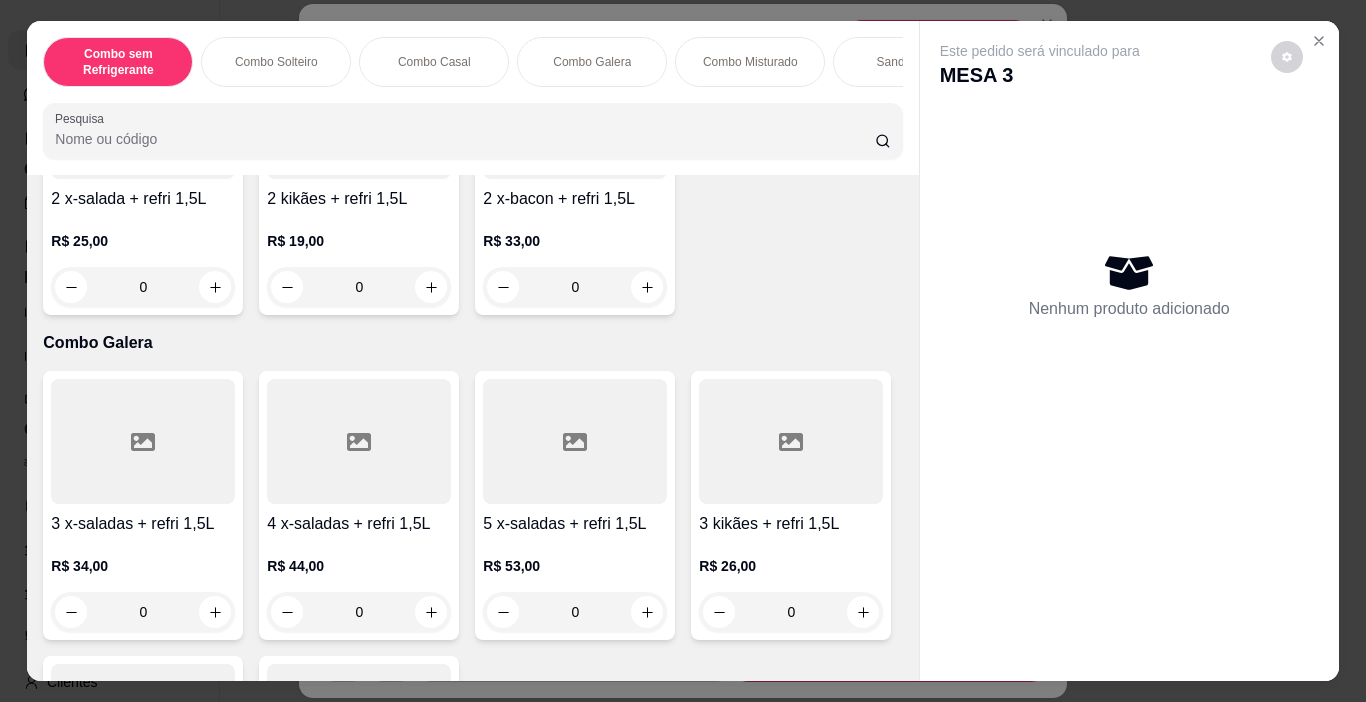 scroll, scrollTop: 0, scrollLeft: 0, axis: both 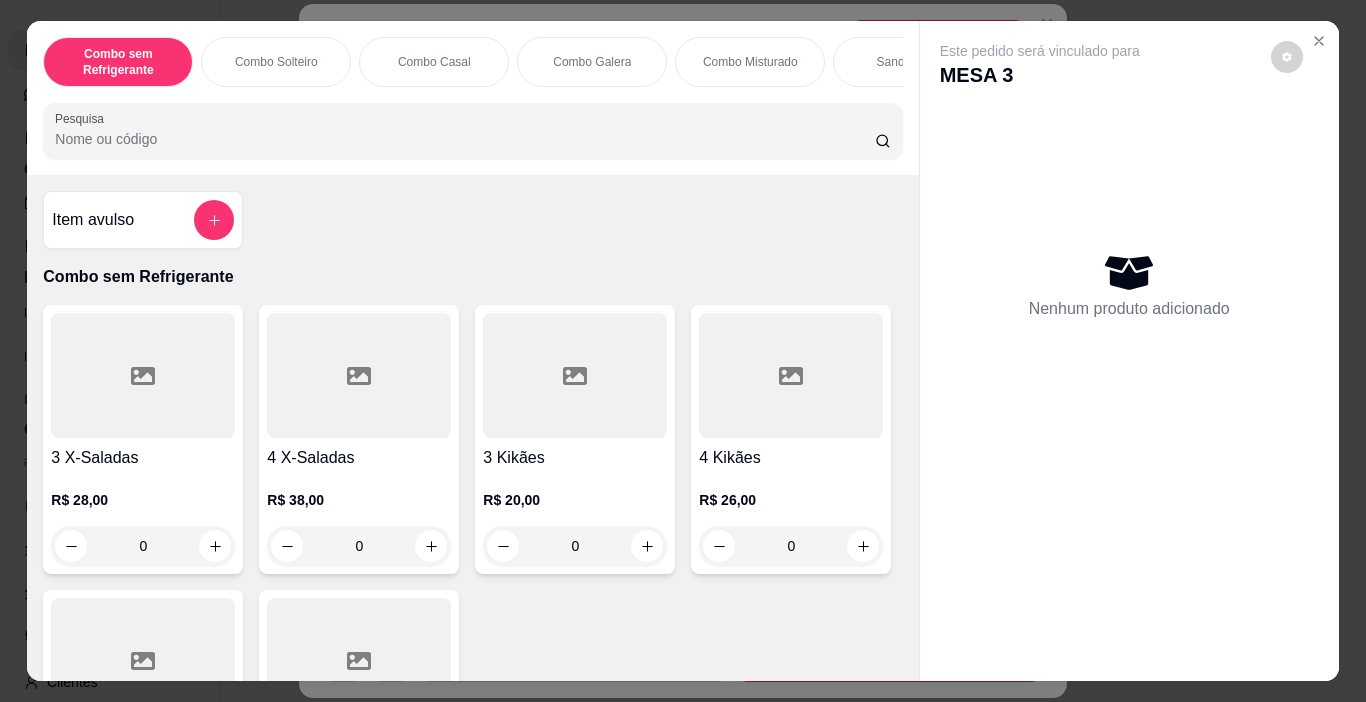 click on "Item avulso" at bounding box center [143, 220] 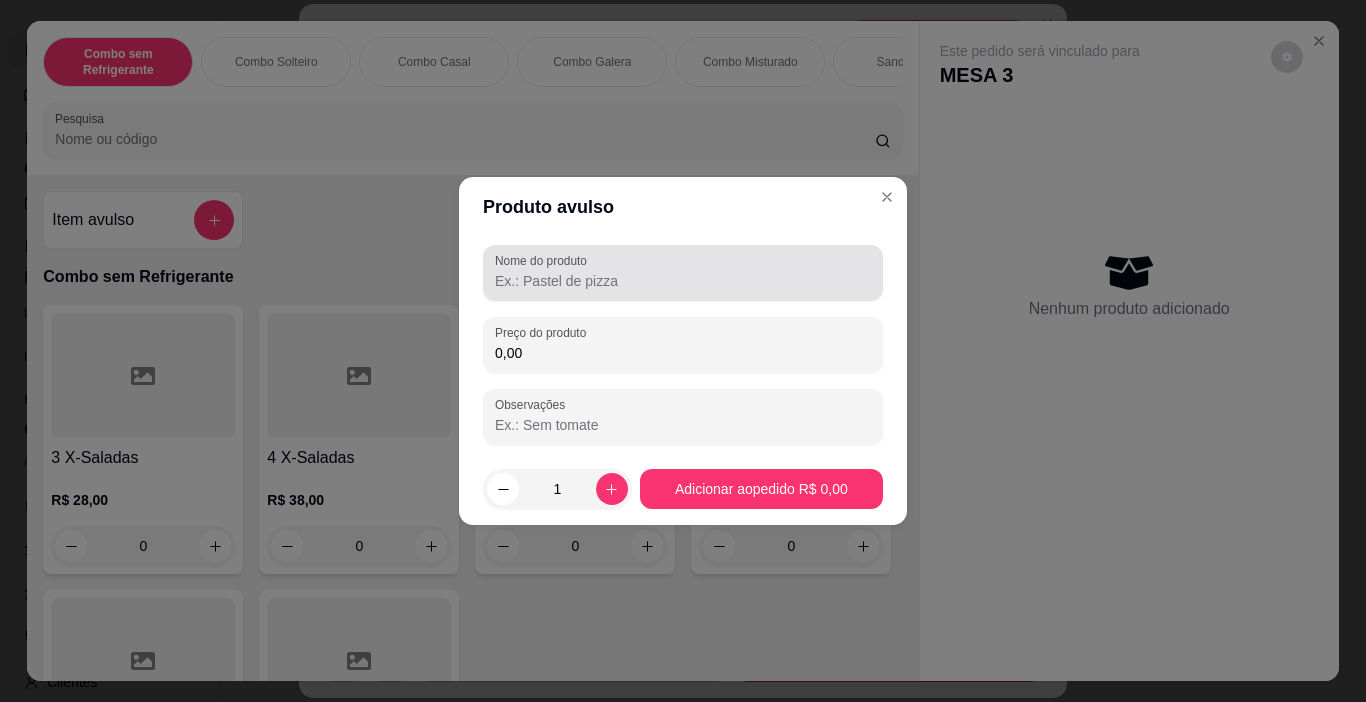 click on "Nome do produto" at bounding box center [683, 273] 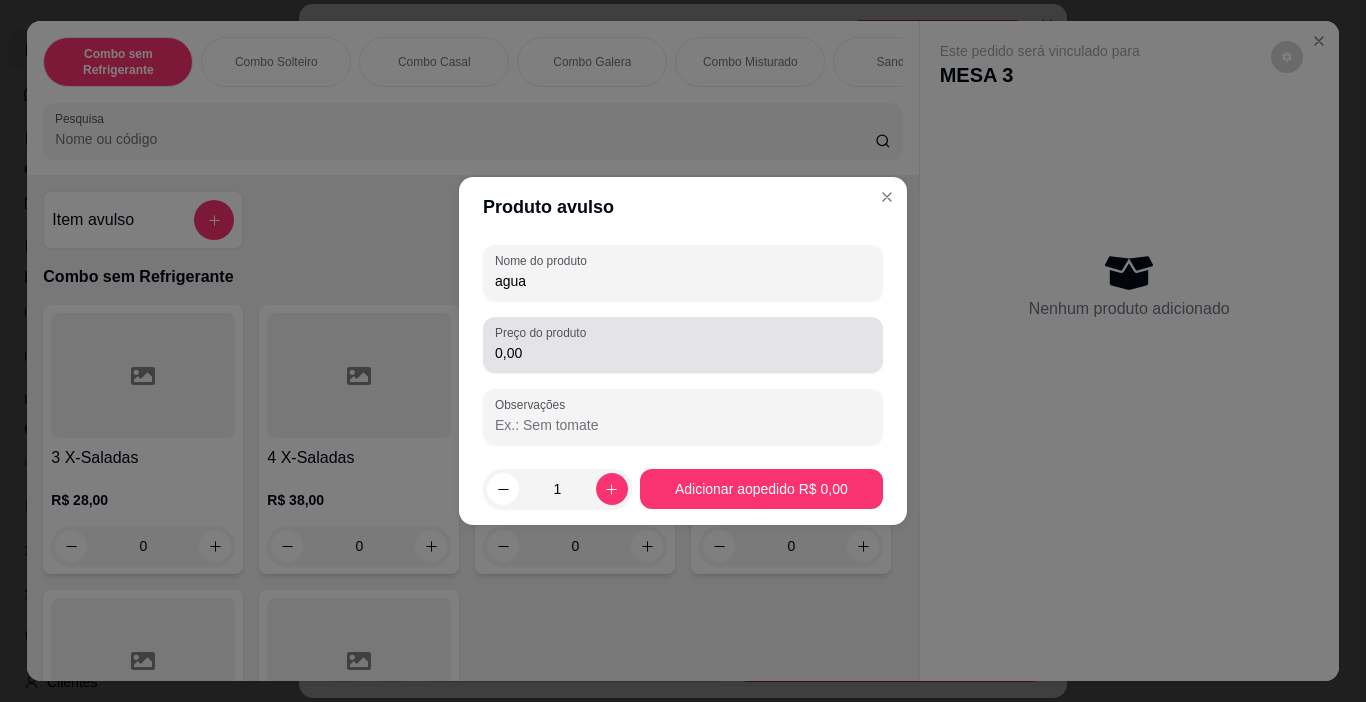 type on "agua" 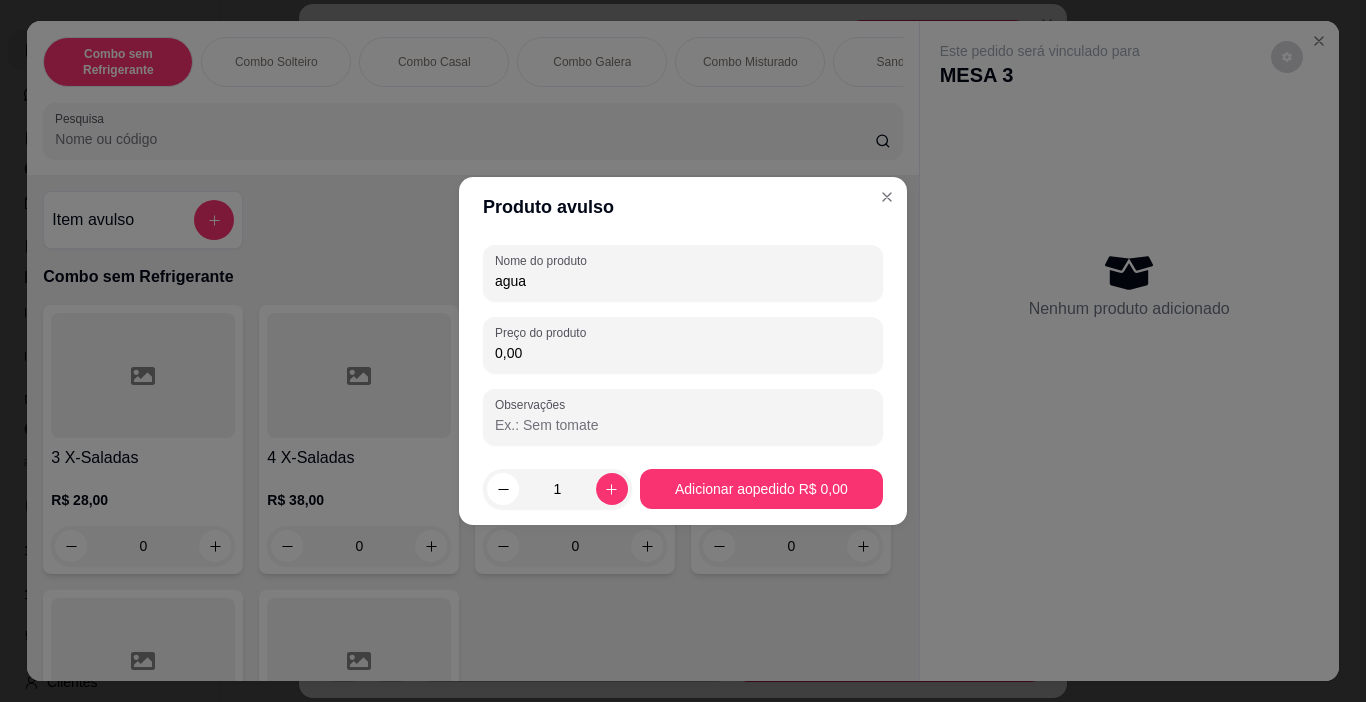 click on "0,00" at bounding box center [683, 353] 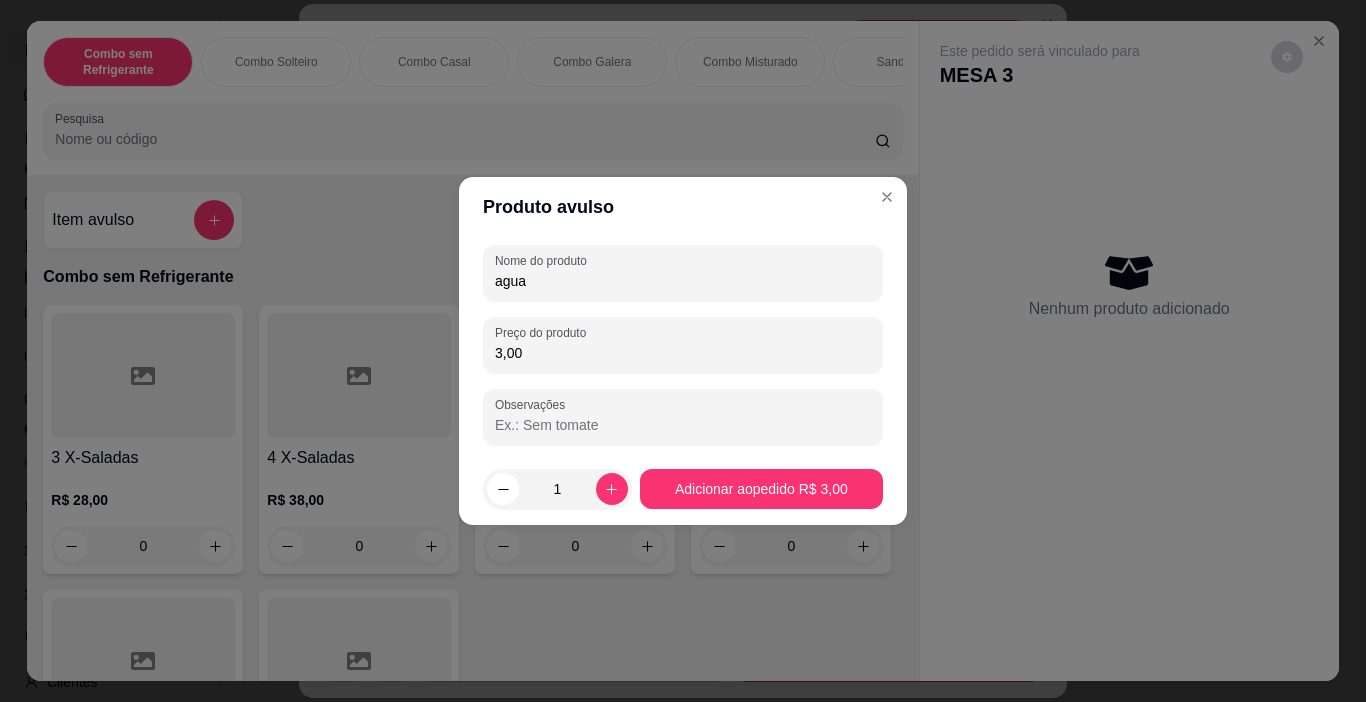 type on "3,00" 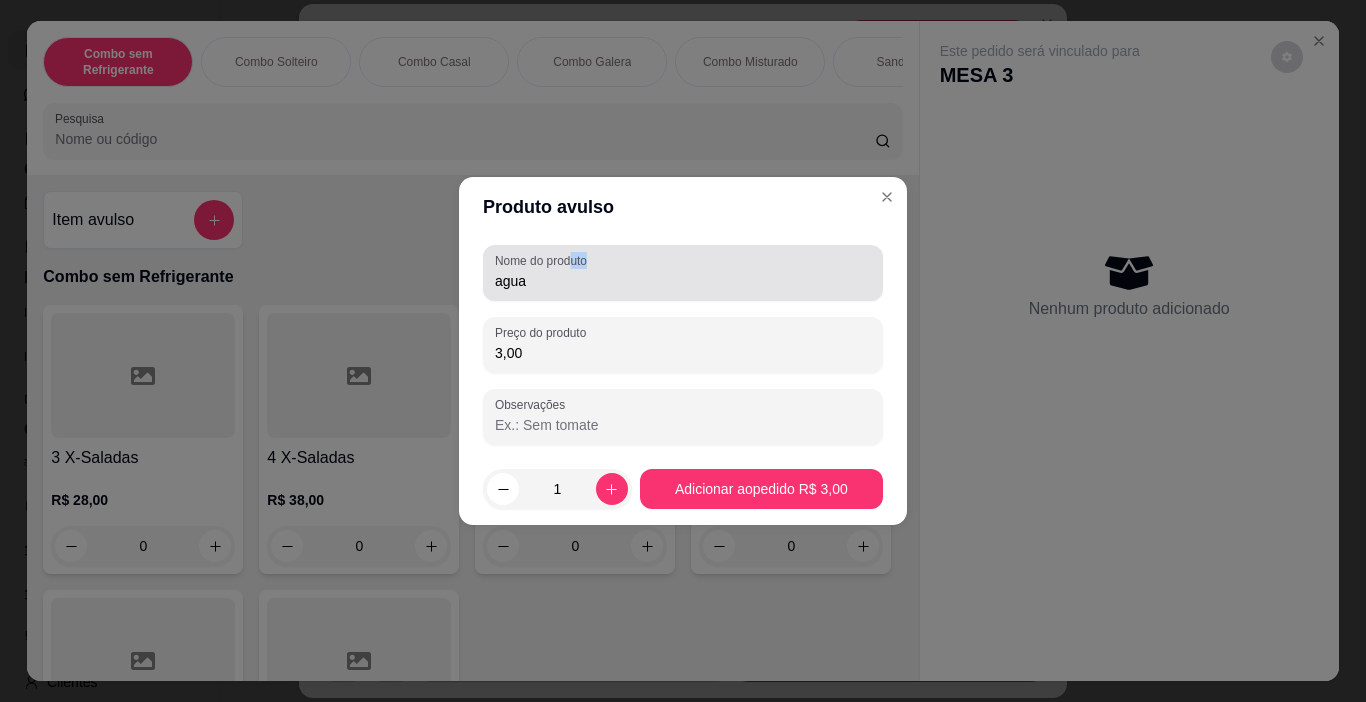 drag, startPoint x: 572, startPoint y: 268, endPoint x: 359, endPoint y: 269, distance: 213.00235 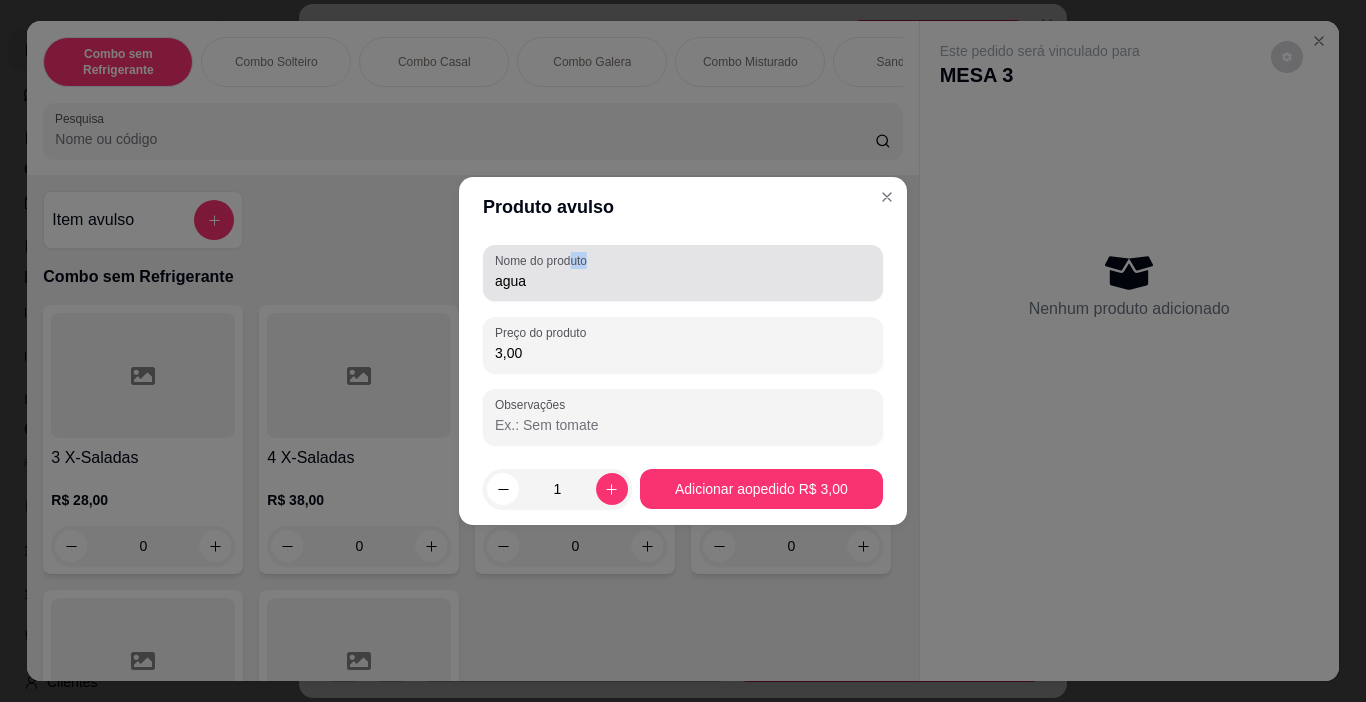 click on "Produto avulso Nome do produto agua Preço do produto 3,00 Observações 1 Adicionar ao   pedido   R$ 3,00" at bounding box center [683, 351] 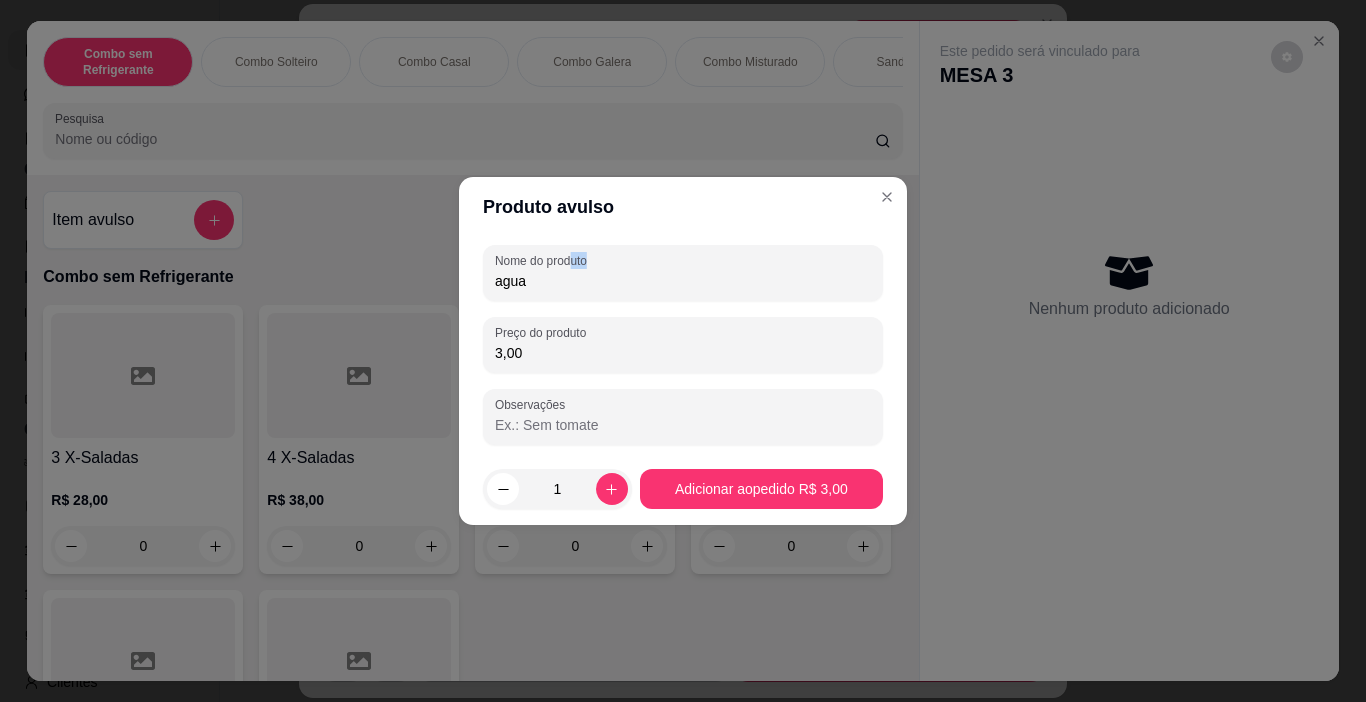 click on "agua" at bounding box center [683, 281] 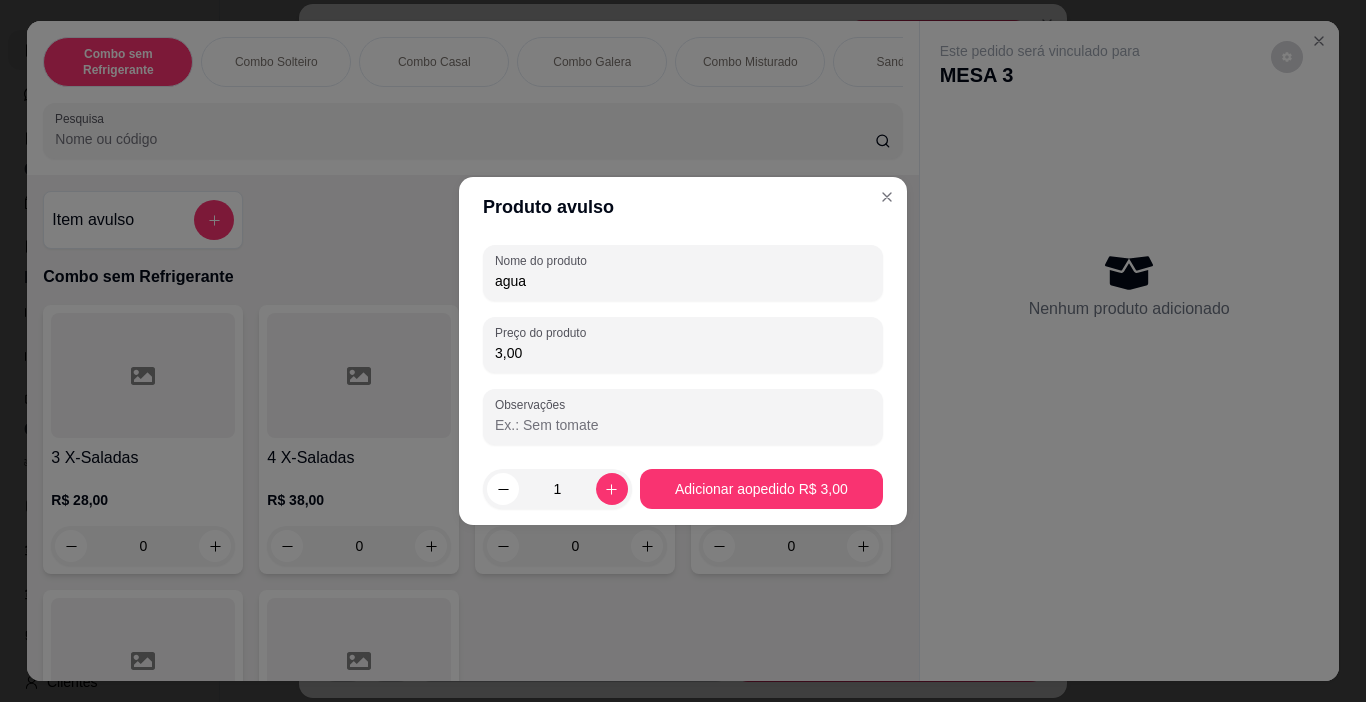 click on "agua" at bounding box center (683, 281) 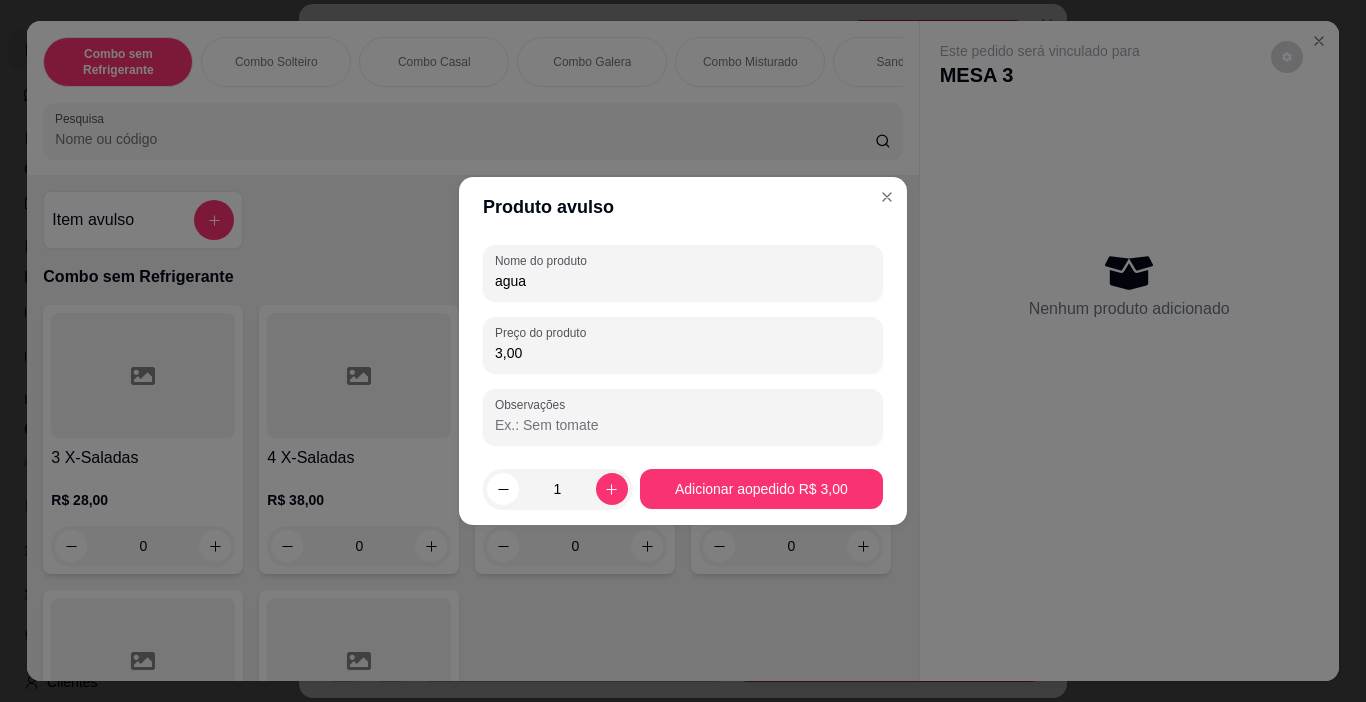 drag, startPoint x: 556, startPoint y: 284, endPoint x: 430, endPoint y: 281, distance: 126.035706 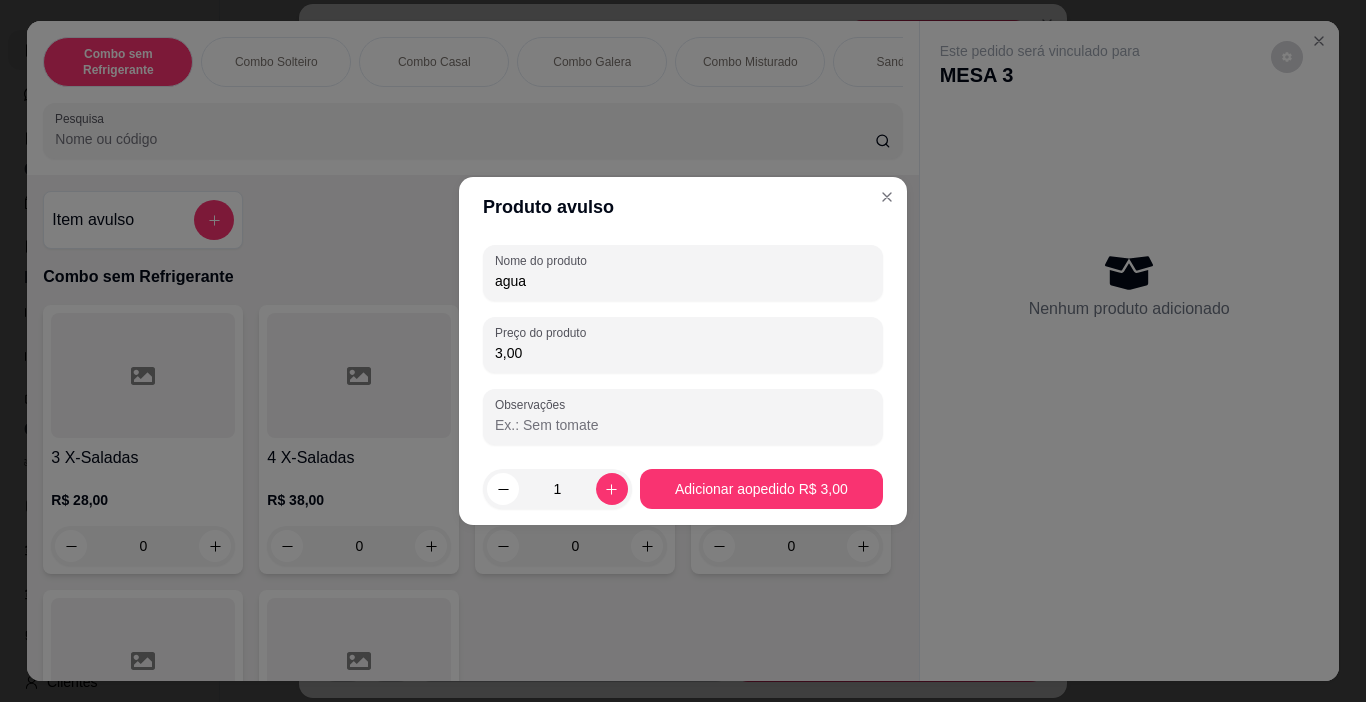 click on "Produto avulso Nome do produto agua Preço do produto 3,00 Observações 1 Adicionar ao   pedido   R$ 3,00" at bounding box center [683, 351] 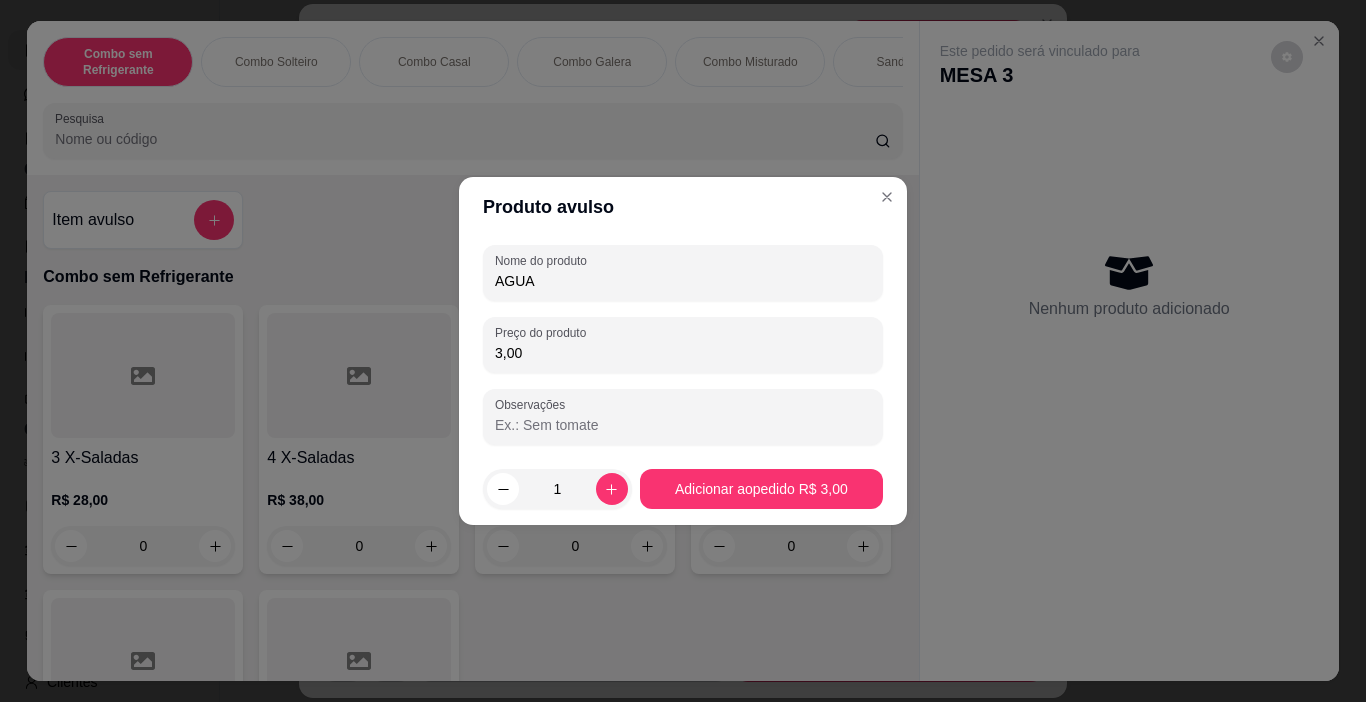 type on "AGUA" 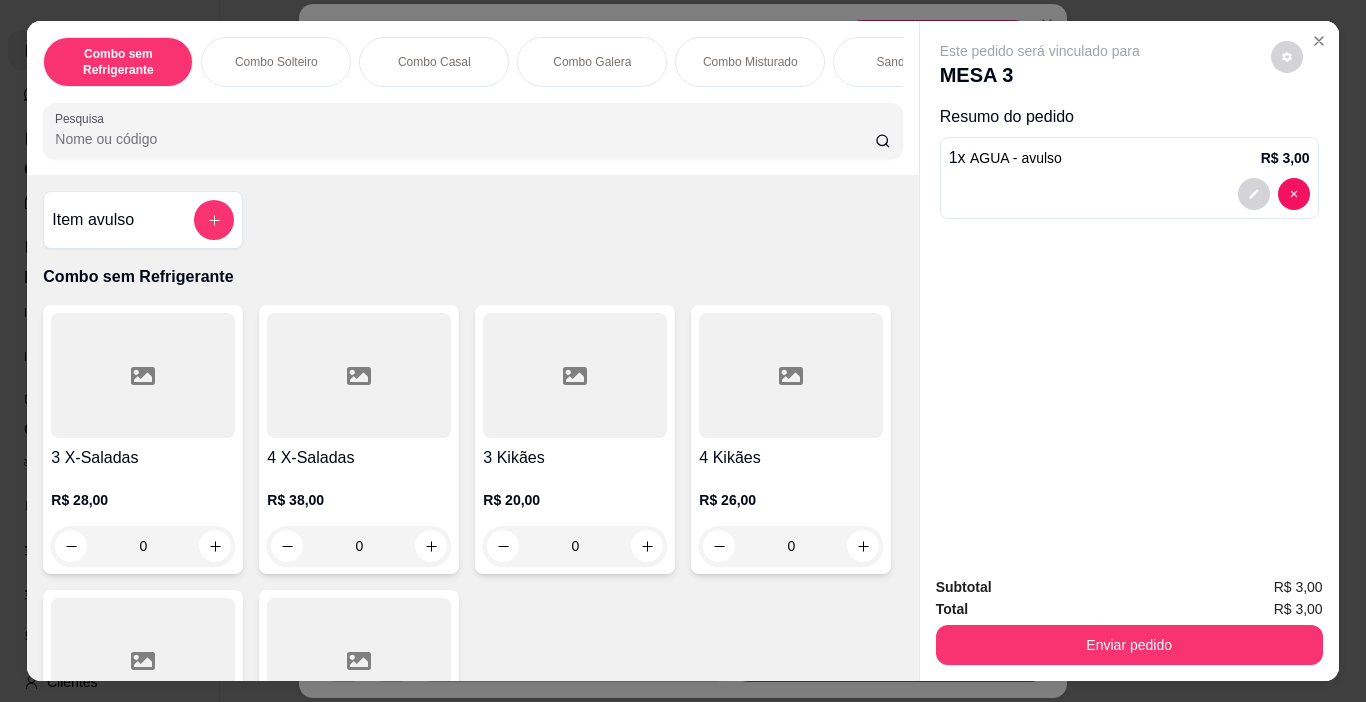 click on "Total R$ 3,00" at bounding box center (1129, 609) 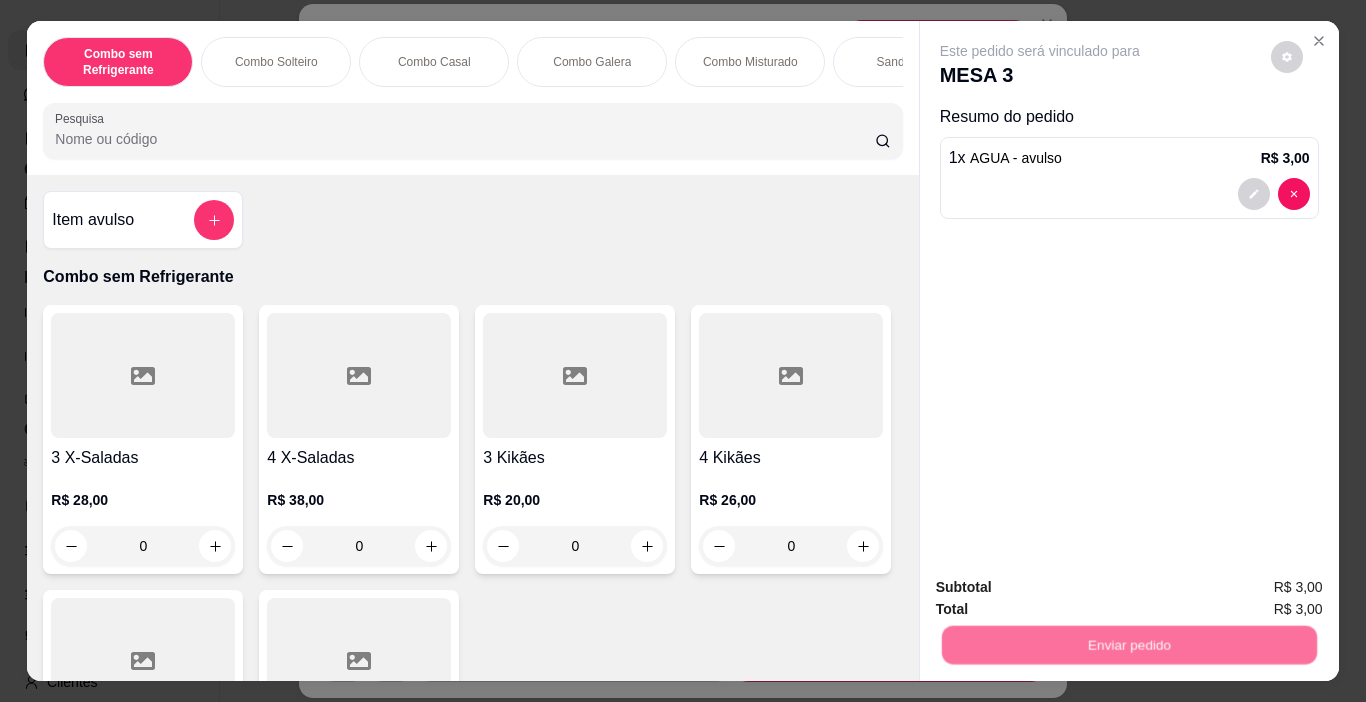 click on "Não registrar e enviar pedido" at bounding box center (1063, 588) 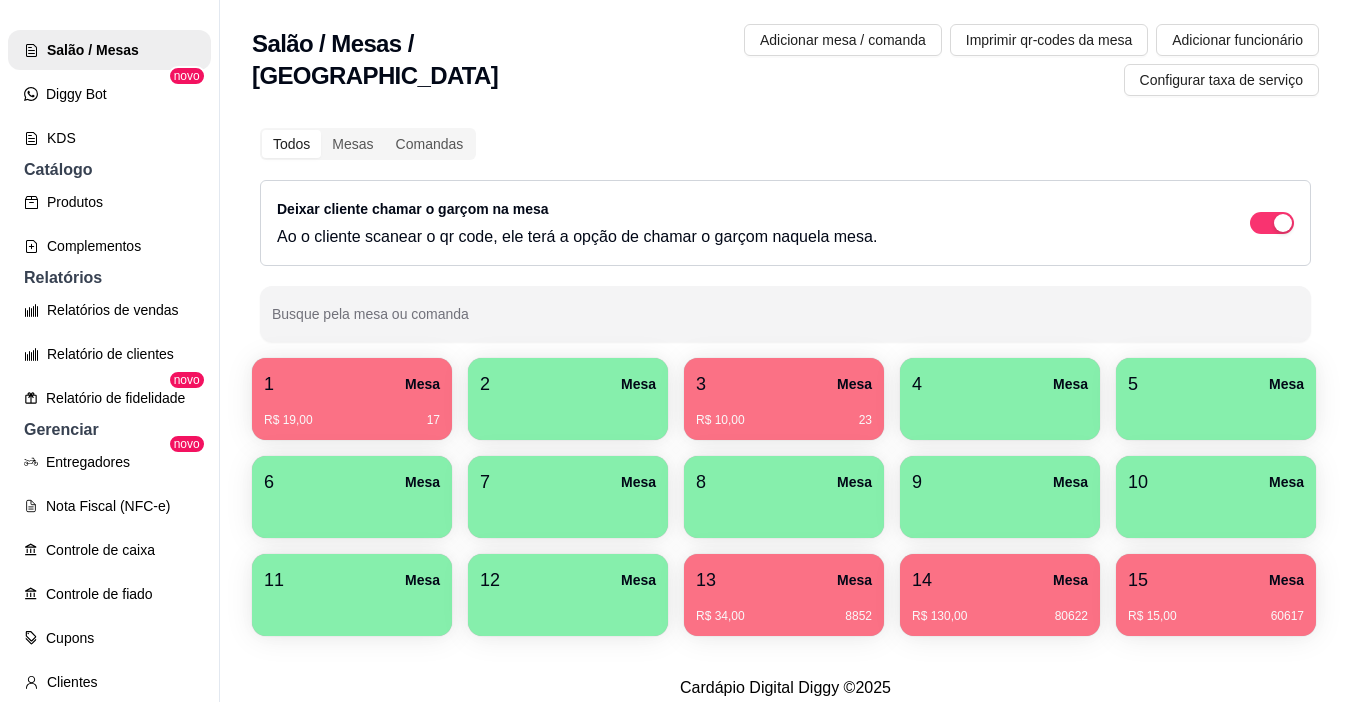 click on "2 Mesa" at bounding box center [568, 384] 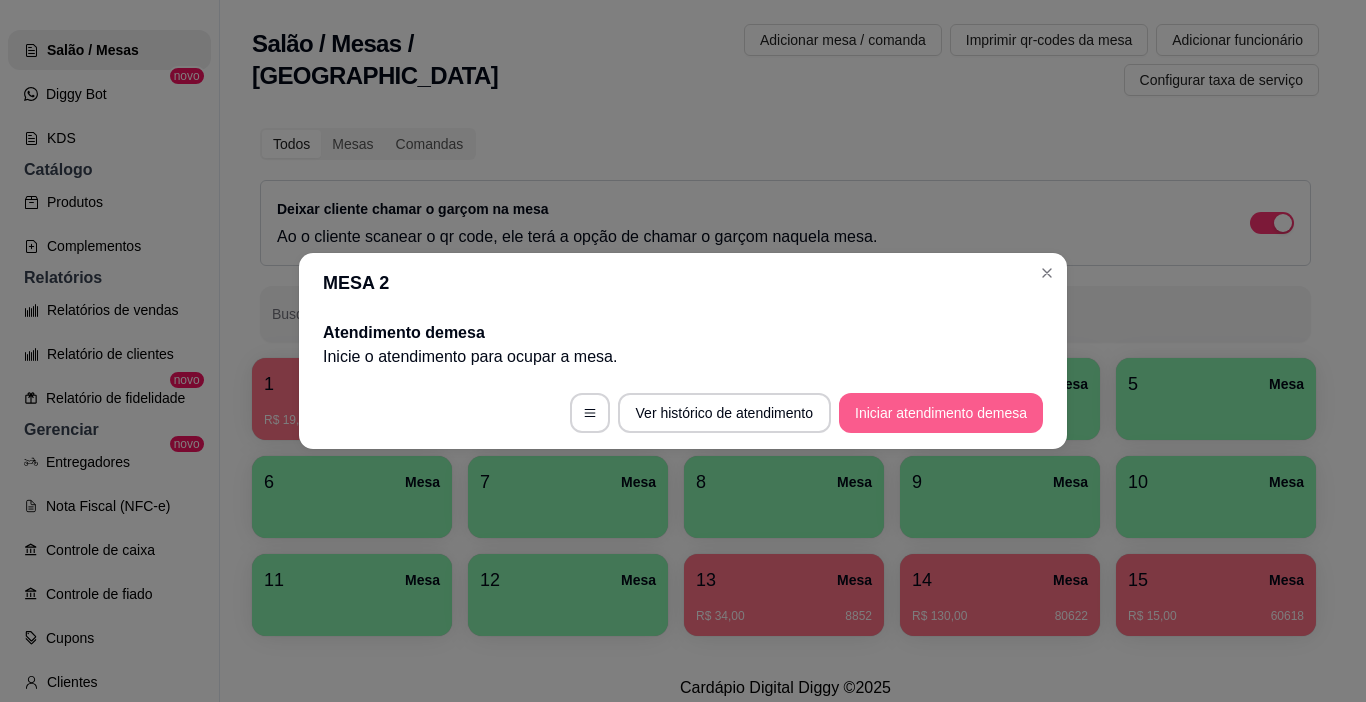 click on "Iniciar atendimento de  mesa" at bounding box center [941, 413] 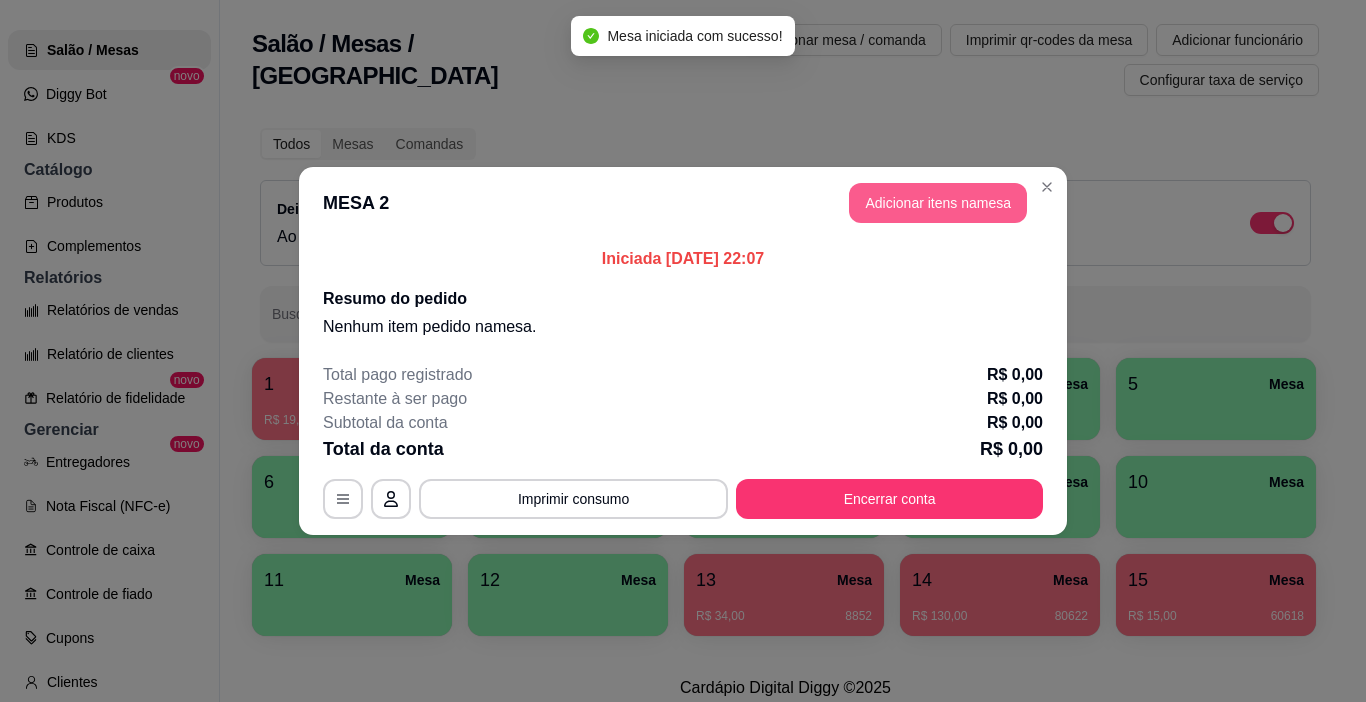 click on "Adicionar itens na  mesa" at bounding box center [938, 203] 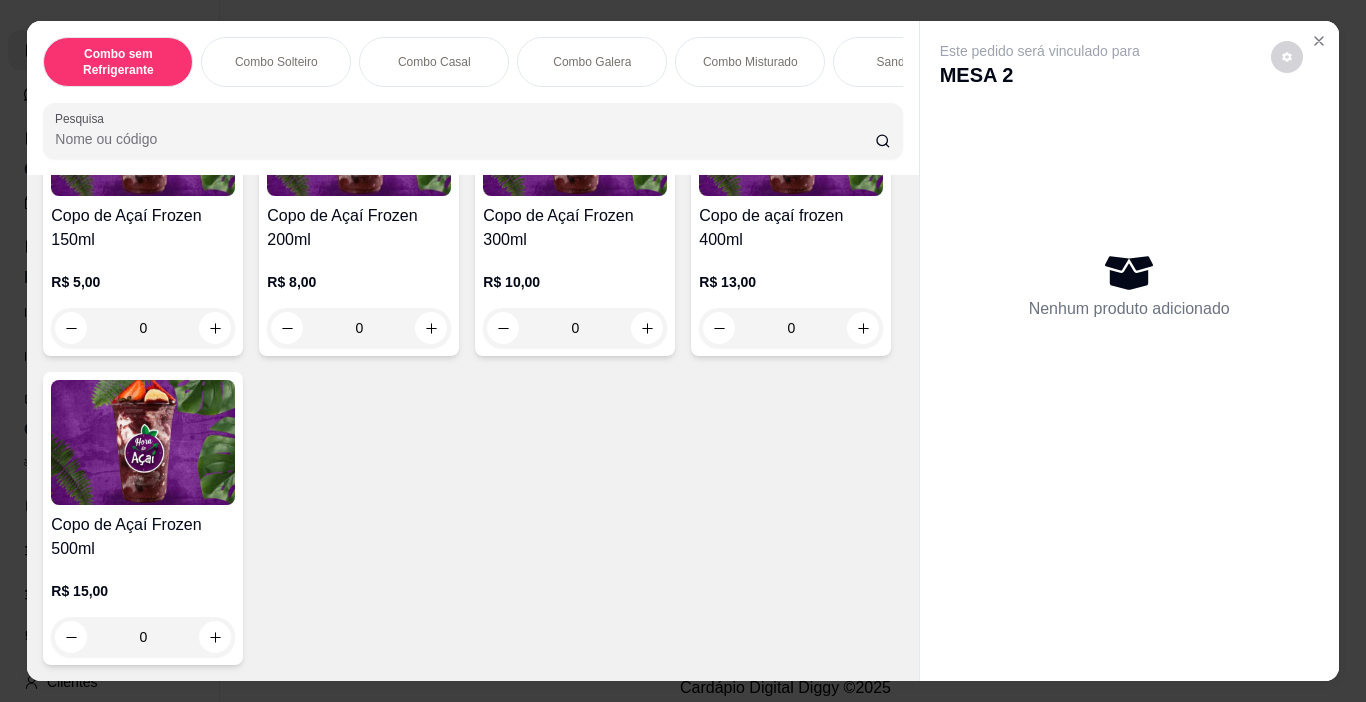 scroll, scrollTop: 5100, scrollLeft: 0, axis: vertical 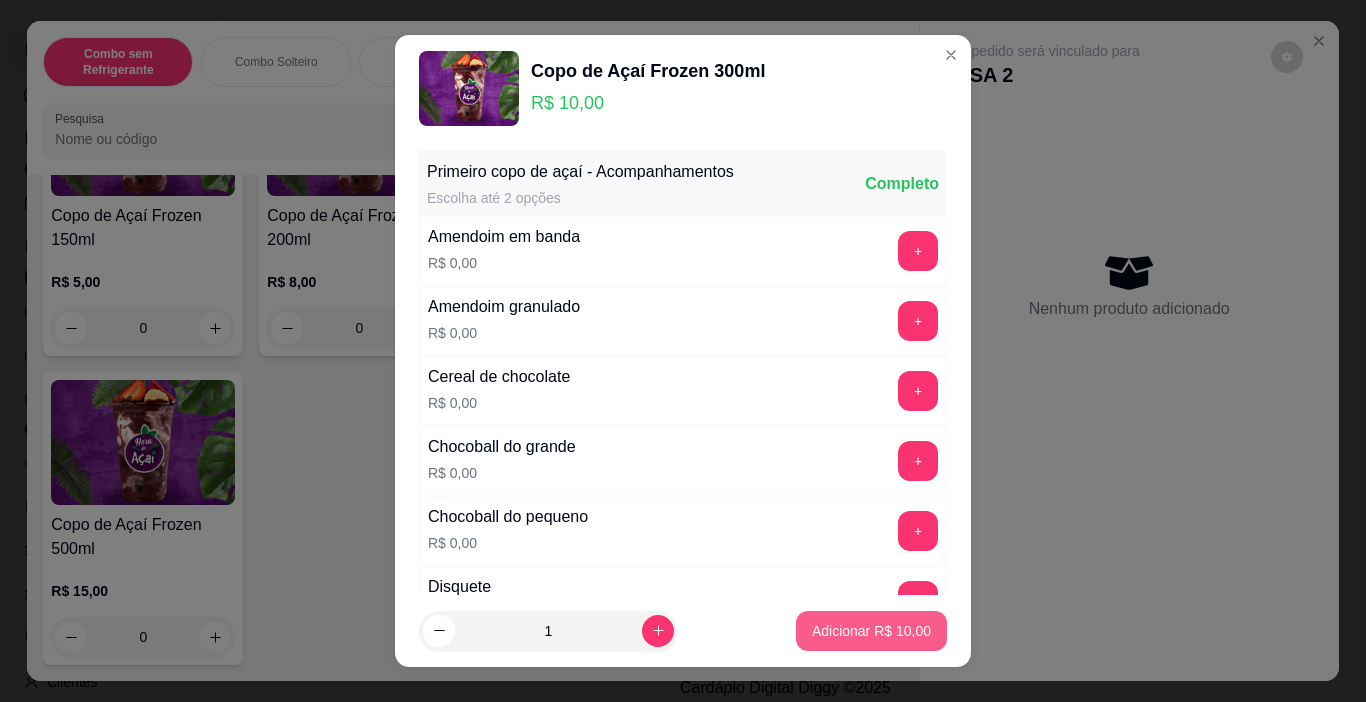 click on "Adicionar   R$ 10,00" at bounding box center [871, 631] 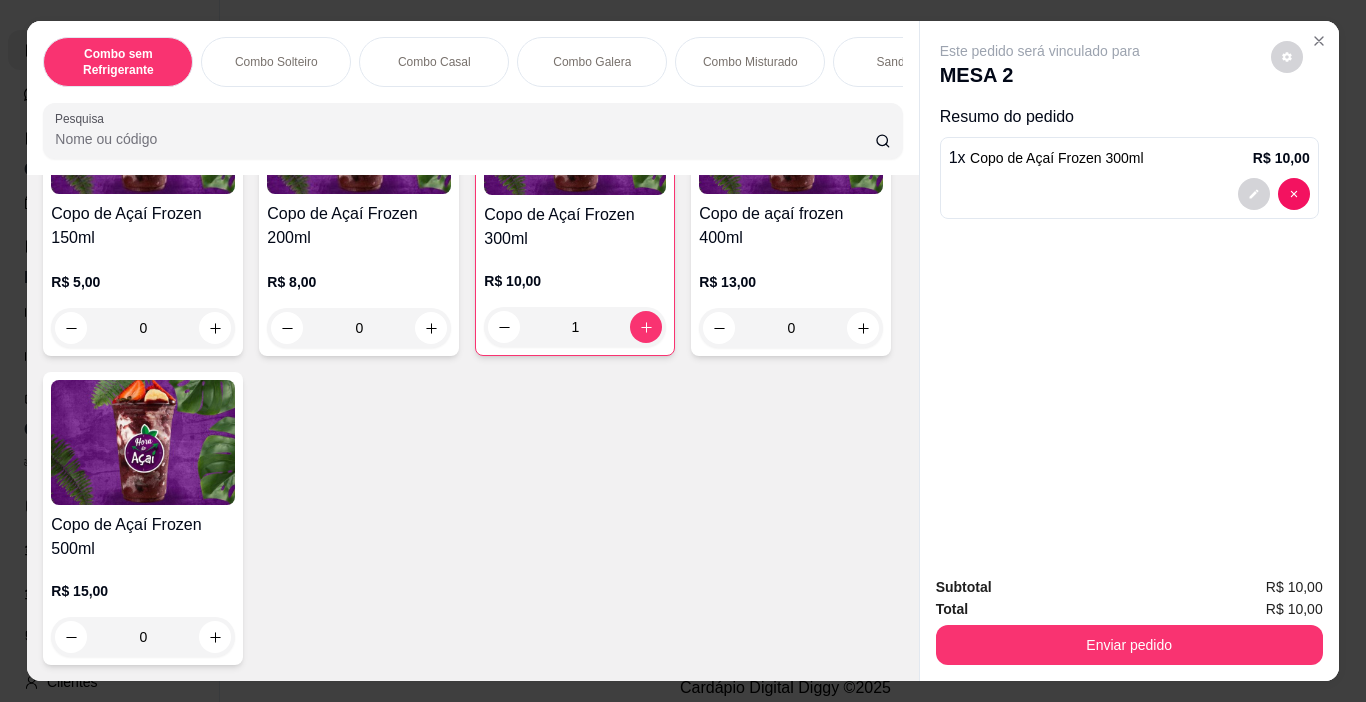 click on "1" at bounding box center [575, 327] 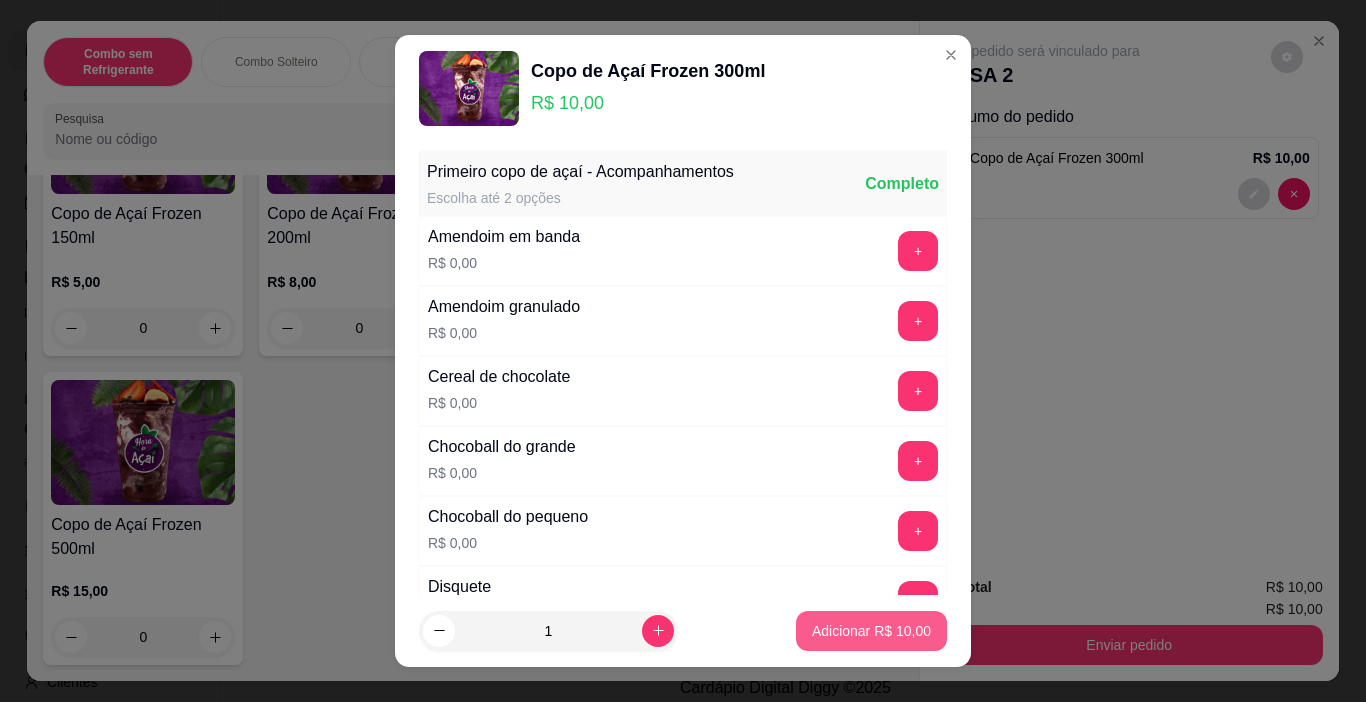 click on "Adicionar   R$ 10,00" at bounding box center (871, 631) 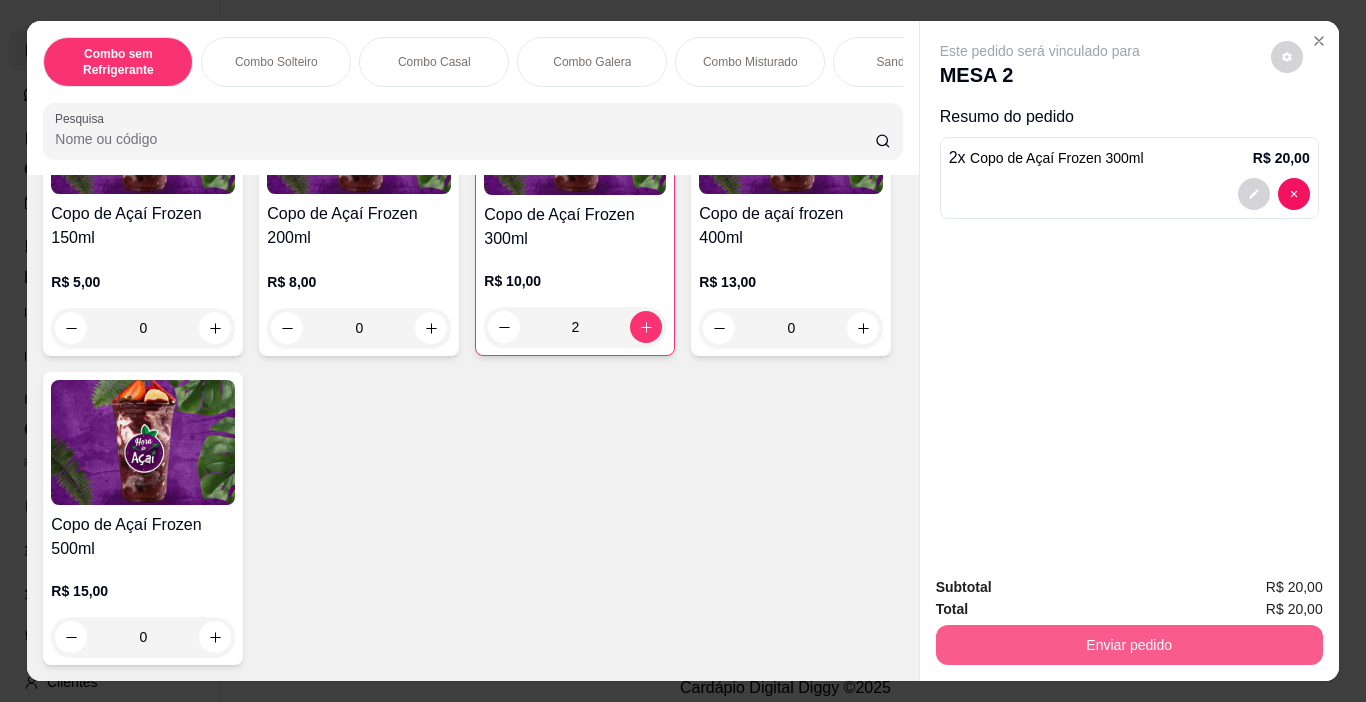 click on "Enviar pedido" at bounding box center (1129, 645) 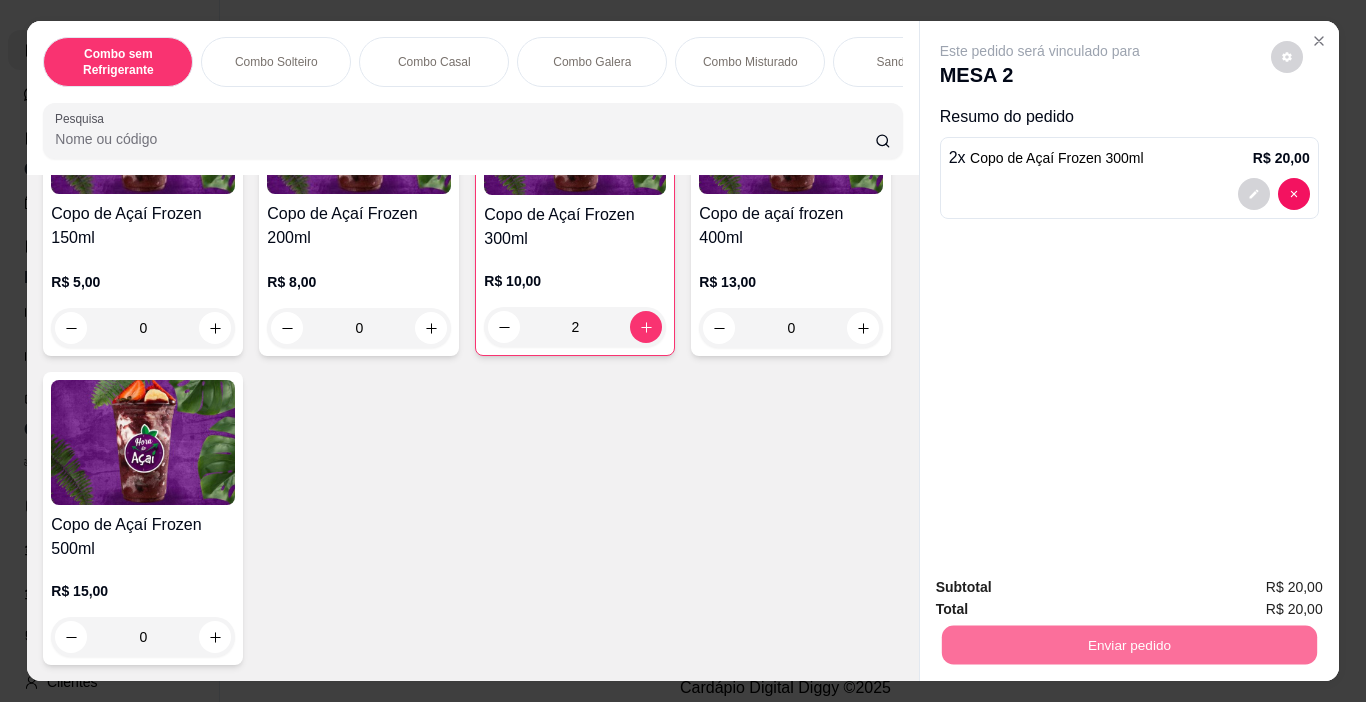 click on "Não registrar e enviar pedido" at bounding box center (1063, 588) 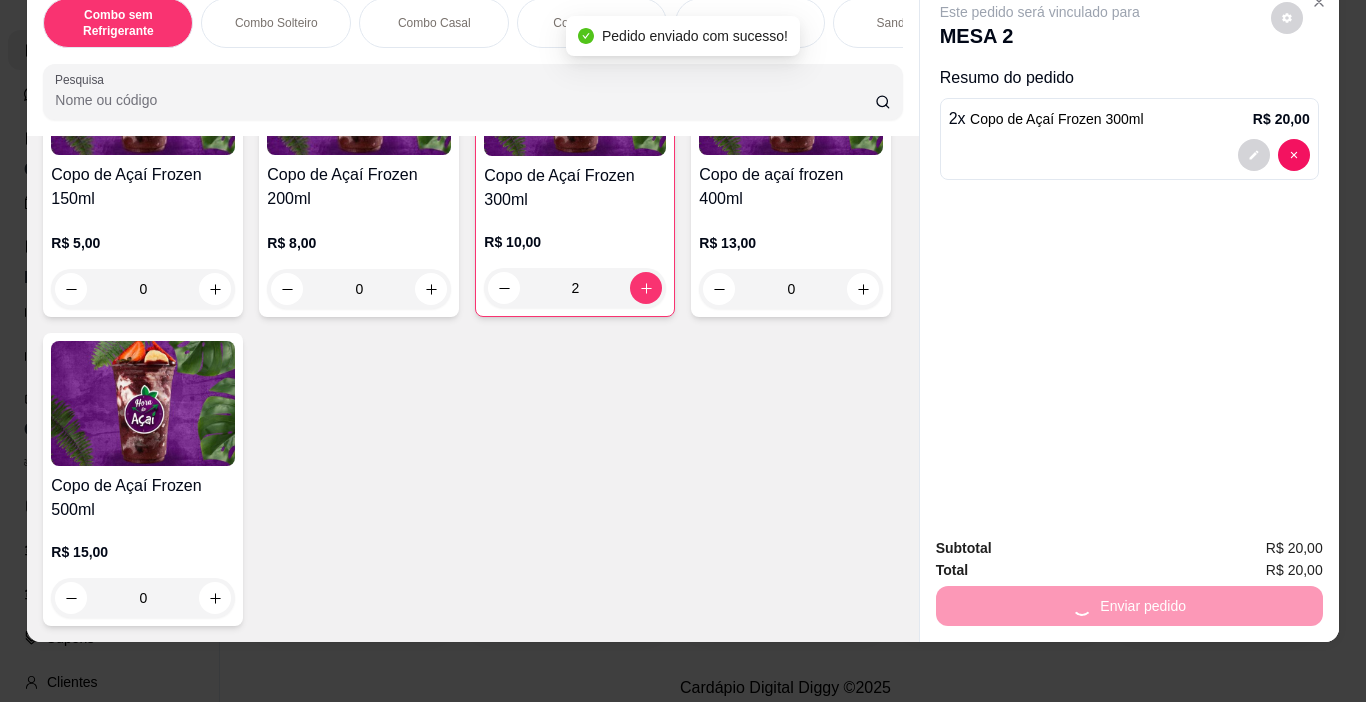 scroll, scrollTop: 50, scrollLeft: 0, axis: vertical 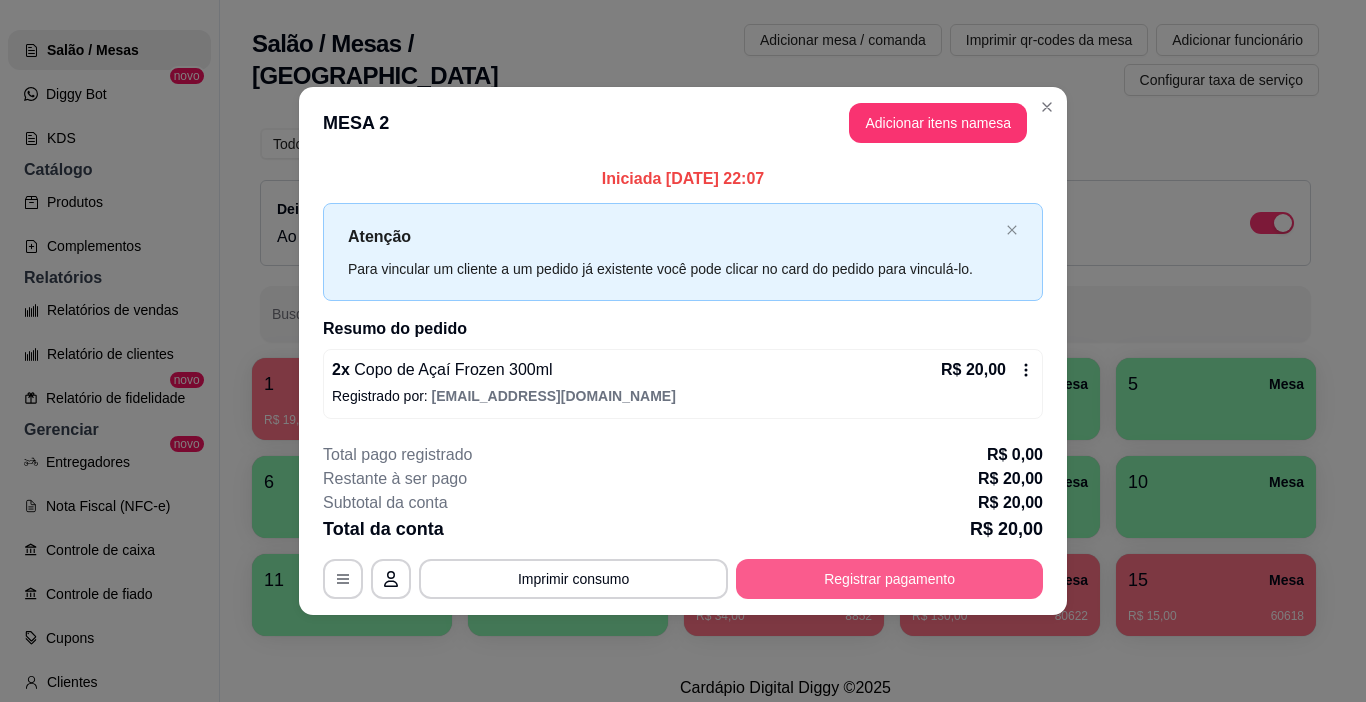 click on "Registrar pagamento" at bounding box center [889, 579] 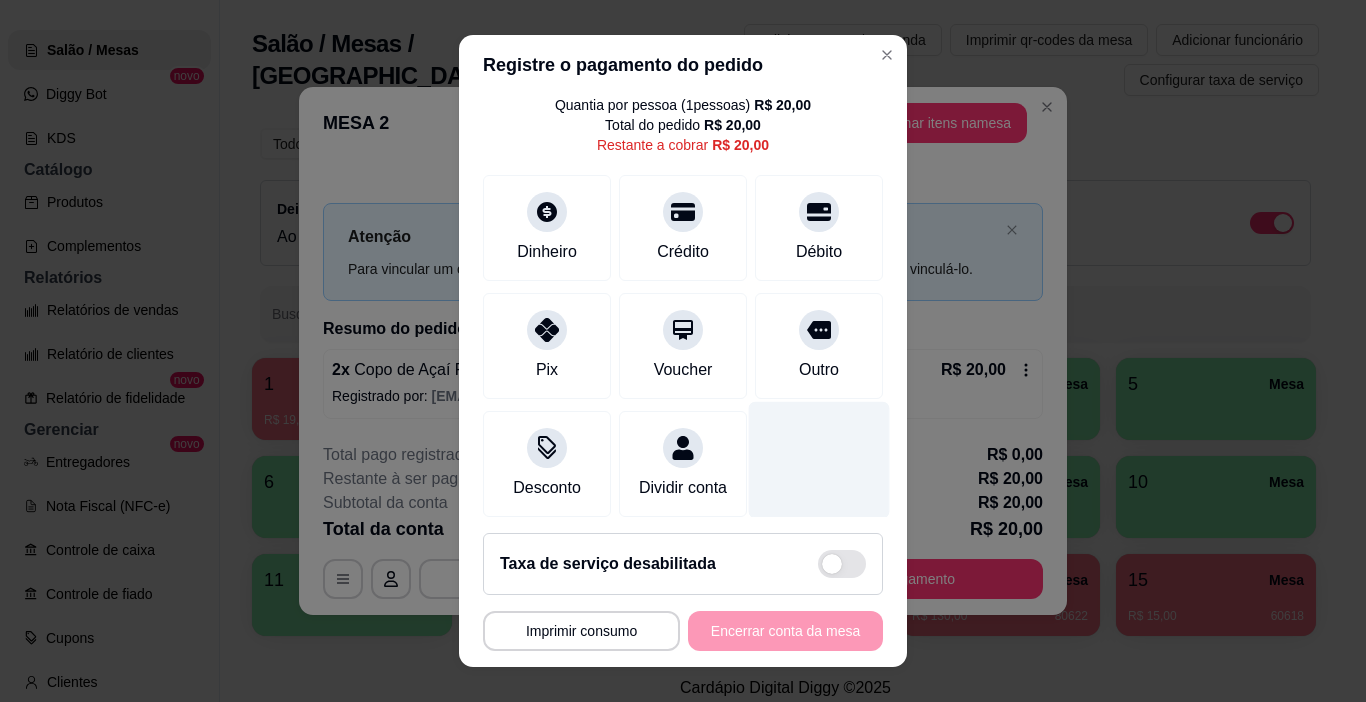 scroll, scrollTop: 92, scrollLeft: 0, axis: vertical 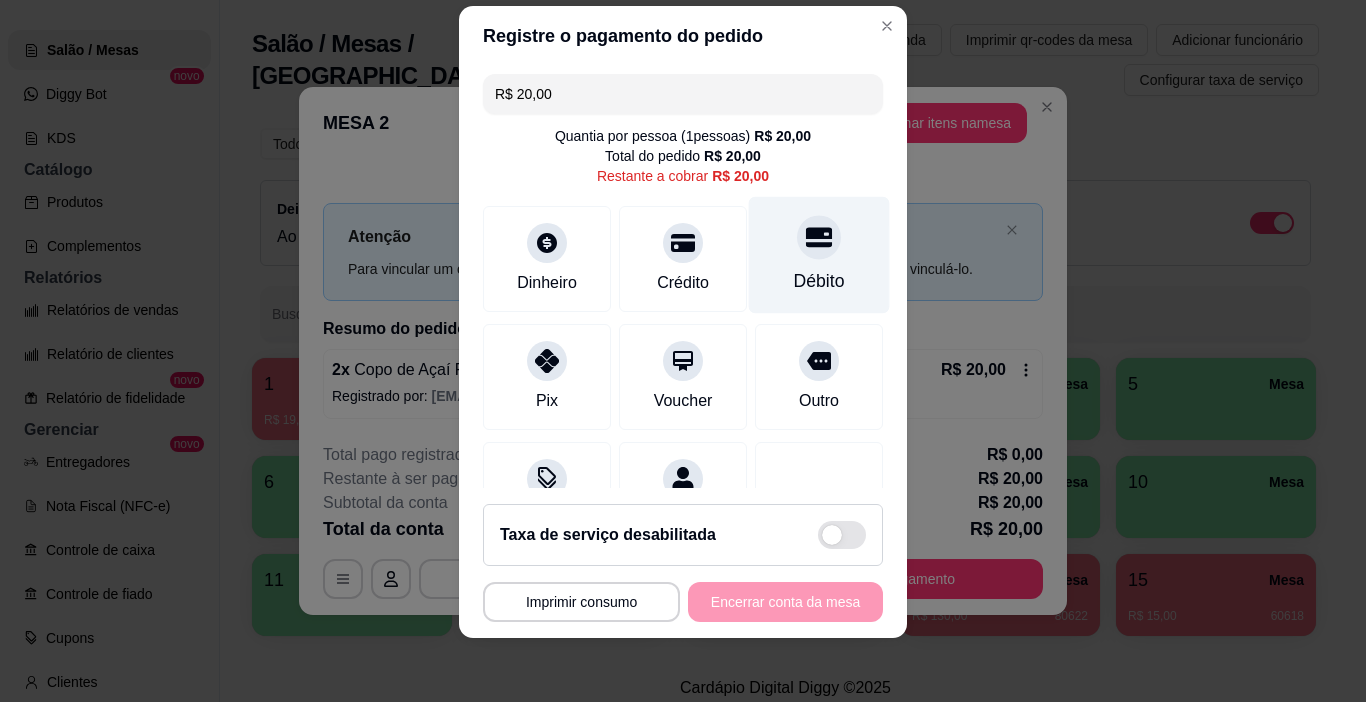 click 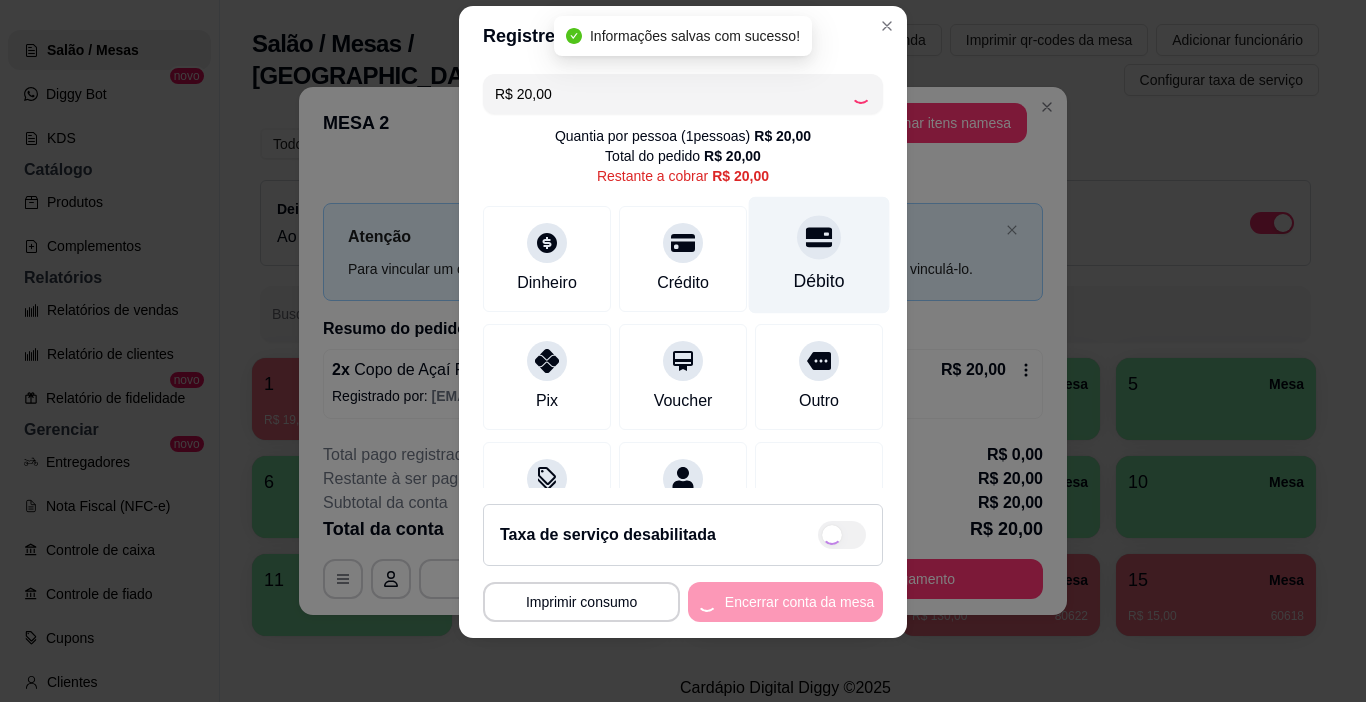 type on "R$ 0,00" 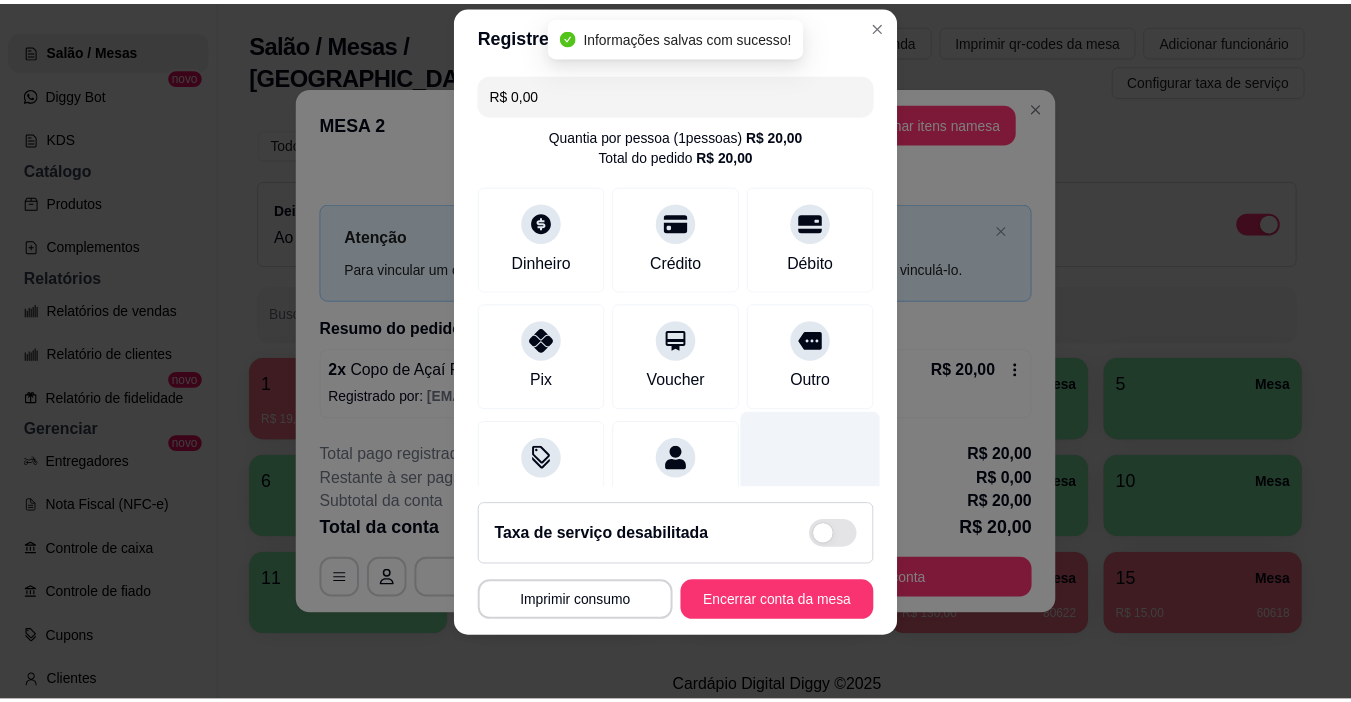 scroll, scrollTop: 176, scrollLeft: 0, axis: vertical 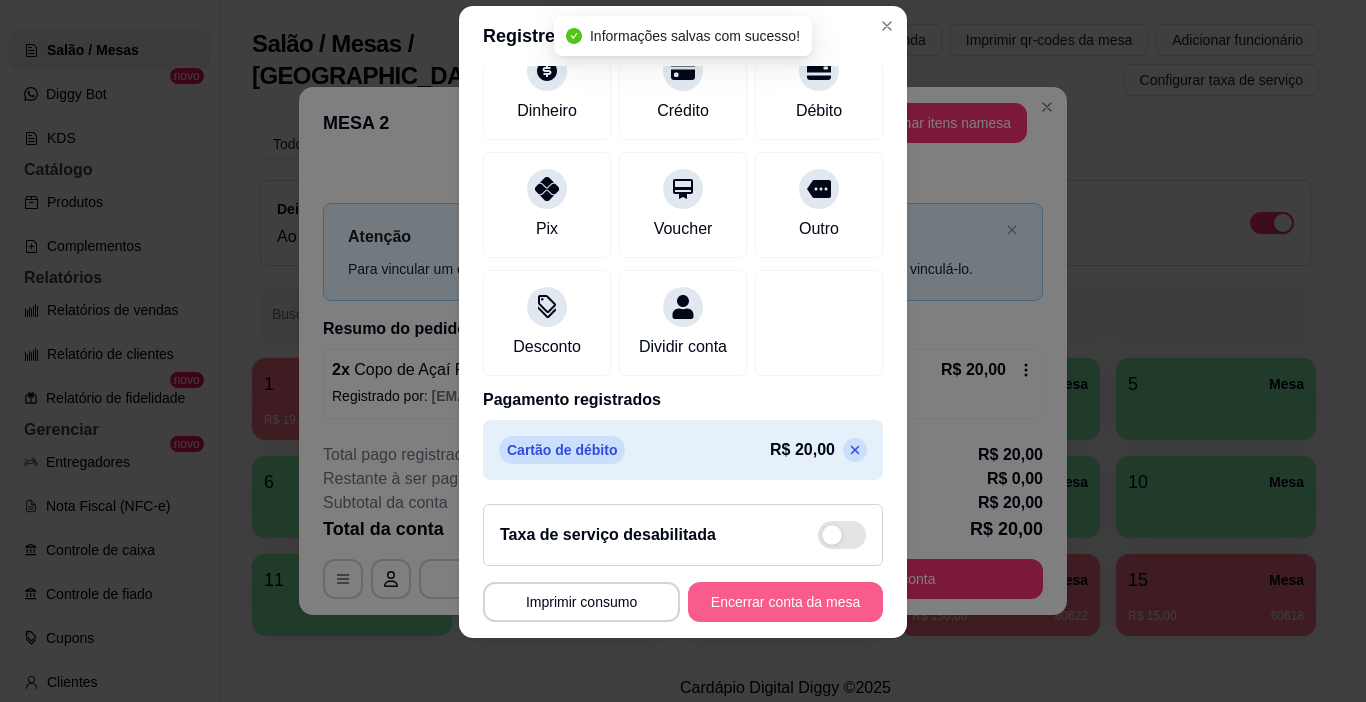 click on "Encerrar conta da mesa" at bounding box center (785, 602) 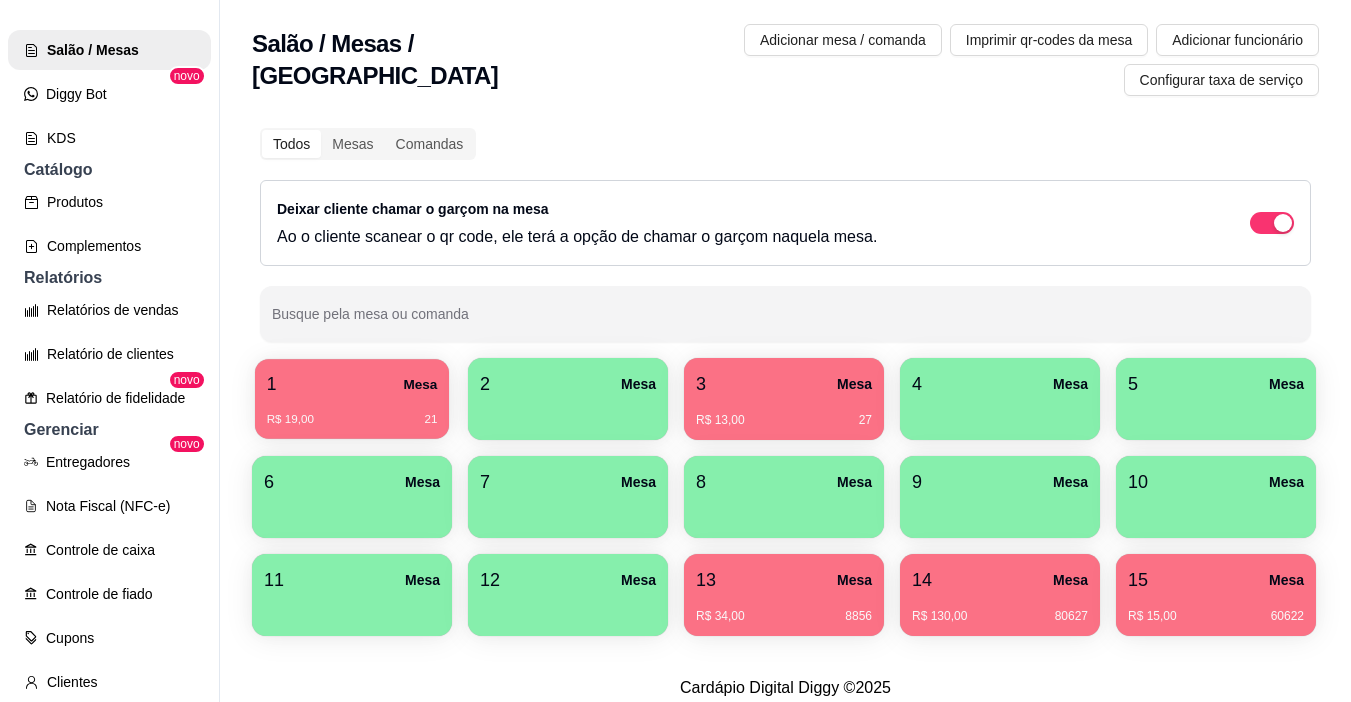 click on "R$ 19,00 21" at bounding box center [352, 412] 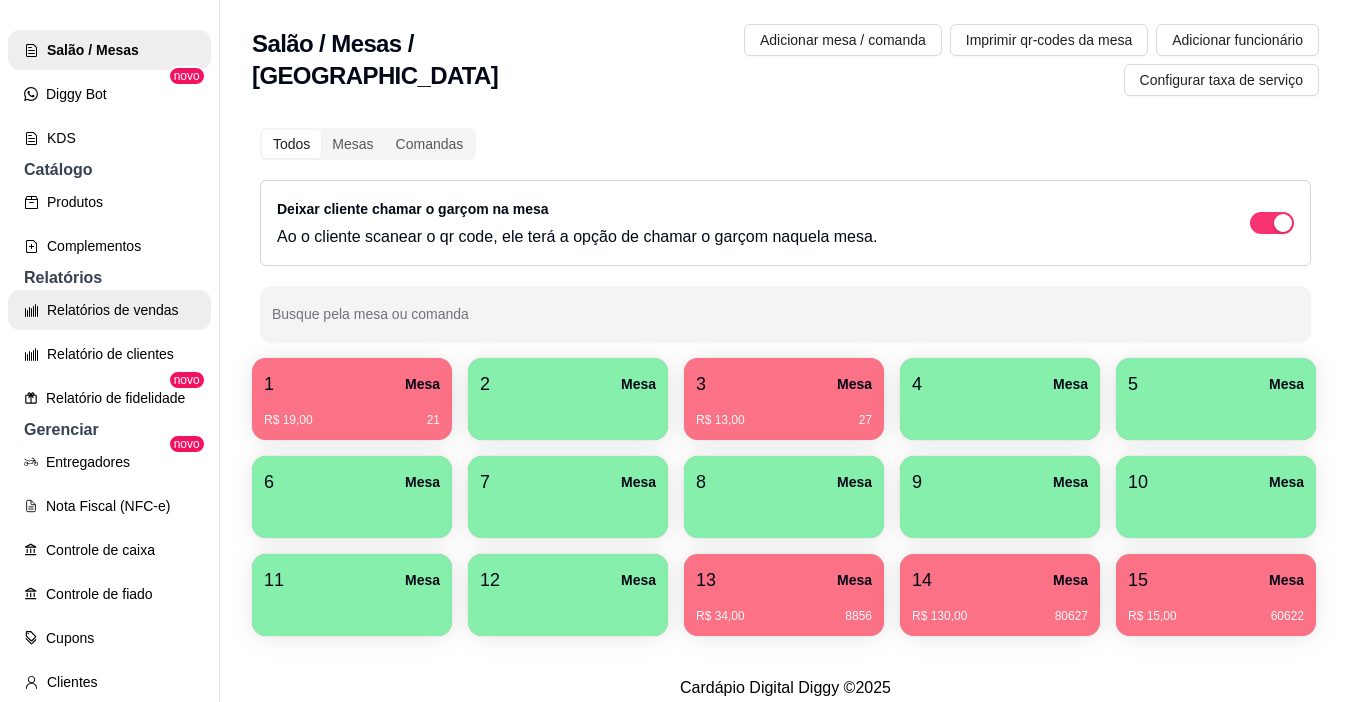 click on "Relatórios de vendas" at bounding box center [109, 310] 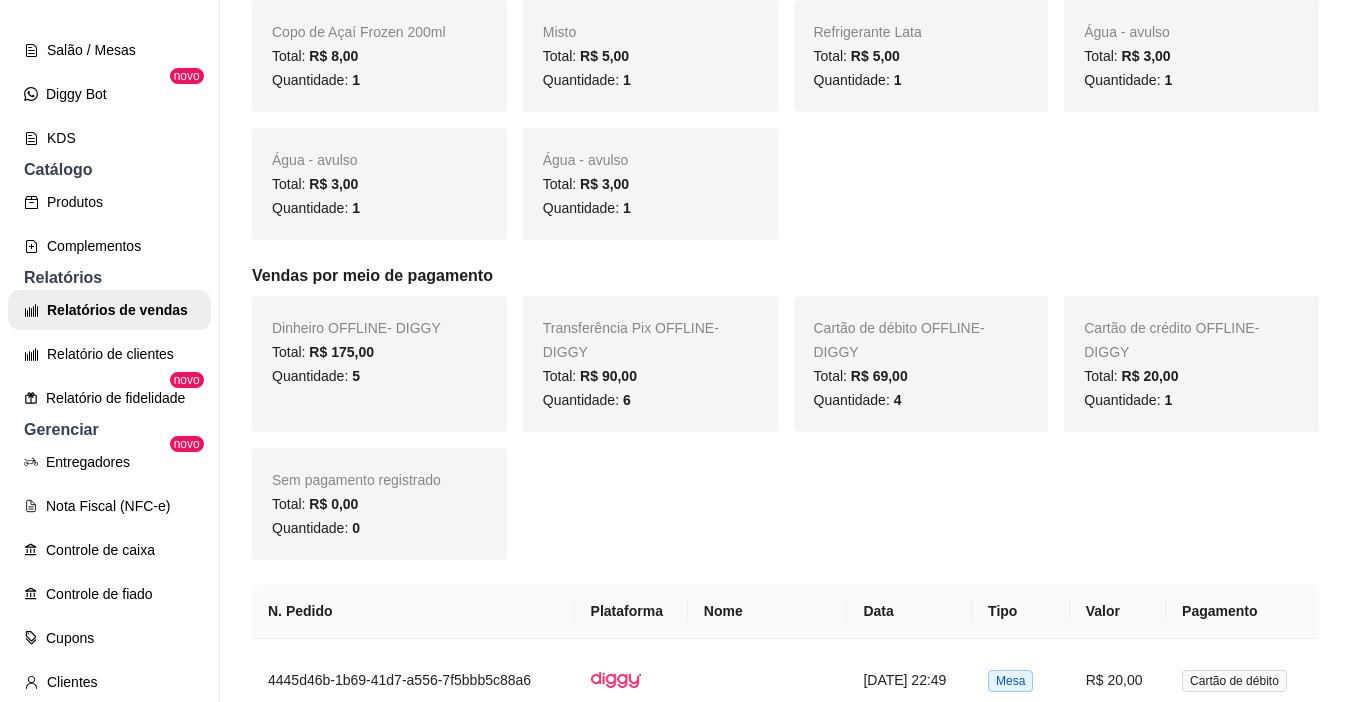 scroll, scrollTop: 1100, scrollLeft: 0, axis: vertical 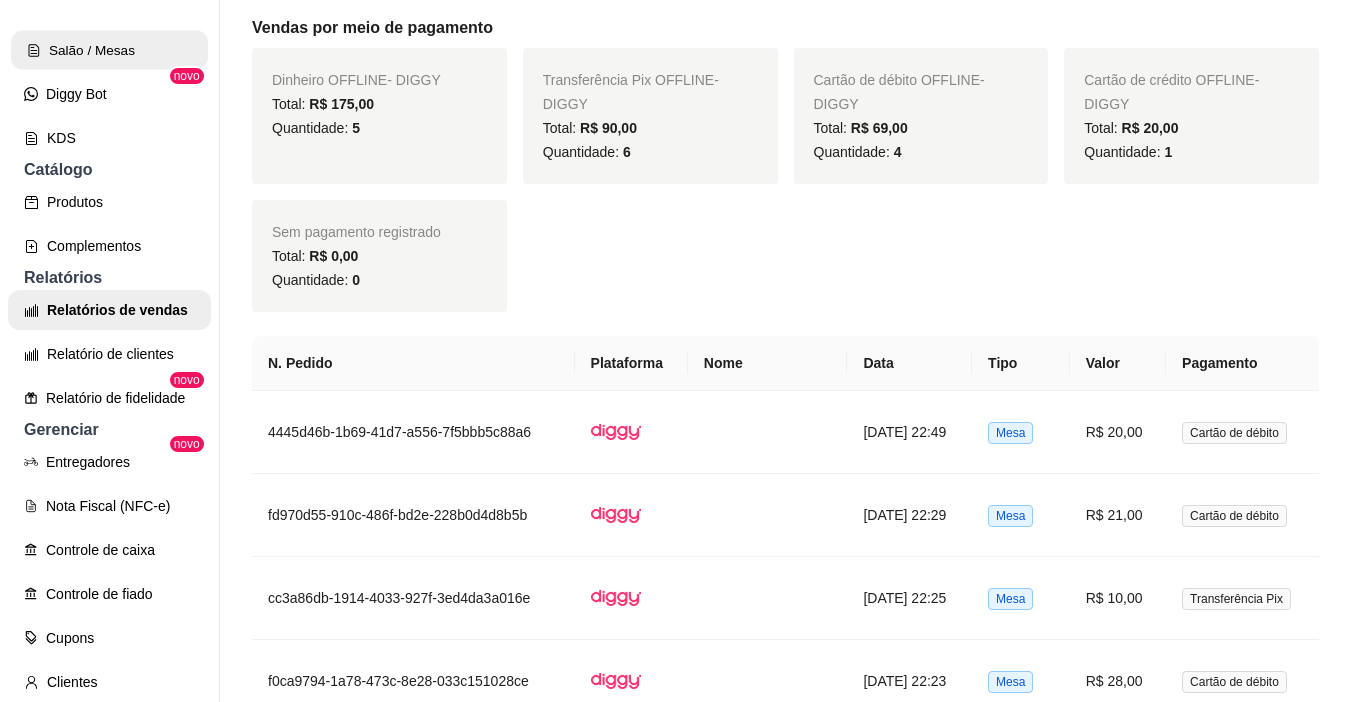 click on "Salão / Mesas" at bounding box center [109, 50] 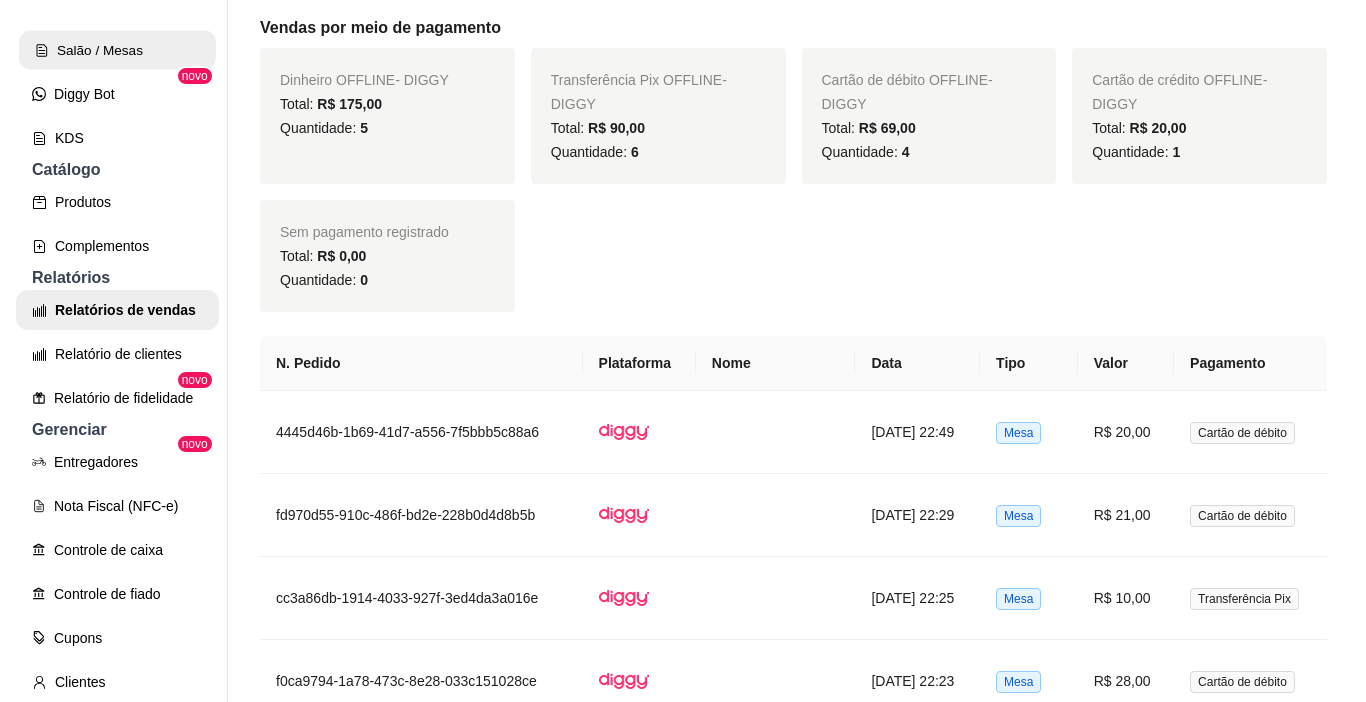 scroll, scrollTop: 0, scrollLeft: 0, axis: both 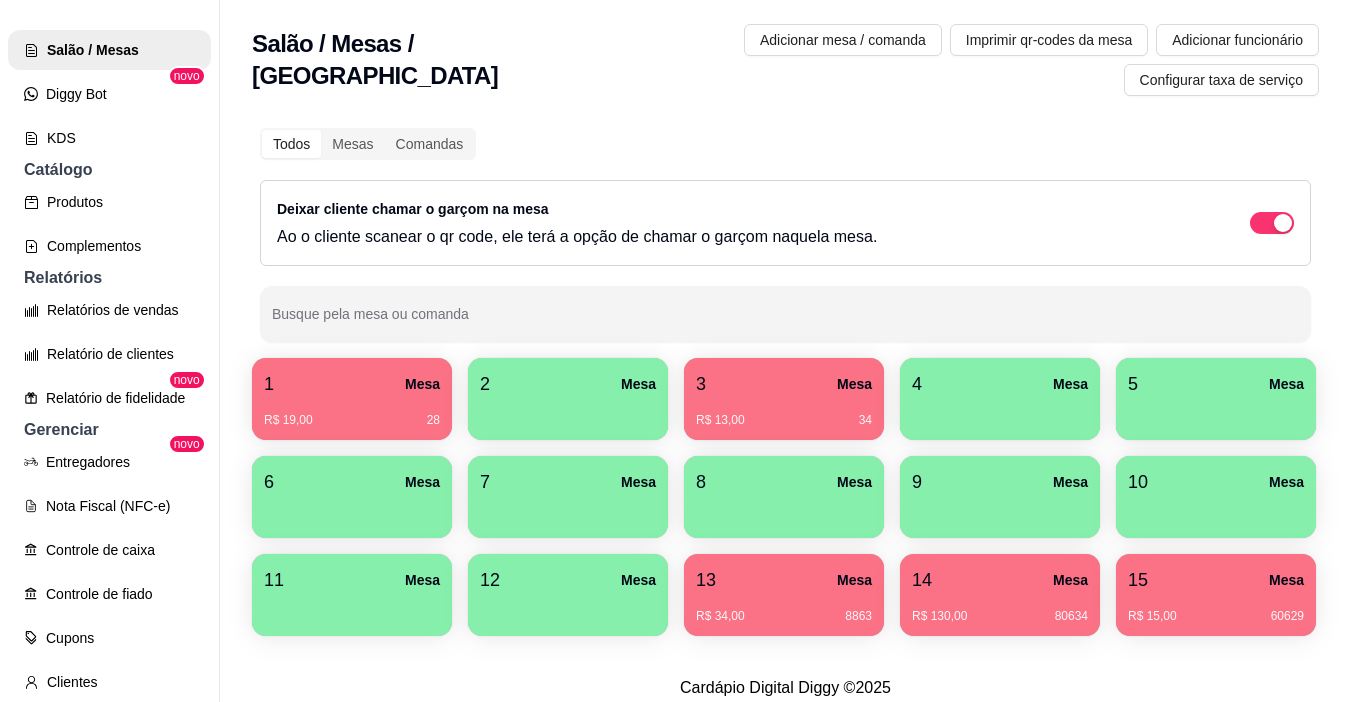 click on "1 Mesa" at bounding box center (352, 384) 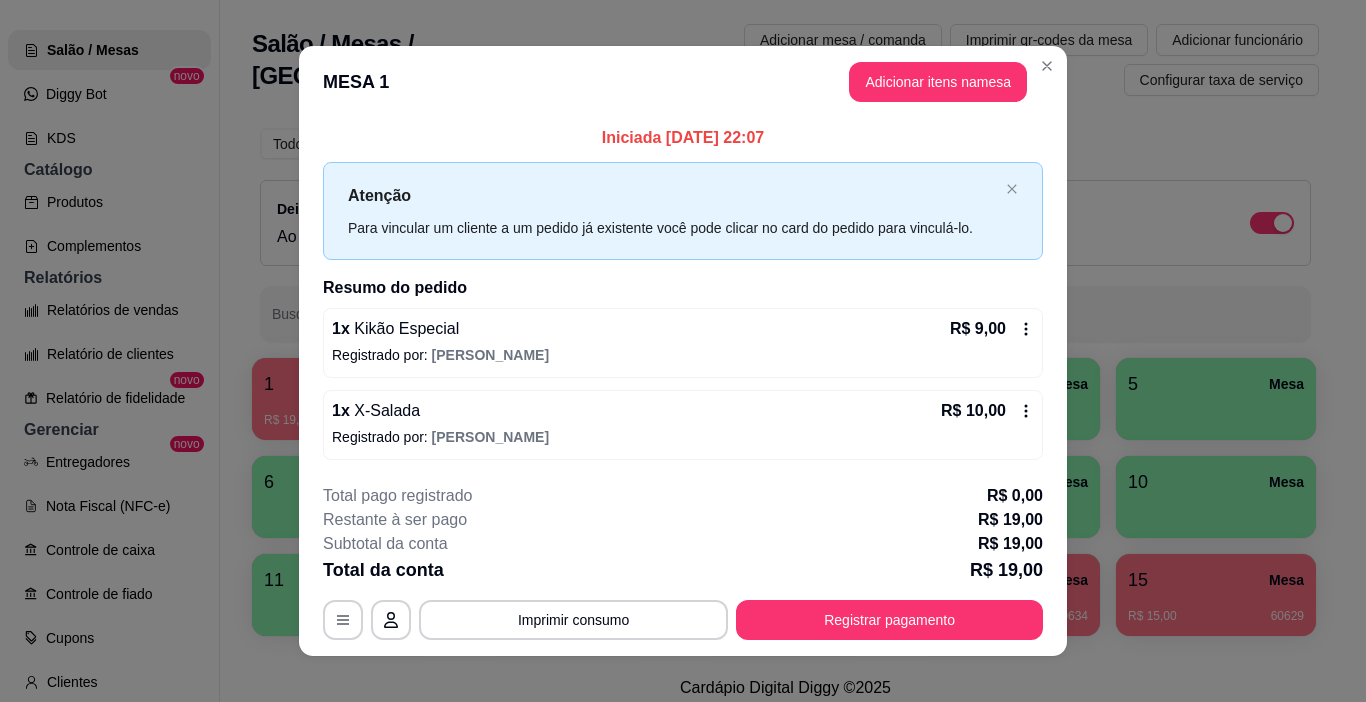 click on "Registrar pagamento" at bounding box center (889, 620) 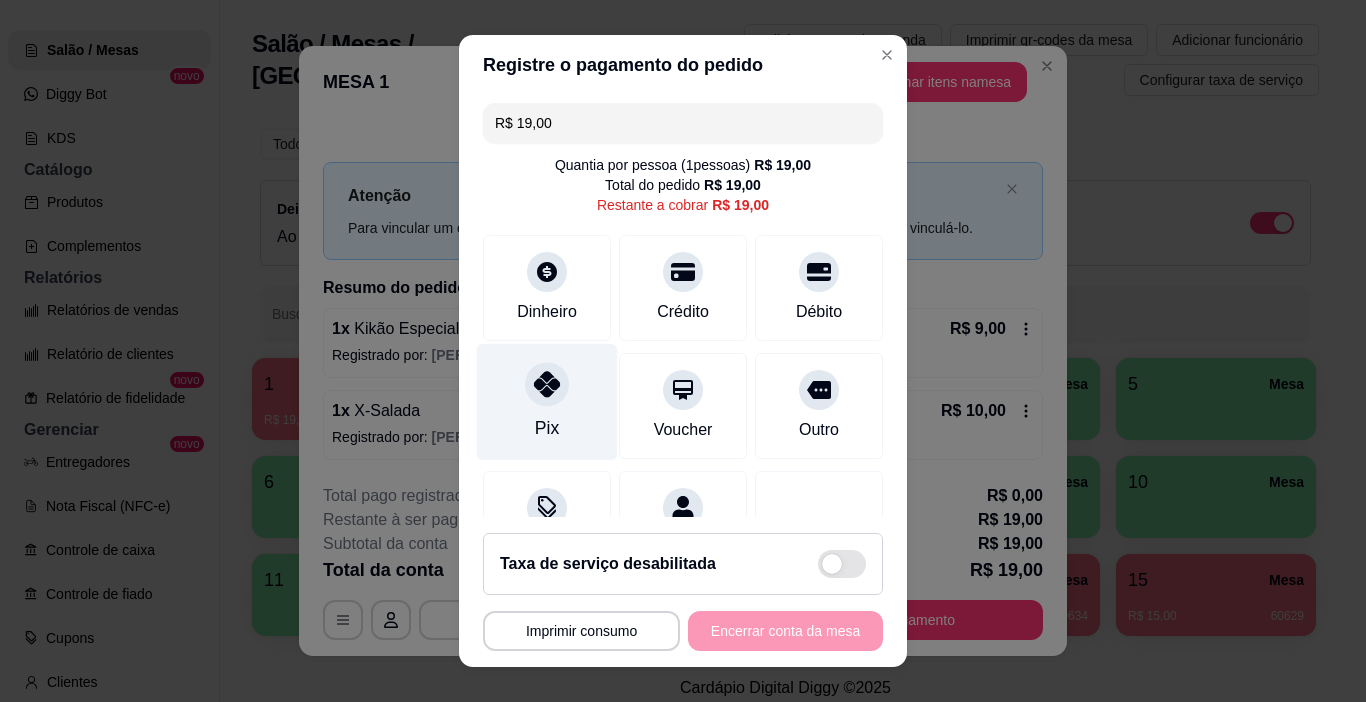 click on "Pix" at bounding box center (547, 402) 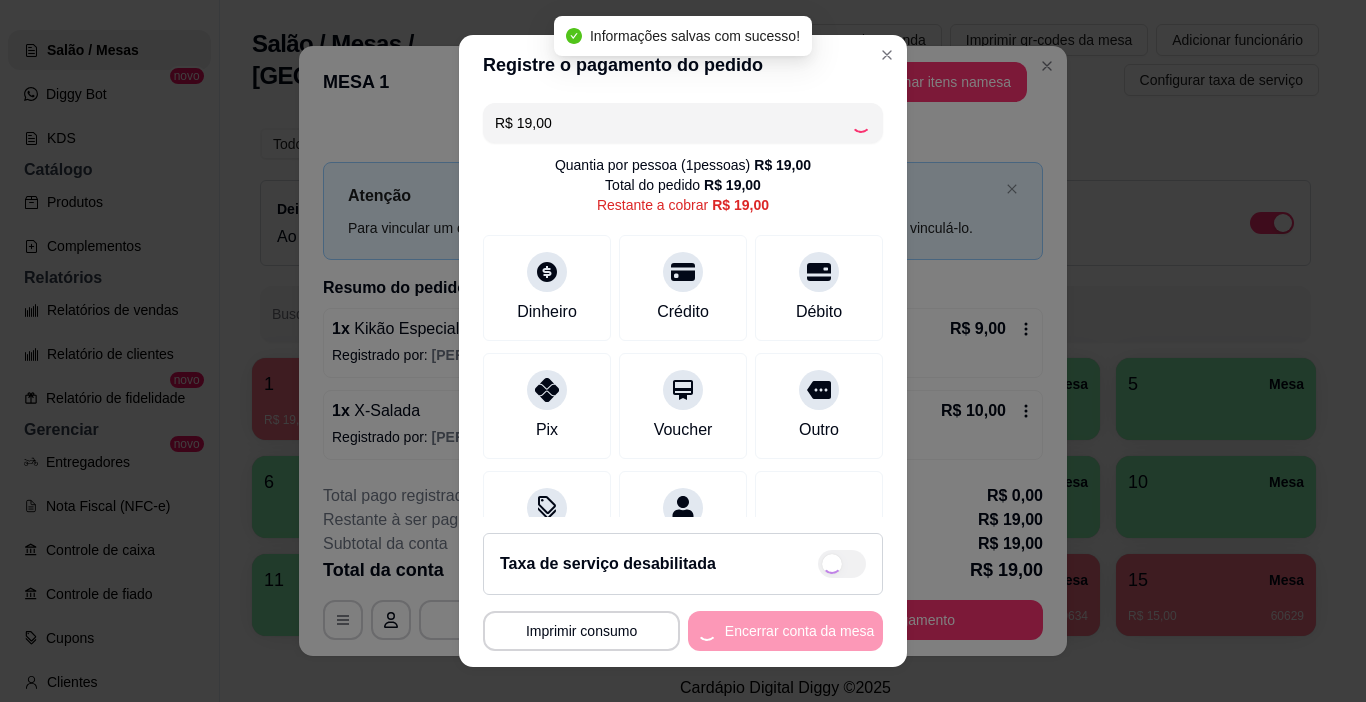 type on "R$ 0,00" 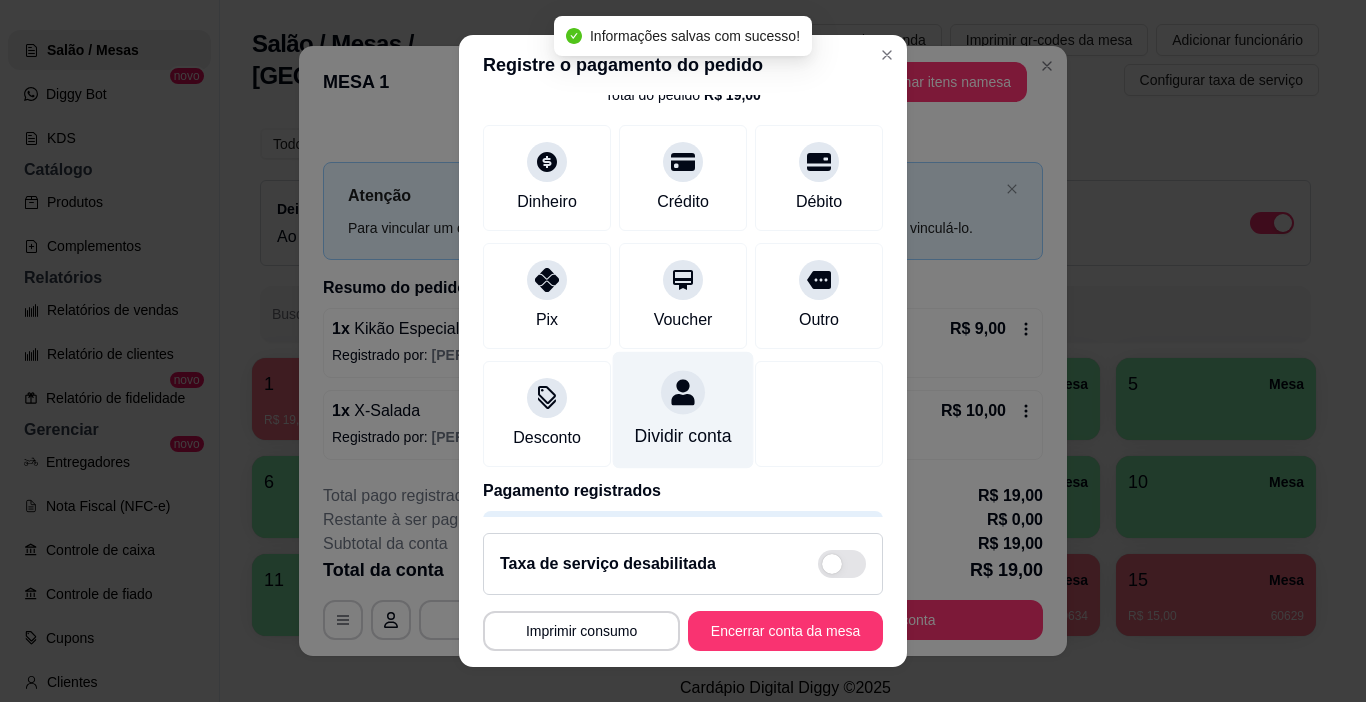 scroll, scrollTop: 176, scrollLeft: 0, axis: vertical 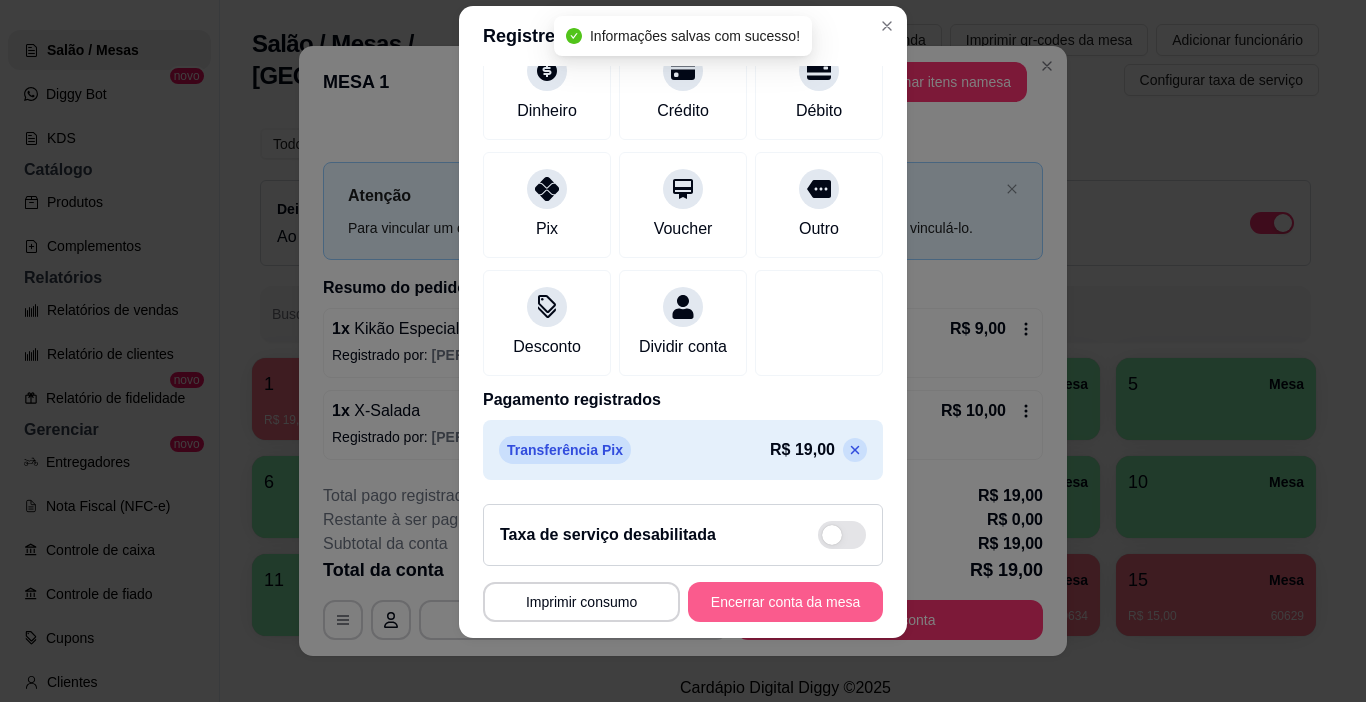 click on "Encerrar conta da mesa" at bounding box center [785, 602] 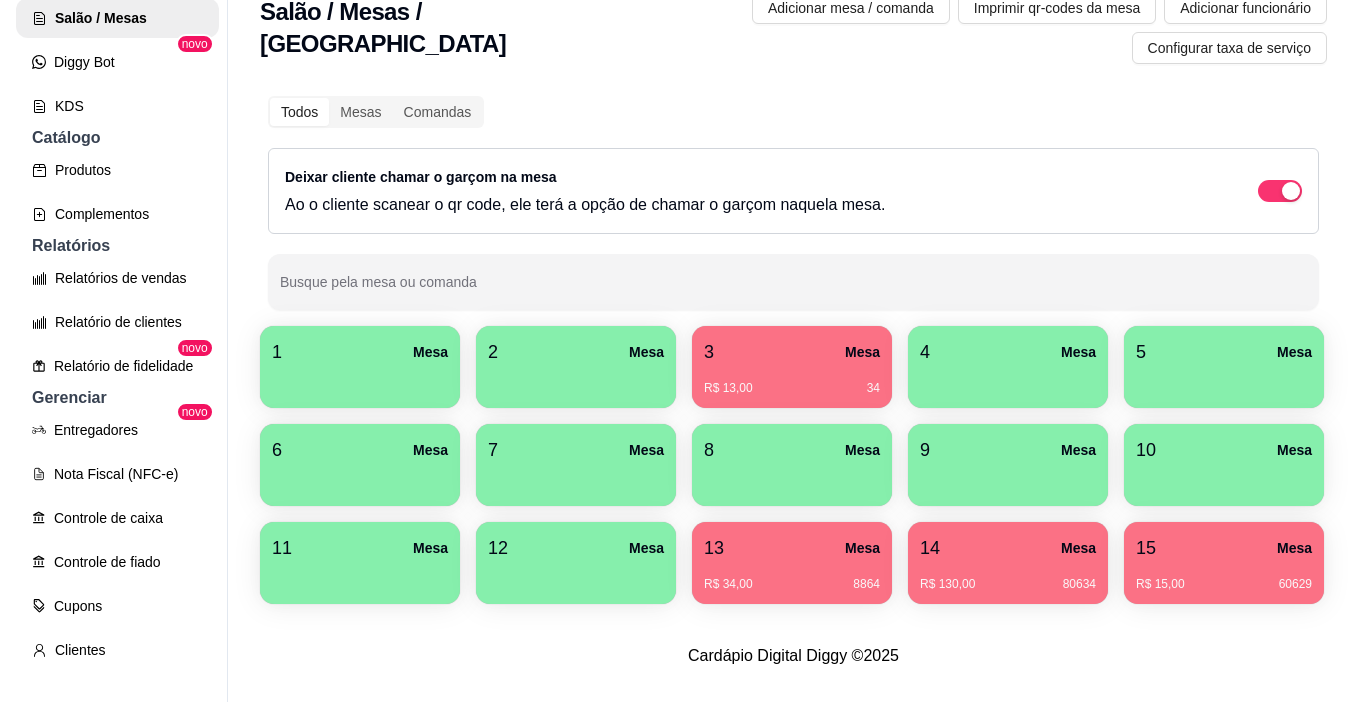 scroll, scrollTop: 0, scrollLeft: 0, axis: both 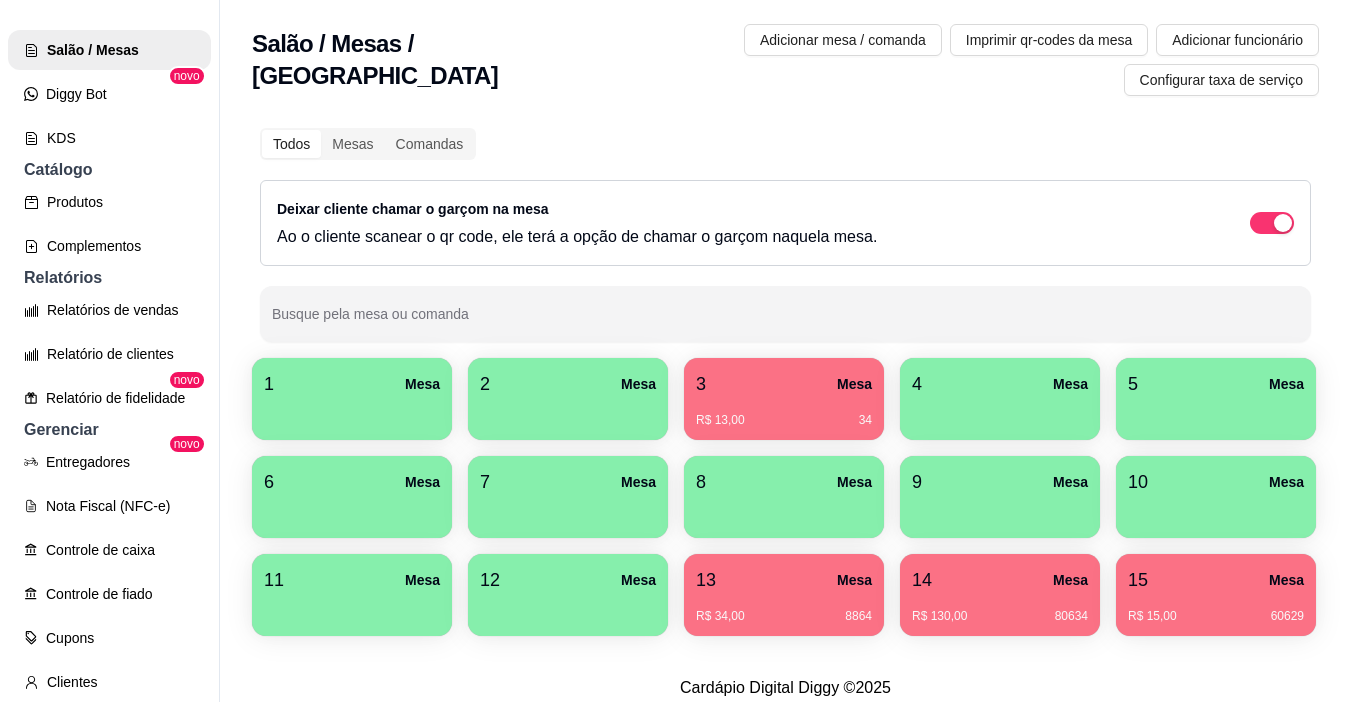 click on "3 Mesa" at bounding box center (784, 384) 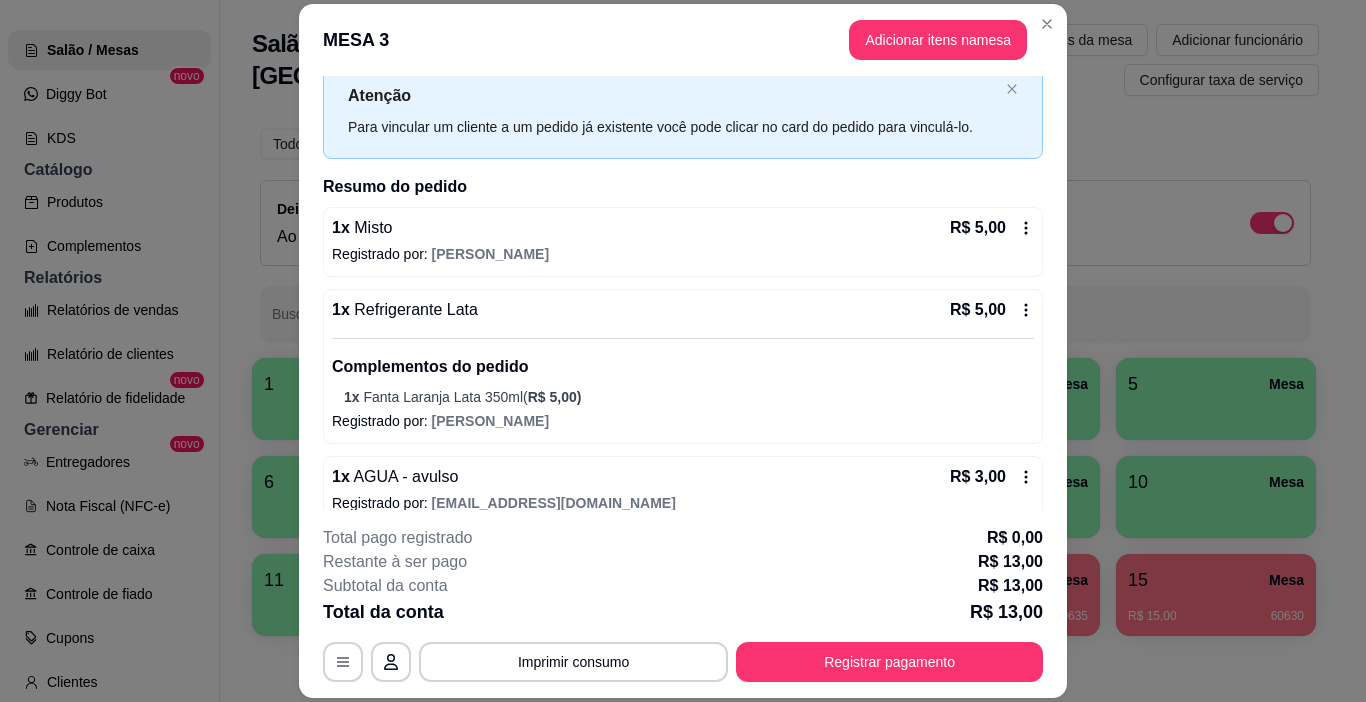 scroll, scrollTop: 81, scrollLeft: 0, axis: vertical 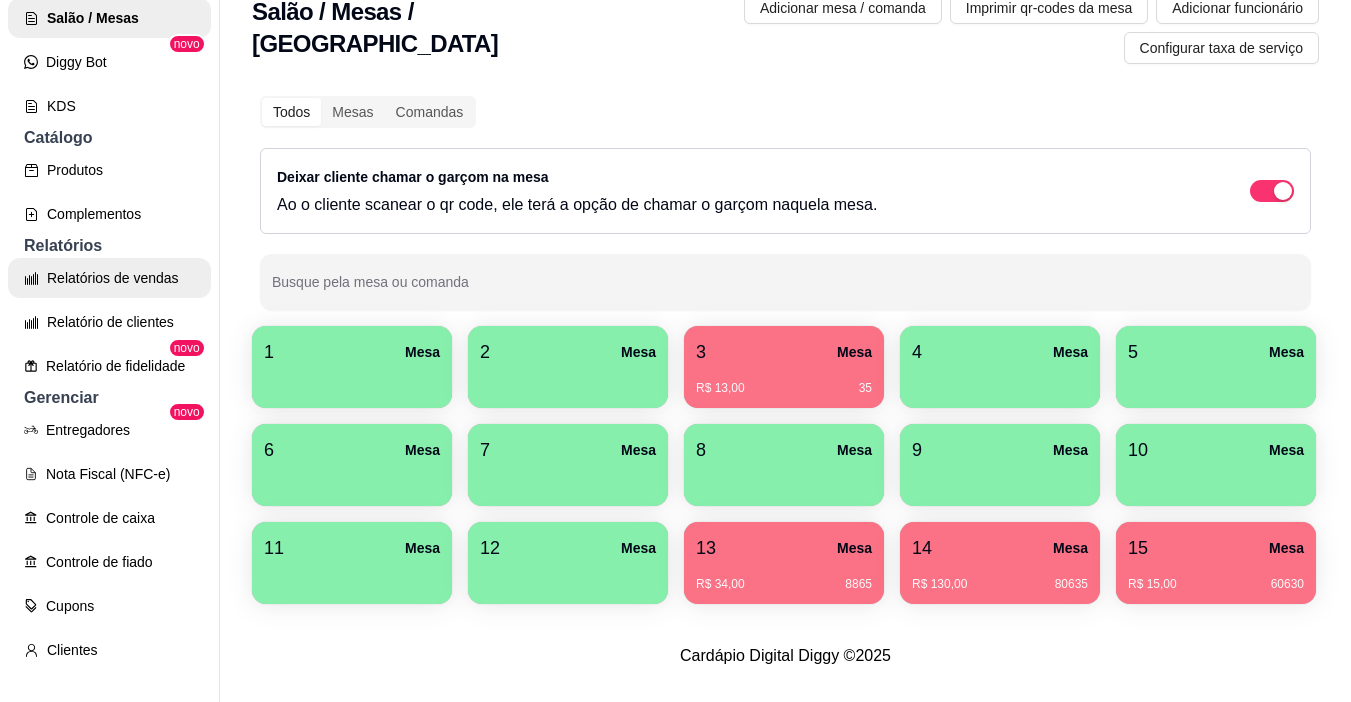 click on "Relatórios de vendas" at bounding box center [109, 278] 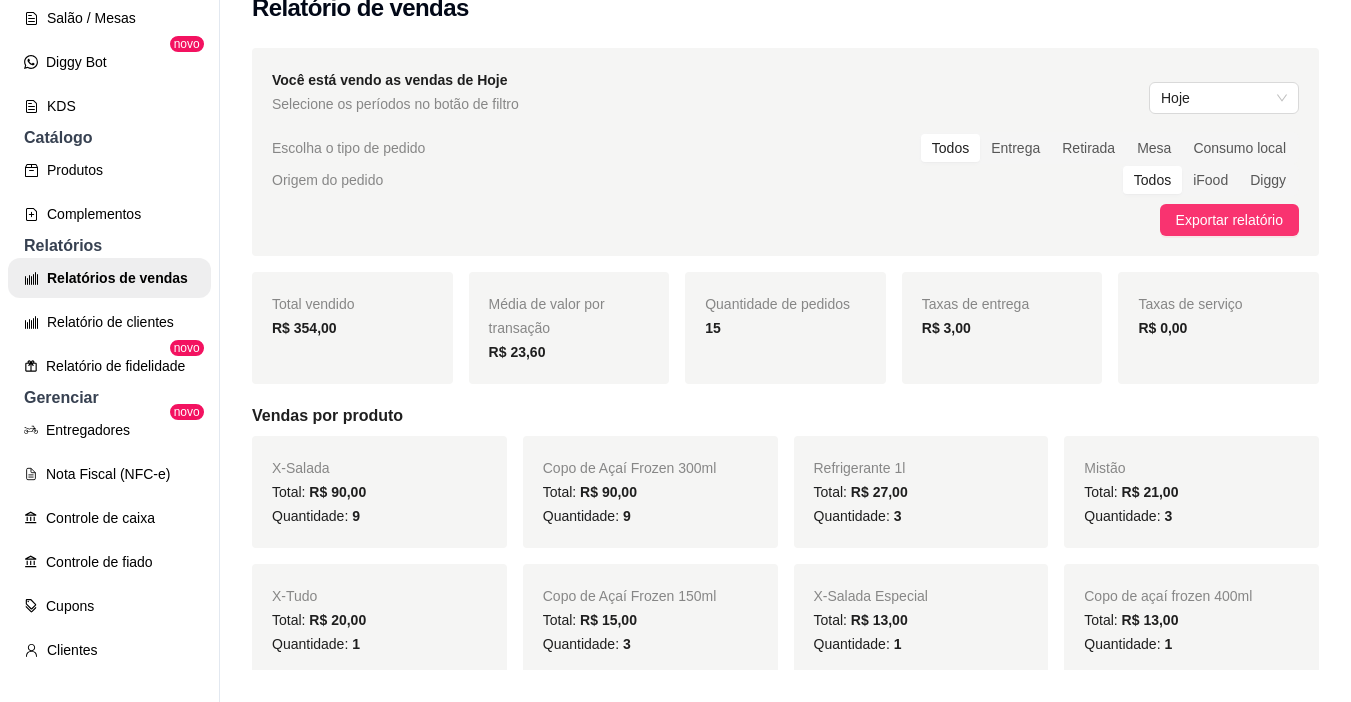 scroll, scrollTop: 0, scrollLeft: 0, axis: both 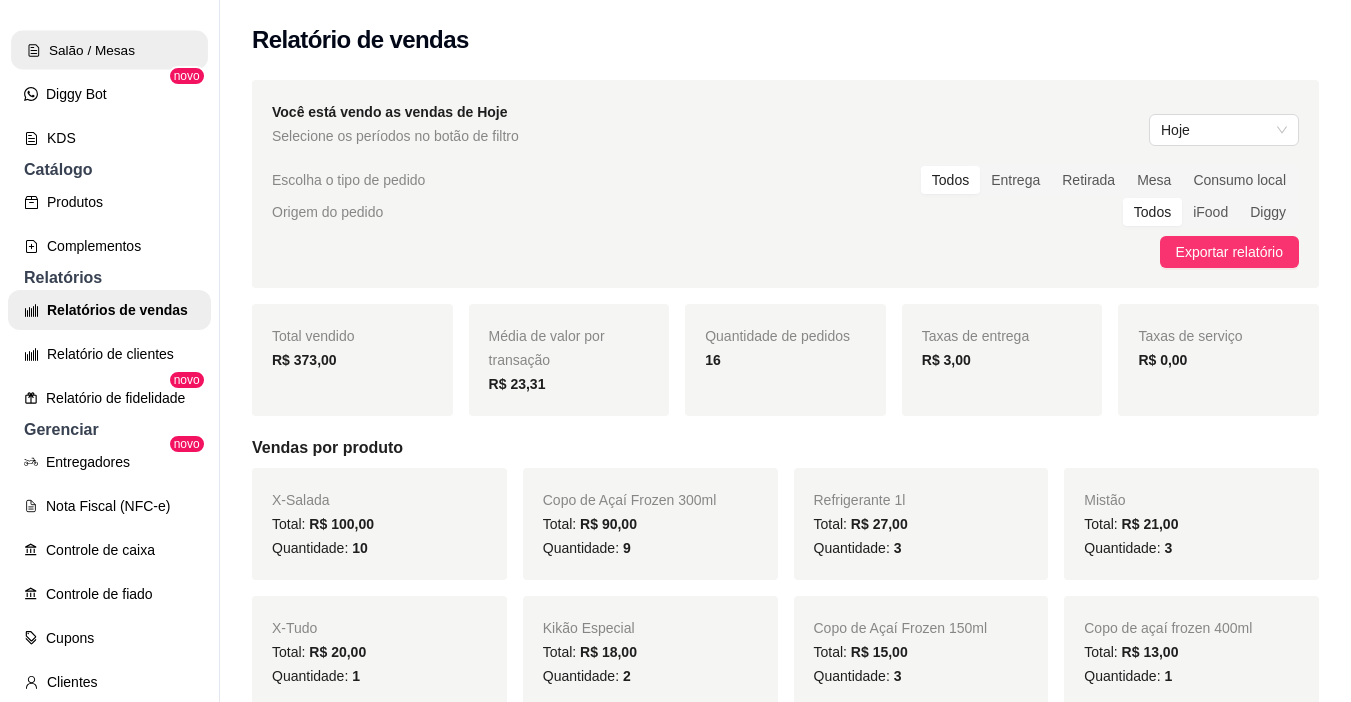 click on "Salão / Mesas" at bounding box center [109, 50] 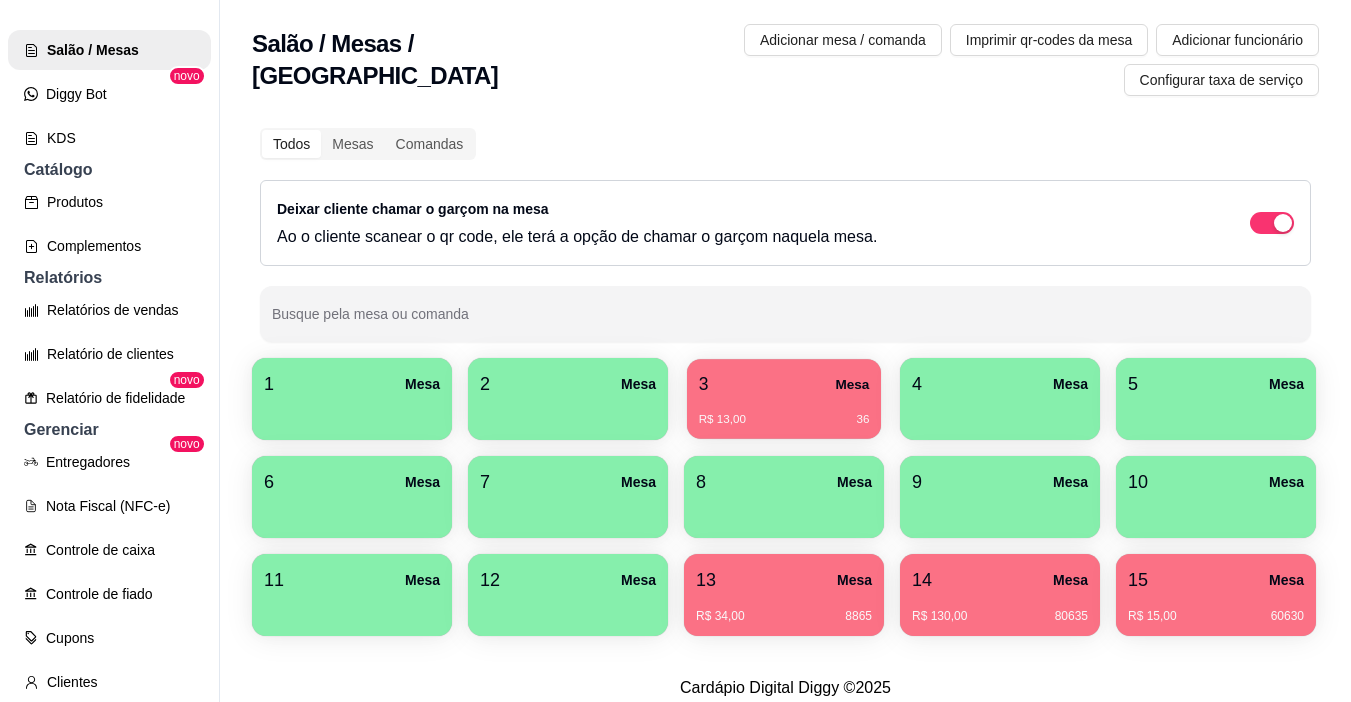 click on "R$ 13,00 36" at bounding box center (784, 412) 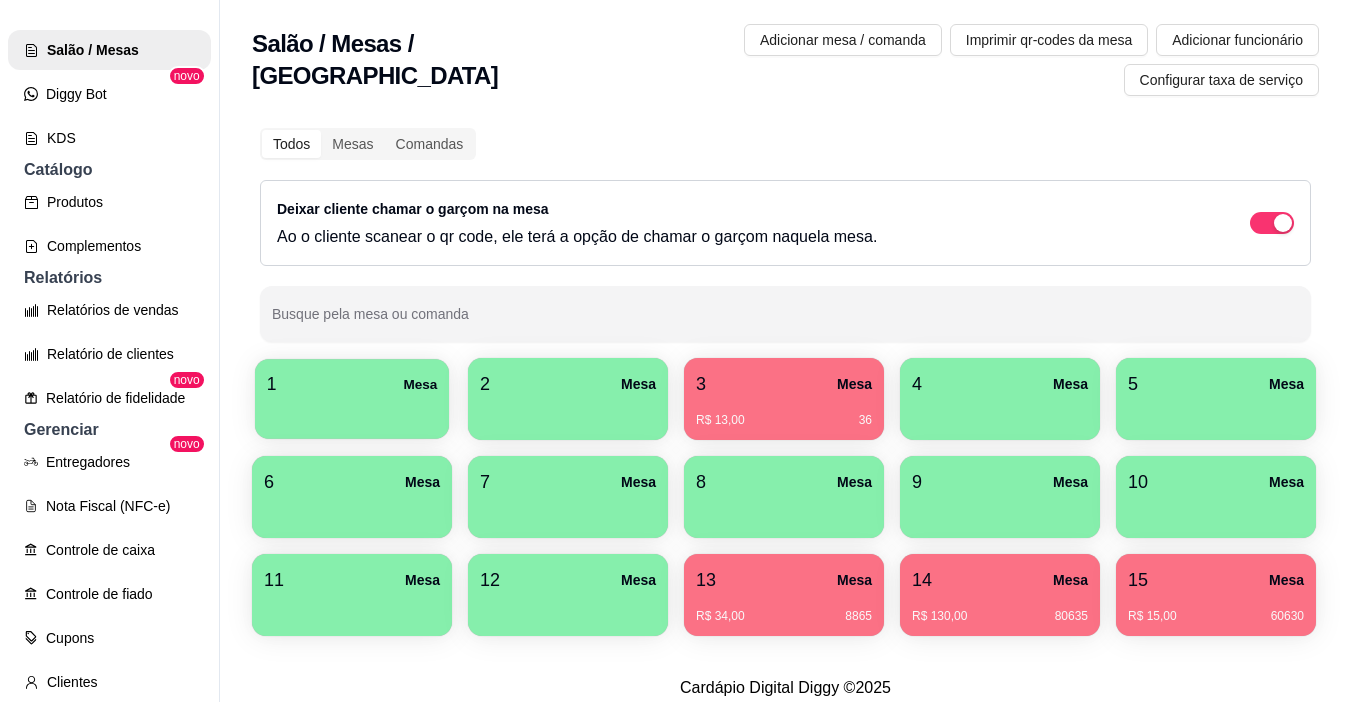 click on "1 Mesa" at bounding box center [352, 399] 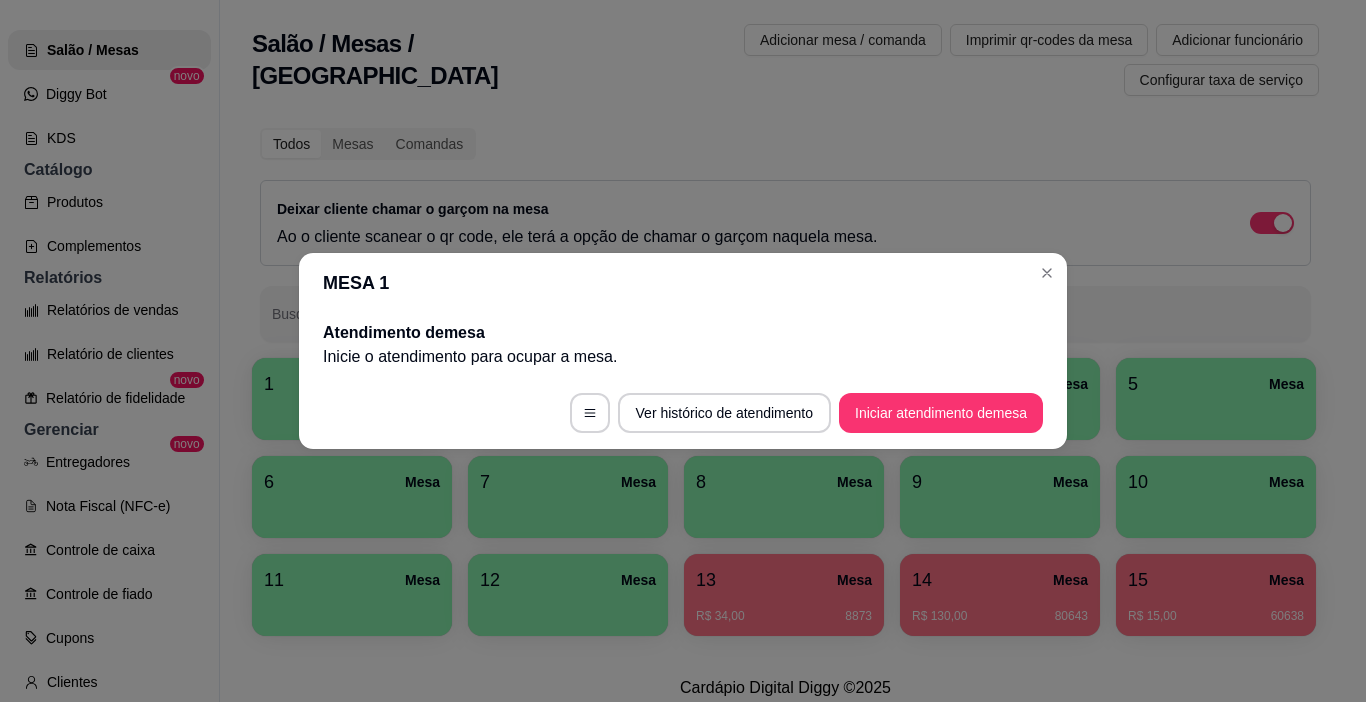 click on "Iniciar atendimento de  mesa" at bounding box center (941, 413) 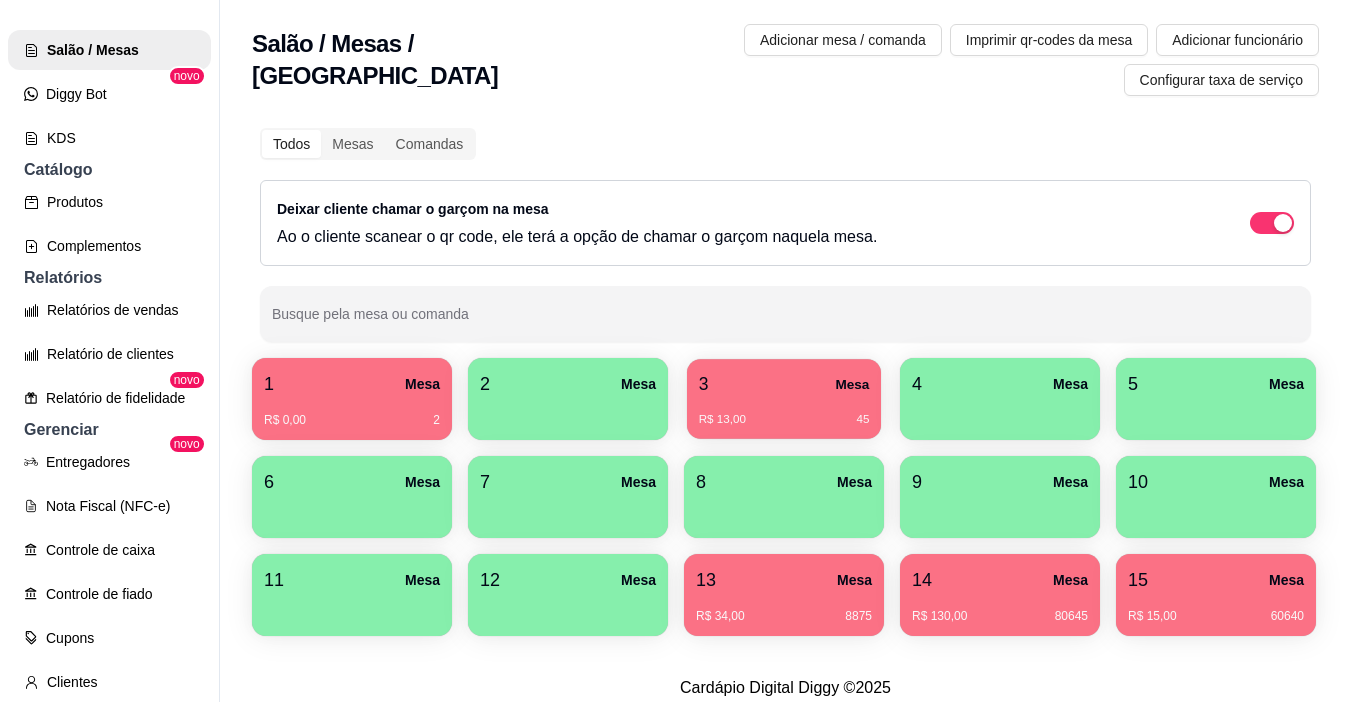 click on "R$ 13,00 45" at bounding box center [784, 412] 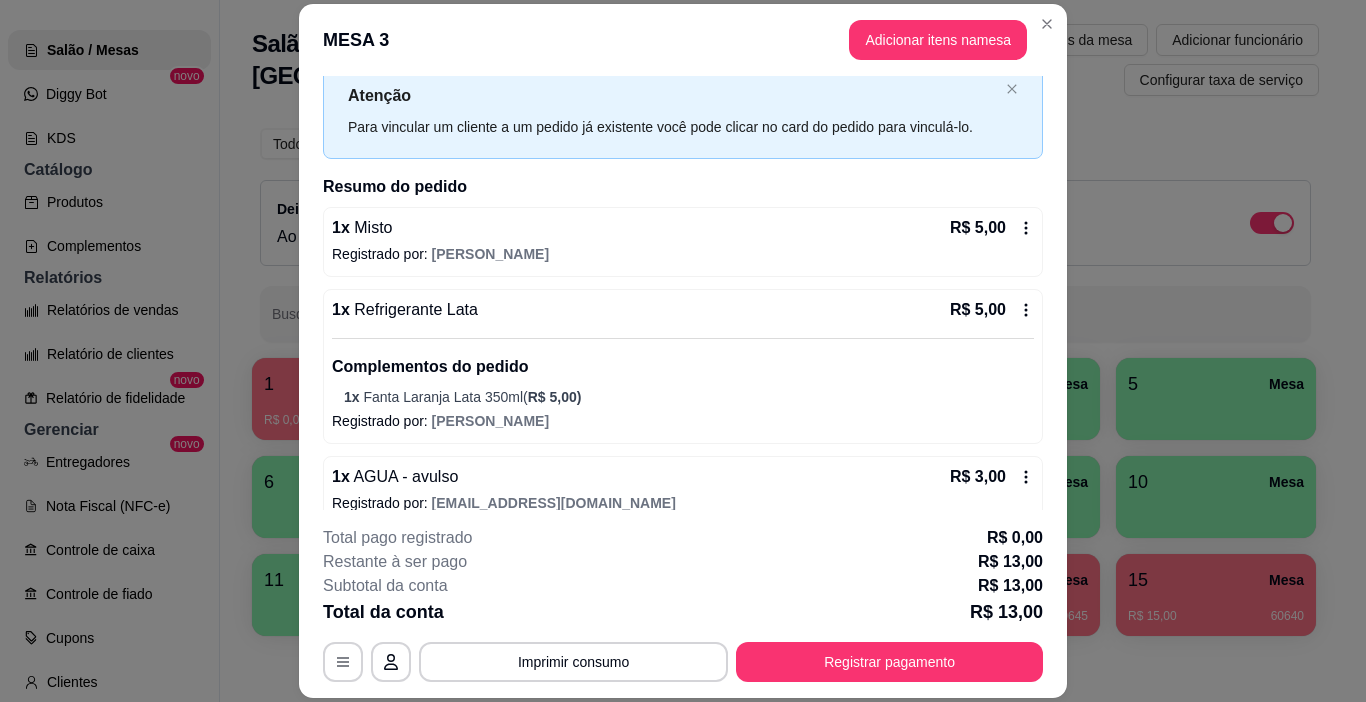 scroll, scrollTop: 81, scrollLeft: 0, axis: vertical 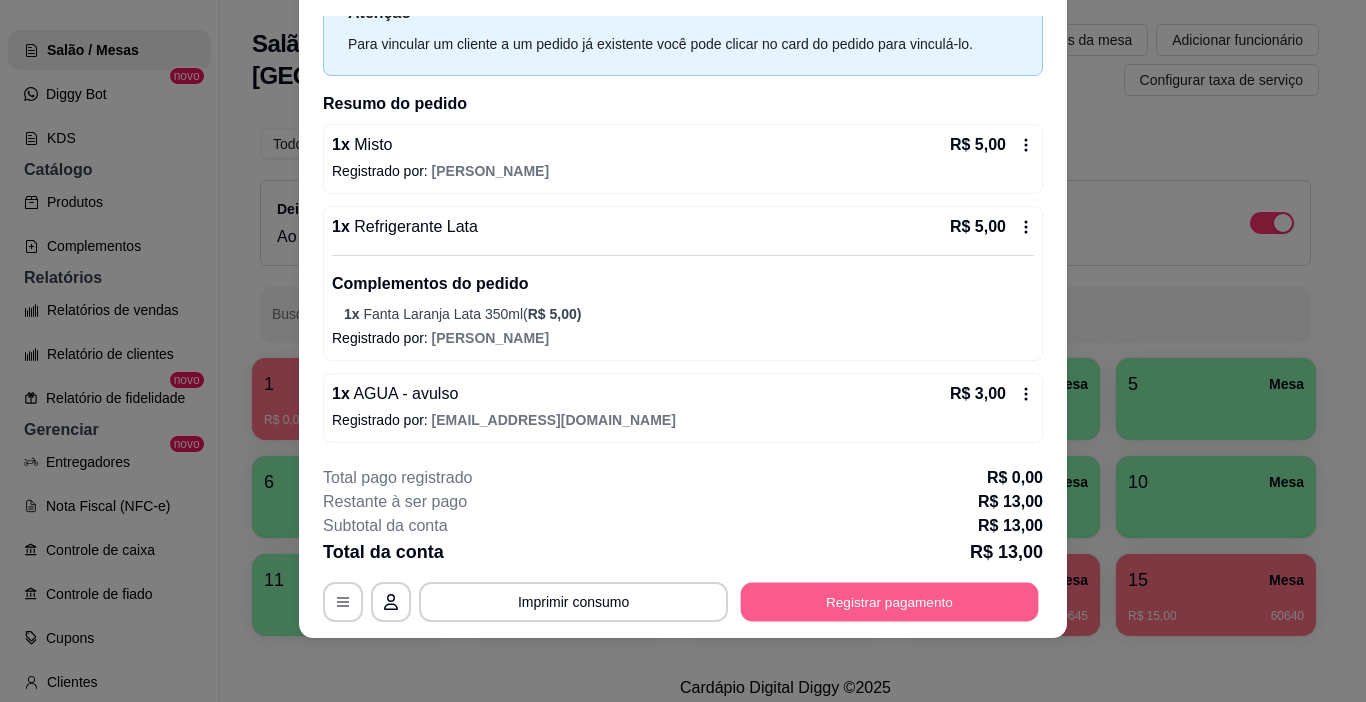 click on "Registrar pagamento" at bounding box center (890, 602) 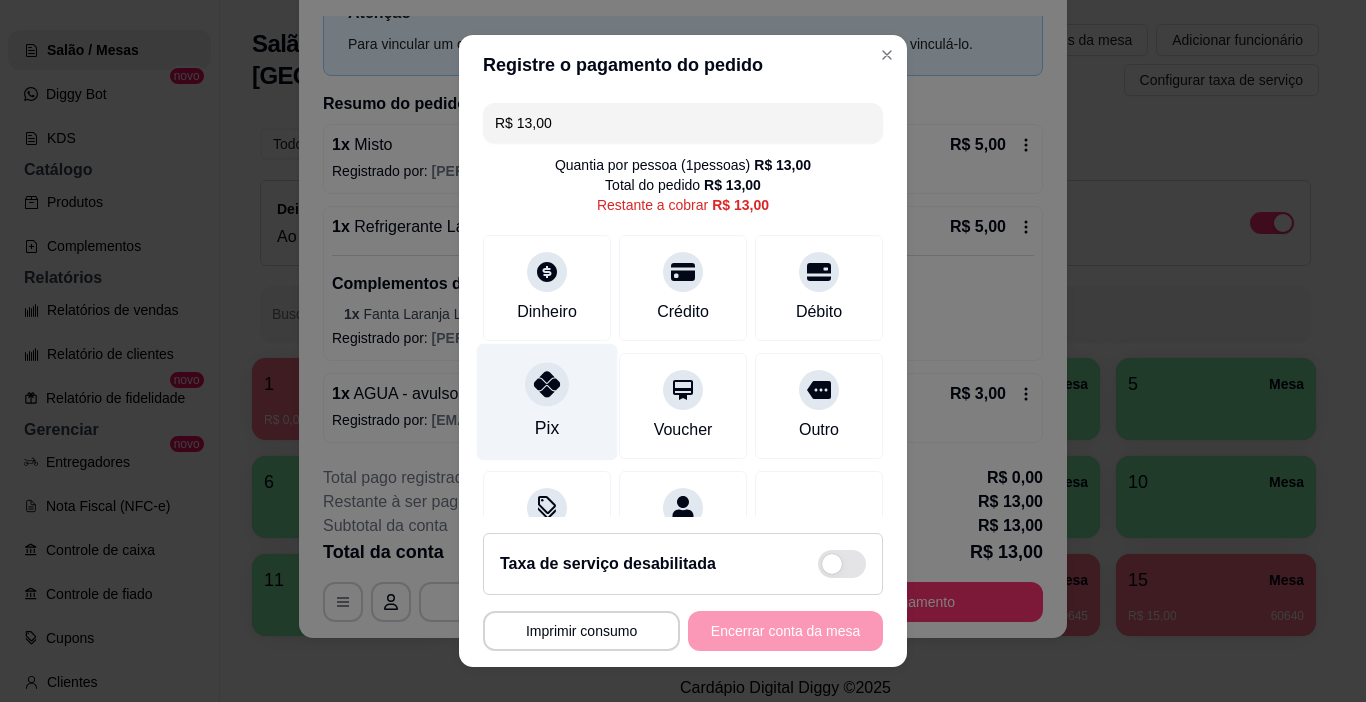 click on "Pix" at bounding box center (547, 402) 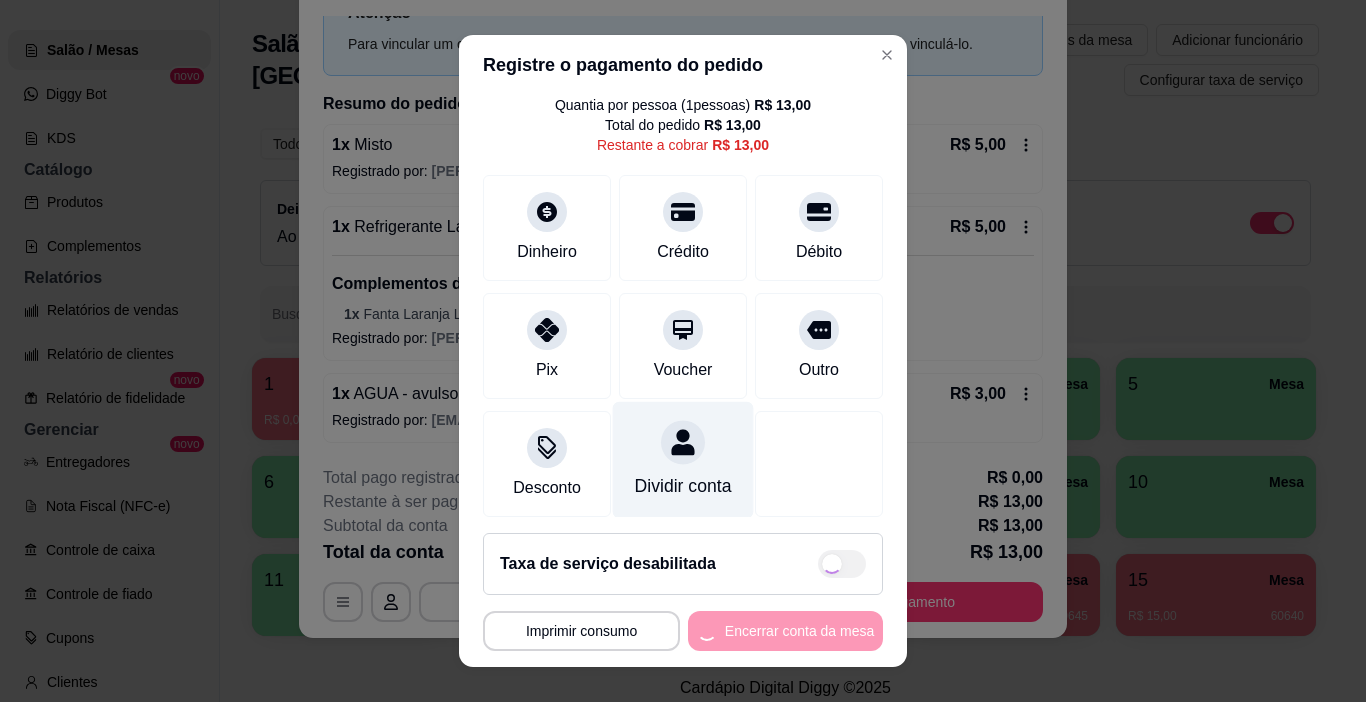 scroll, scrollTop: 92, scrollLeft: 0, axis: vertical 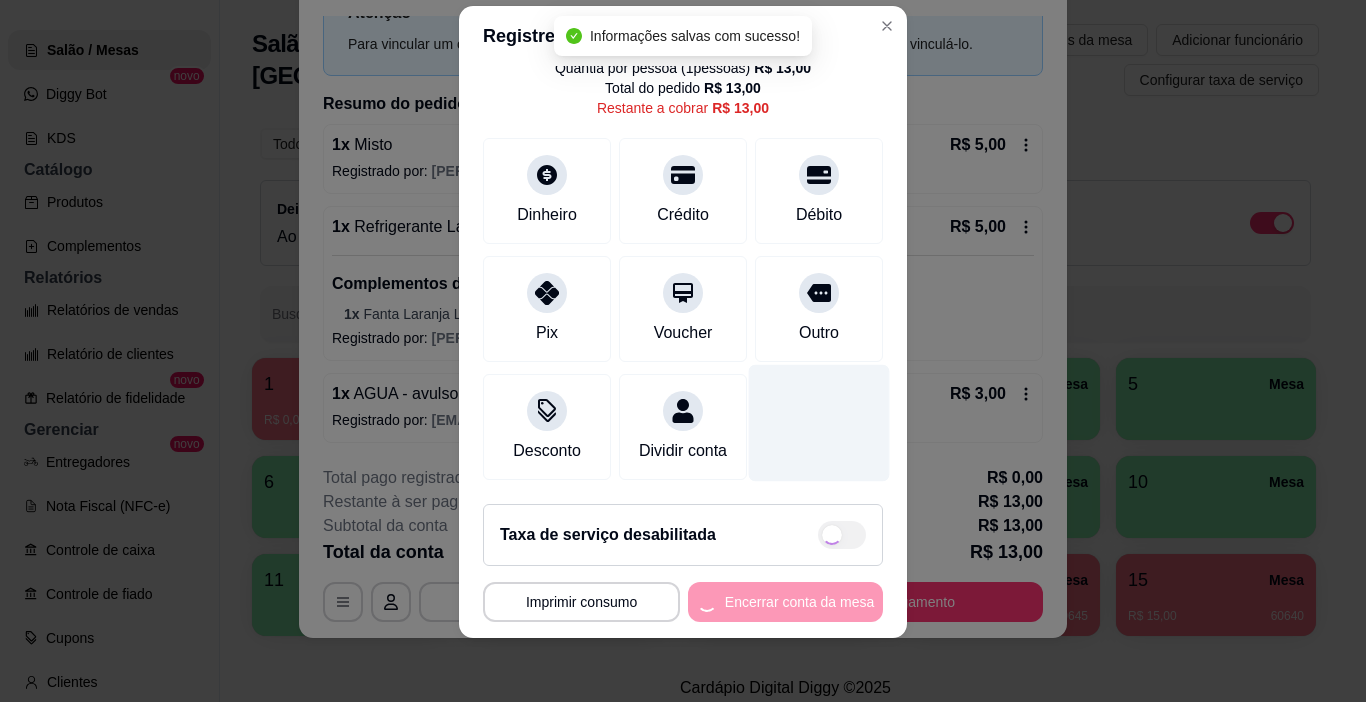 type on "R$ 0,00" 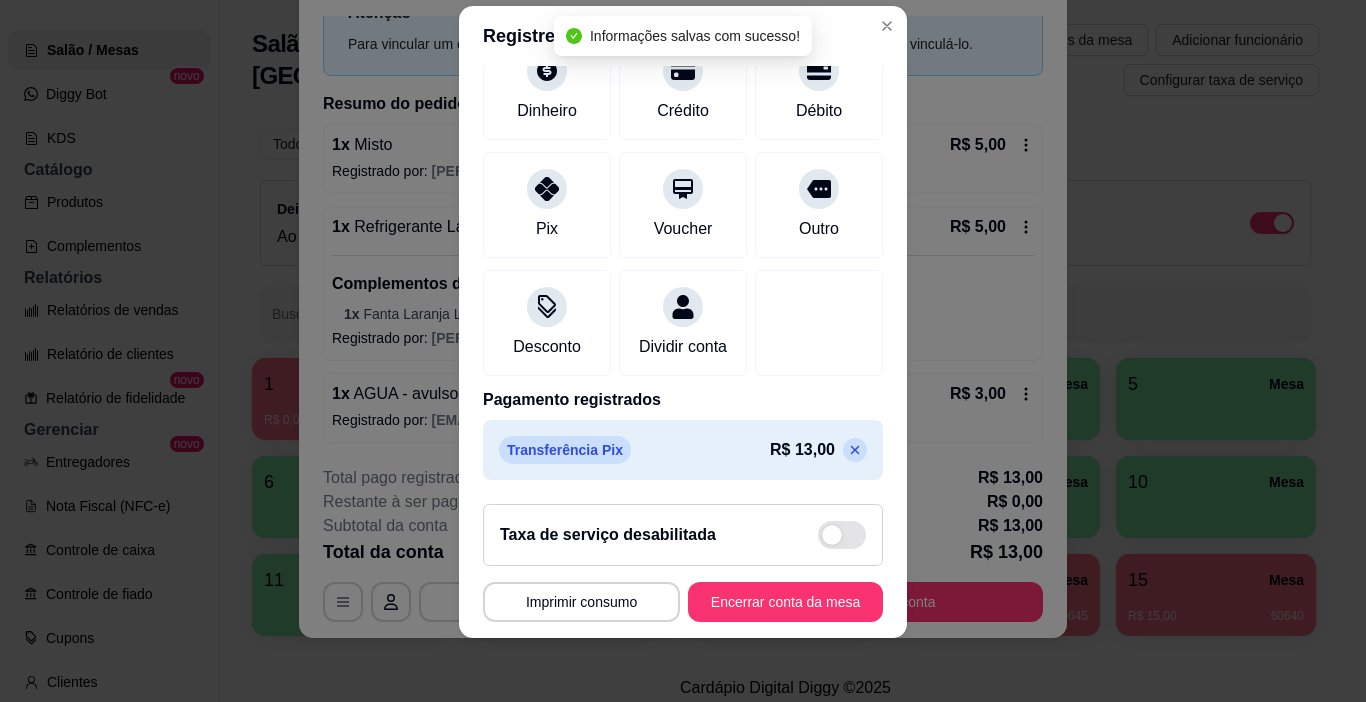 scroll, scrollTop: 176, scrollLeft: 0, axis: vertical 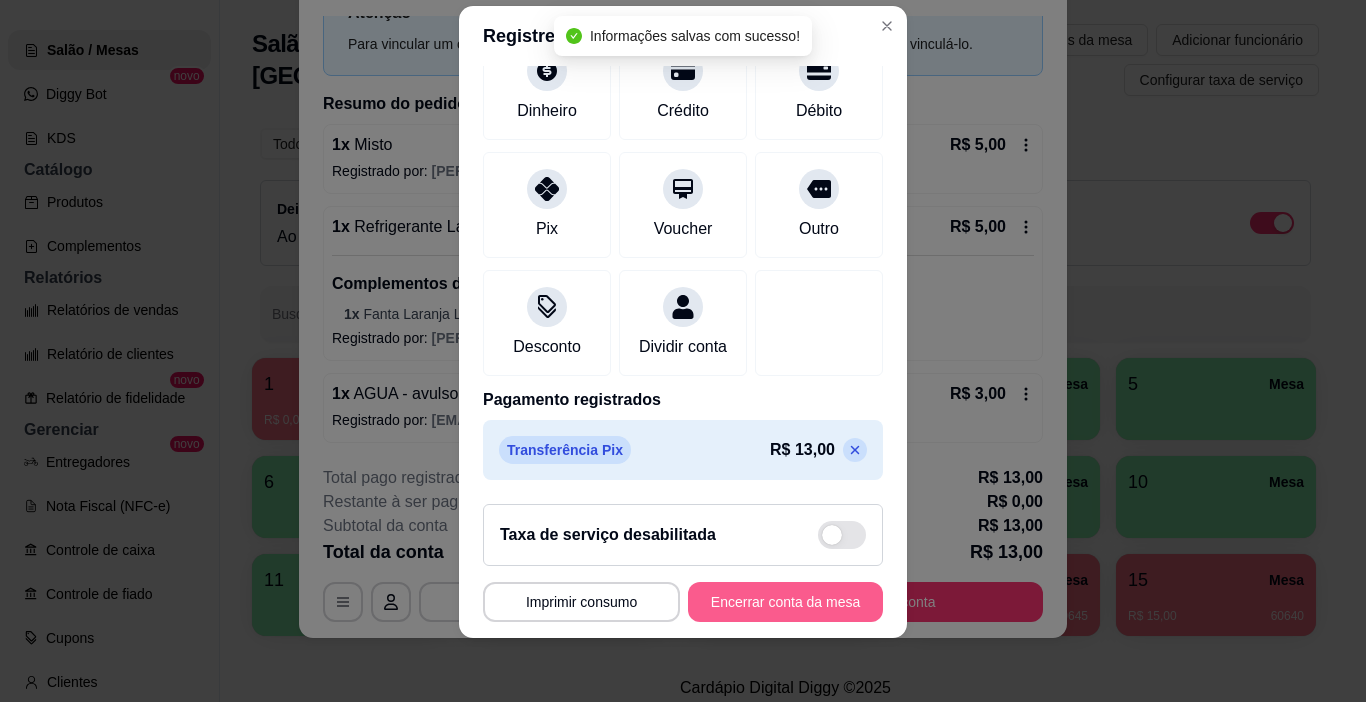 click on "Encerrar conta da mesa" at bounding box center [785, 602] 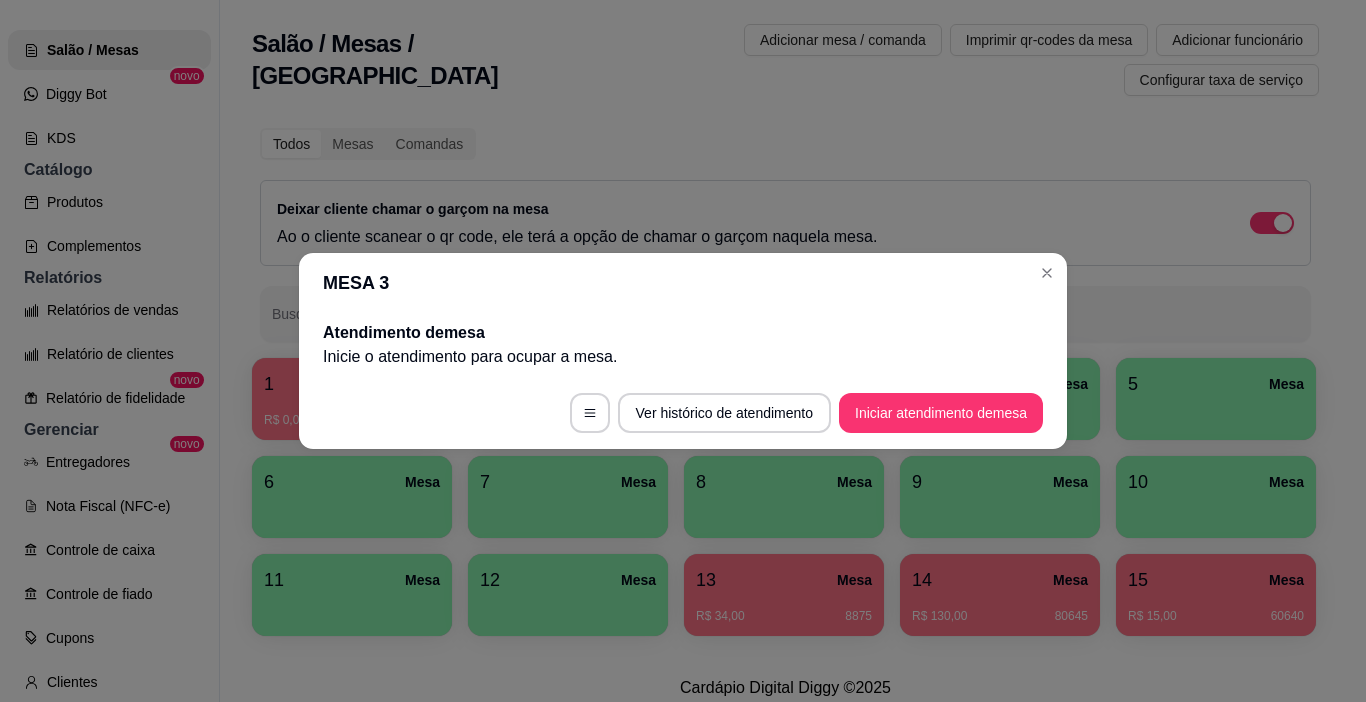 scroll, scrollTop: 0, scrollLeft: 0, axis: both 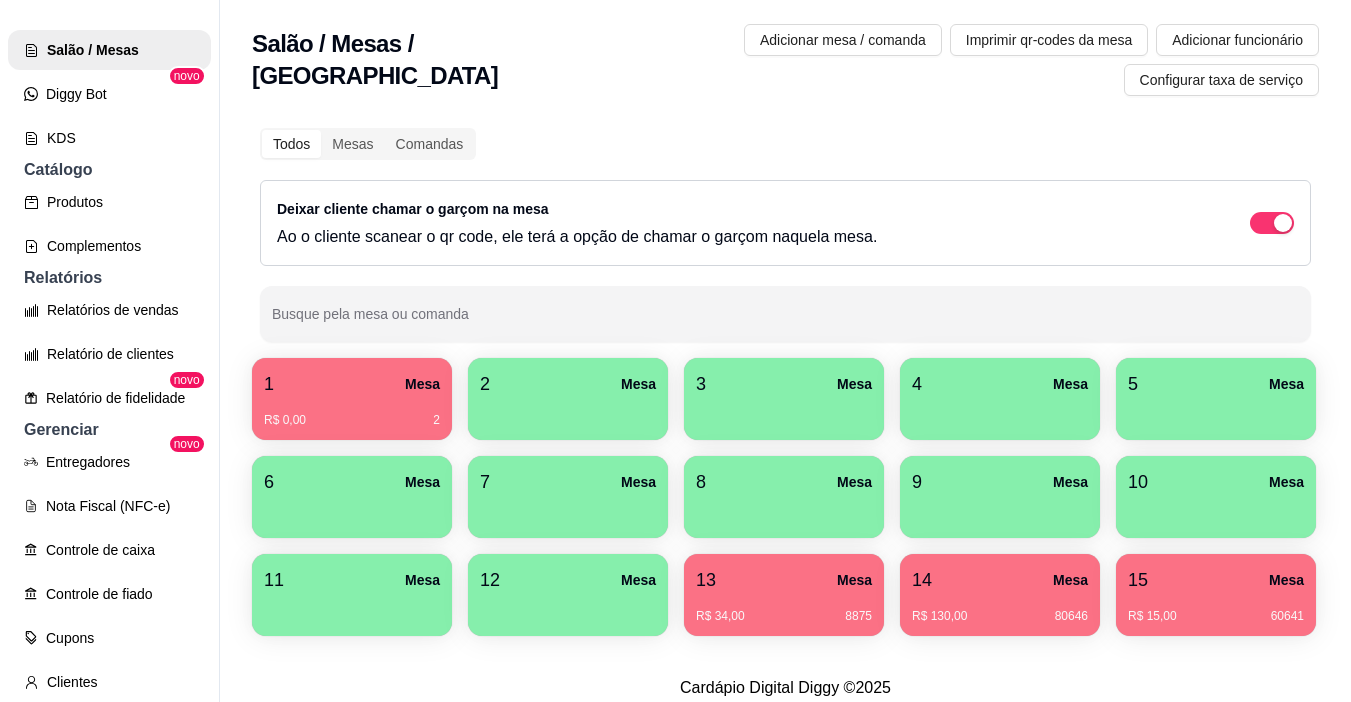 click on "R$ 0,00 2" at bounding box center [352, 413] 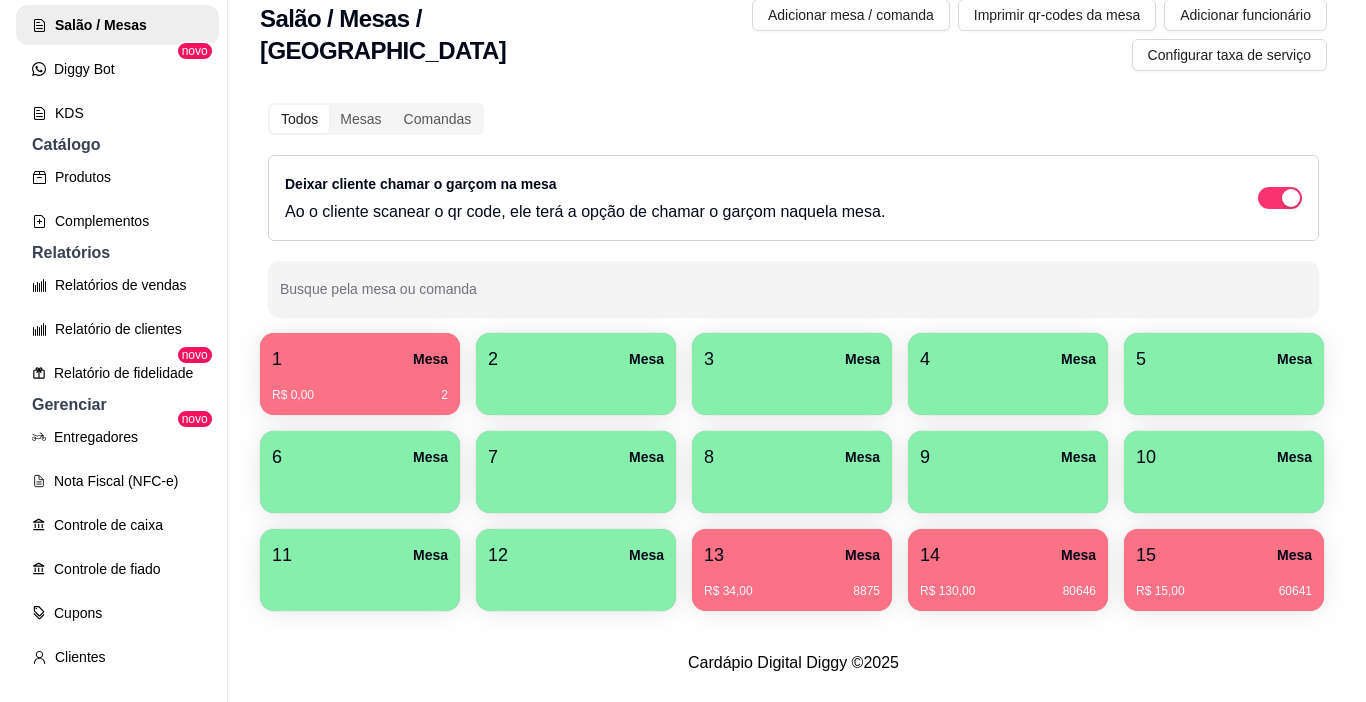 scroll, scrollTop: 32, scrollLeft: 0, axis: vertical 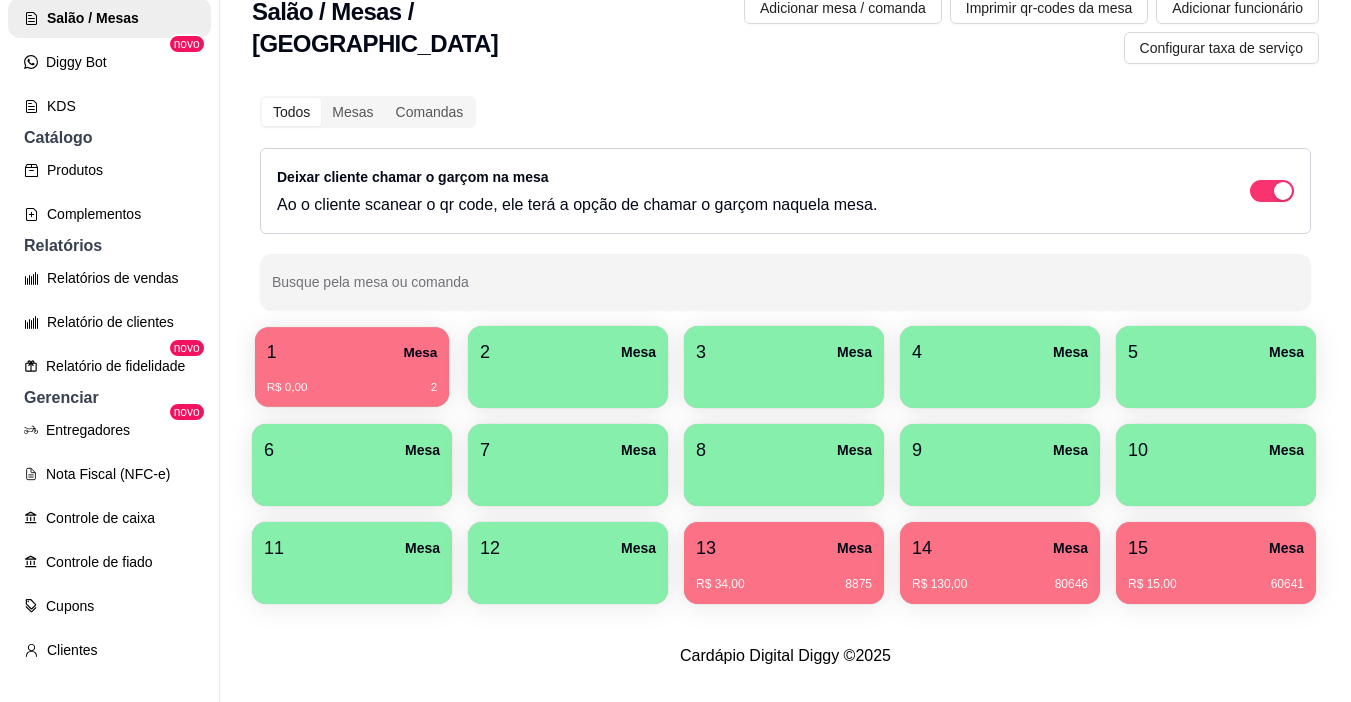 click on "1 Mesa" at bounding box center [352, 352] 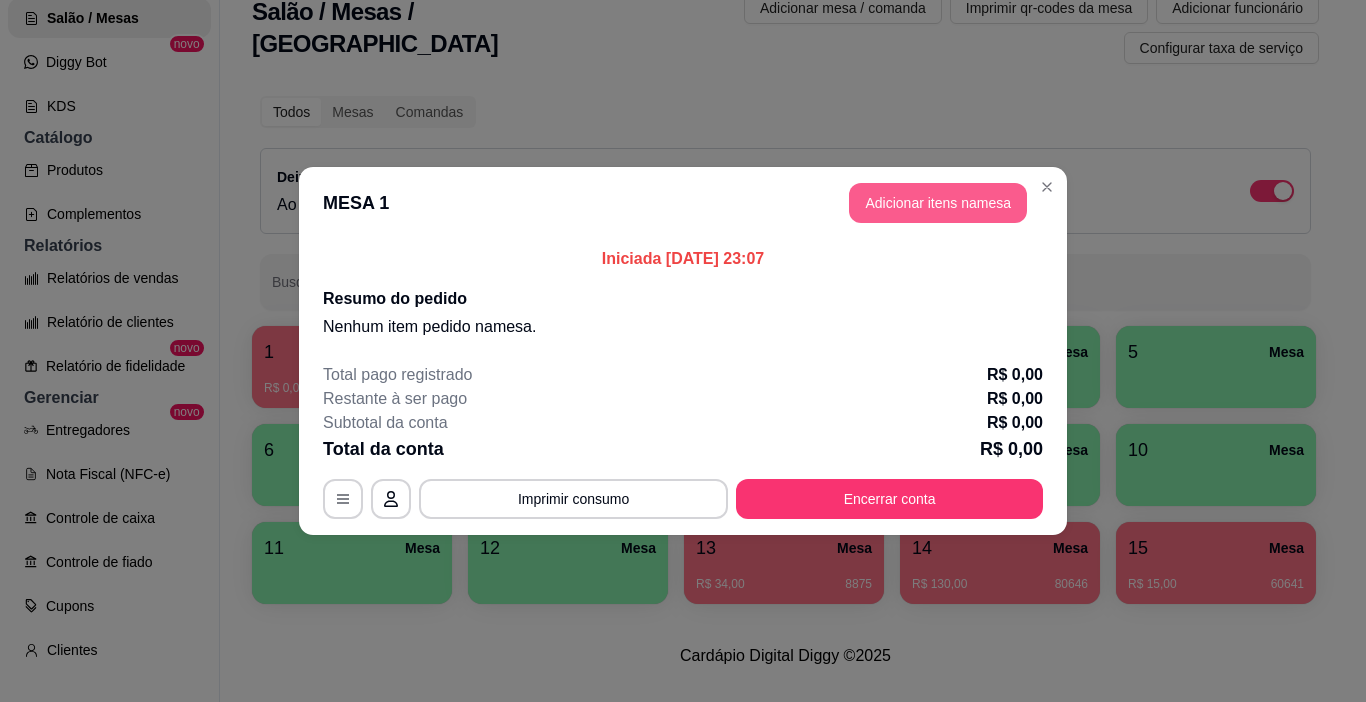 click on "Adicionar itens na  mesa" at bounding box center [938, 203] 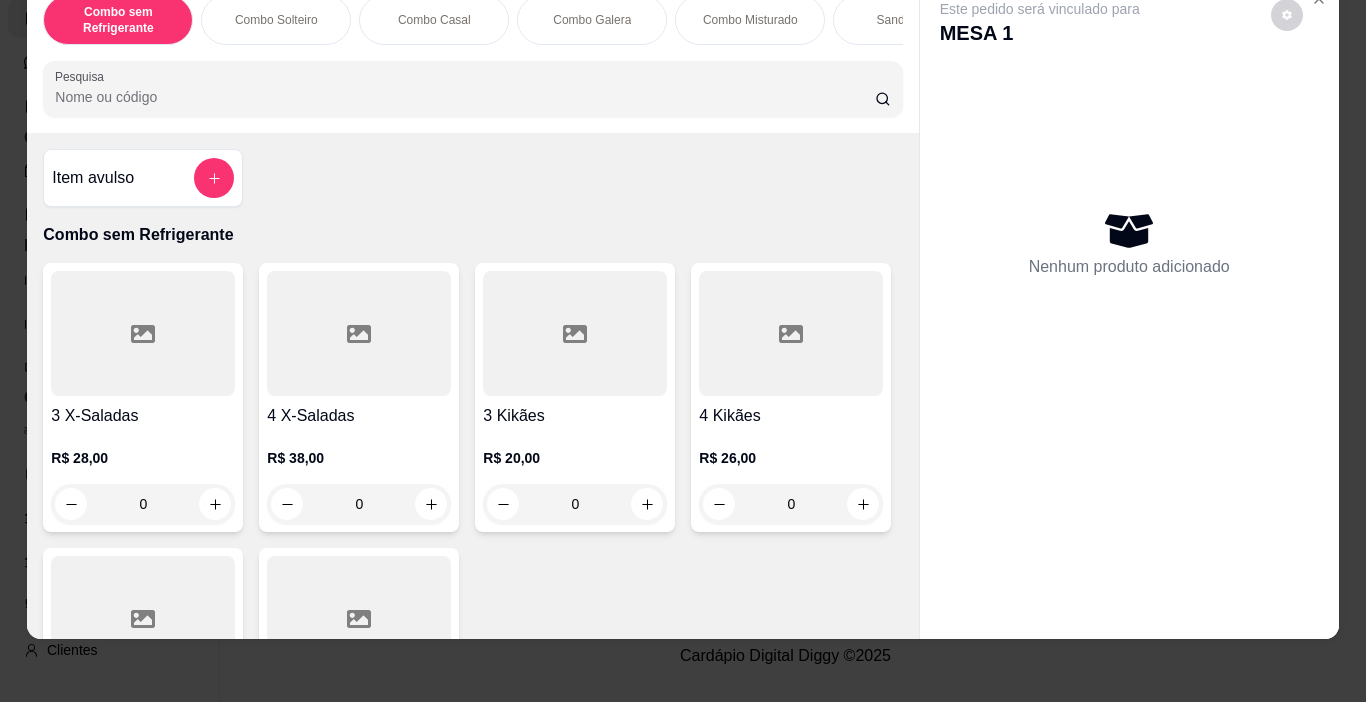 scroll, scrollTop: 50, scrollLeft: 0, axis: vertical 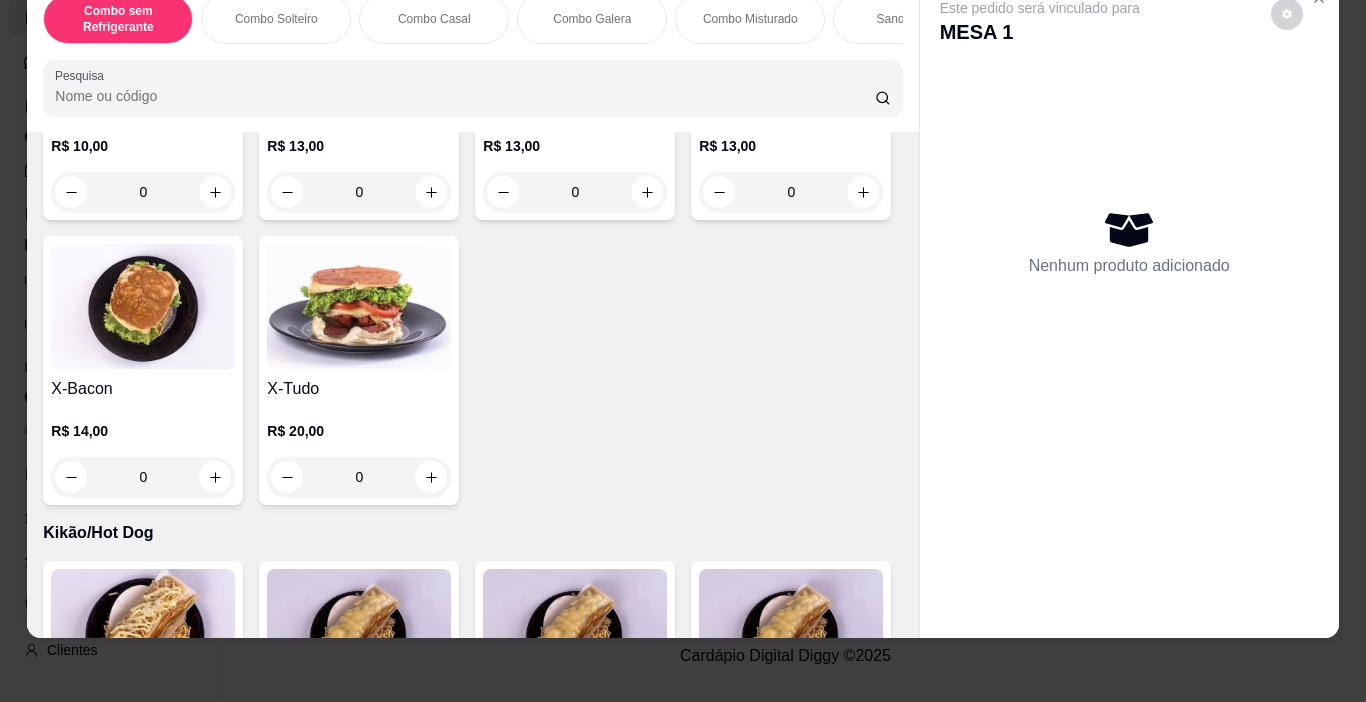 click on "0" at bounding box center [143, 192] 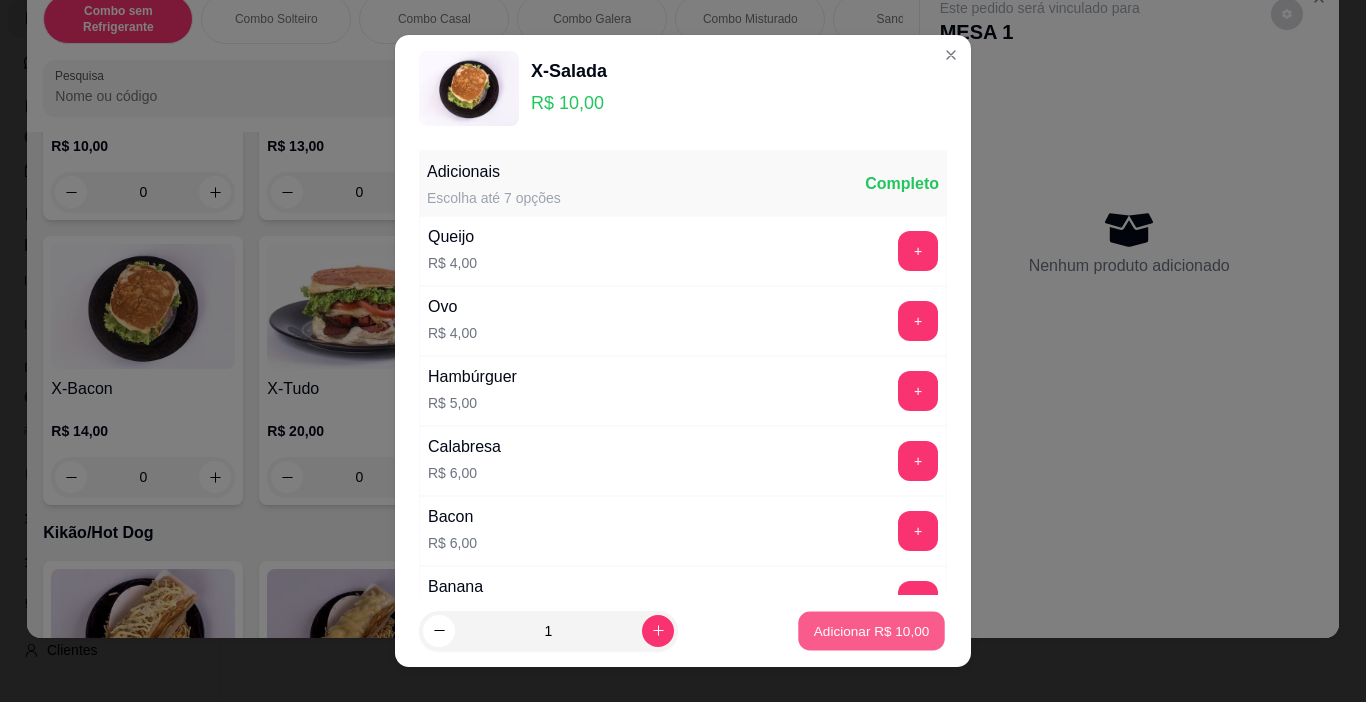 click on "Adicionar   R$ 10,00" at bounding box center [871, 631] 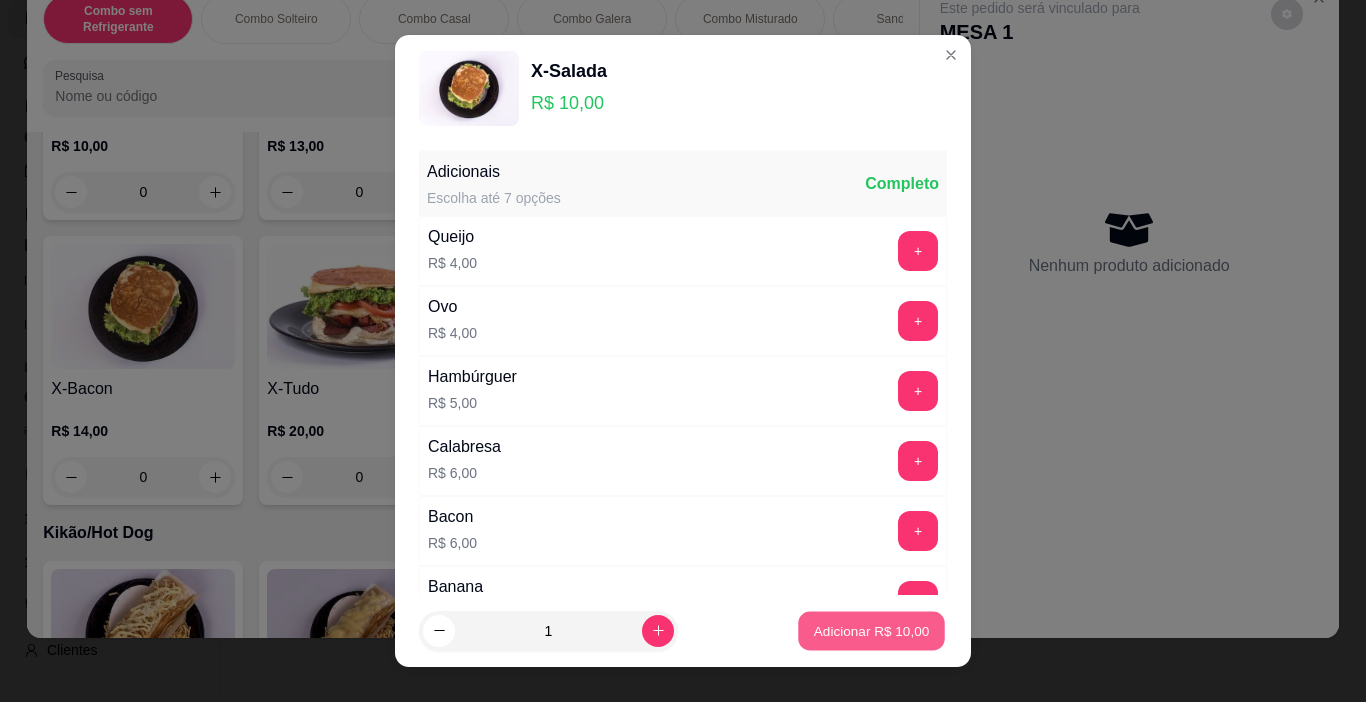 type on "1" 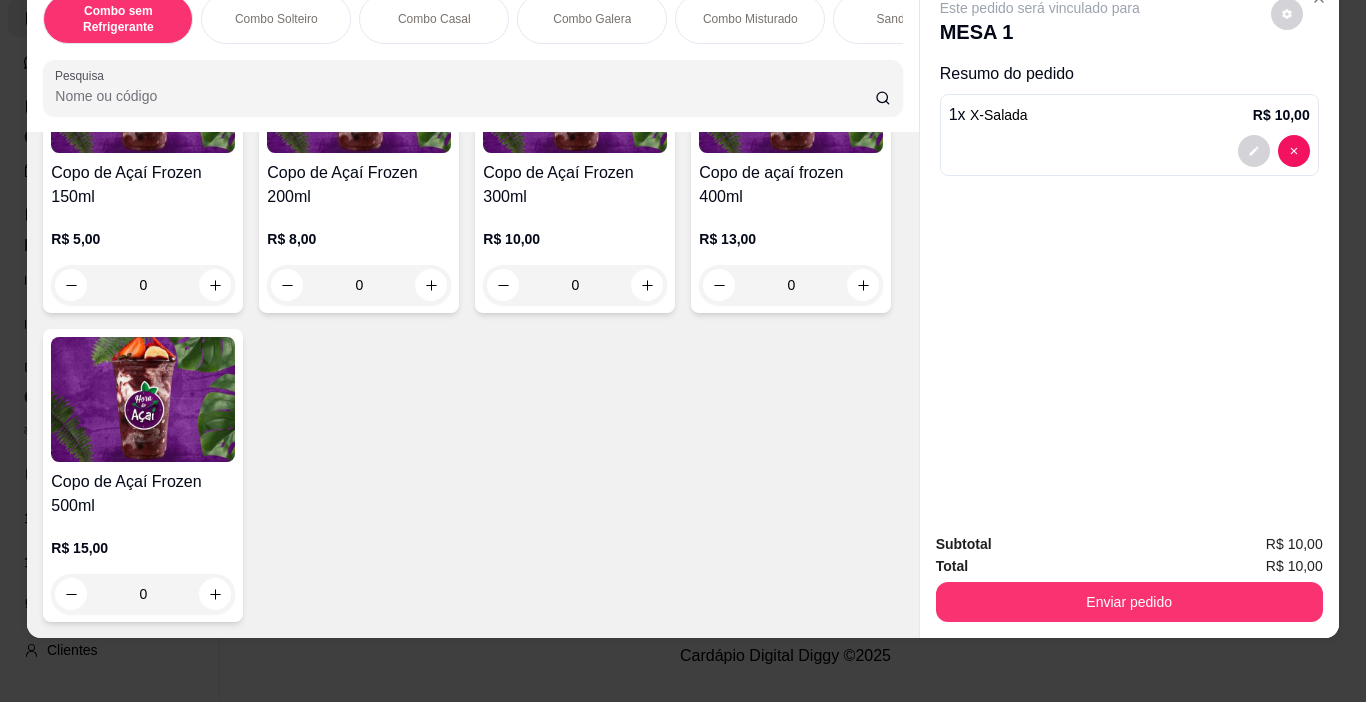 scroll, scrollTop: 4711, scrollLeft: 0, axis: vertical 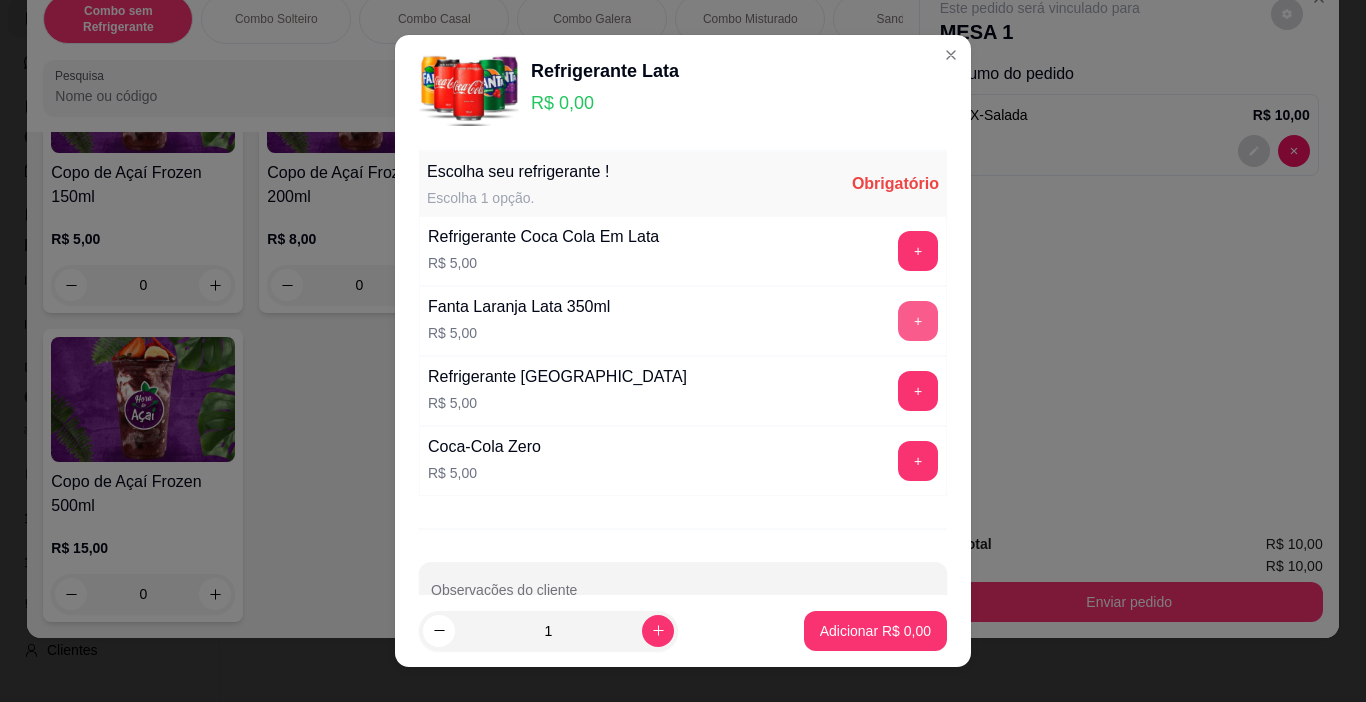 click on "+" at bounding box center (918, 321) 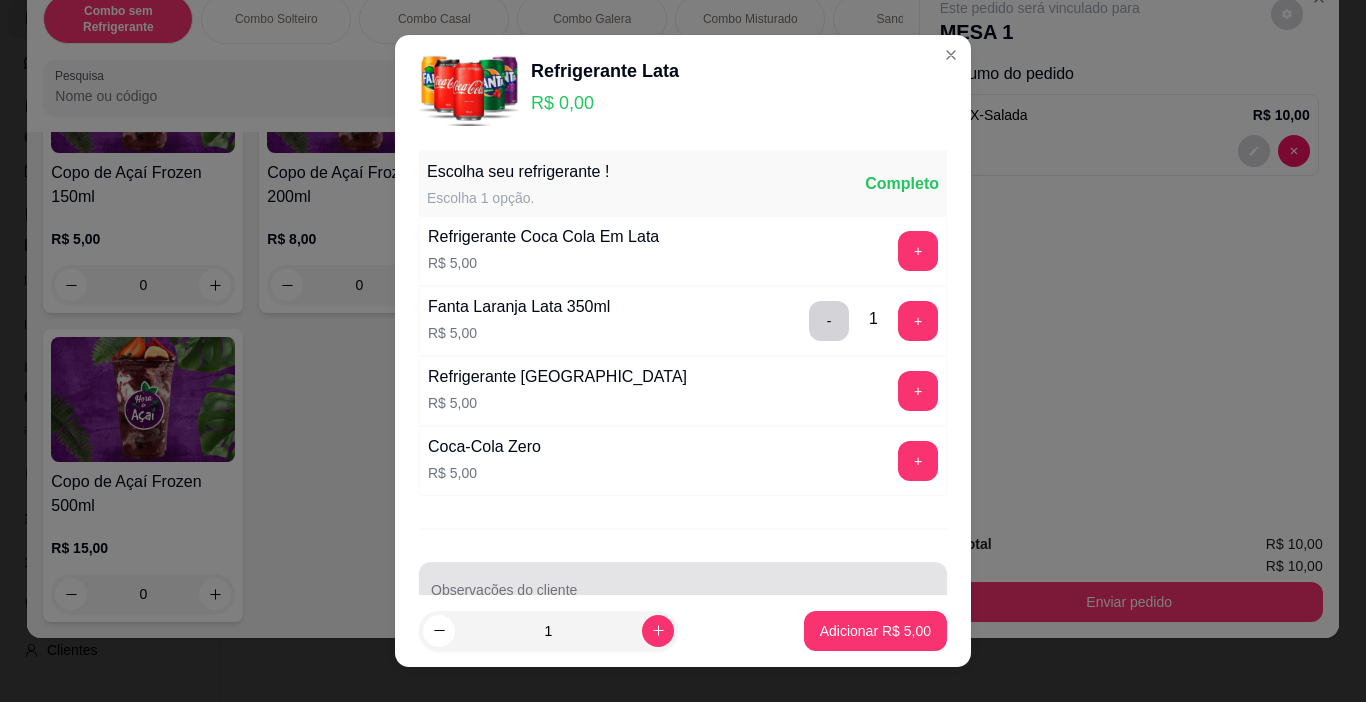 click at bounding box center [683, 590] 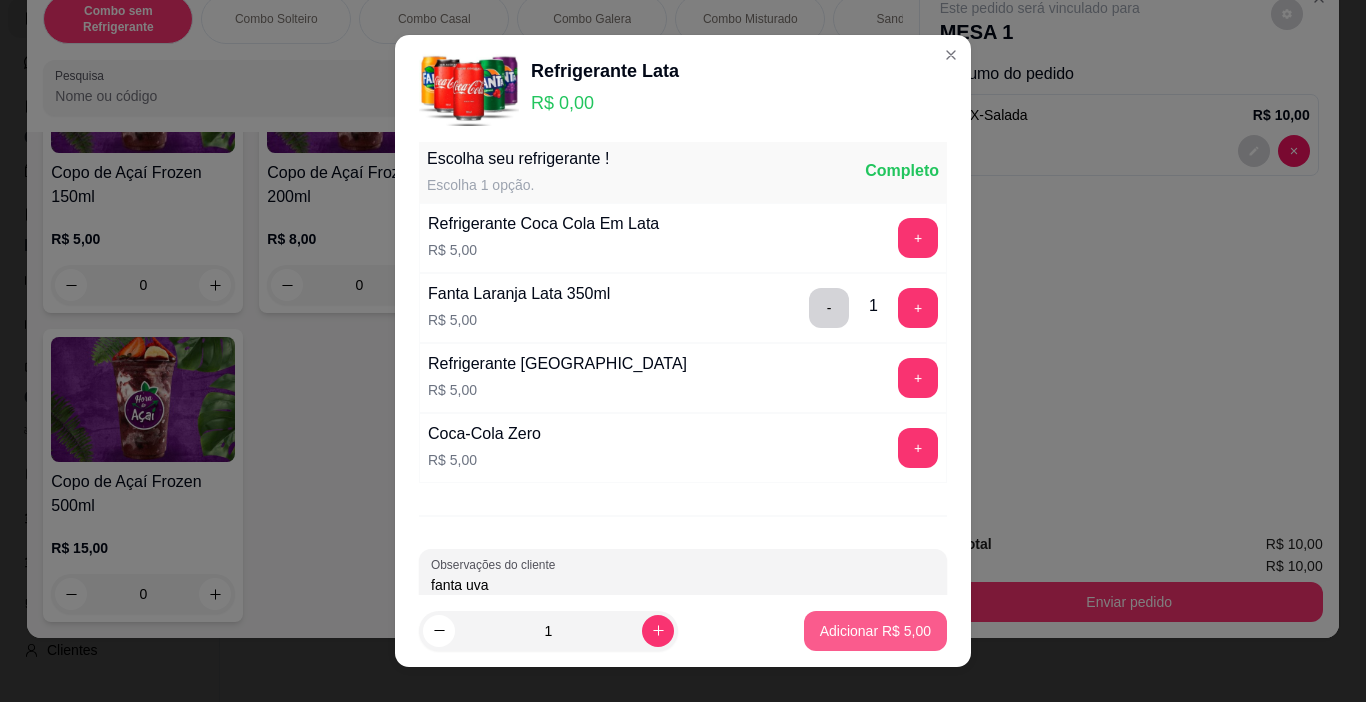 type on "fanta uva" 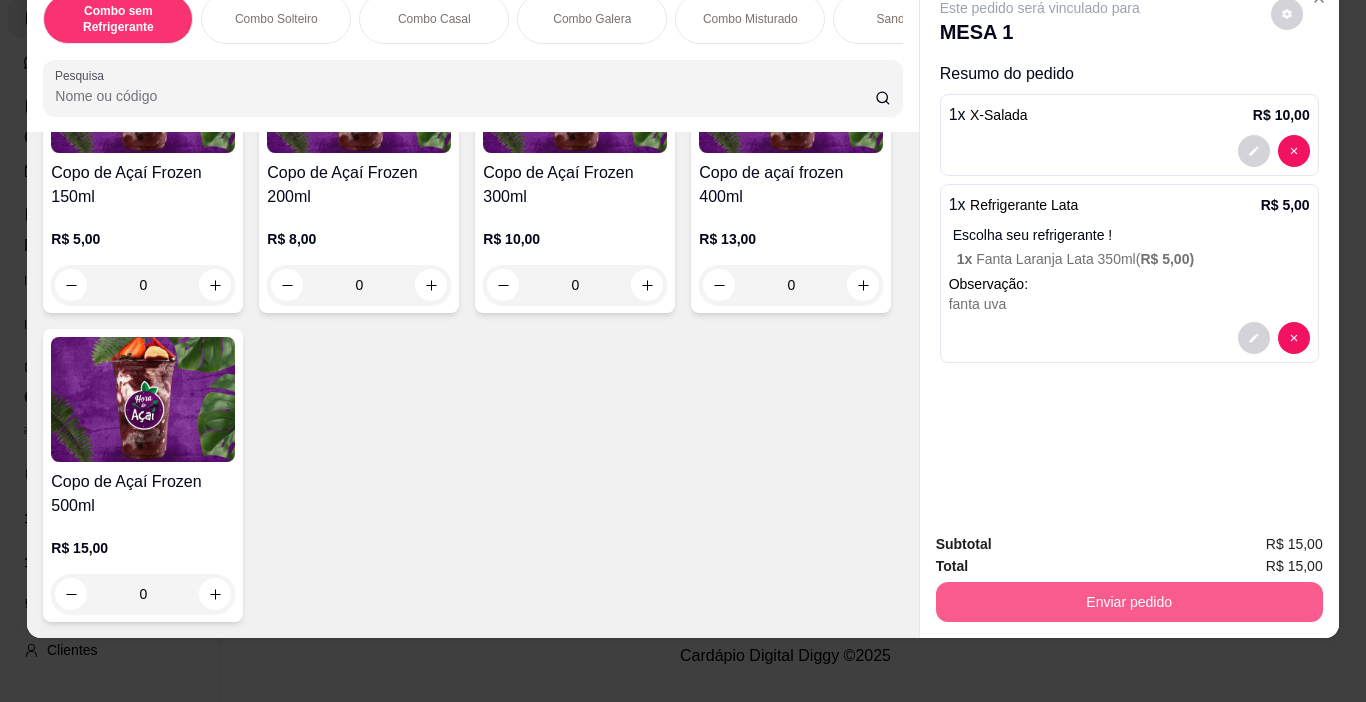 click on "Enviar pedido" at bounding box center (1129, 602) 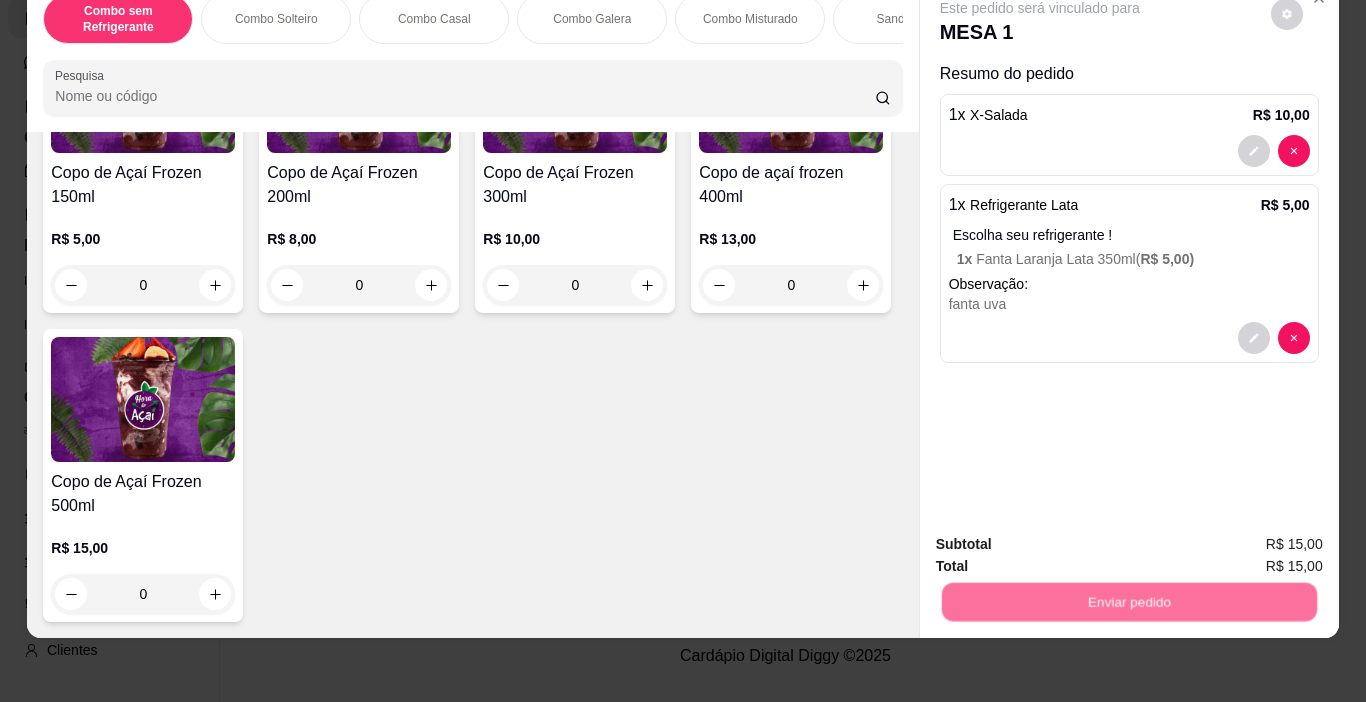 click on "Não registrar e enviar pedido" at bounding box center [1063, 538] 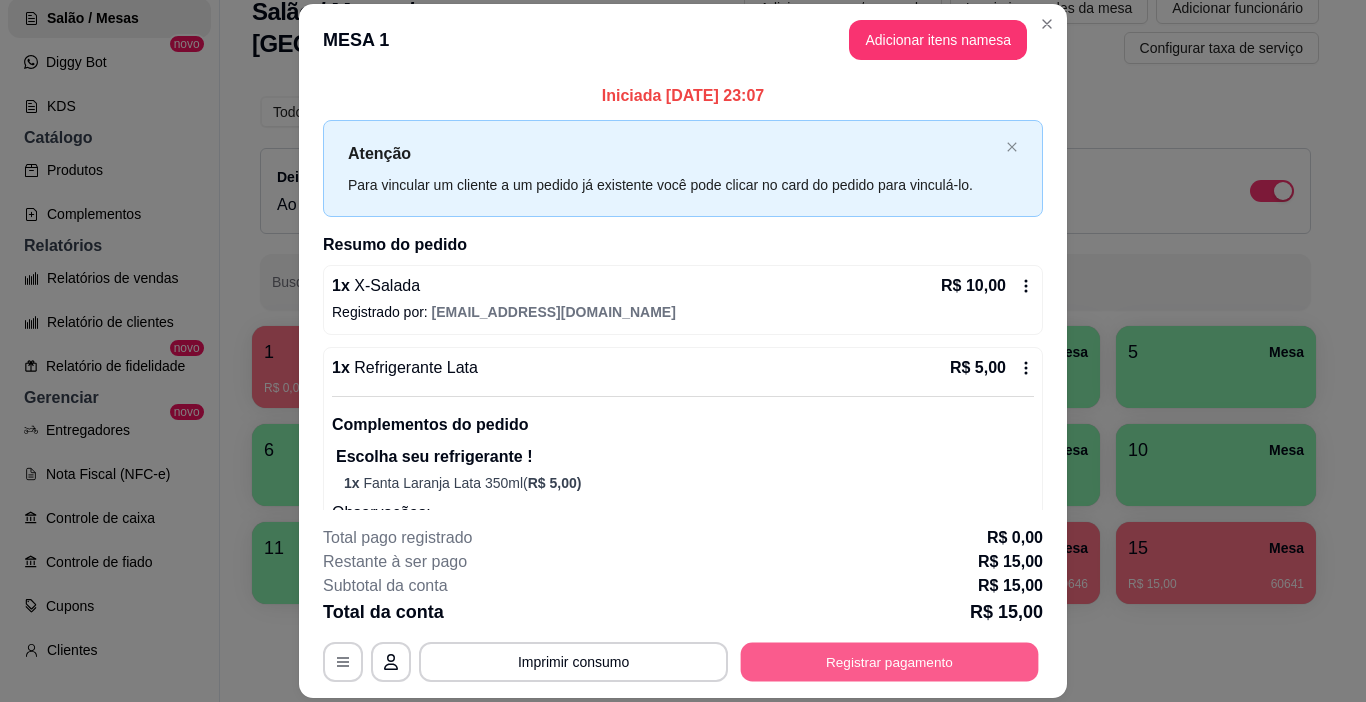 click on "Registrar pagamento" at bounding box center (890, 662) 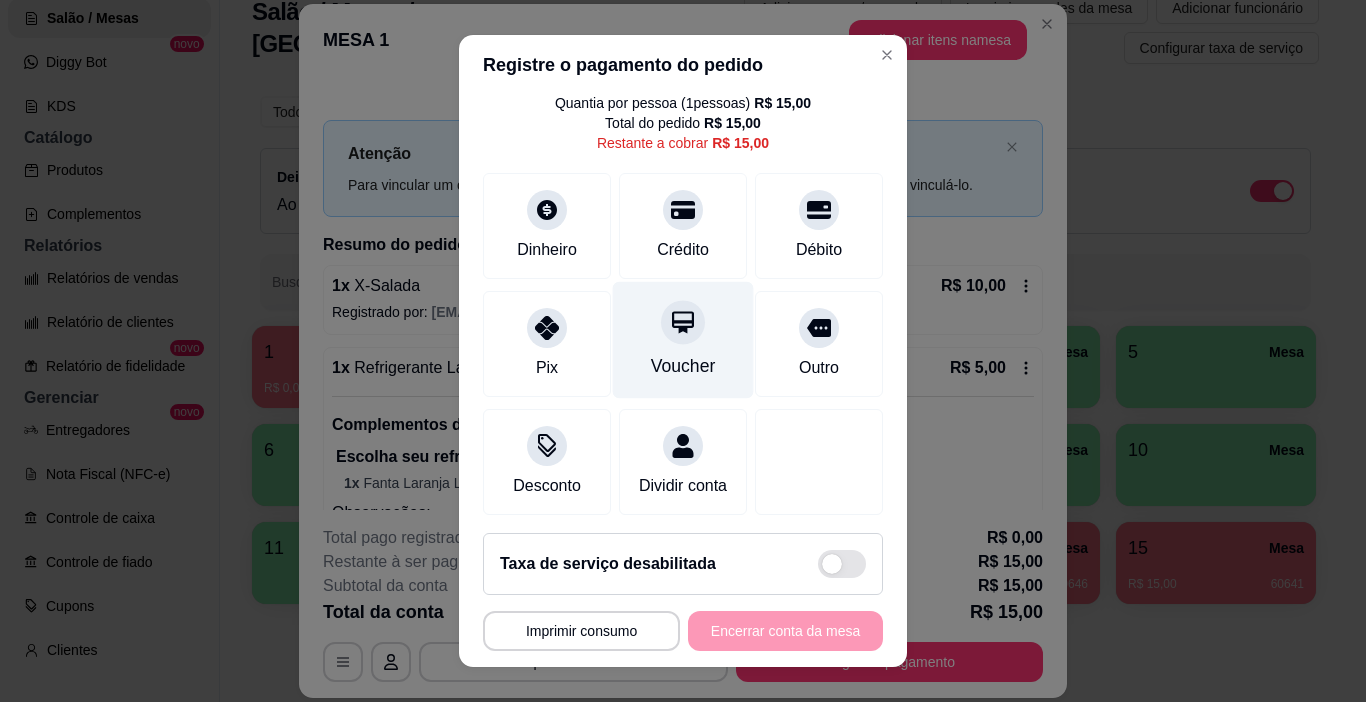 scroll, scrollTop: 92, scrollLeft: 0, axis: vertical 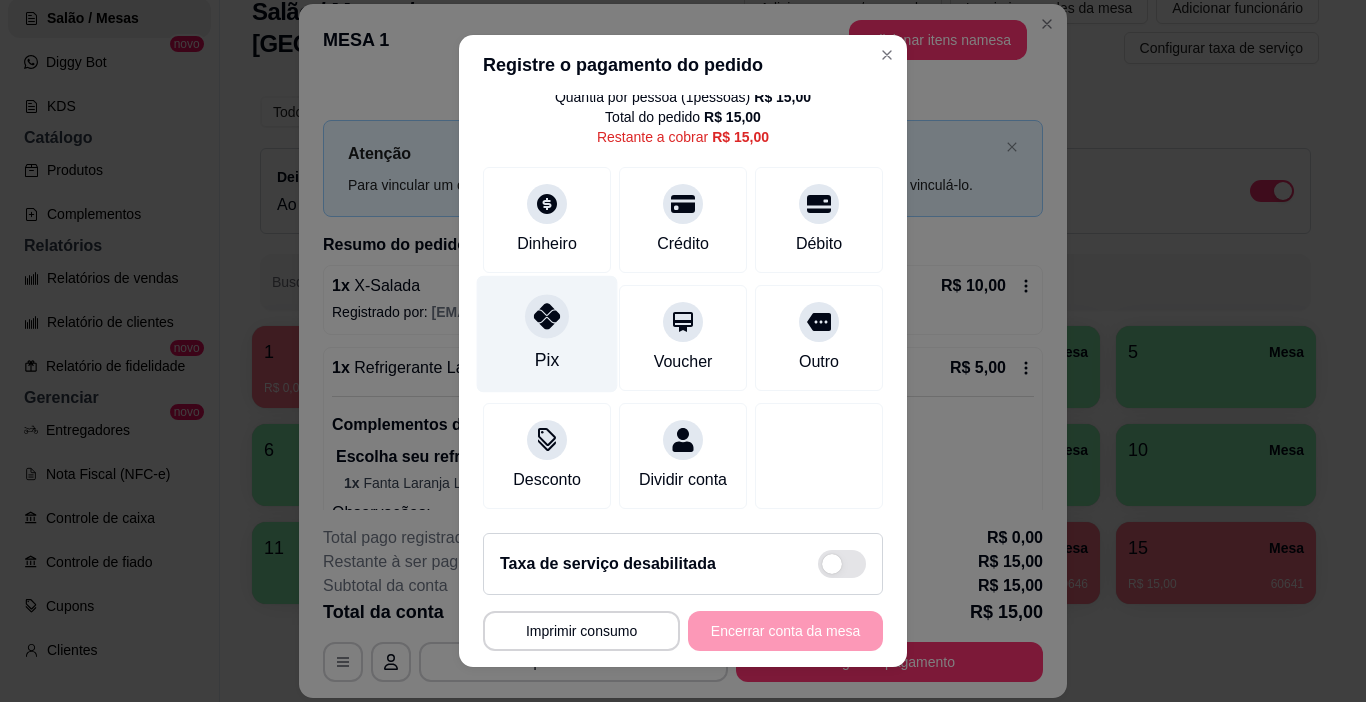 click 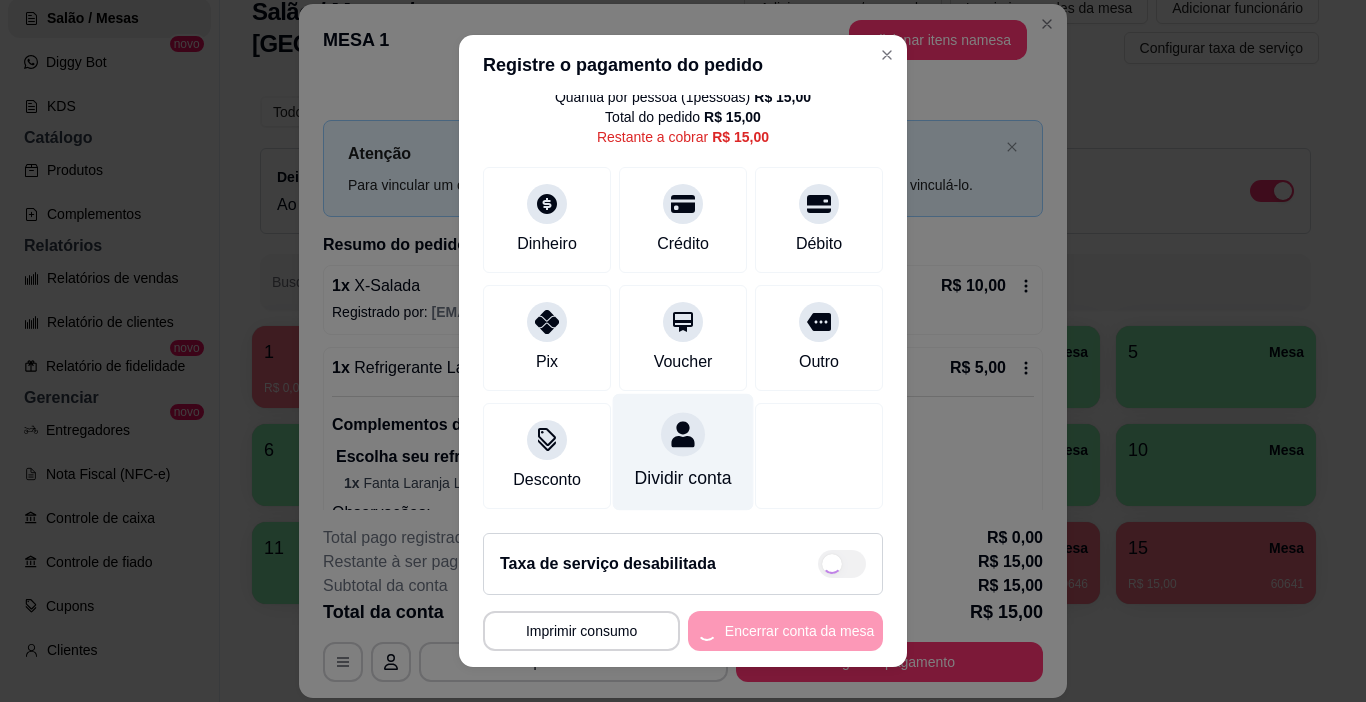 scroll, scrollTop: 29, scrollLeft: 0, axis: vertical 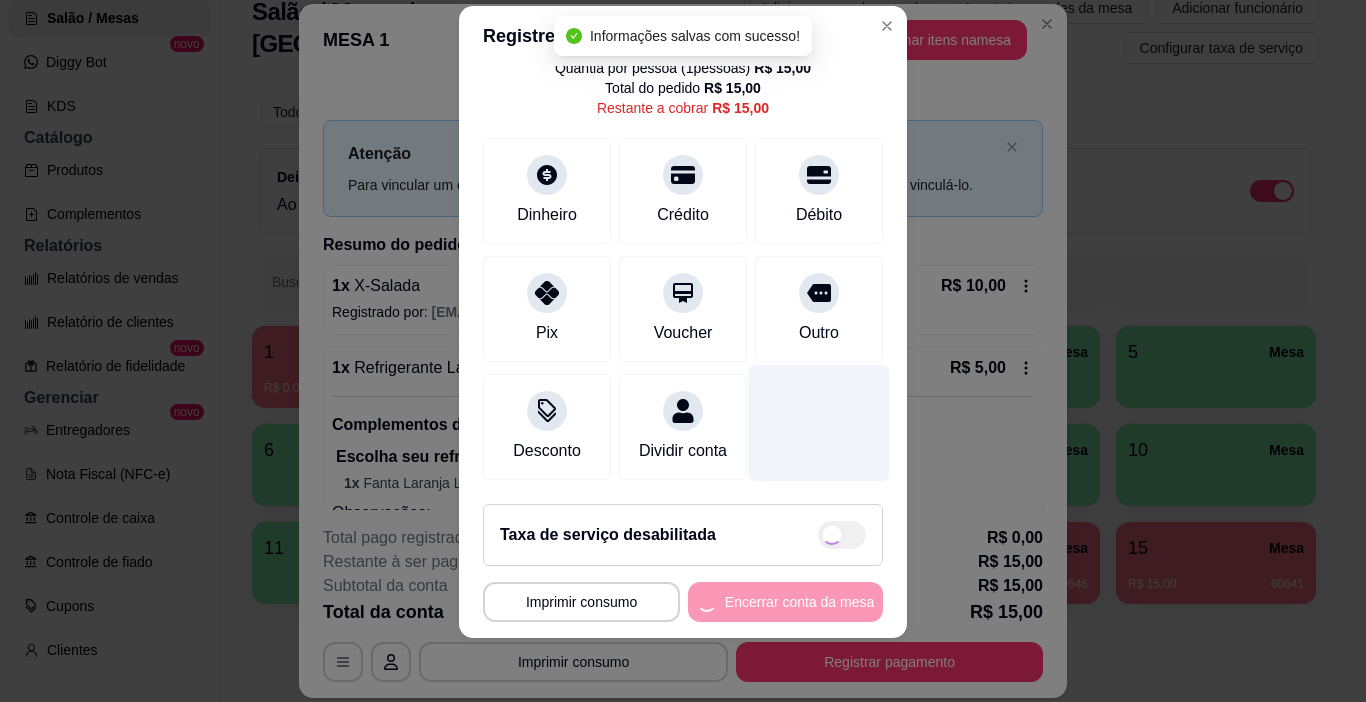 type on "R$ 0,00" 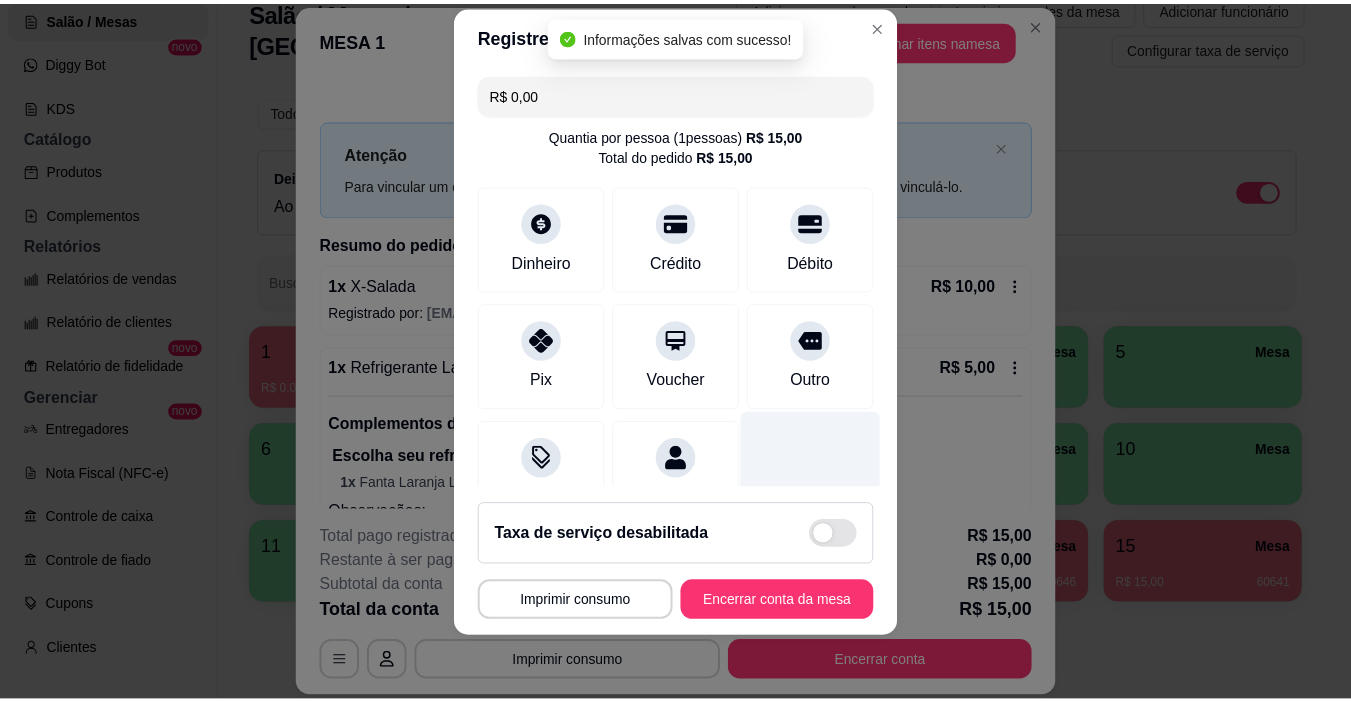 scroll, scrollTop: 176, scrollLeft: 0, axis: vertical 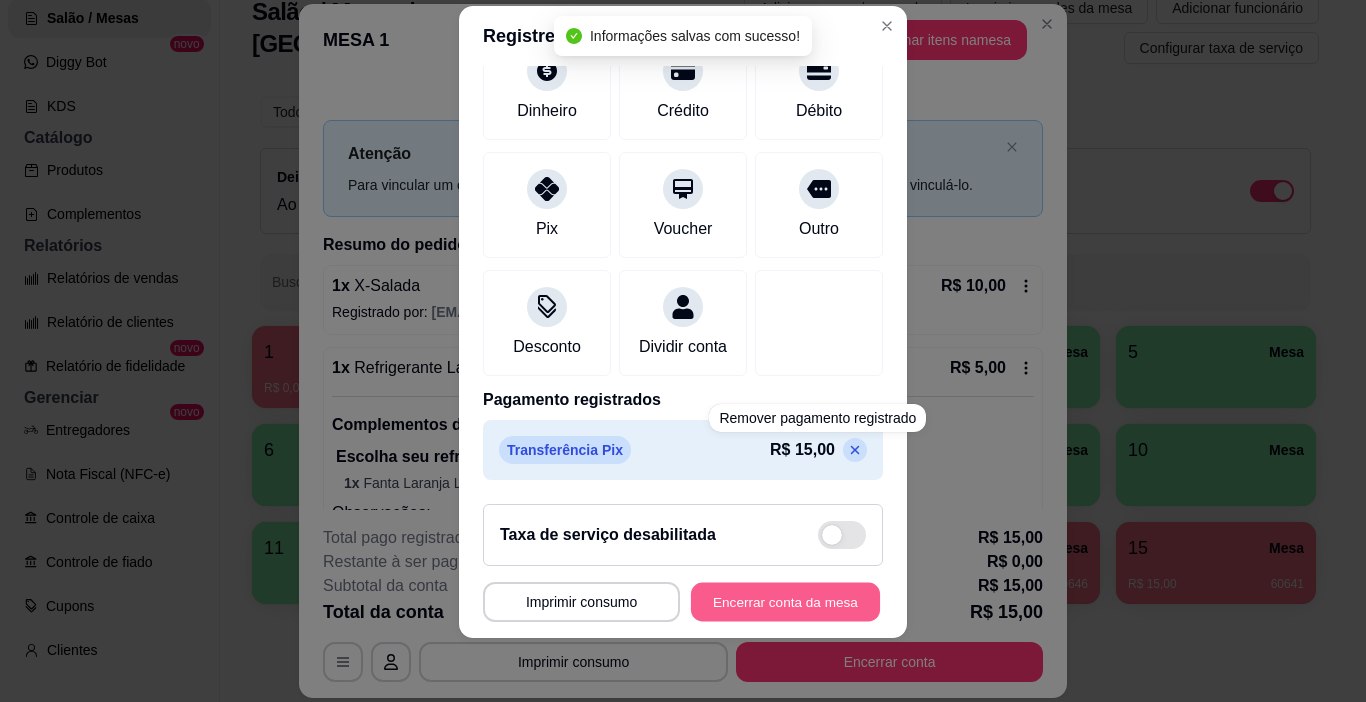 click on "Encerrar conta da mesa" at bounding box center (785, 602) 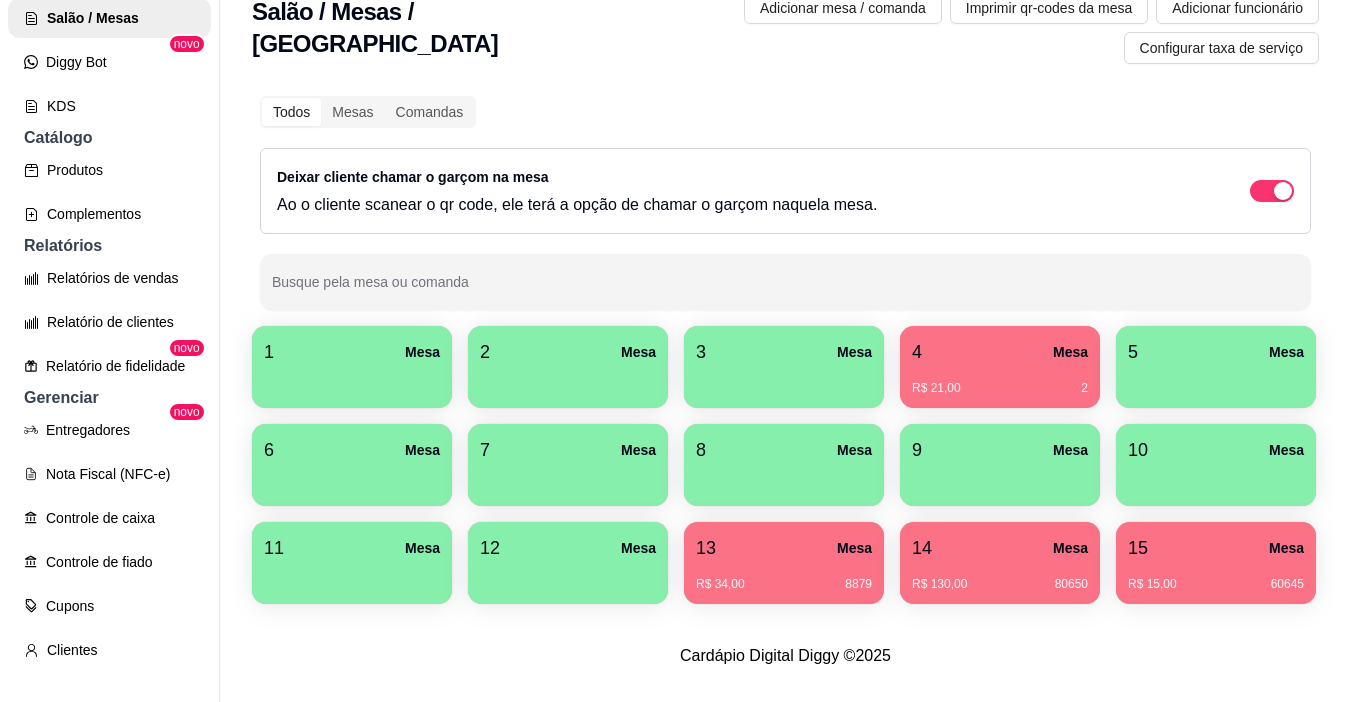 click on "4 Mesa" at bounding box center [1000, 352] 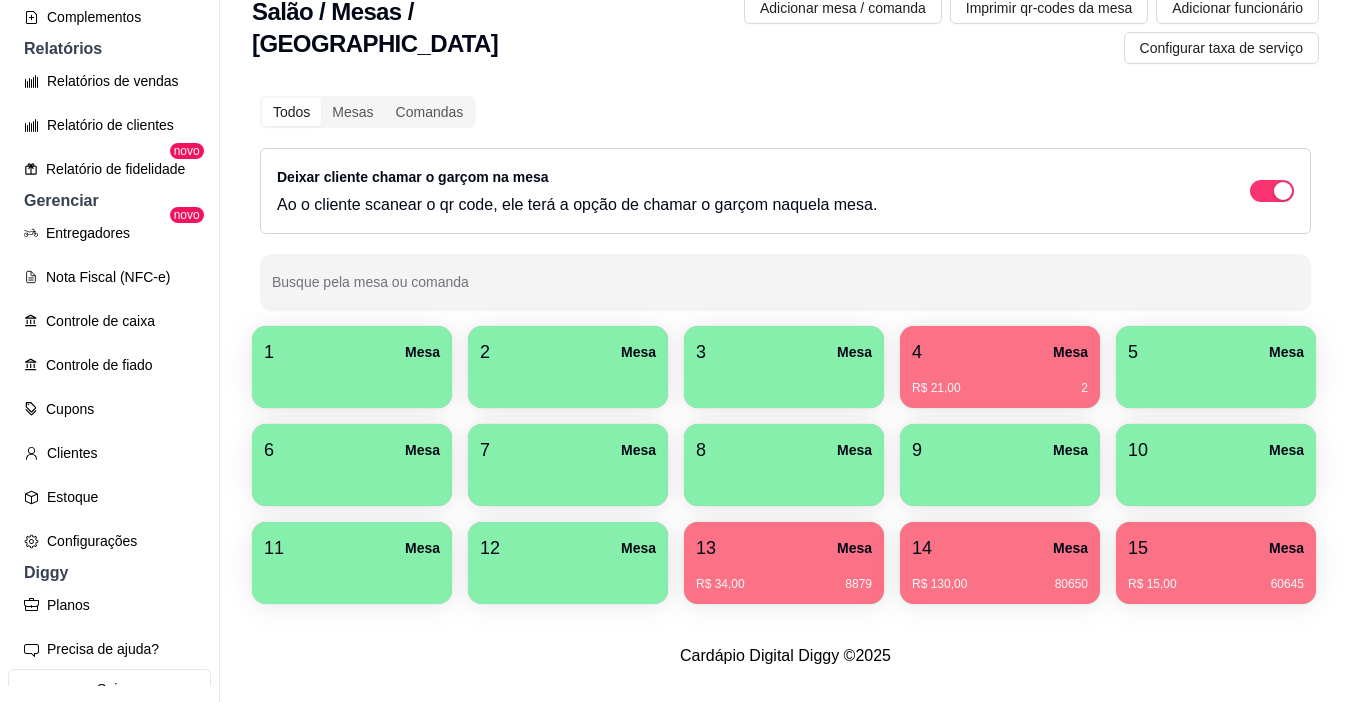 scroll, scrollTop: 584, scrollLeft: 0, axis: vertical 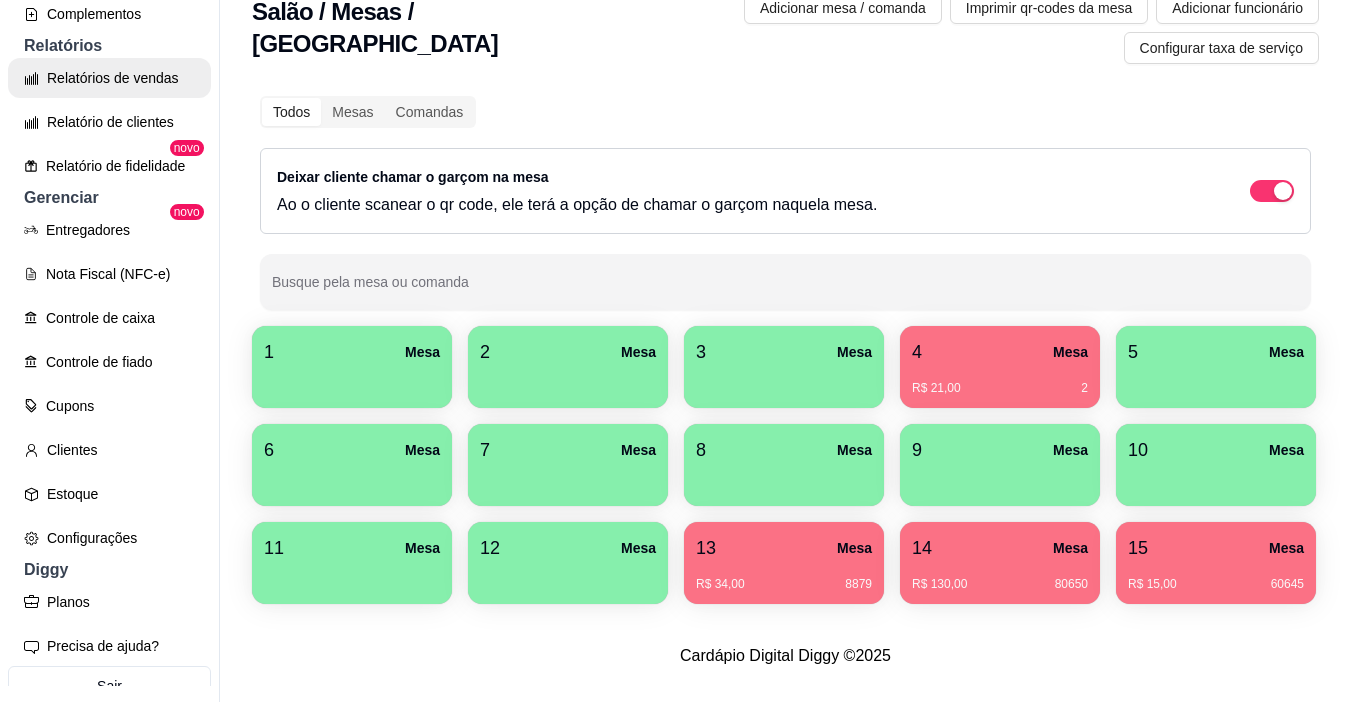 click on "Relatórios de vendas" at bounding box center (109, 78) 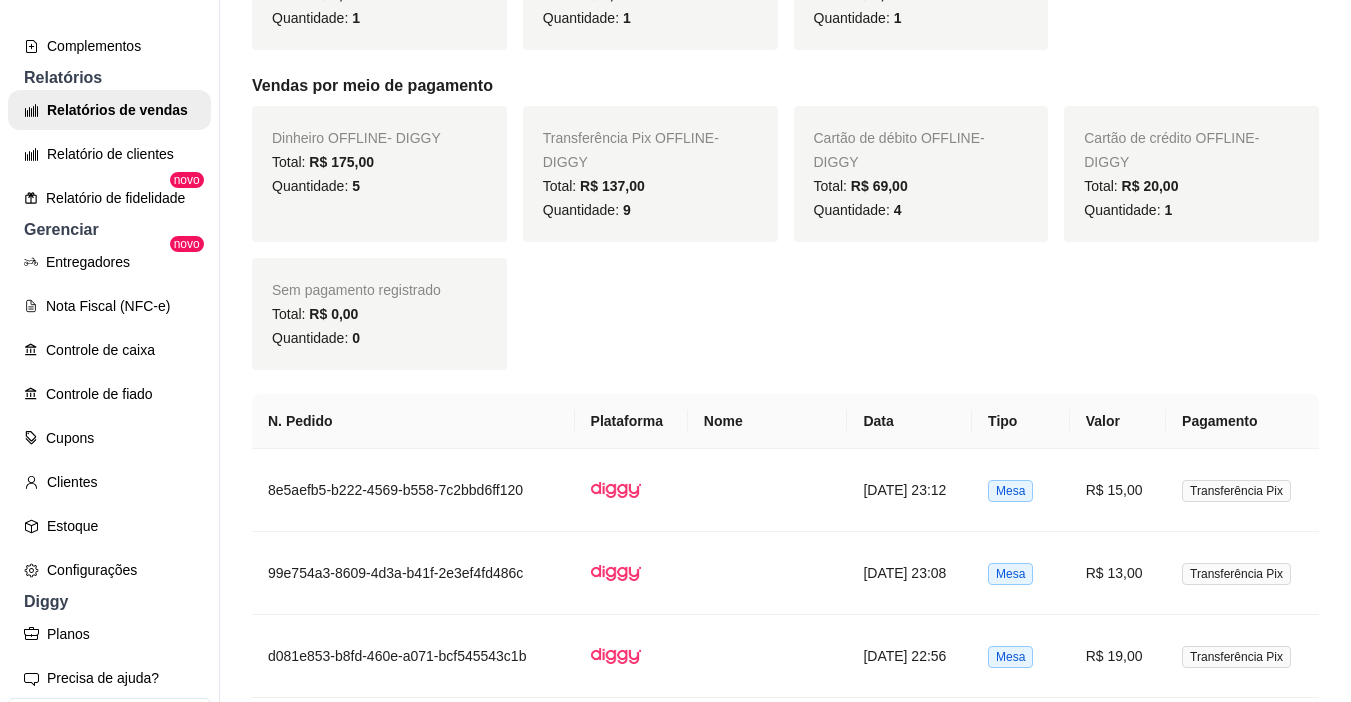 scroll, scrollTop: 1200, scrollLeft: 0, axis: vertical 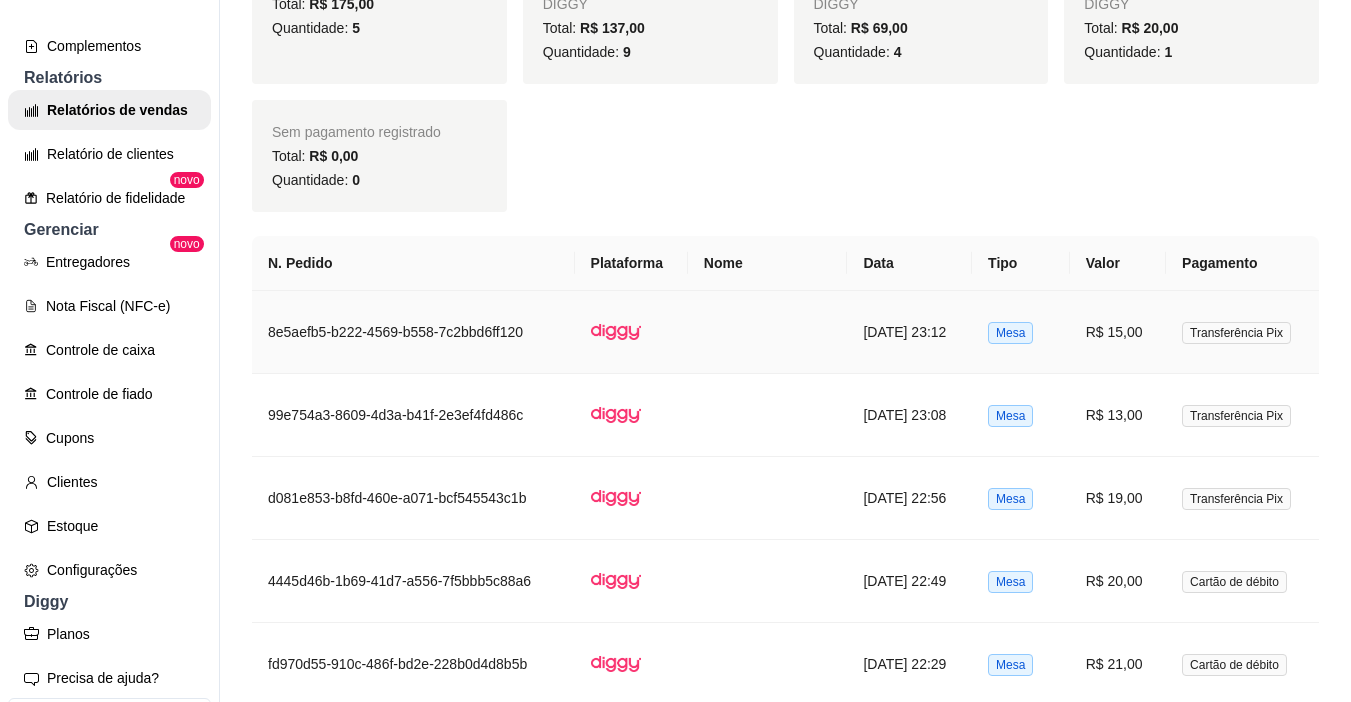 click on "R$ 15,00" at bounding box center [1118, 332] 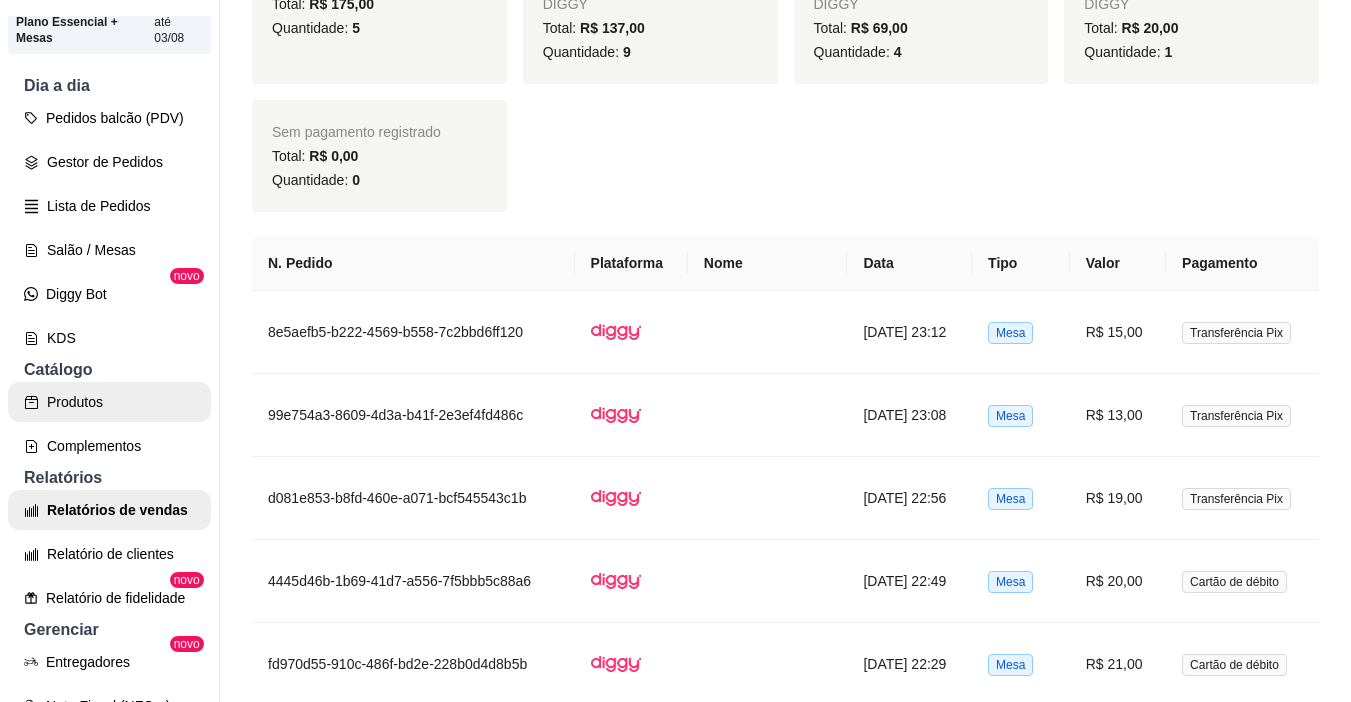 scroll, scrollTop: 384, scrollLeft: 0, axis: vertical 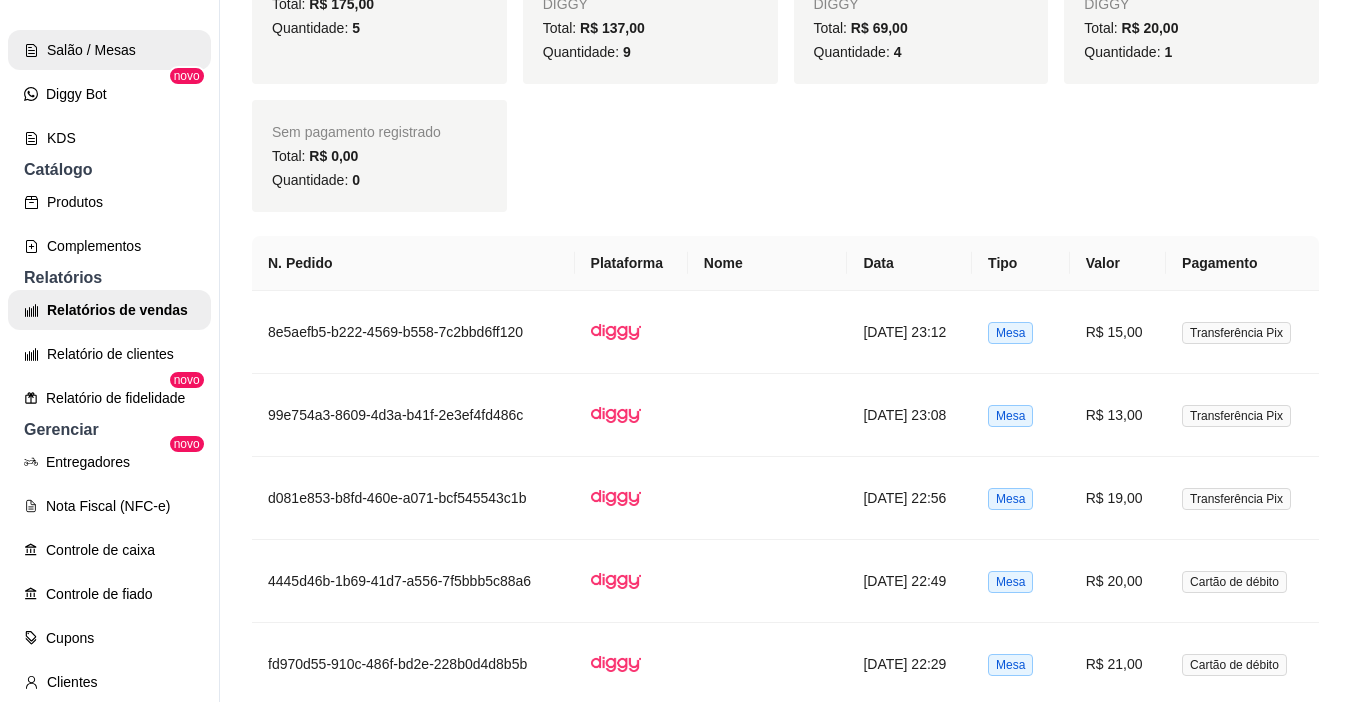 click on "Salão / Mesas" at bounding box center (109, 50) 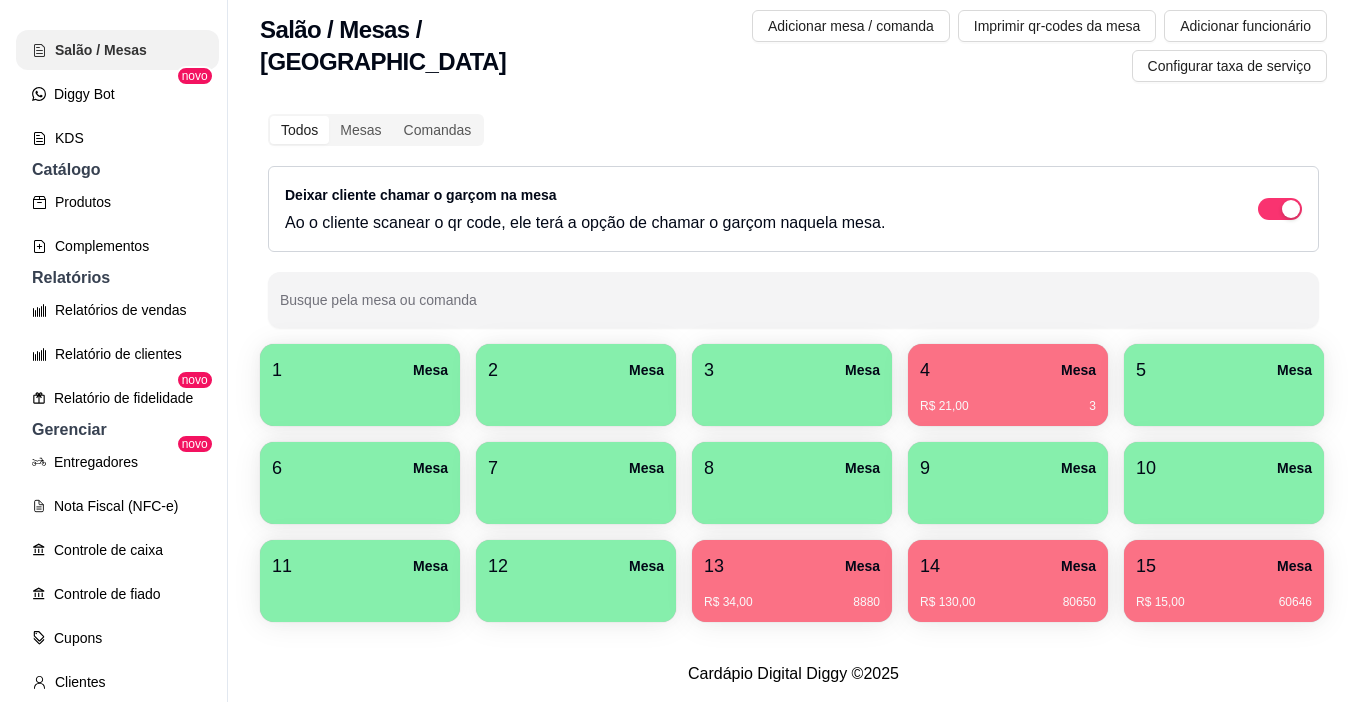 scroll, scrollTop: 0, scrollLeft: 0, axis: both 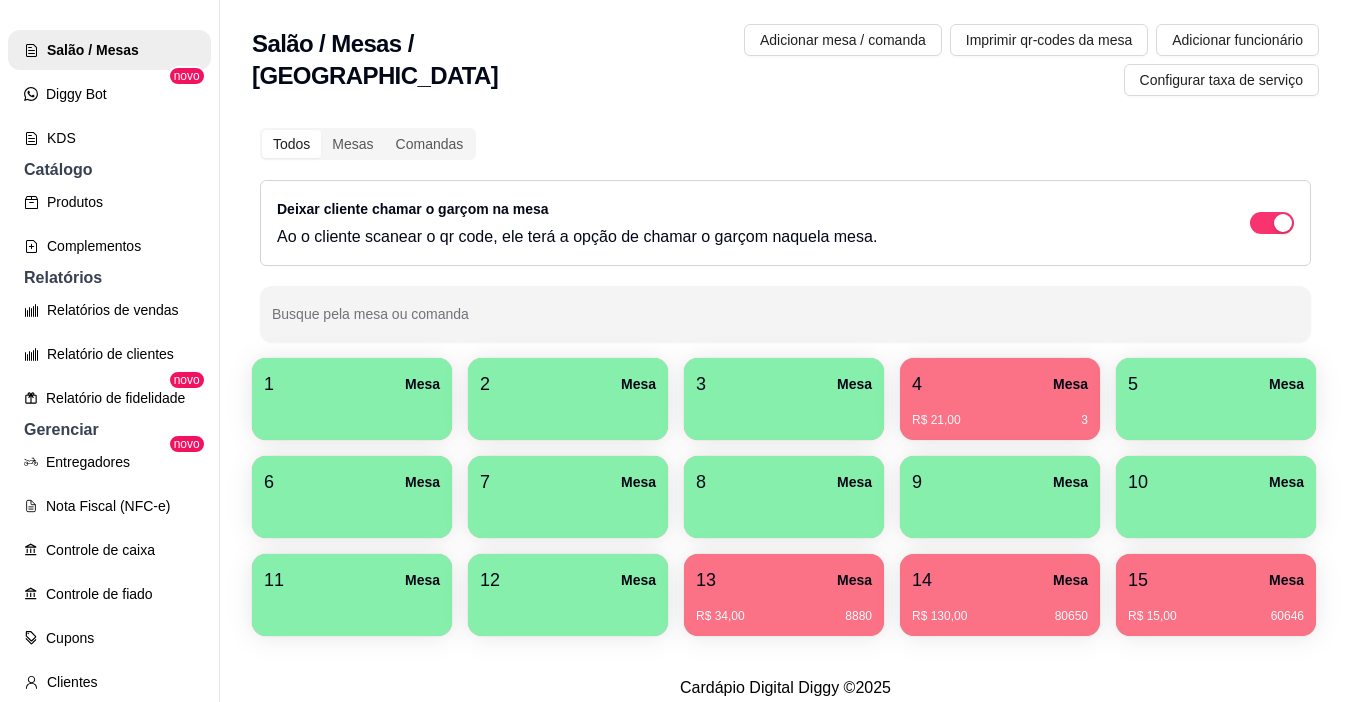 click at bounding box center (352, 413) 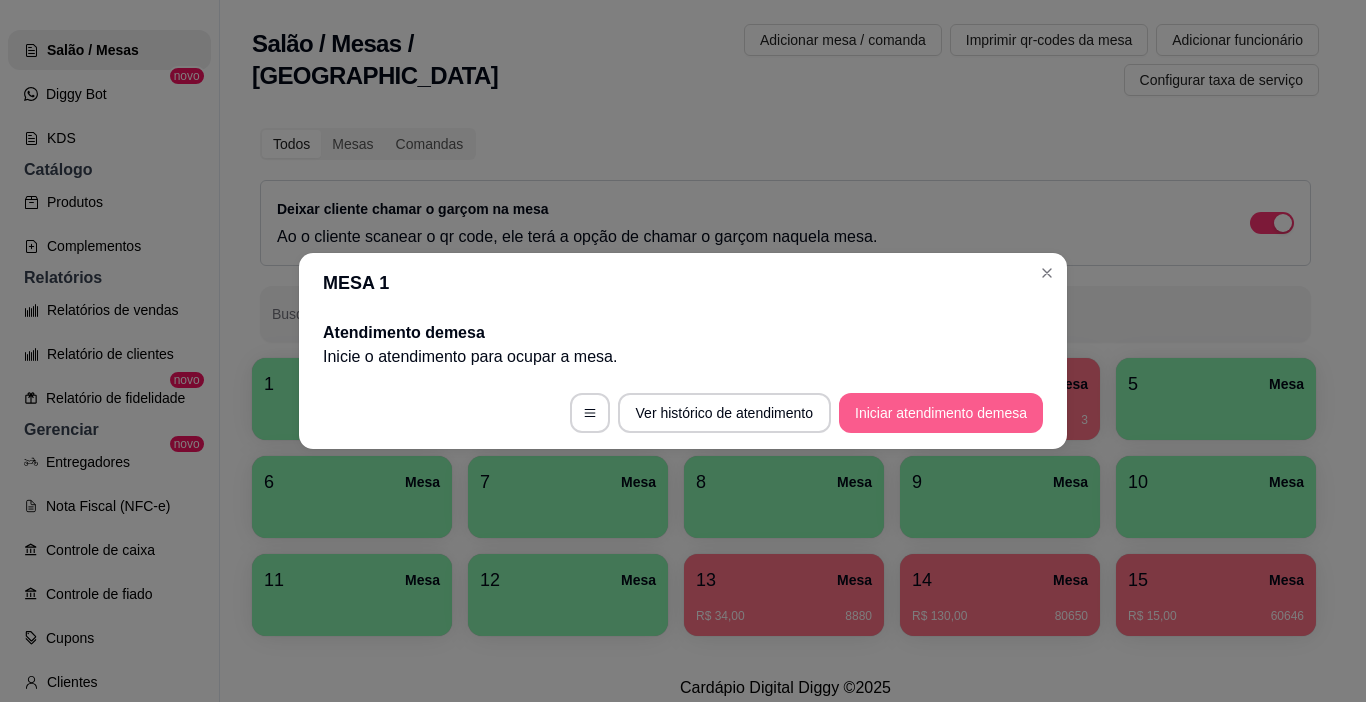 click on "Iniciar atendimento de  mesa" at bounding box center [941, 413] 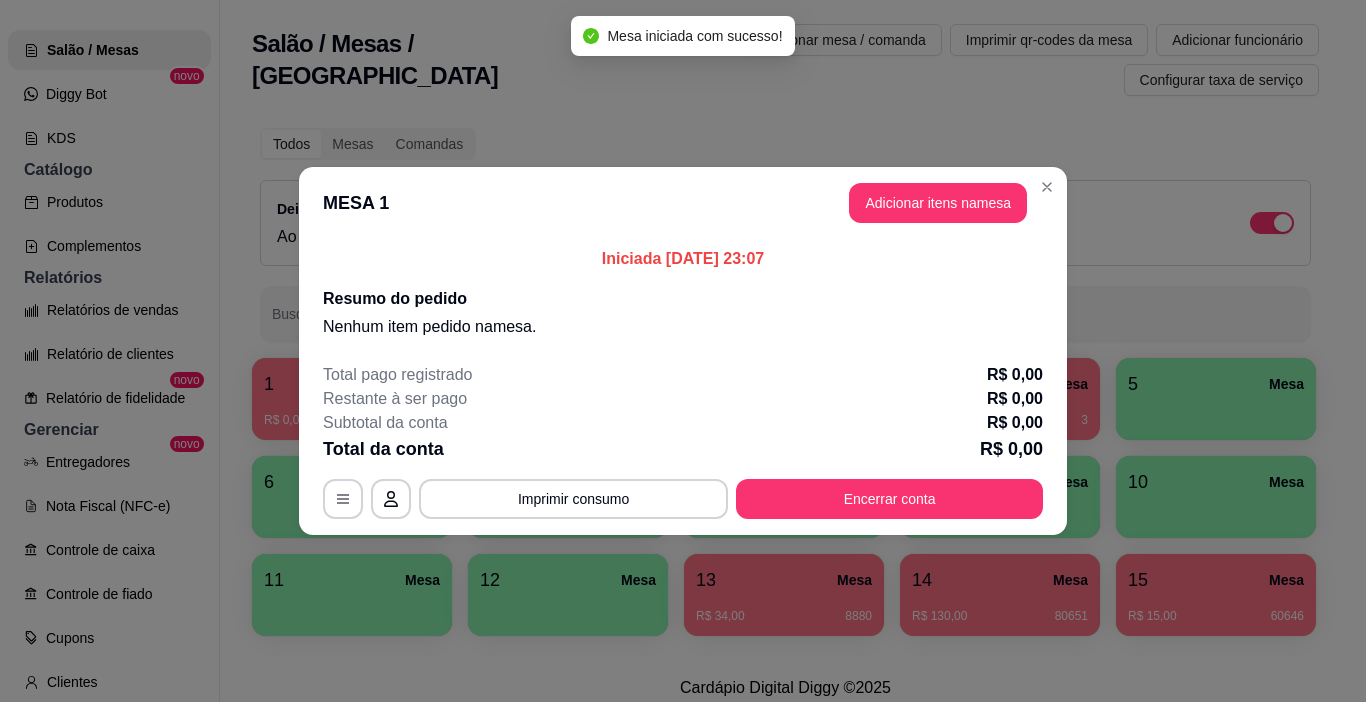 click on "MESA 1 Adicionar itens na  mesa" at bounding box center [683, 203] 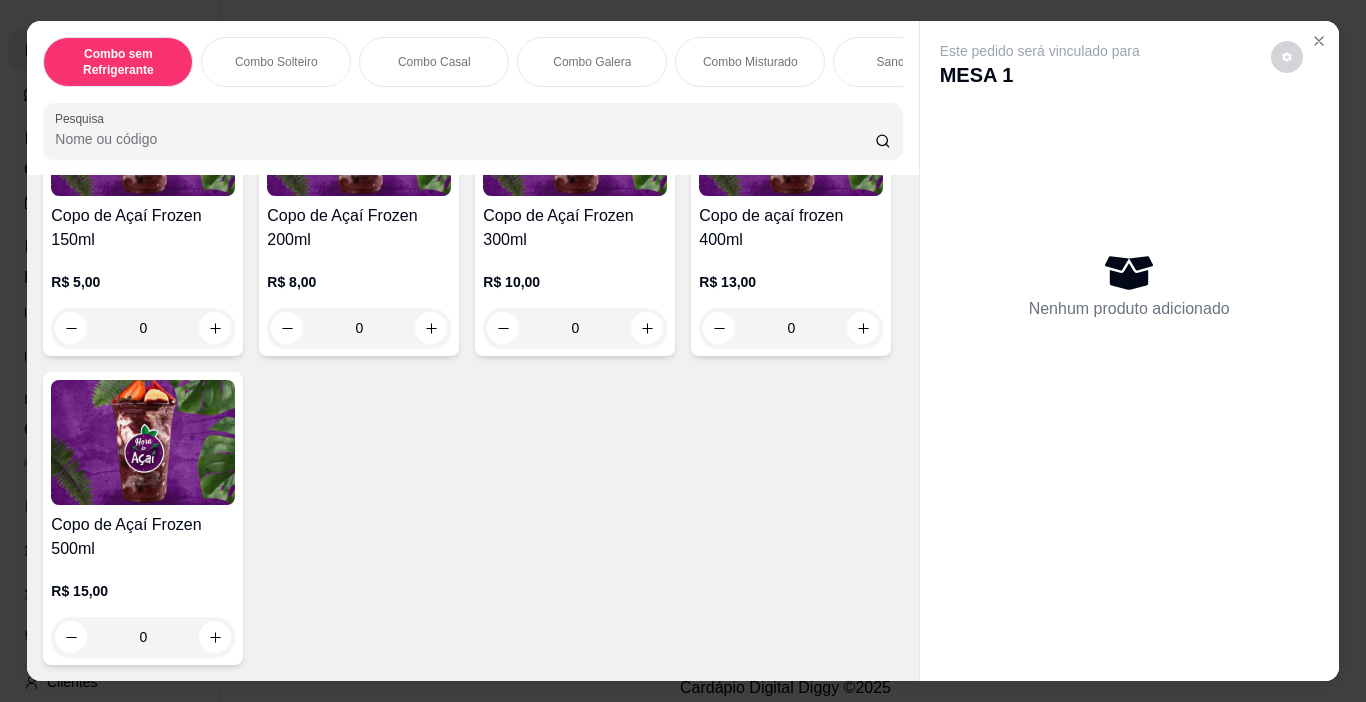 scroll, scrollTop: 5209, scrollLeft: 0, axis: vertical 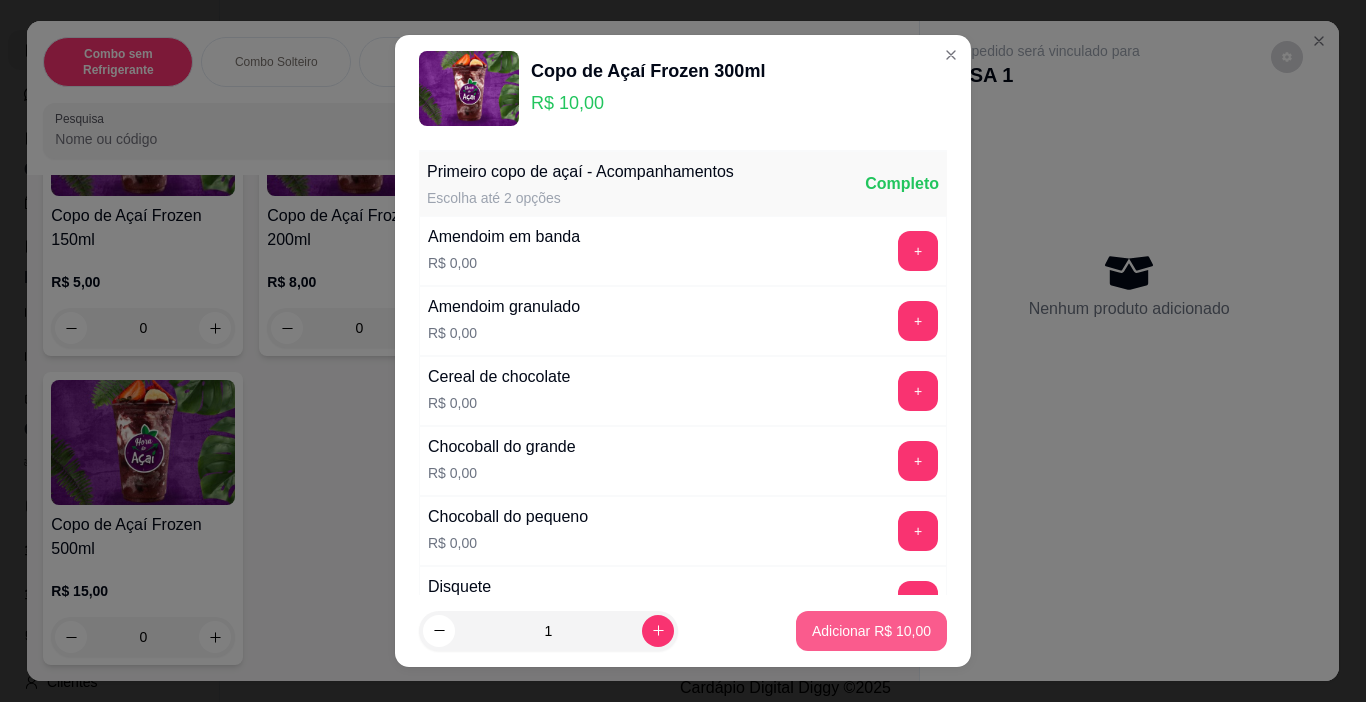 click on "Adicionar   R$ 10,00" at bounding box center [871, 631] 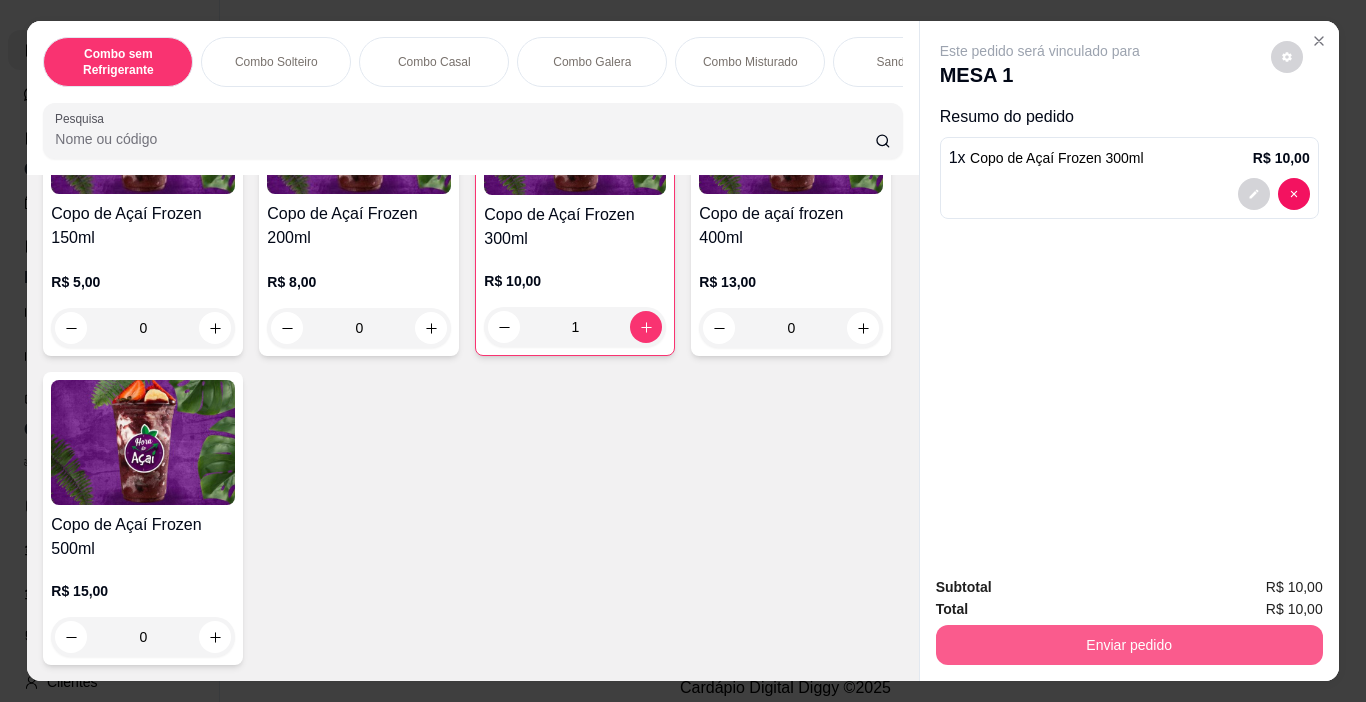 click on "Enviar pedido" at bounding box center (1129, 645) 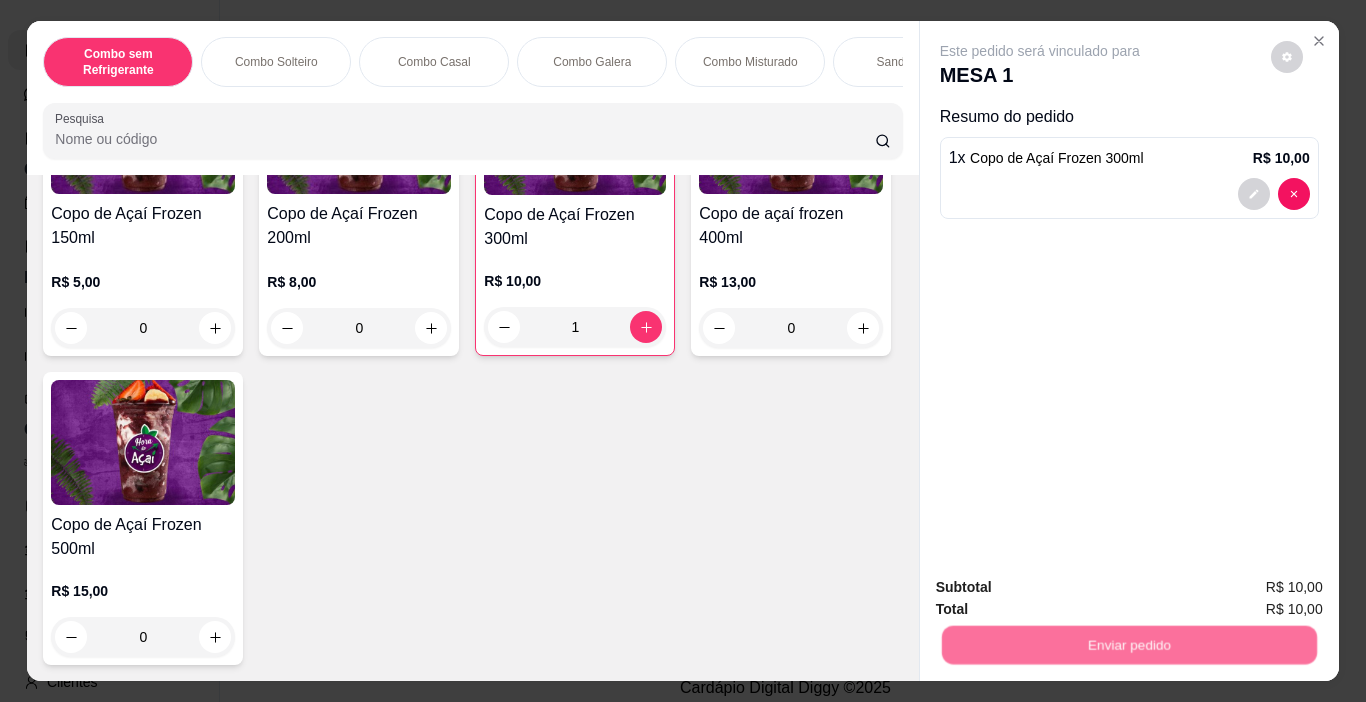 click on "Não registrar e enviar pedido" at bounding box center (1063, 588) 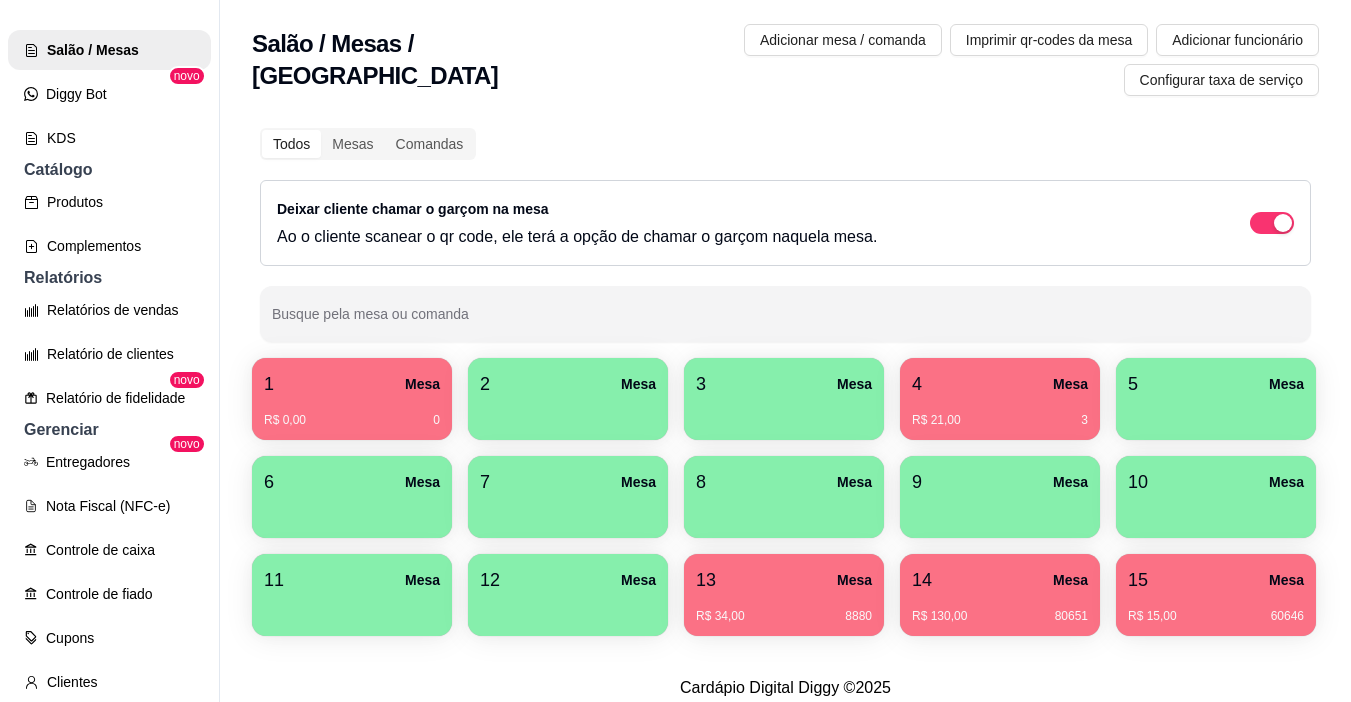 click on "2 Mesa" at bounding box center [568, 384] 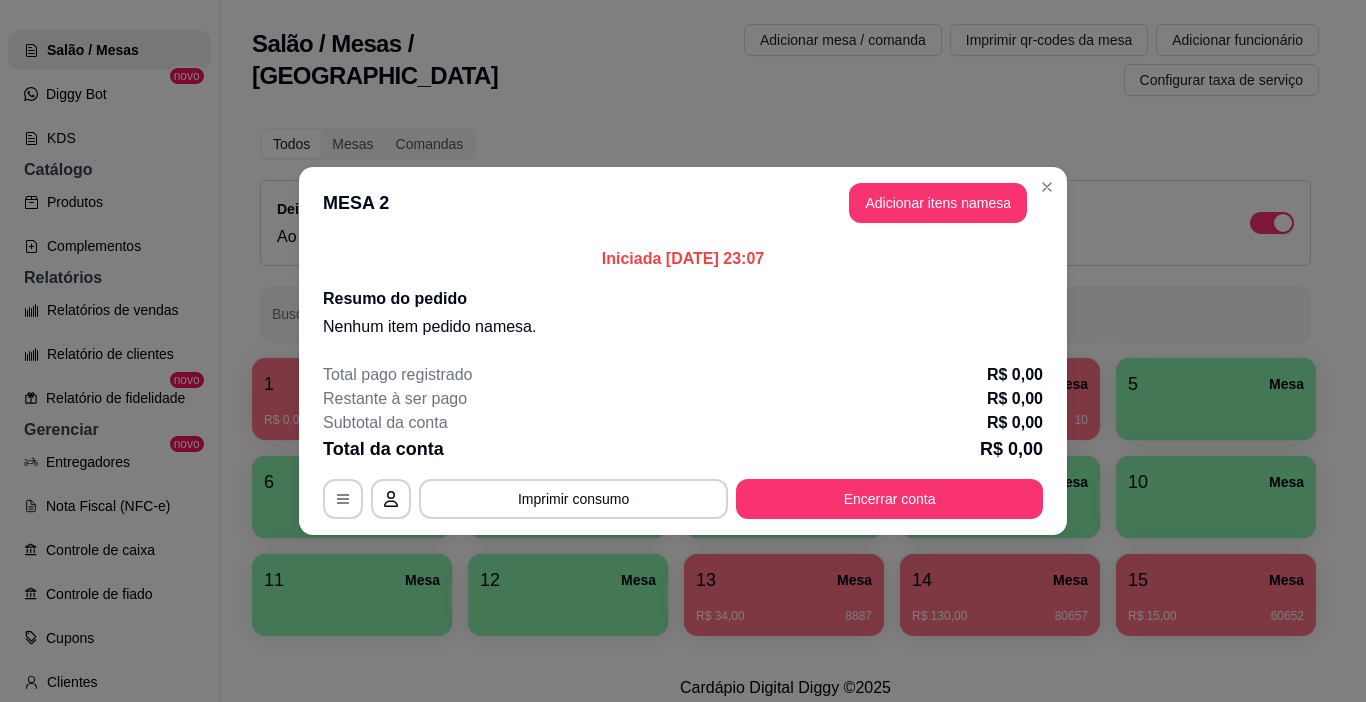 click on "Restante à ser pago R$ 0,00" at bounding box center (683, 399) 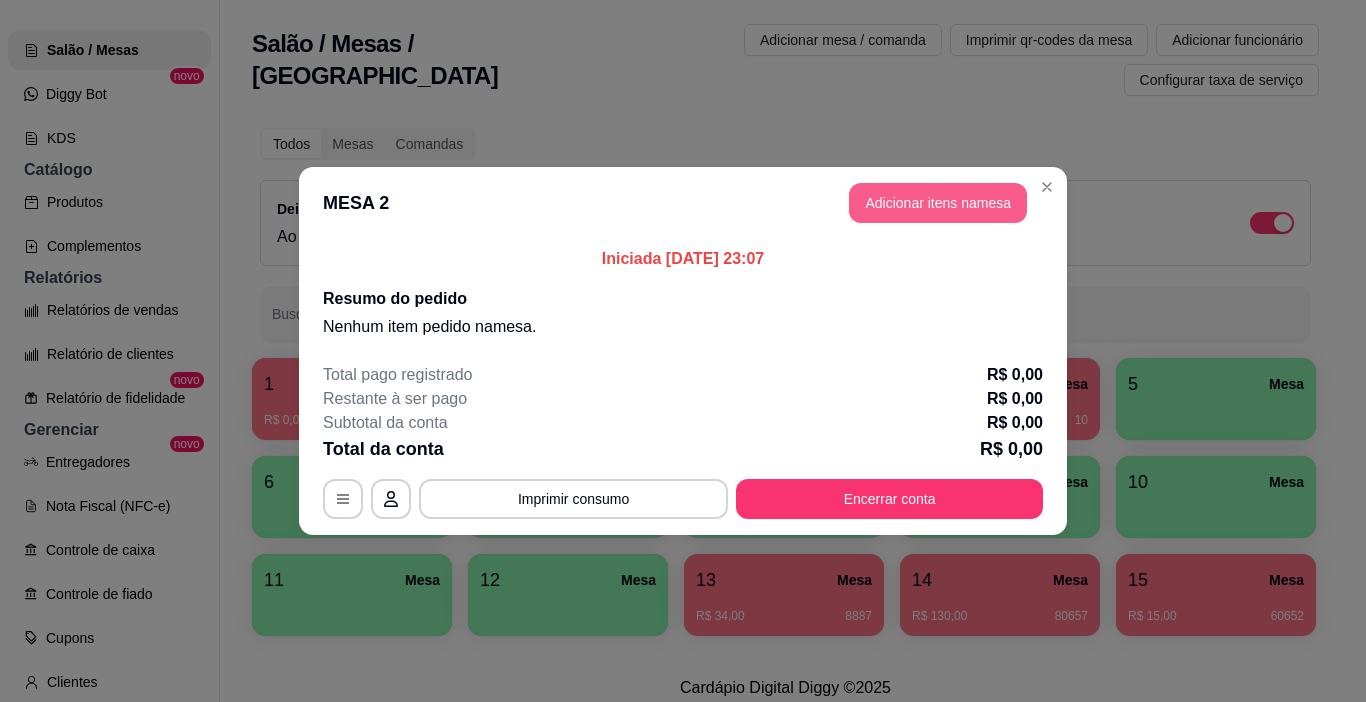 click on "Adicionar itens na  mesa" at bounding box center [938, 203] 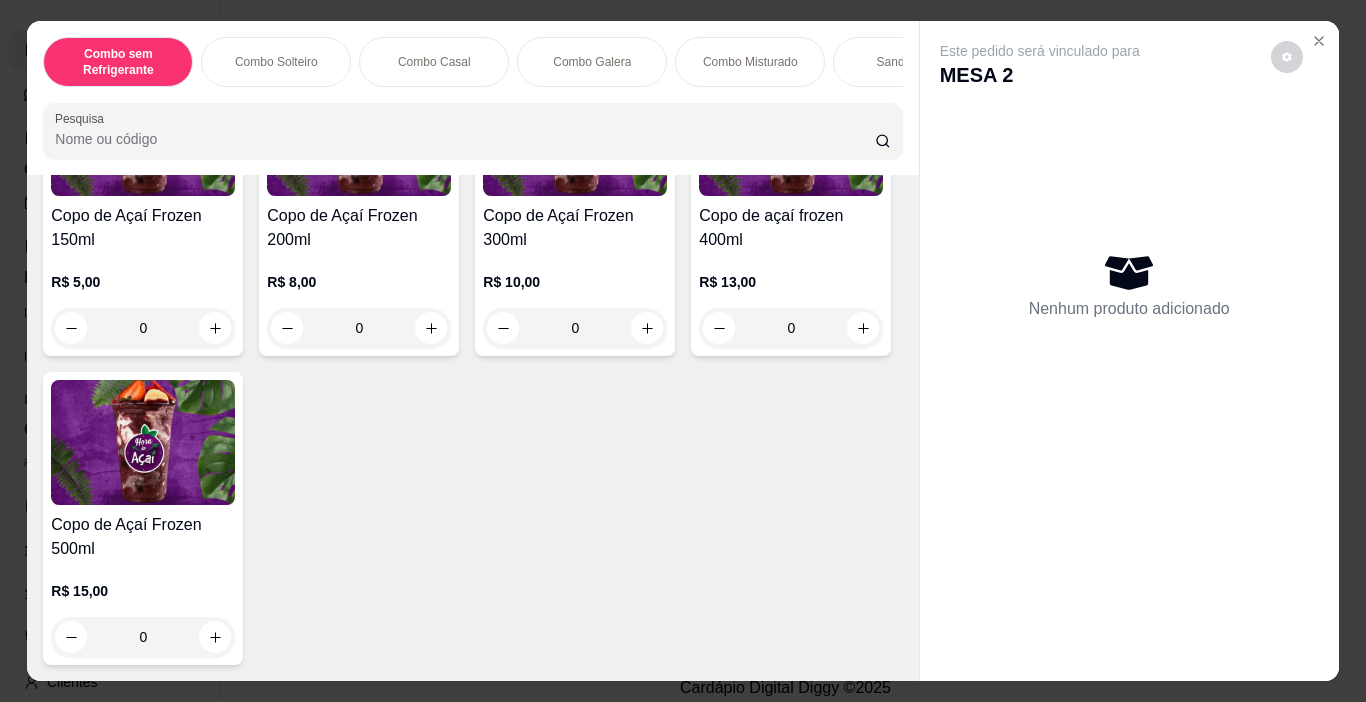 scroll, scrollTop: 5209, scrollLeft: 0, axis: vertical 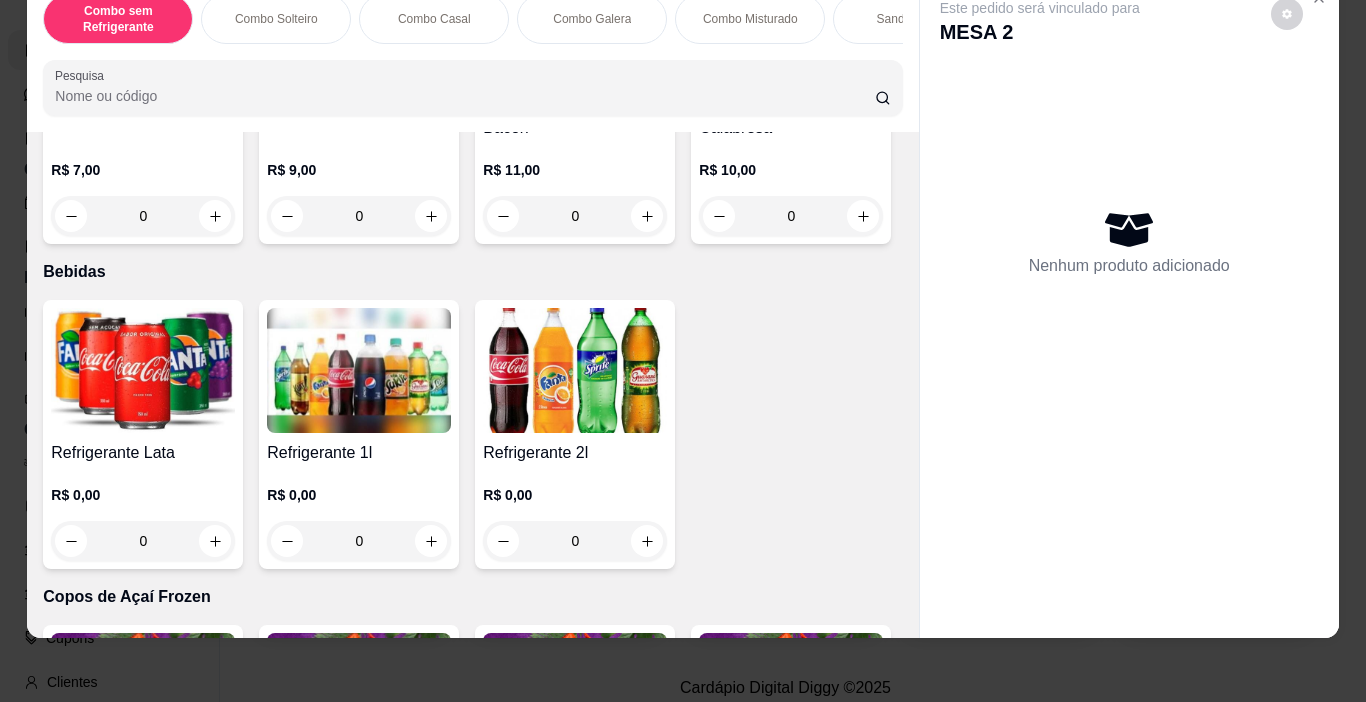 click at bounding box center (431, -133) 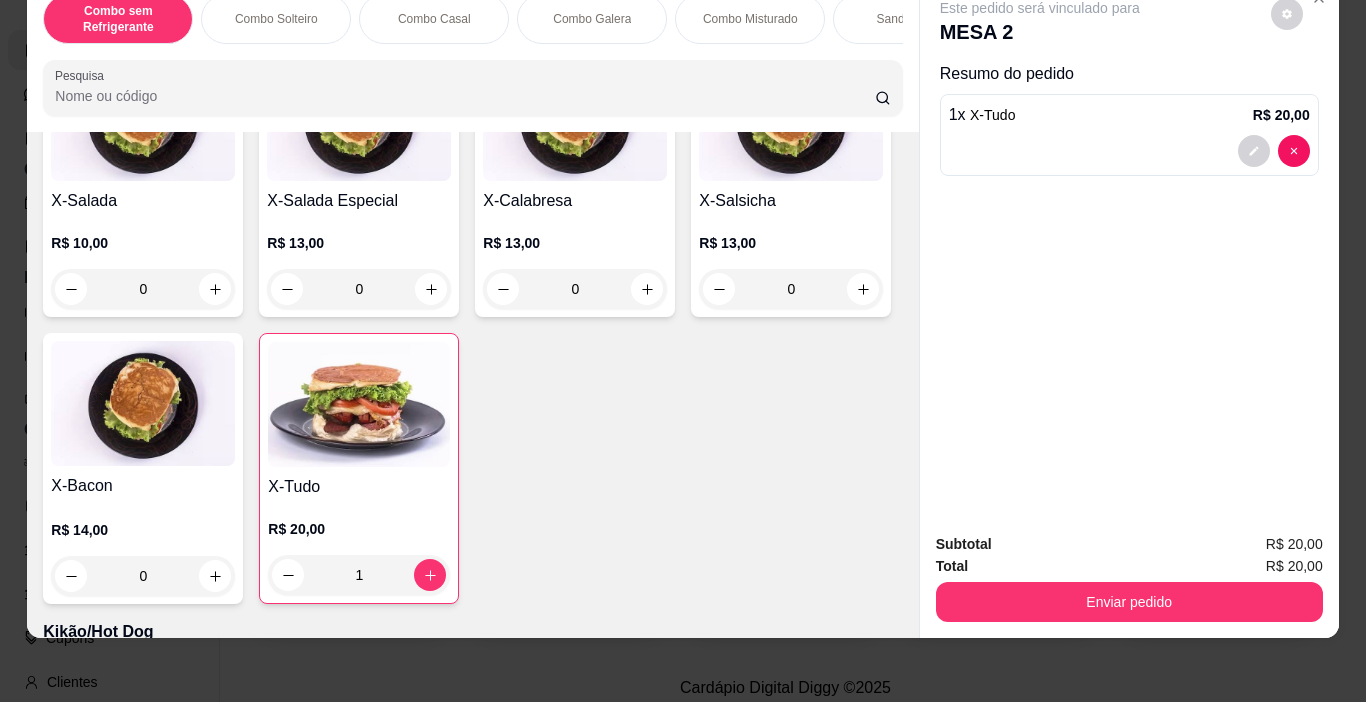 scroll, scrollTop: 3112, scrollLeft: 0, axis: vertical 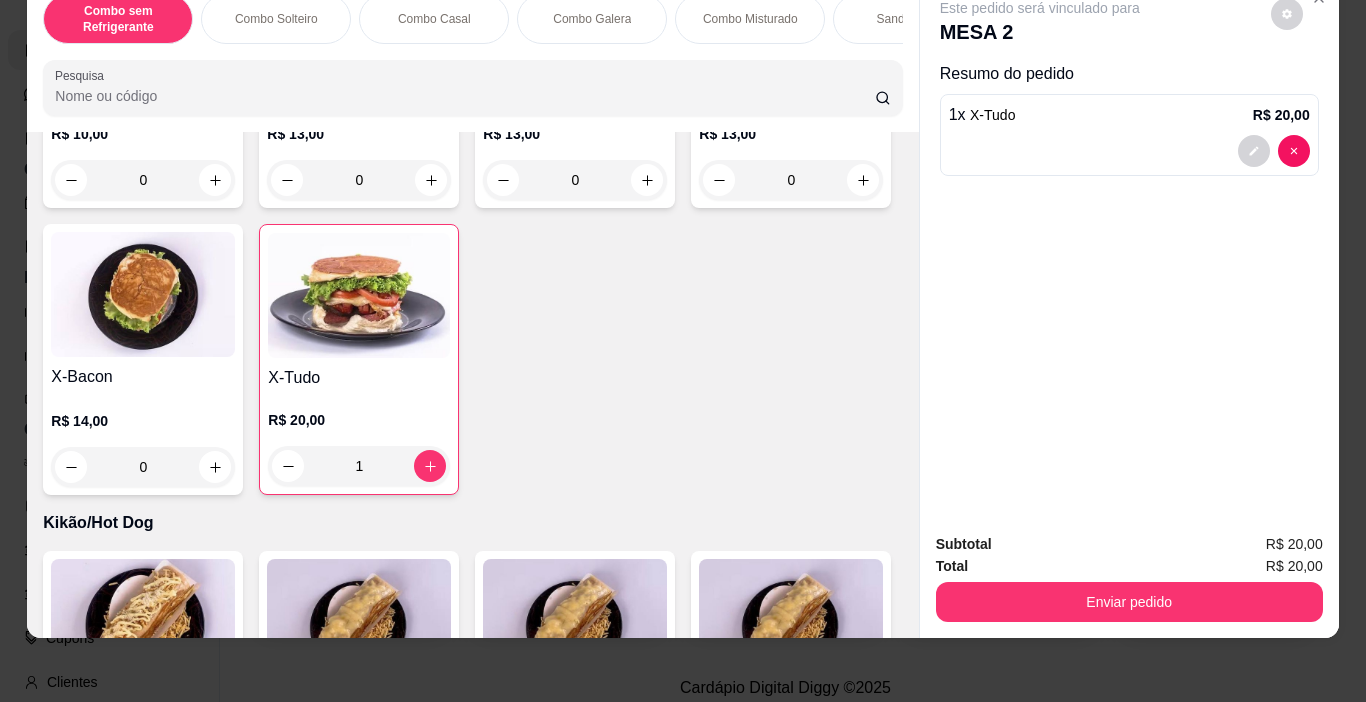 click on "0" at bounding box center (143, 180) 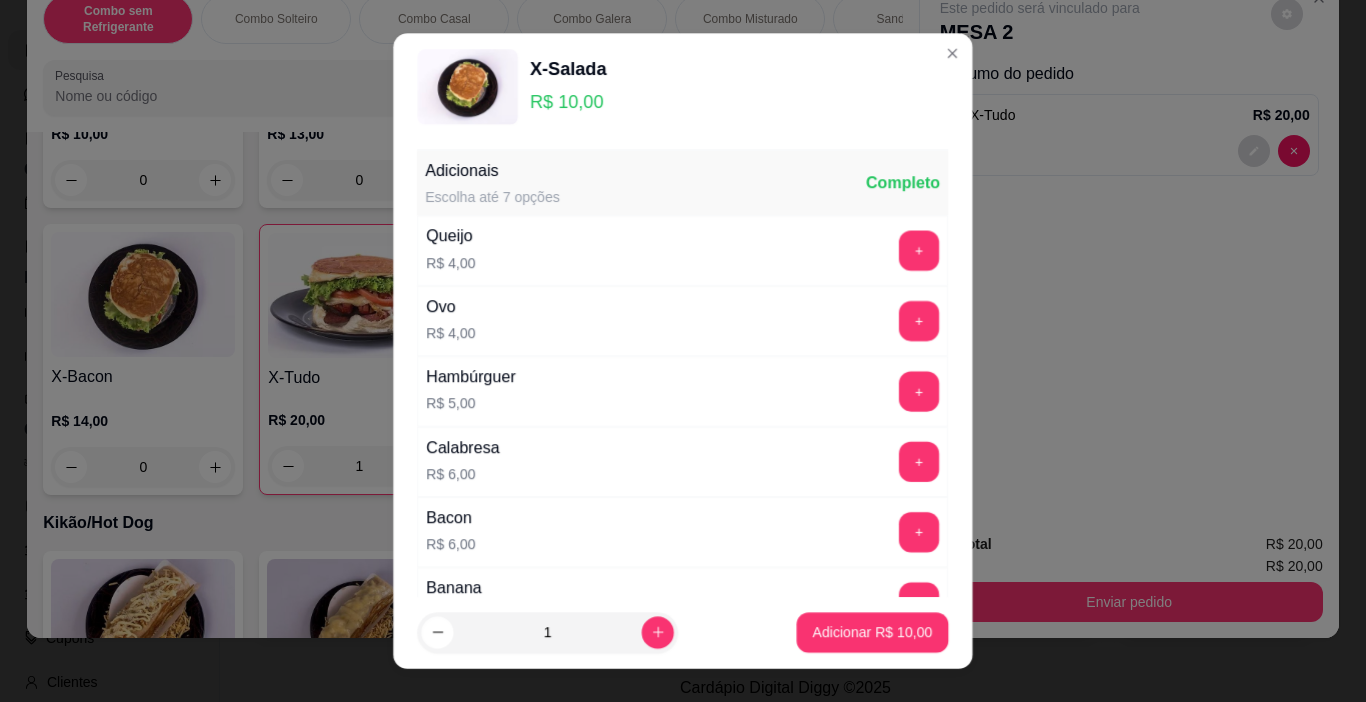 click on "Calabresa R$ 6,00 +" at bounding box center (683, 462) 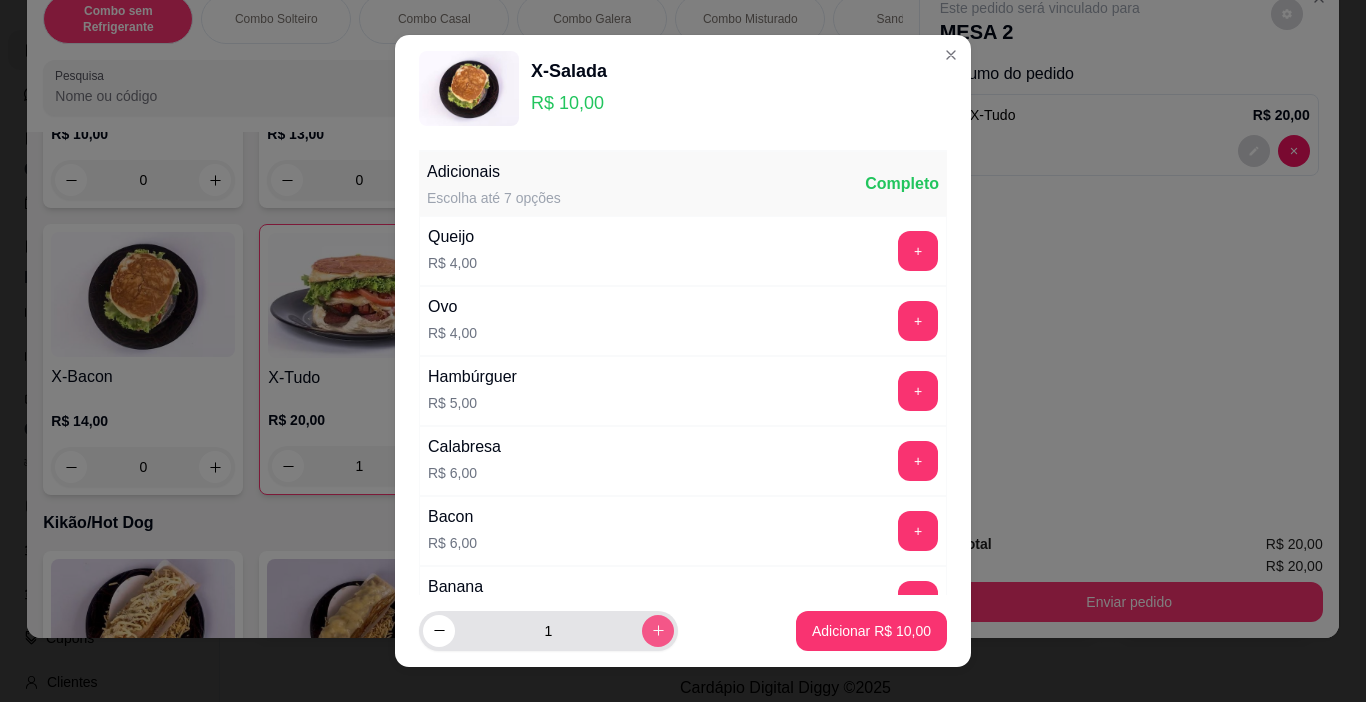 click 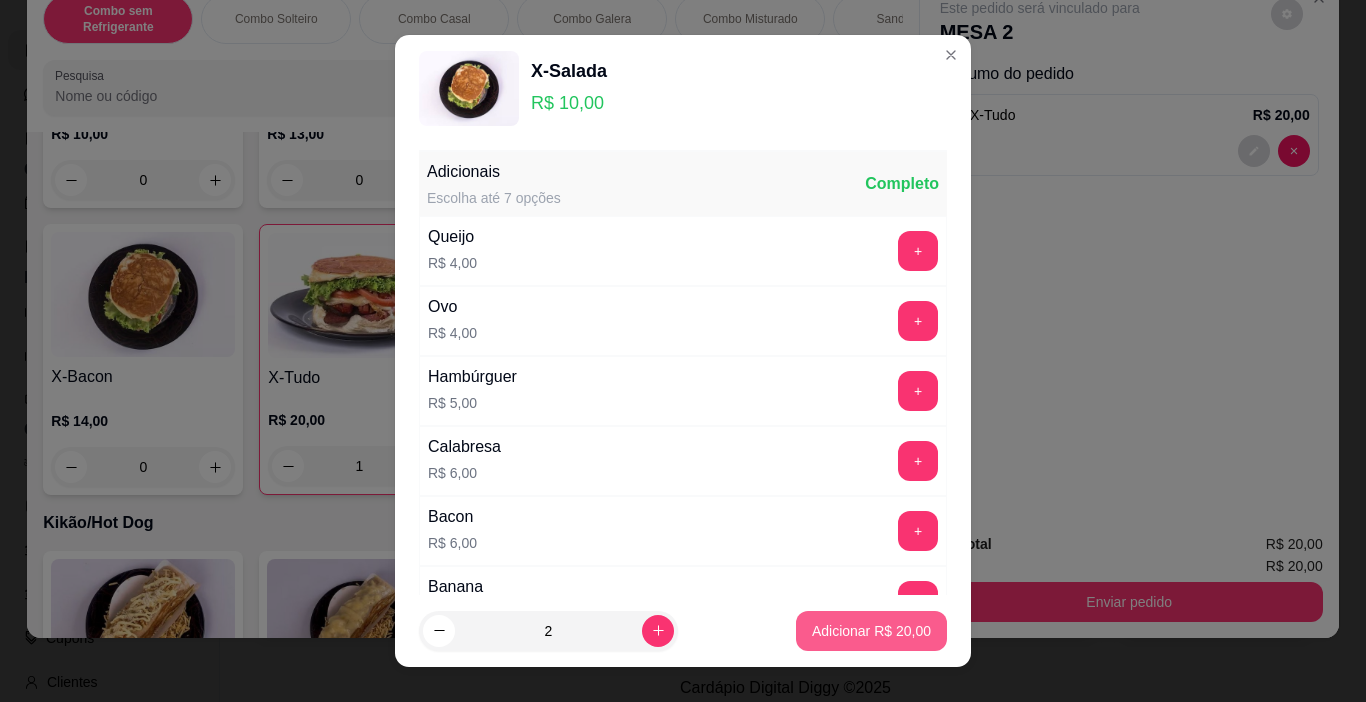 click on "Adicionar   R$ 20,00" at bounding box center (871, 631) 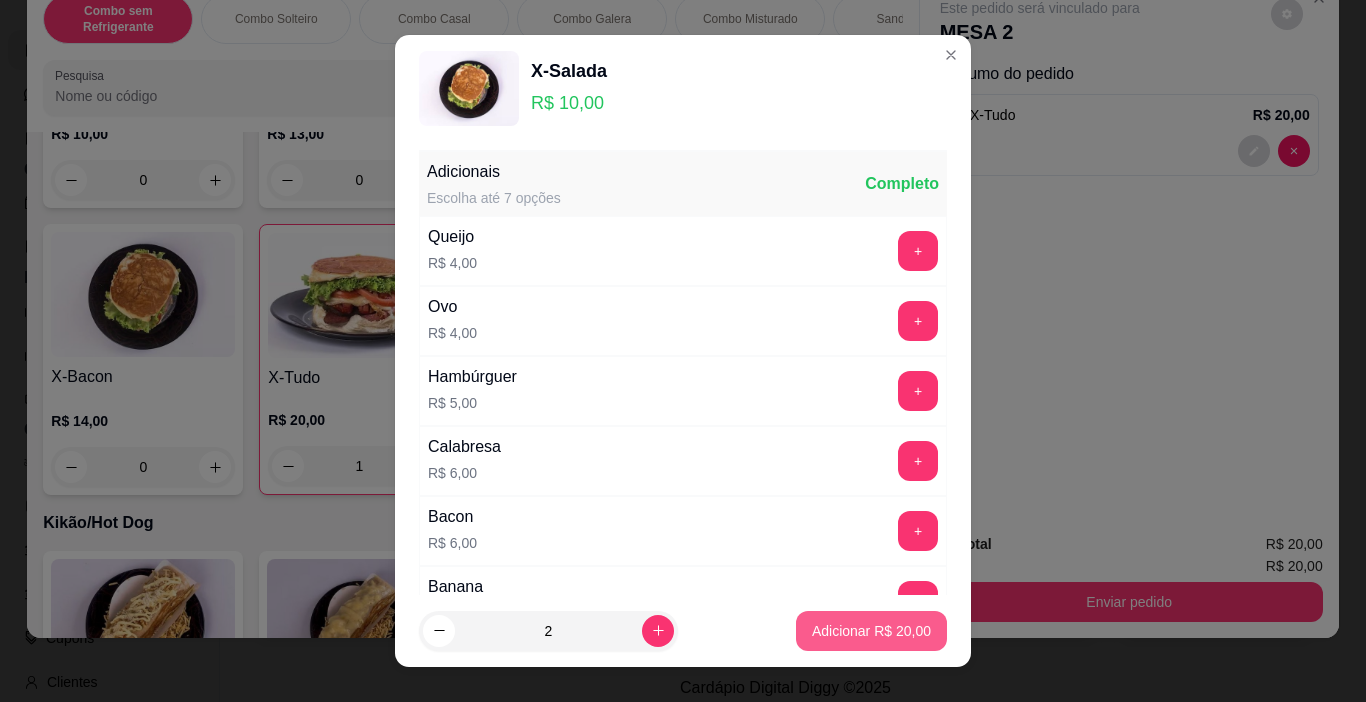 type on "2" 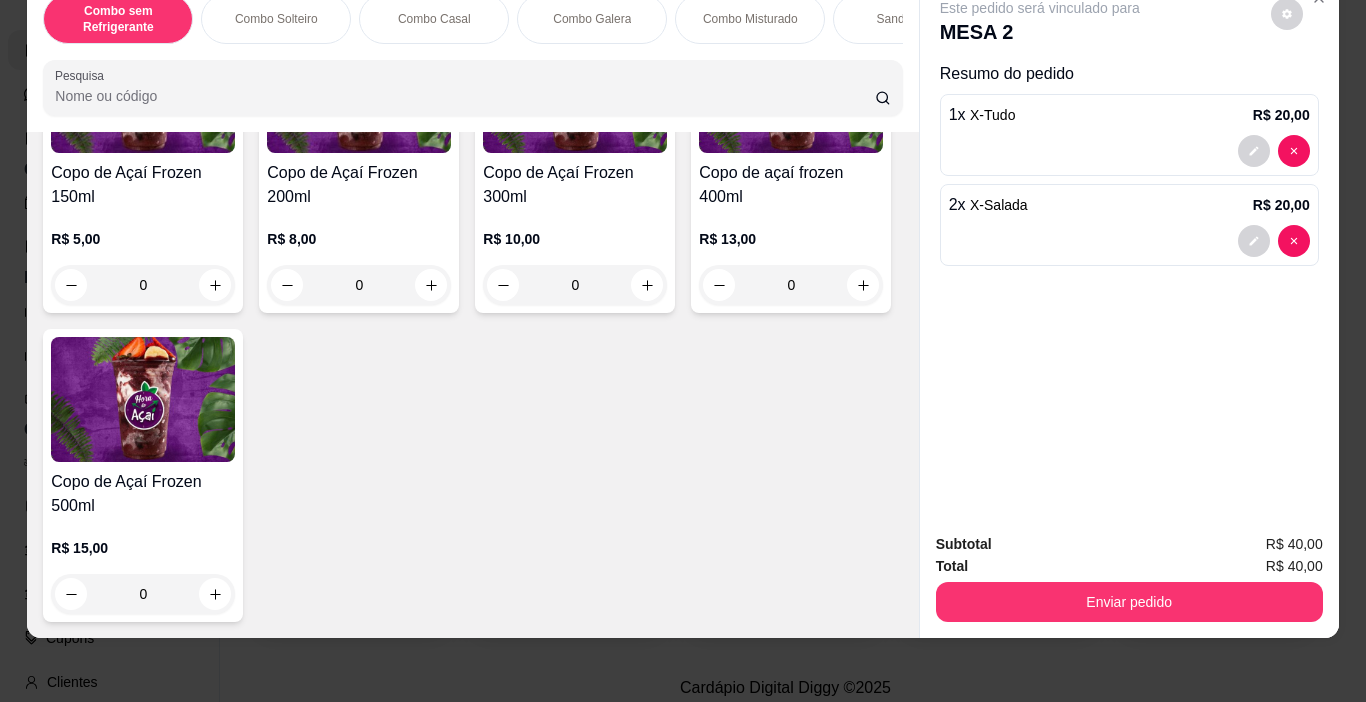 scroll, scrollTop: 5213, scrollLeft: 0, axis: vertical 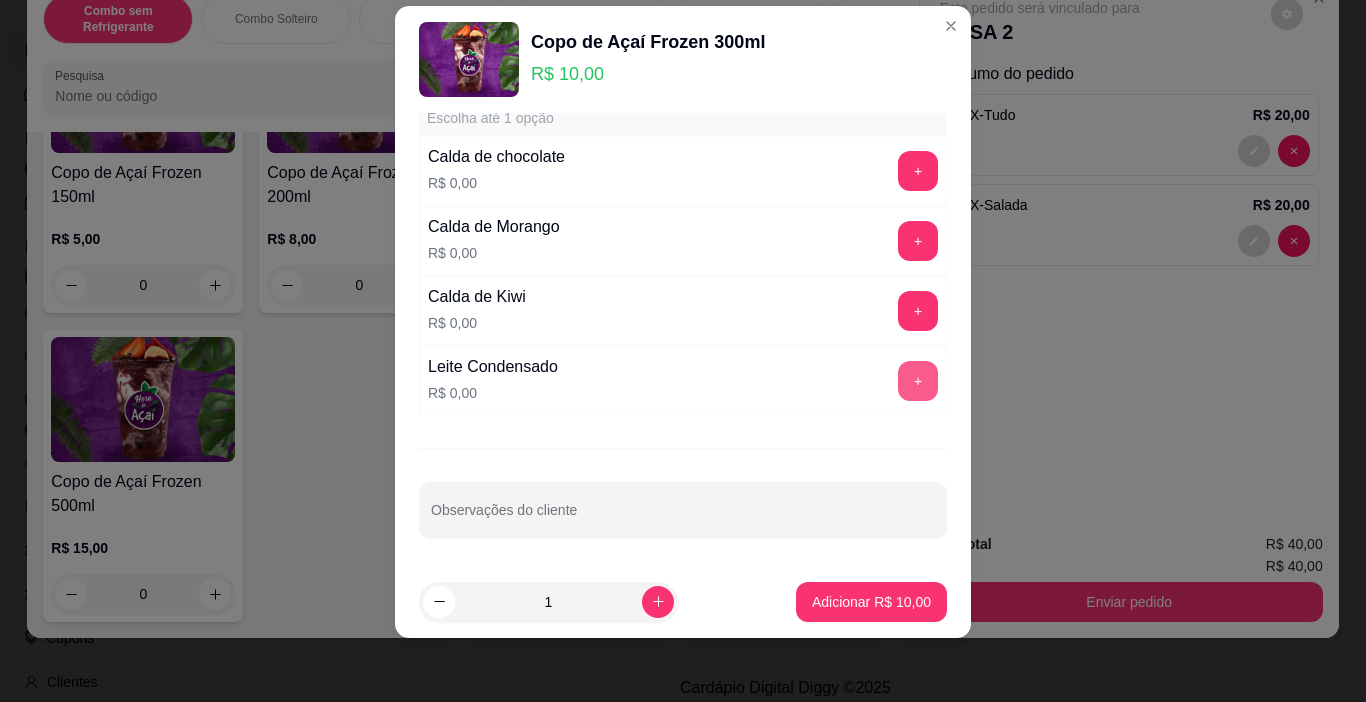 click on "+" at bounding box center (918, 381) 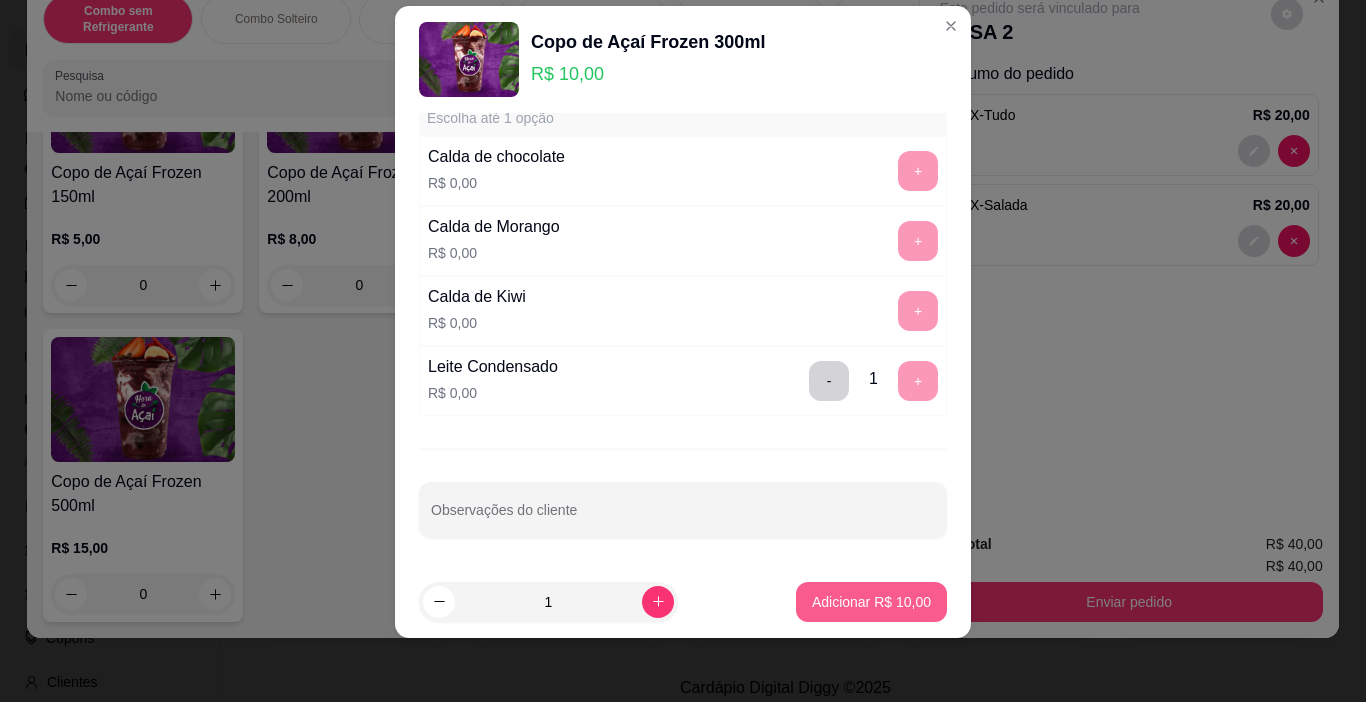click on "Adicionar   R$ 10,00" at bounding box center (871, 602) 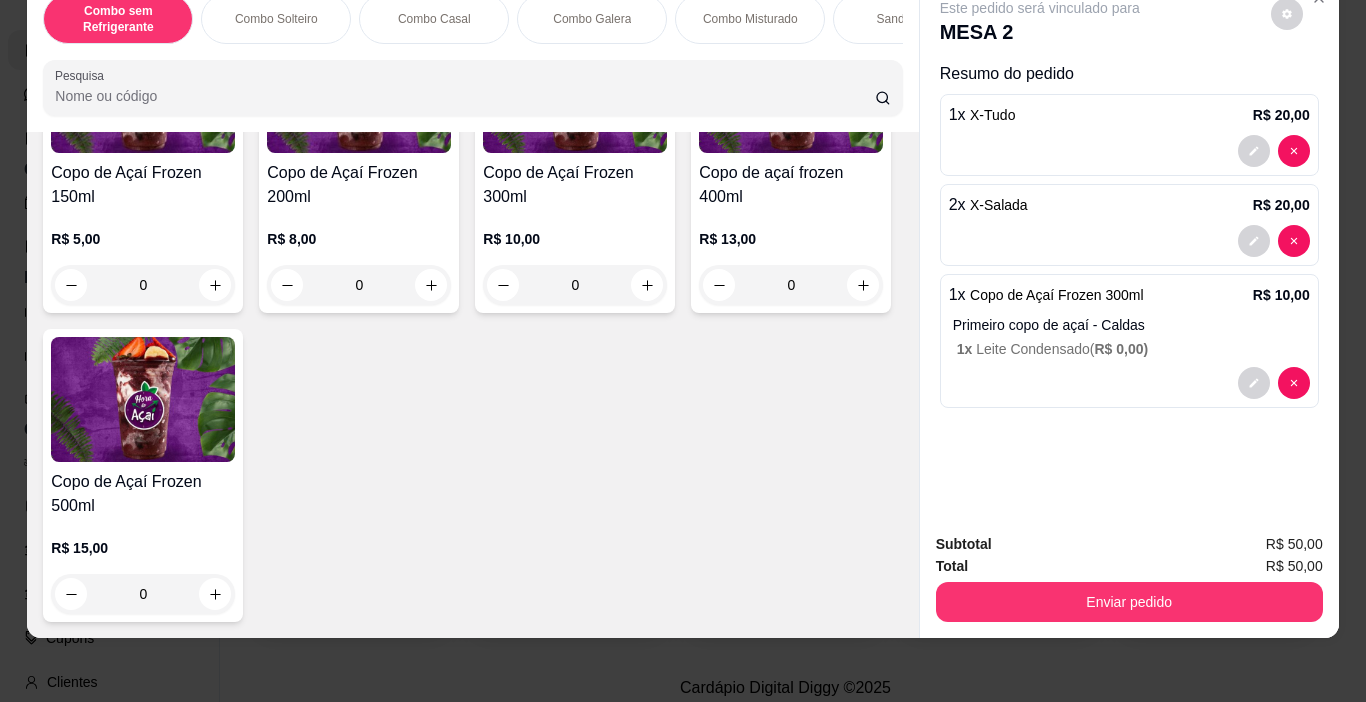 click on "0" at bounding box center [143, 594] 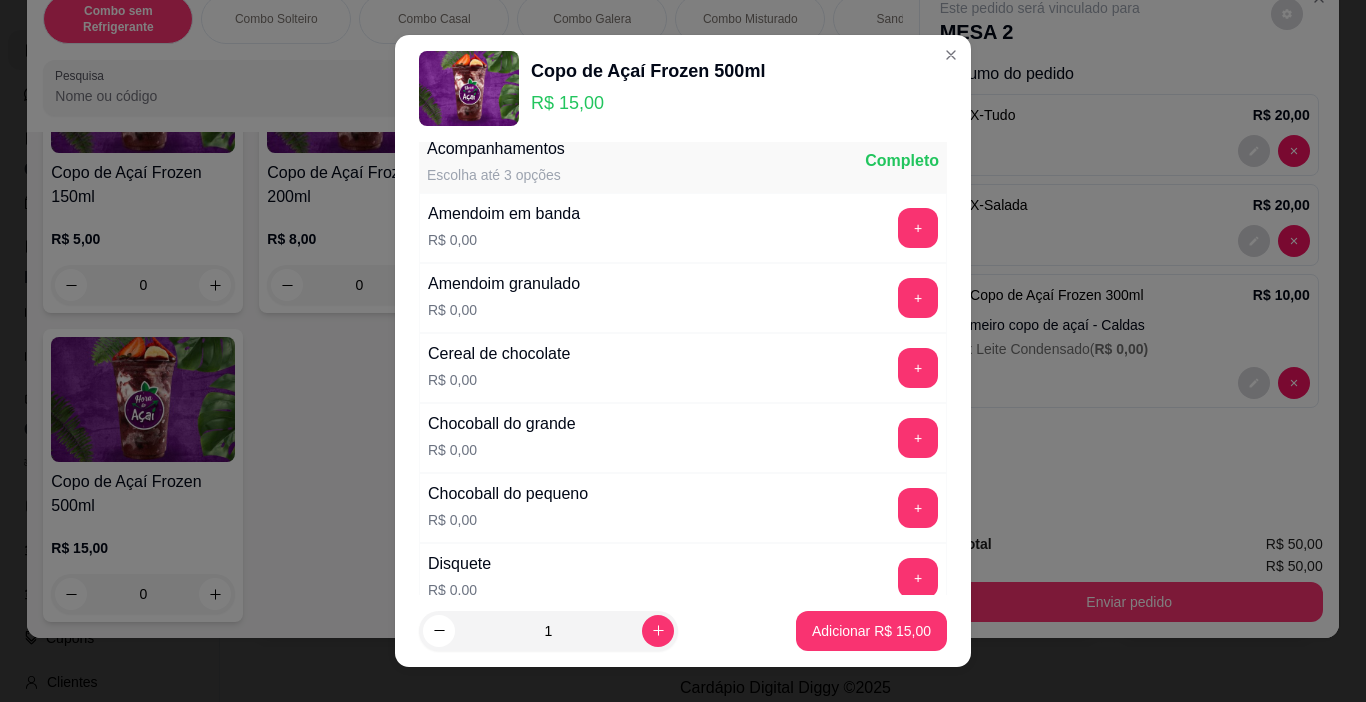 scroll, scrollTop: 400, scrollLeft: 0, axis: vertical 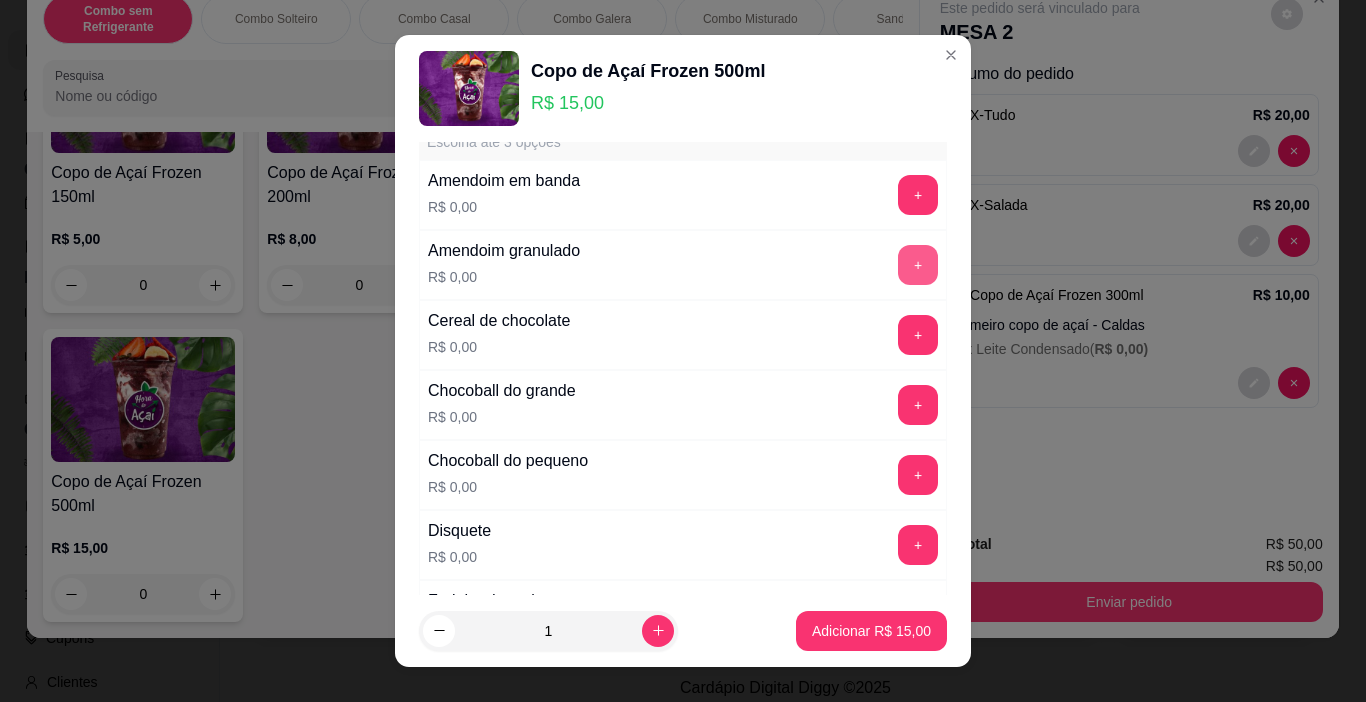 click on "+" at bounding box center [918, 265] 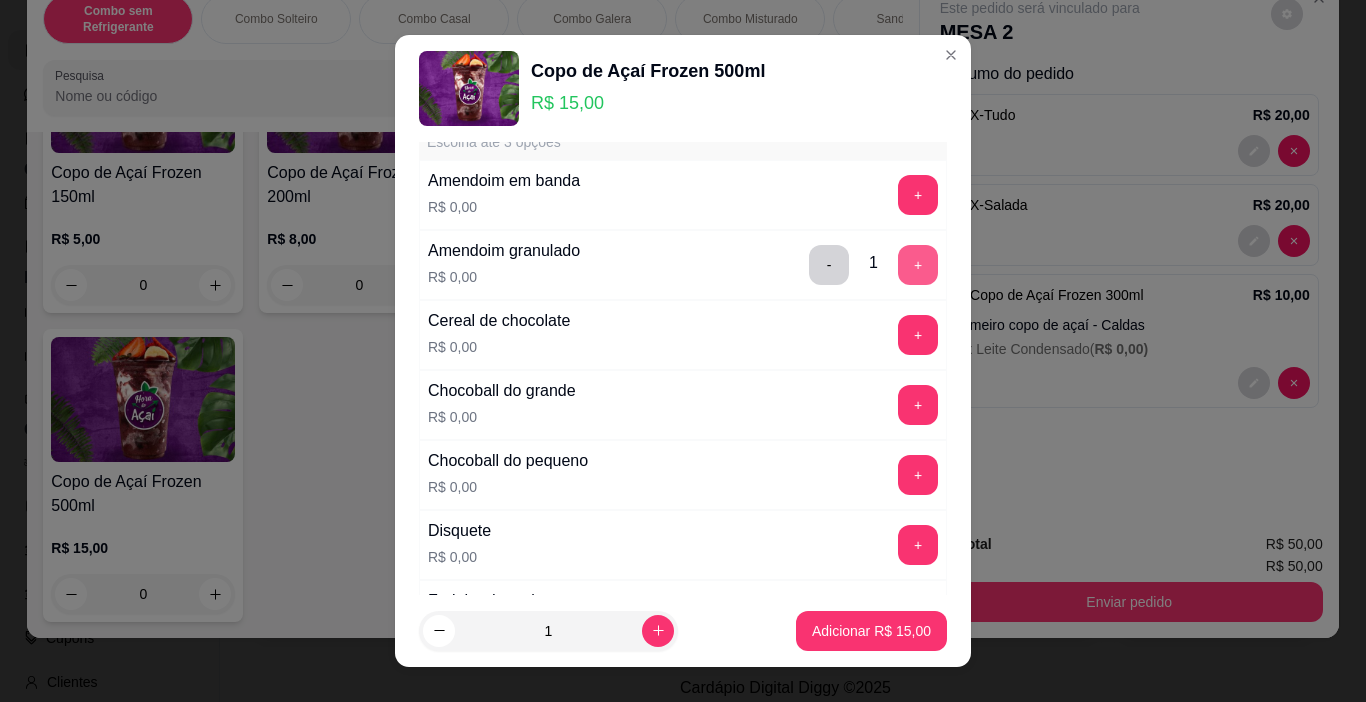 click on "+" at bounding box center (918, 265) 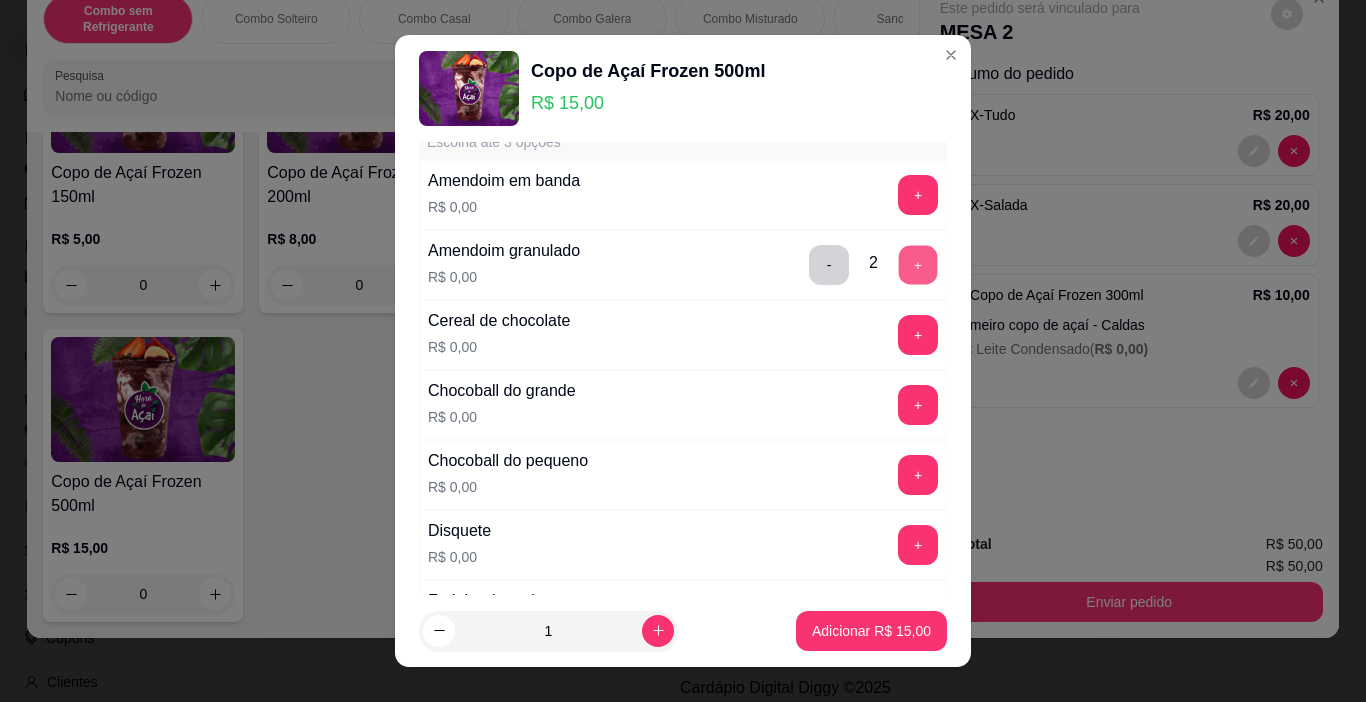 click on "+" at bounding box center (918, 265) 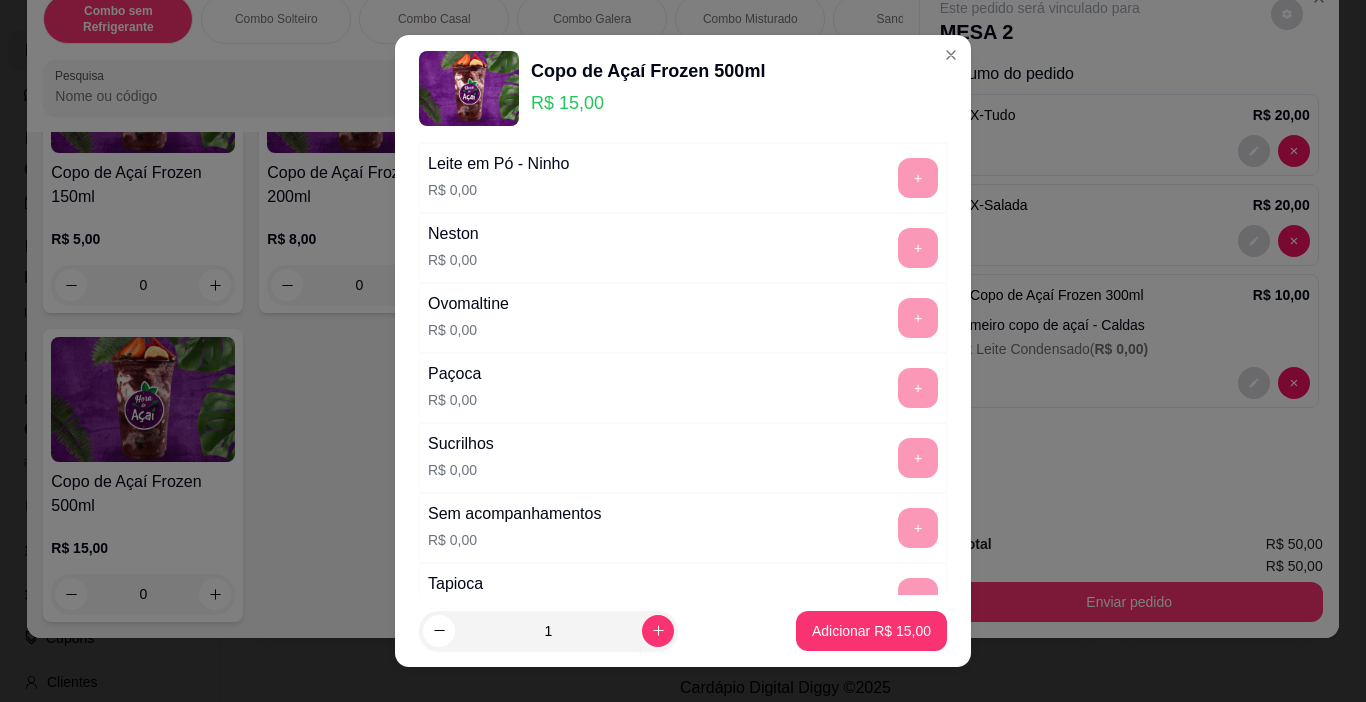 scroll, scrollTop: 1075, scrollLeft: 0, axis: vertical 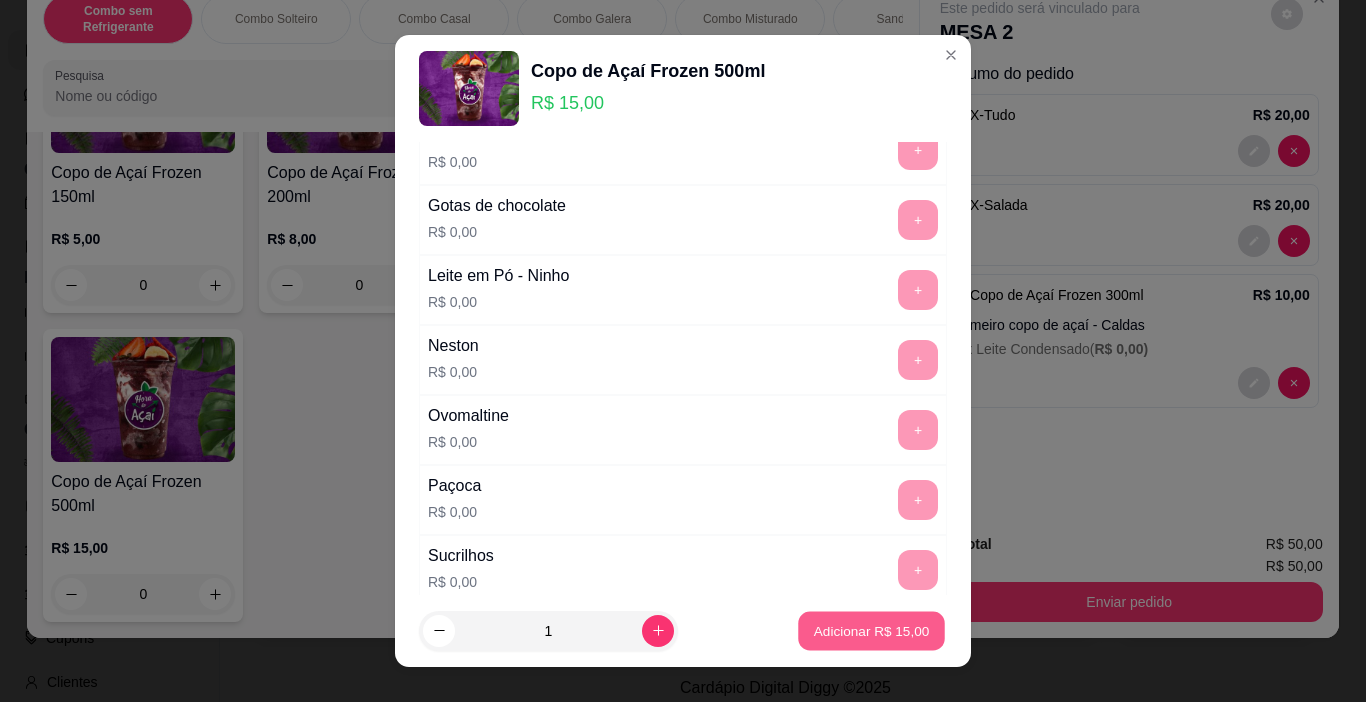 click on "Adicionar   R$ 15,00" at bounding box center [871, 631] 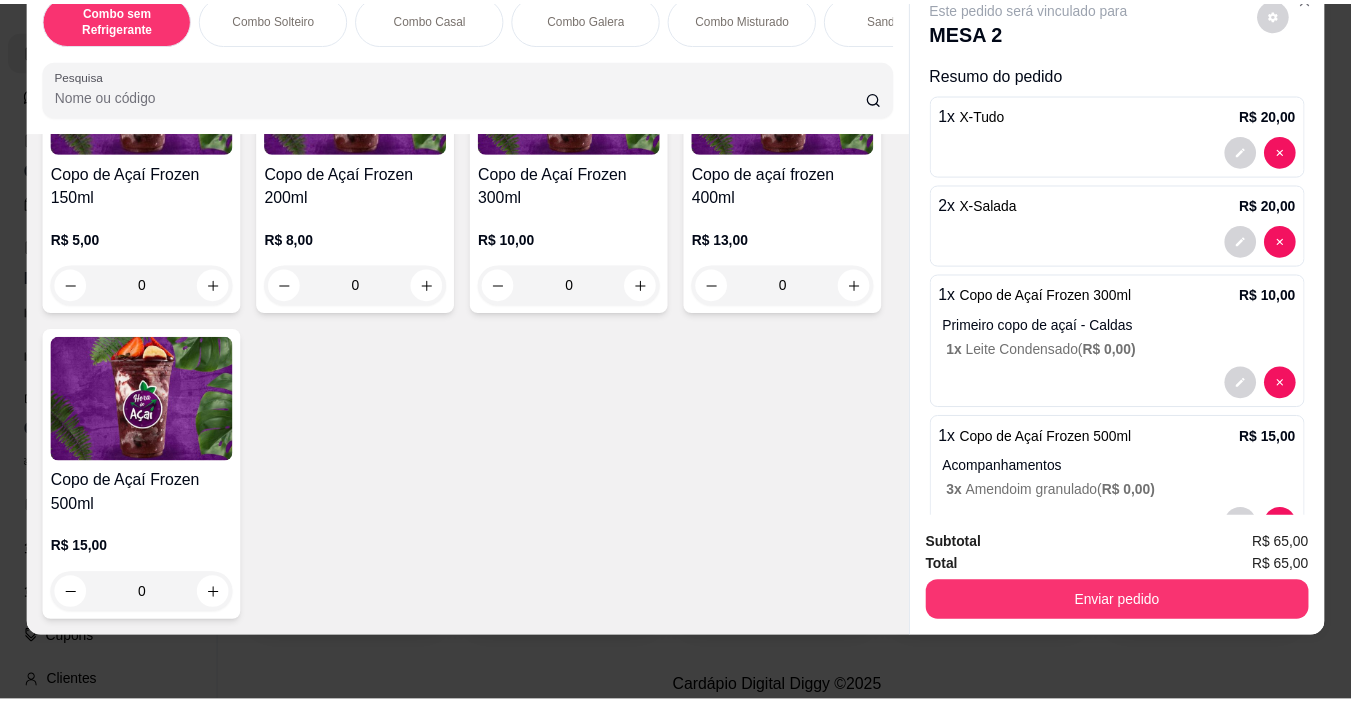 scroll, scrollTop: 61, scrollLeft: 0, axis: vertical 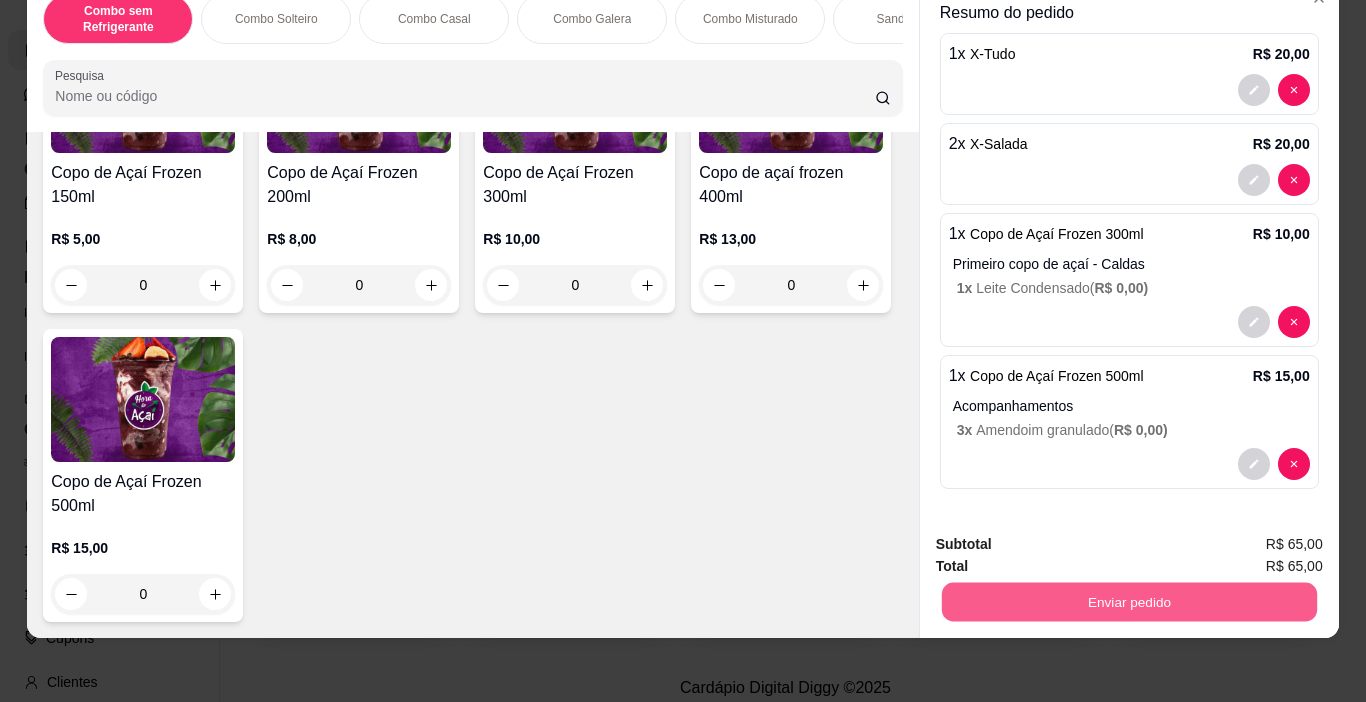 click on "Enviar pedido" at bounding box center (1128, 602) 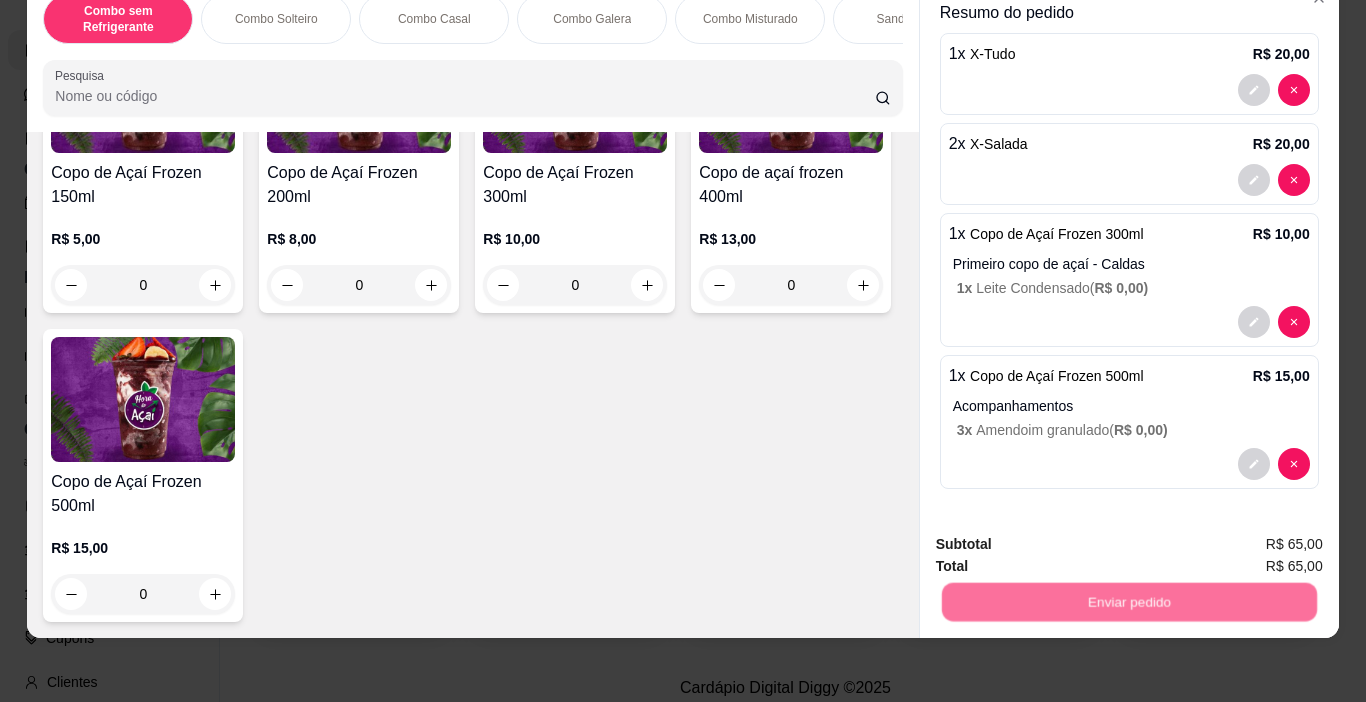 click on "Não registrar e enviar pedido" at bounding box center (1063, 538) 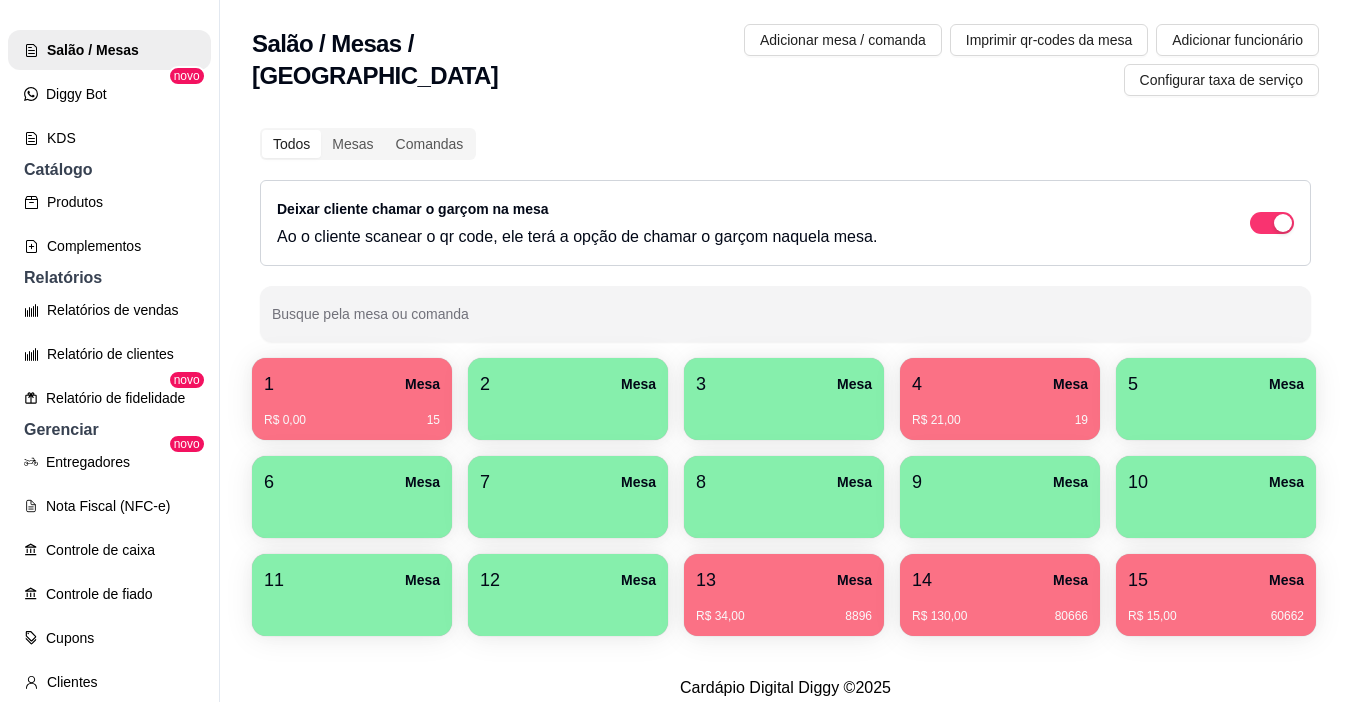 type 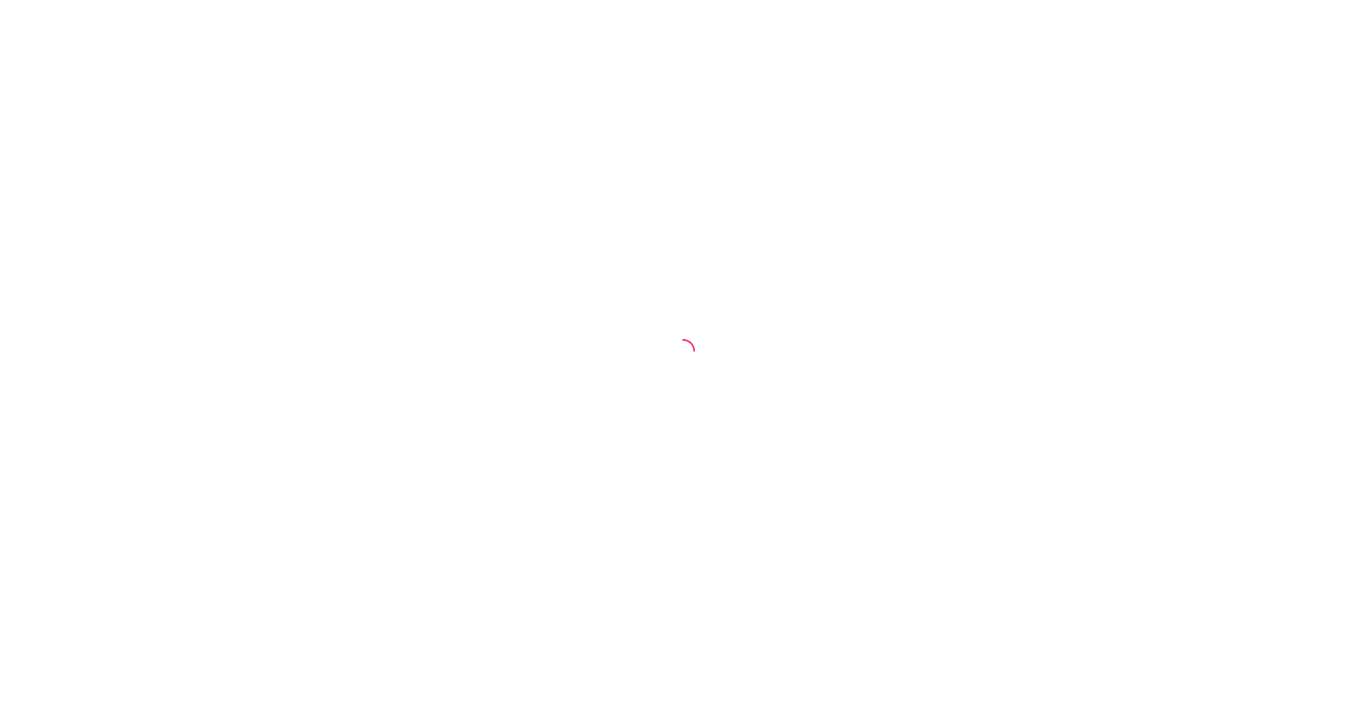 scroll, scrollTop: 0, scrollLeft: 0, axis: both 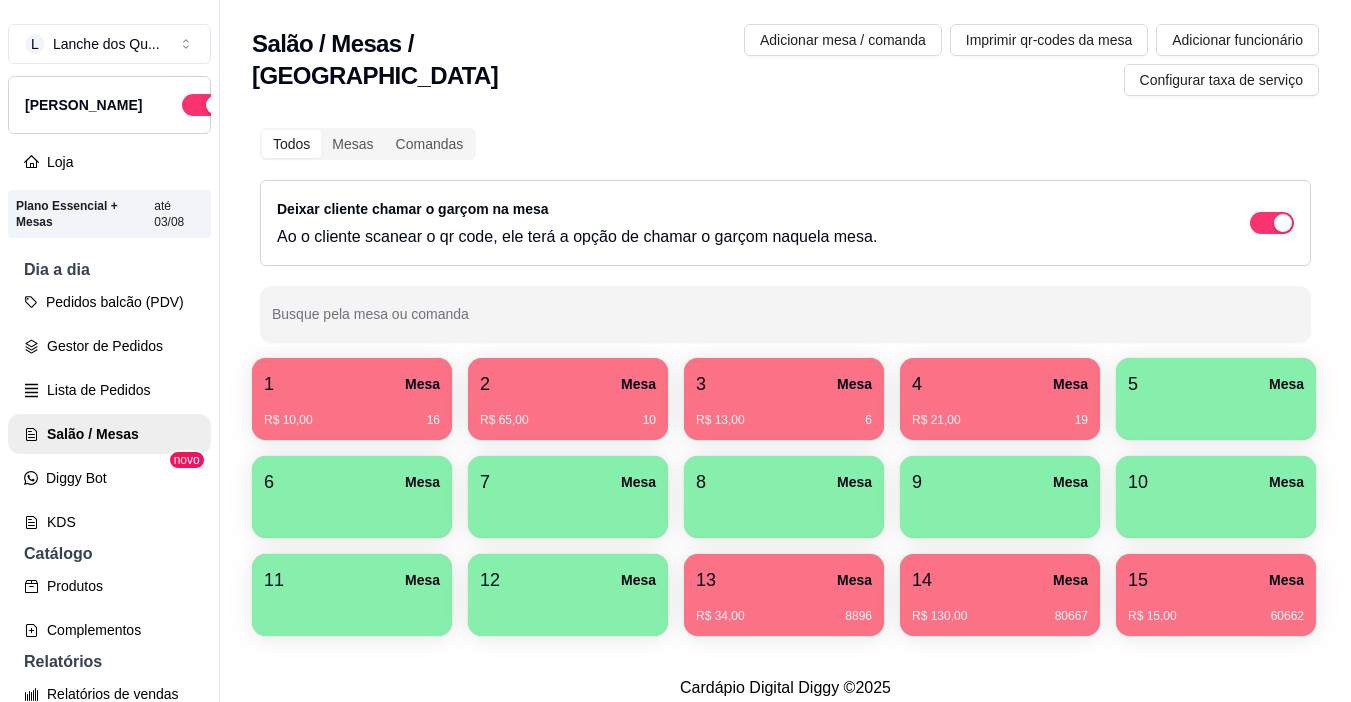 click on "R$ 13,00 6" at bounding box center (784, 413) 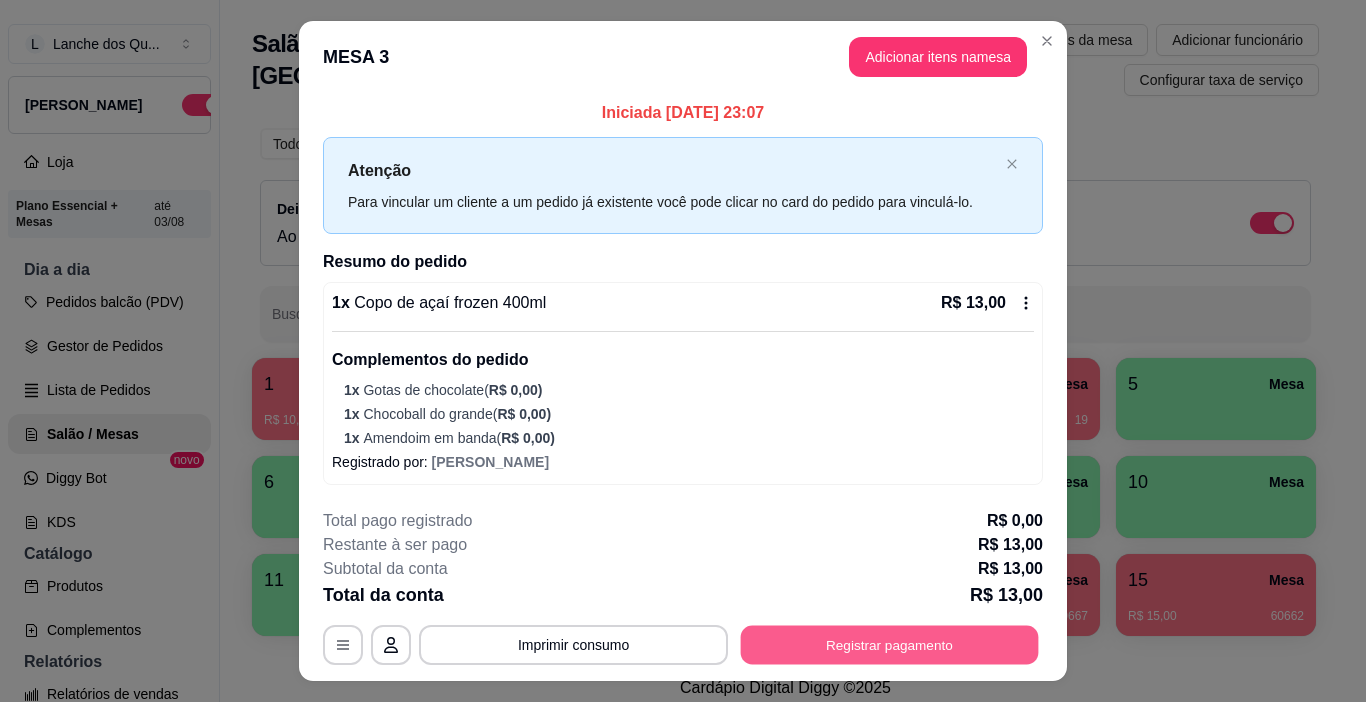 click on "Registrar pagamento" at bounding box center [890, 645] 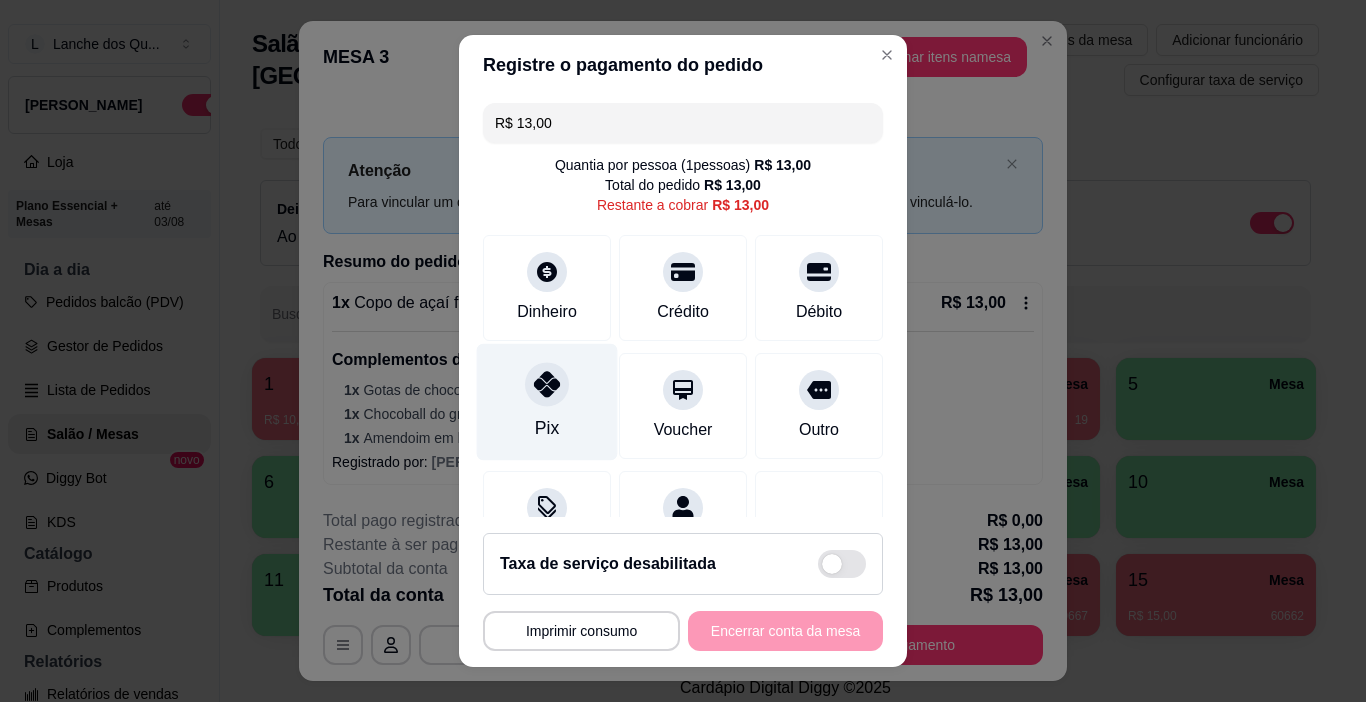 drag, startPoint x: 552, startPoint y: 401, endPoint x: 555, endPoint y: 412, distance: 11.401754 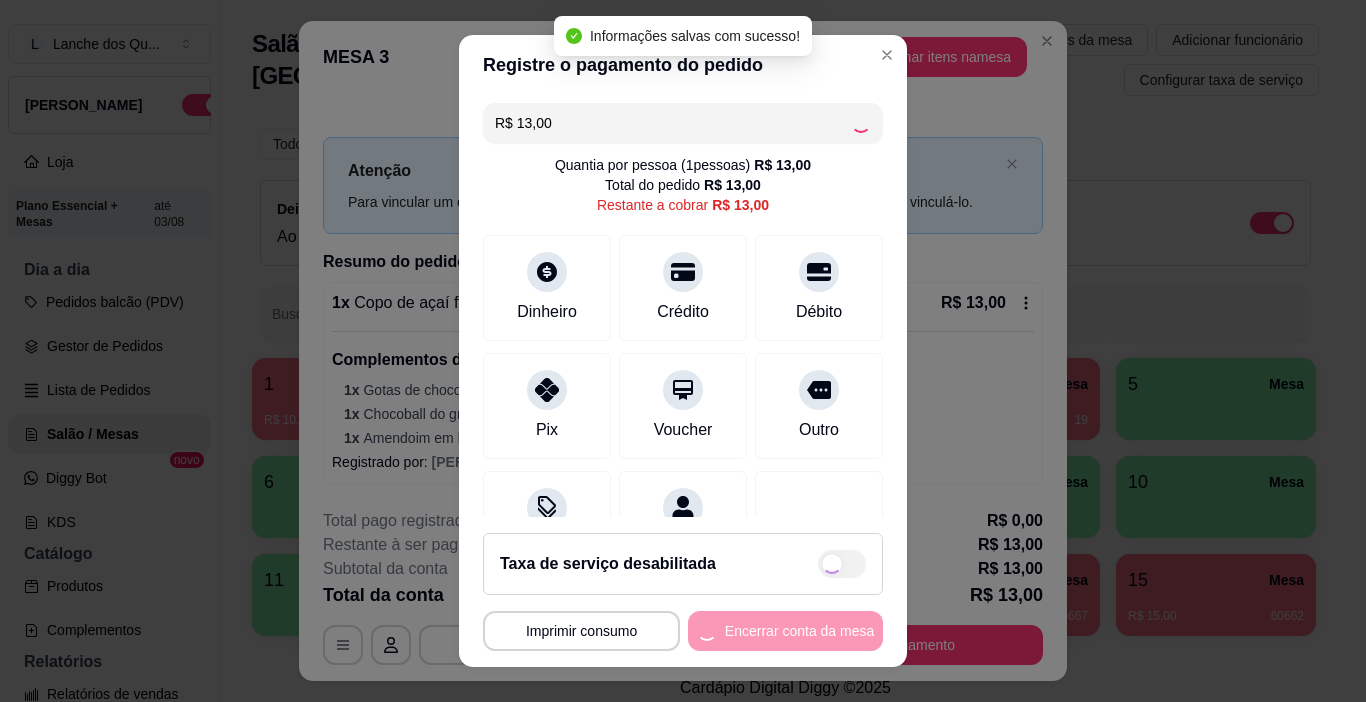 type on "R$ 0,00" 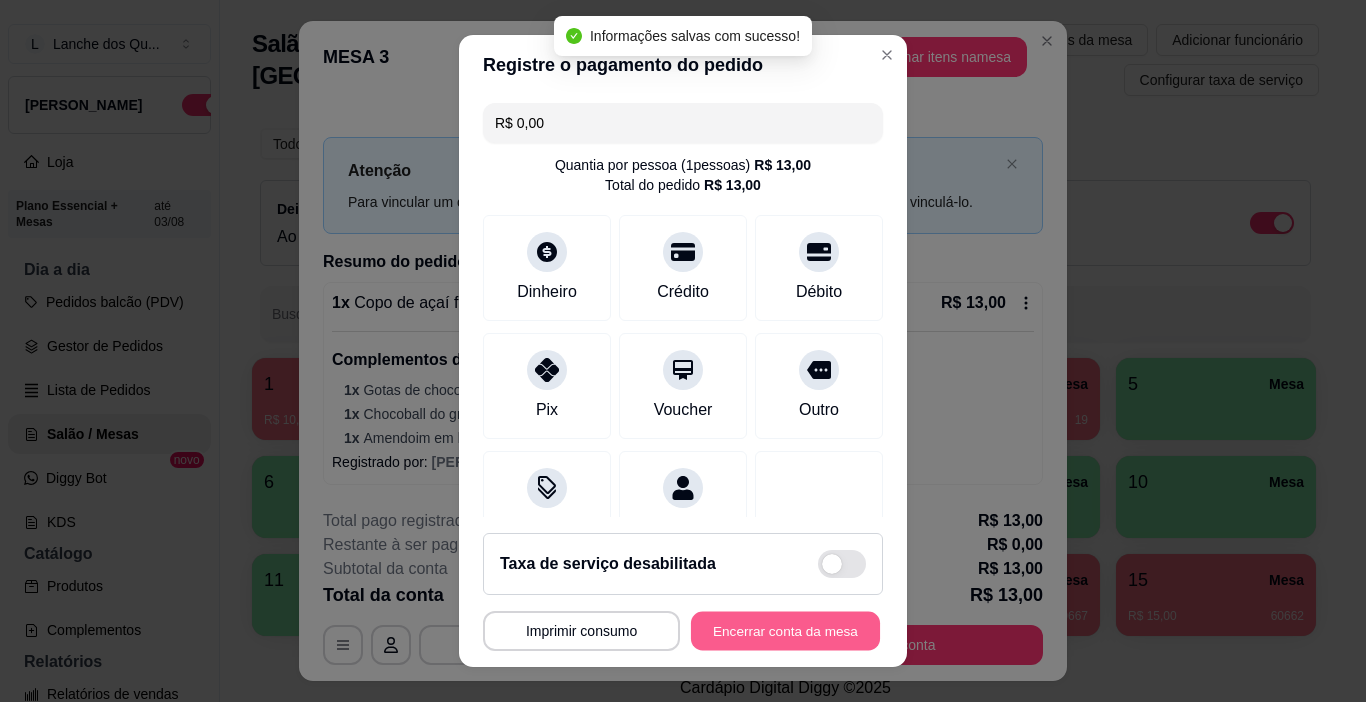 click on "Encerrar conta da mesa" at bounding box center [785, 631] 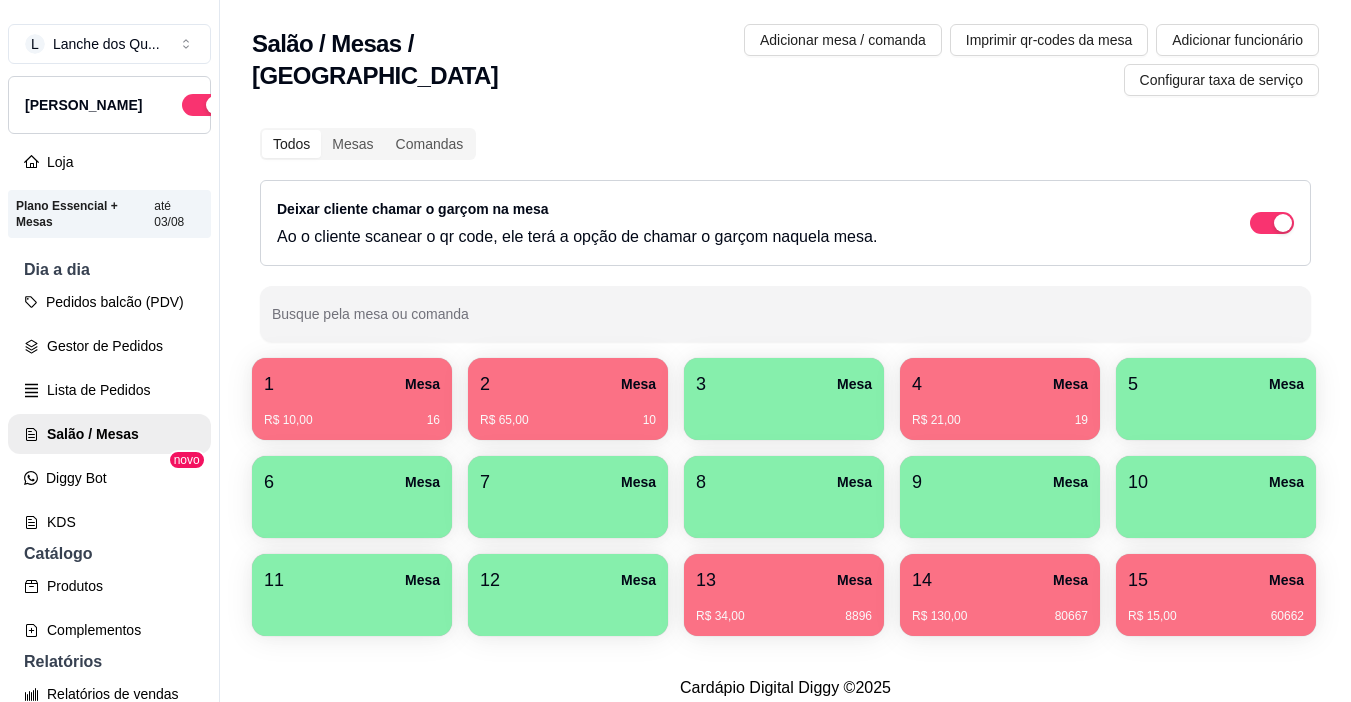 click on "R$ 65,00 10" at bounding box center (568, 420) 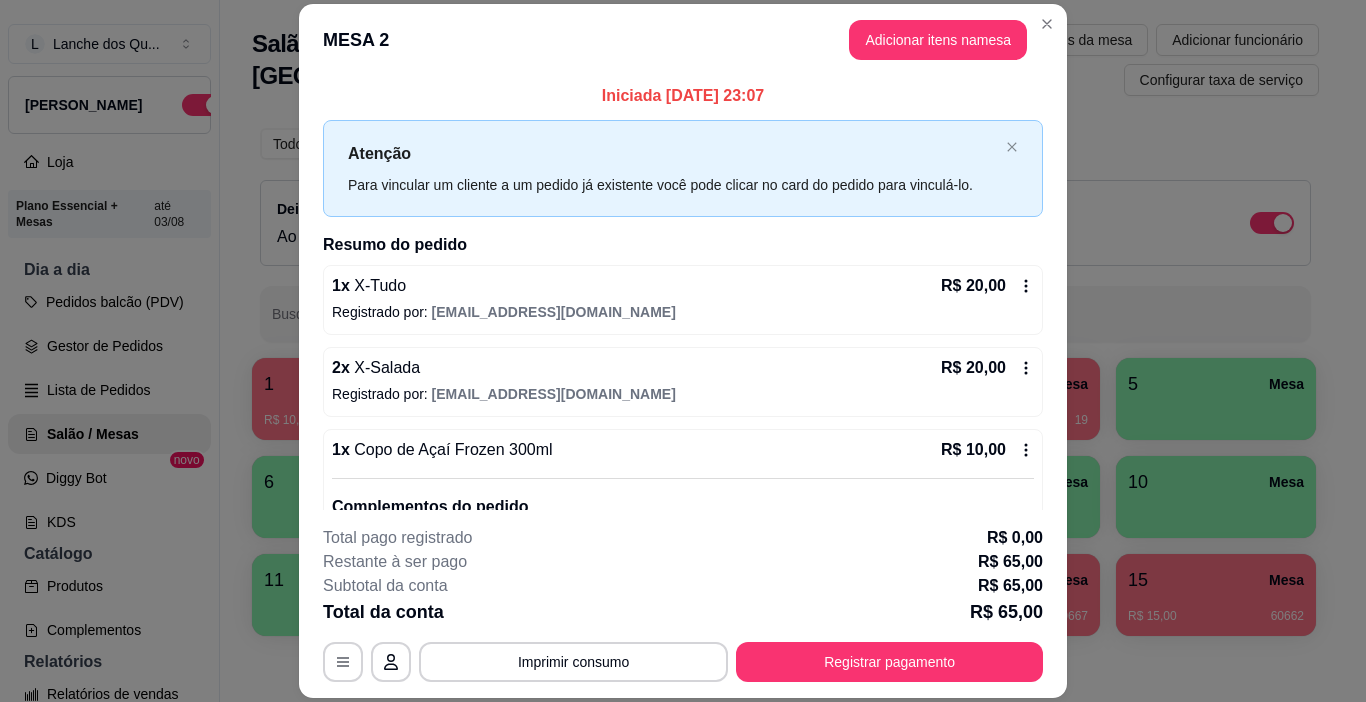 scroll, scrollTop: 300, scrollLeft: 0, axis: vertical 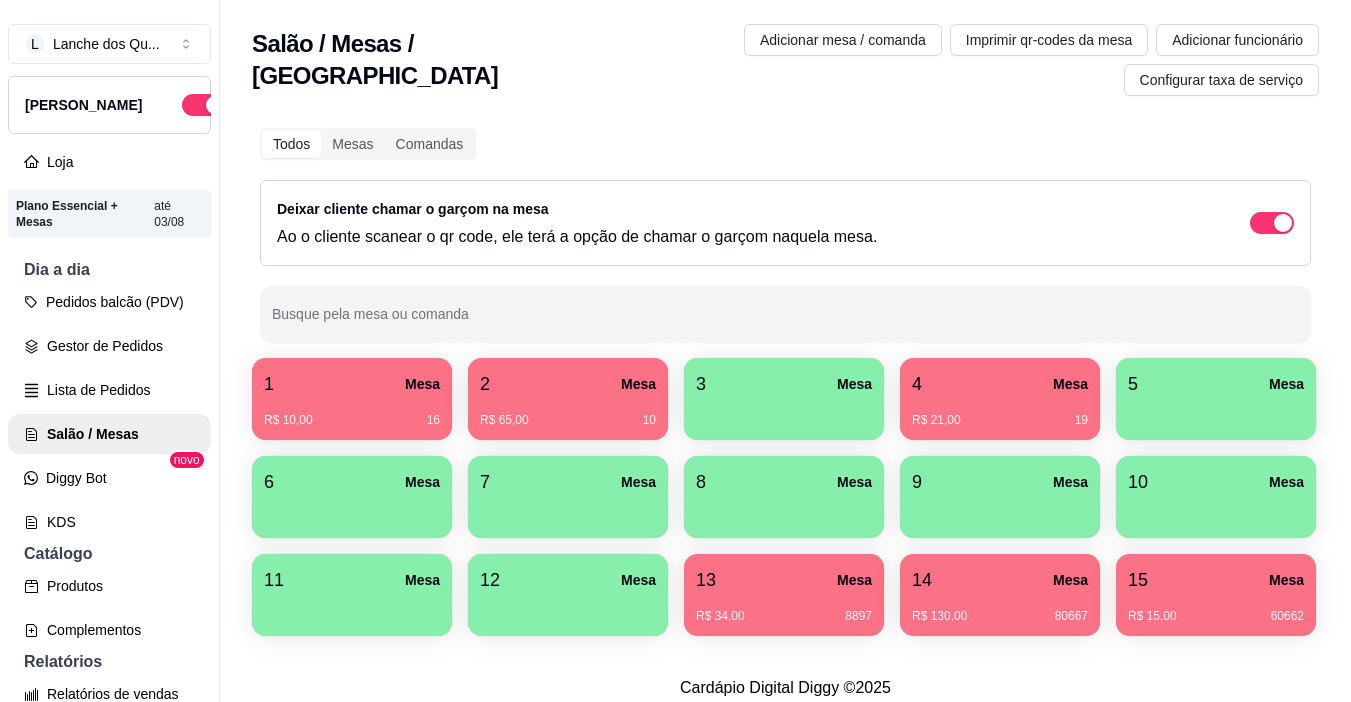 click on "R$ 21,00 19" at bounding box center (1000, 413) 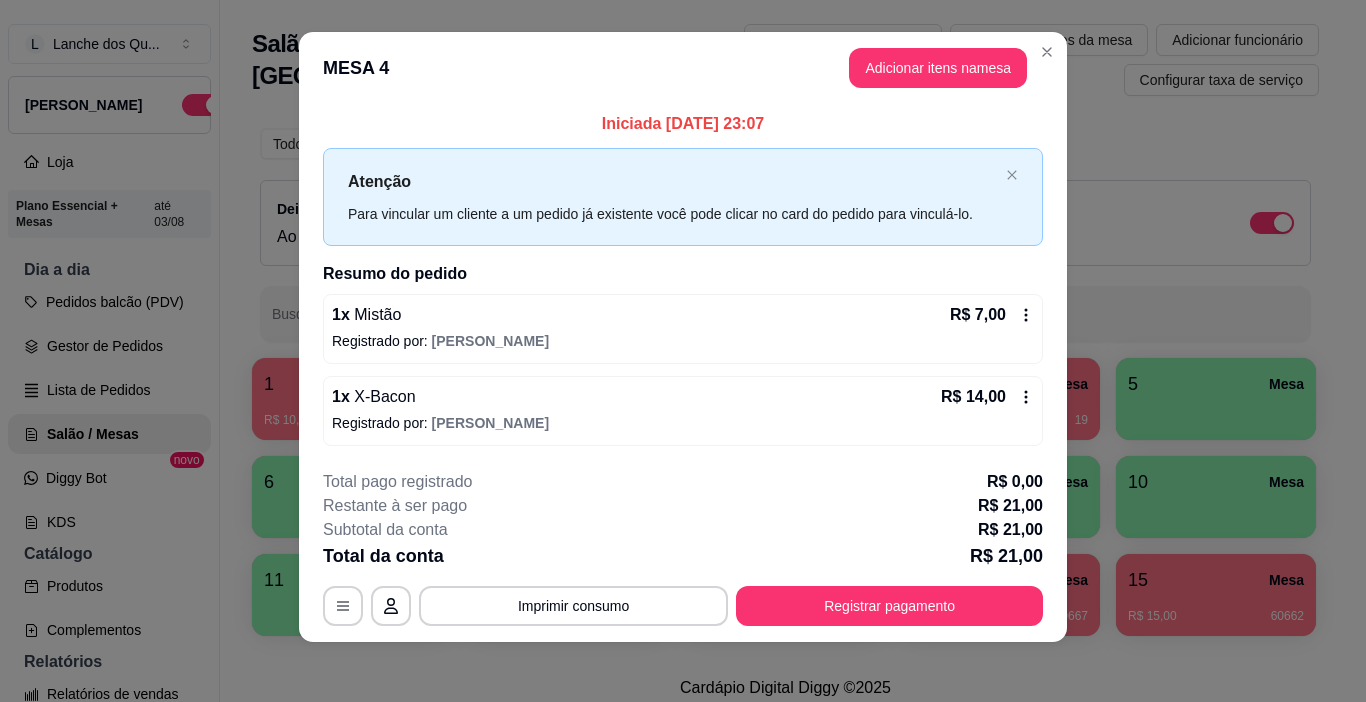 scroll, scrollTop: 18, scrollLeft: 0, axis: vertical 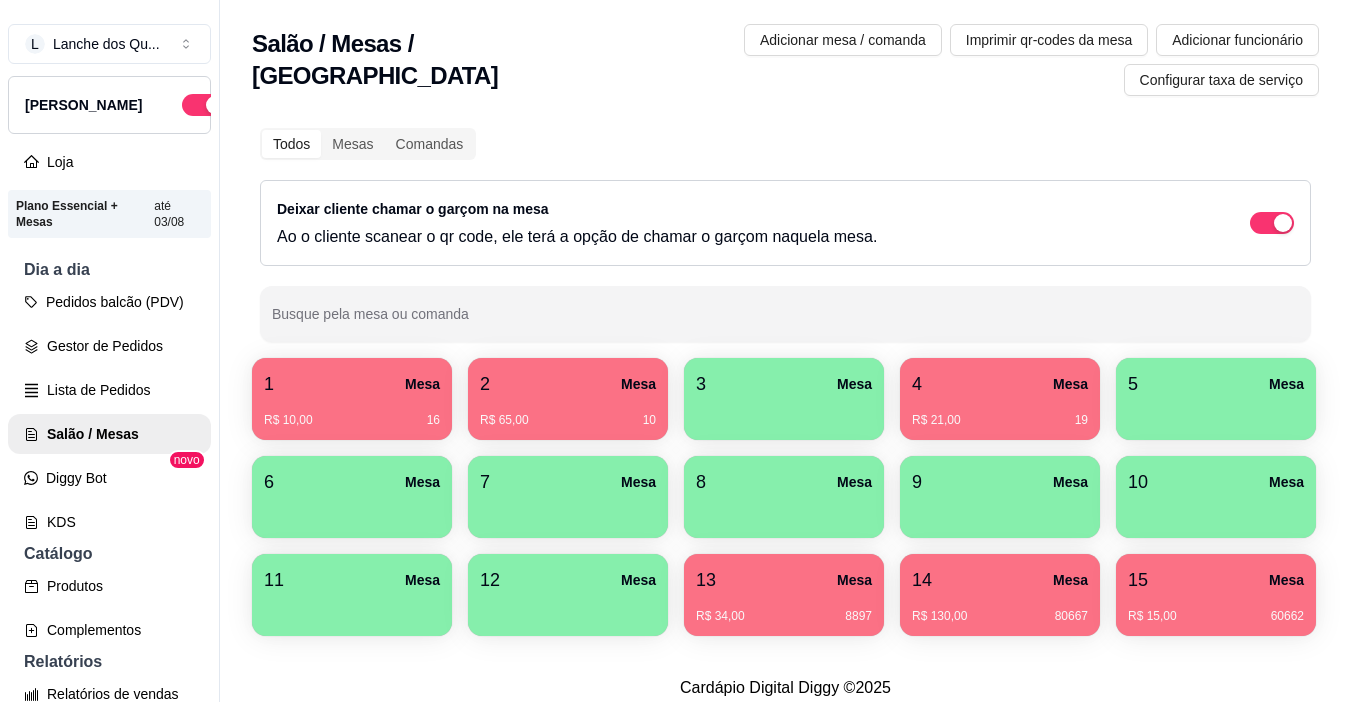 click on "4 Mesa R$ 21,00 19" at bounding box center [1000, 399] 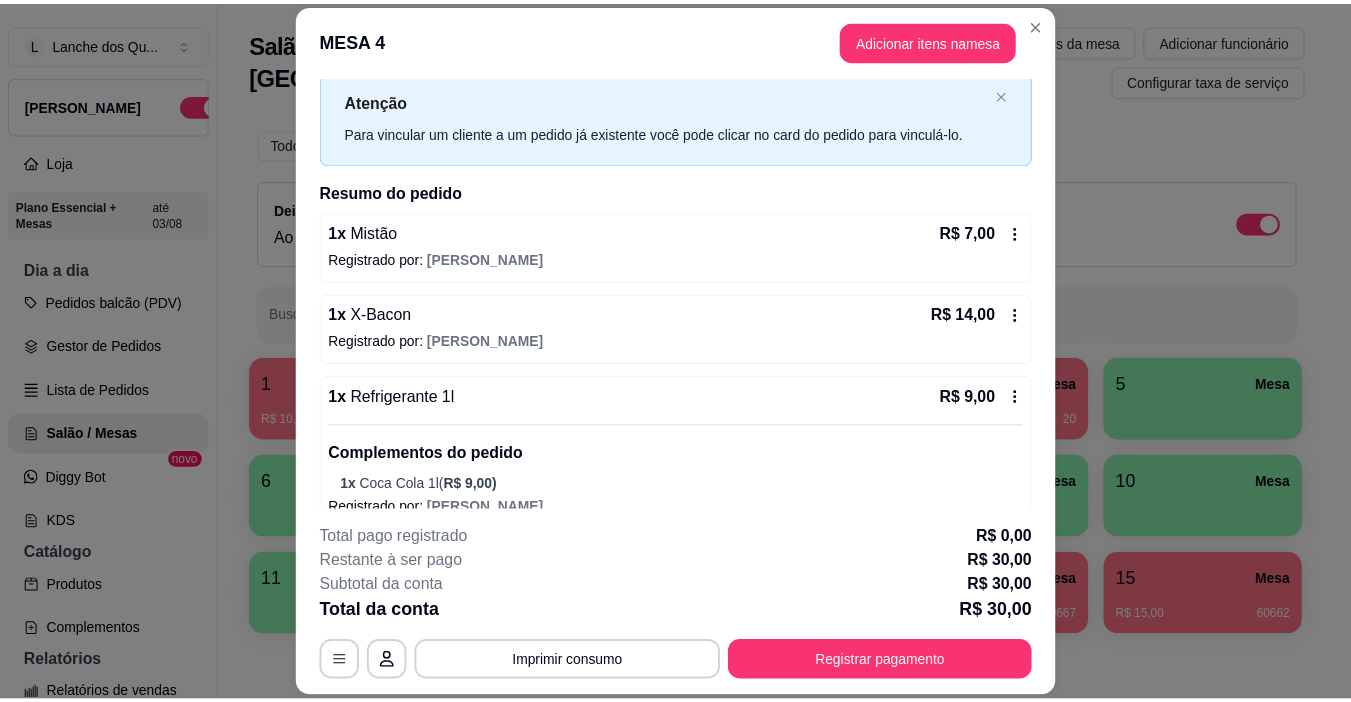 scroll, scrollTop: 81, scrollLeft: 0, axis: vertical 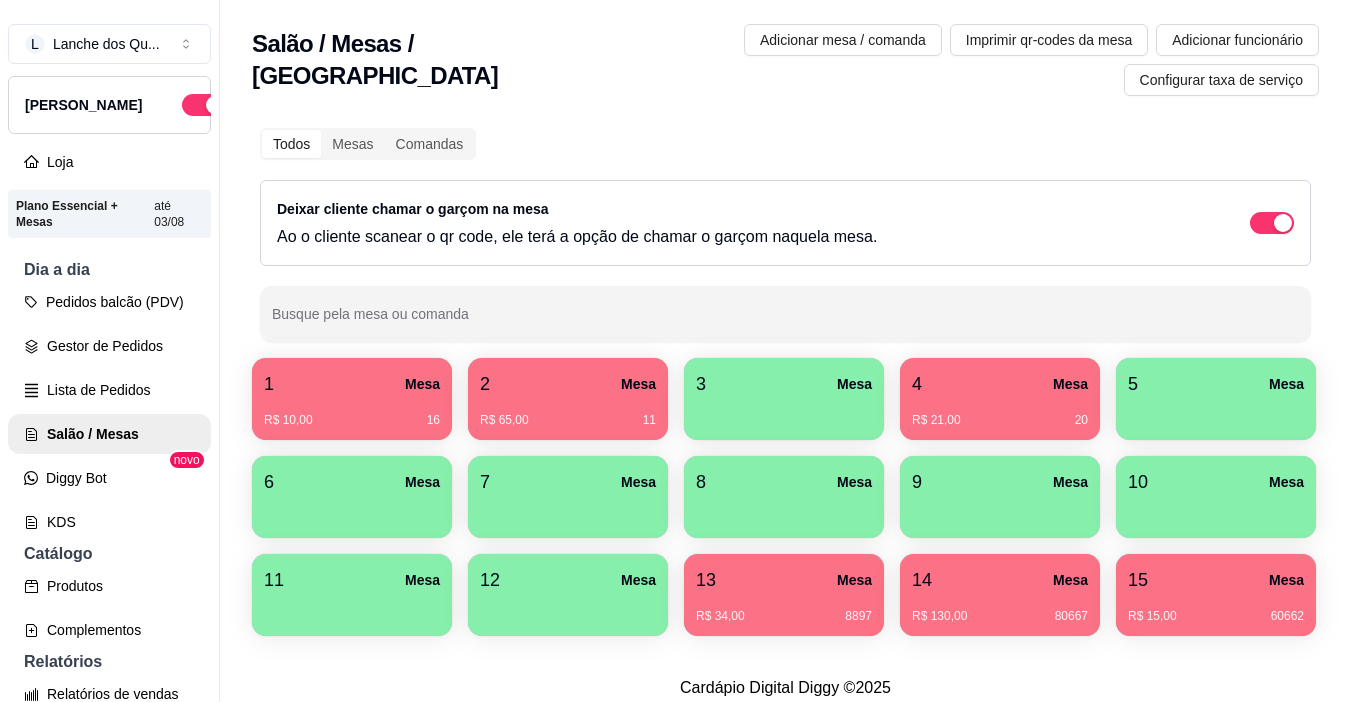 type 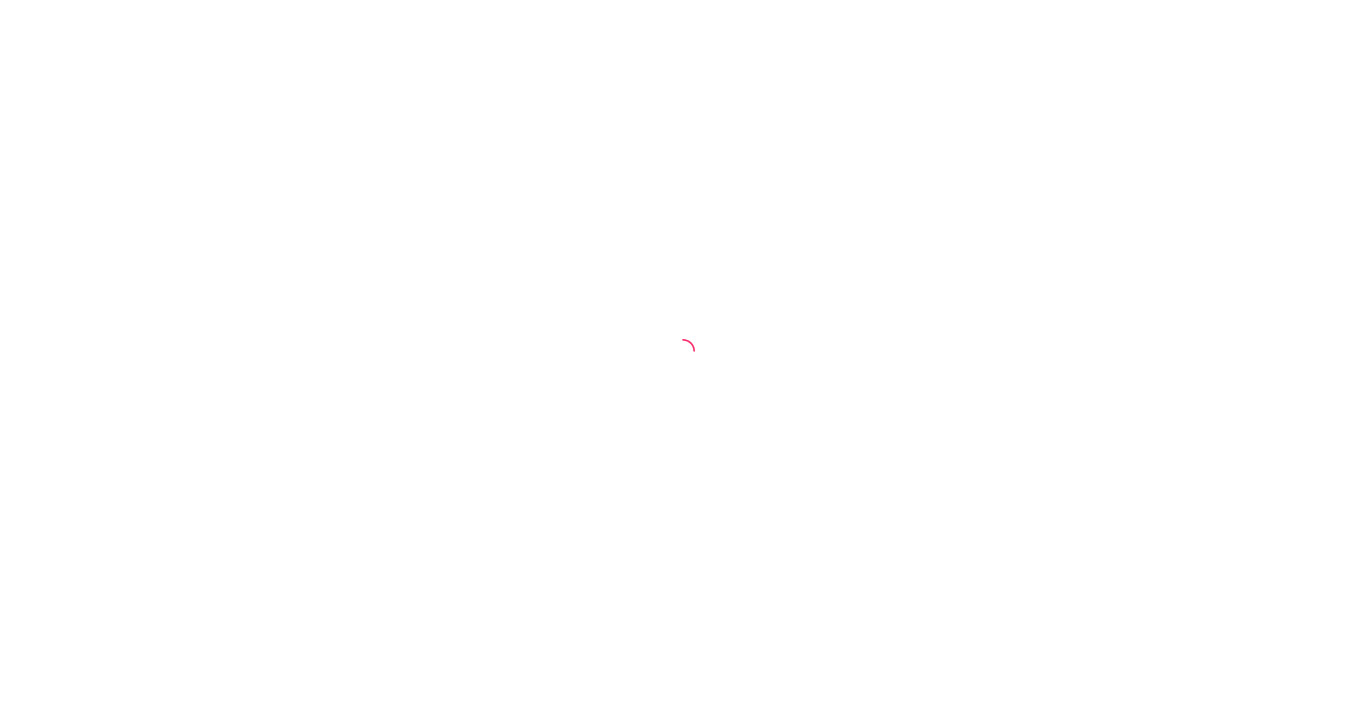 scroll, scrollTop: 0, scrollLeft: 0, axis: both 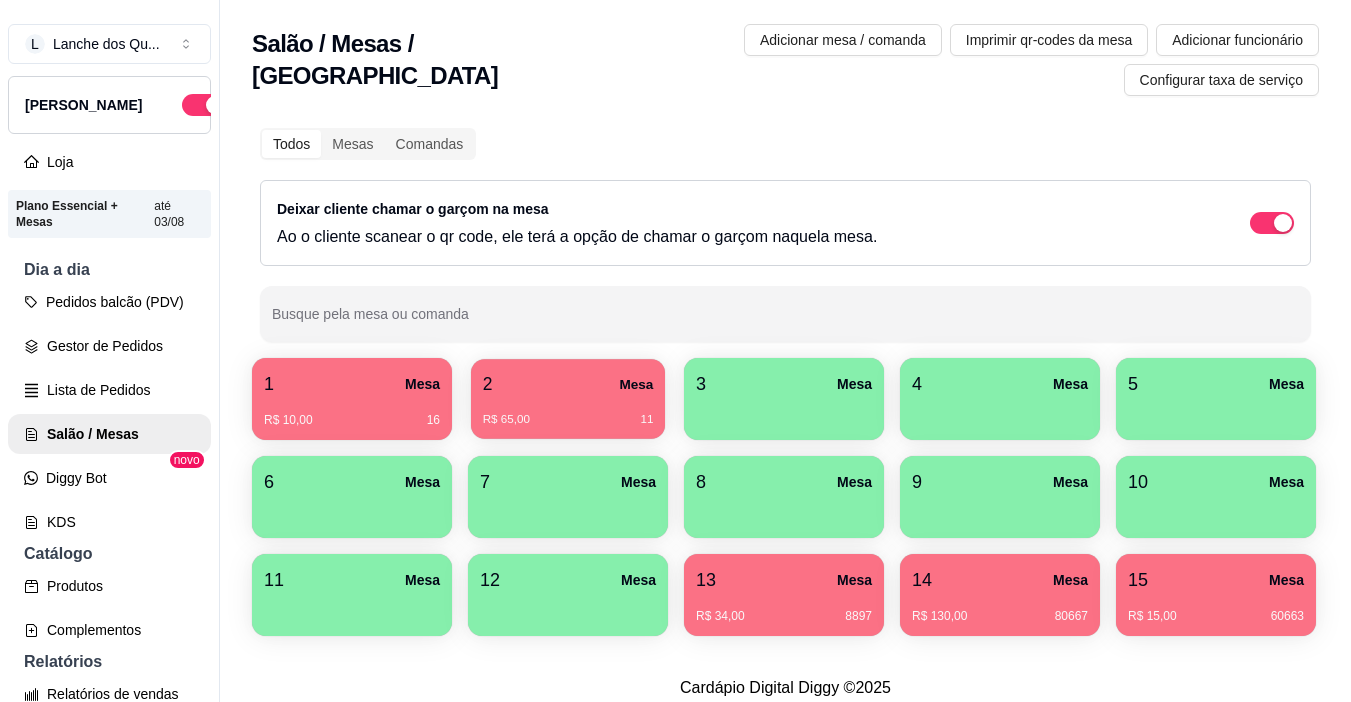click on "R$ 65,00 11" at bounding box center [568, 412] 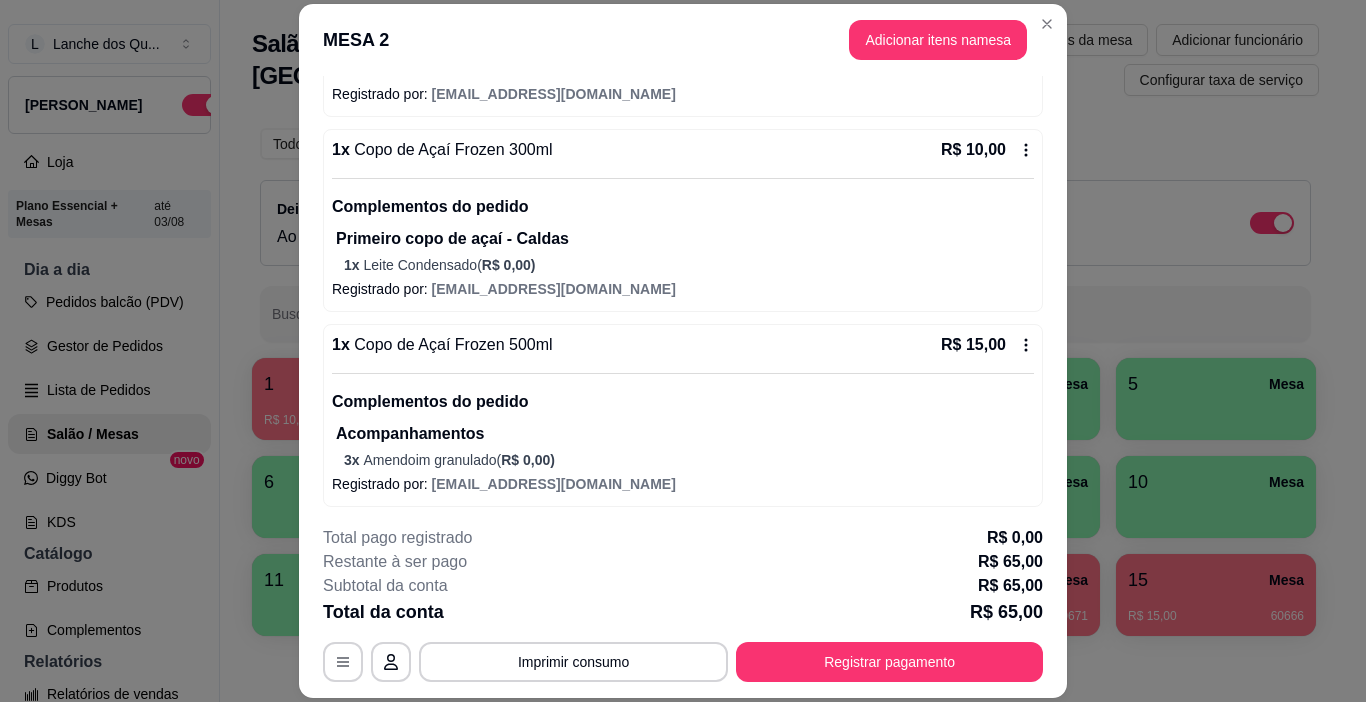 scroll, scrollTop: 304, scrollLeft: 0, axis: vertical 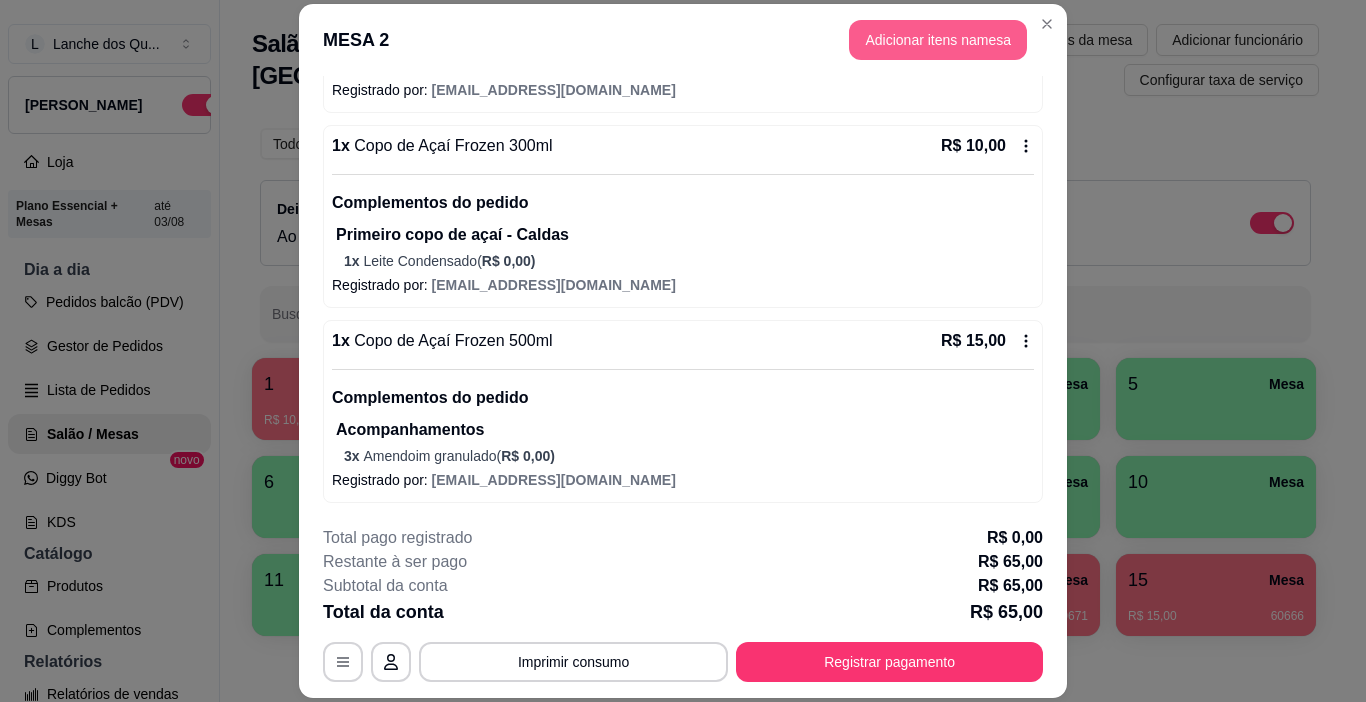click on "Adicionar itens na  mesa" at bounding box center [938, 40] 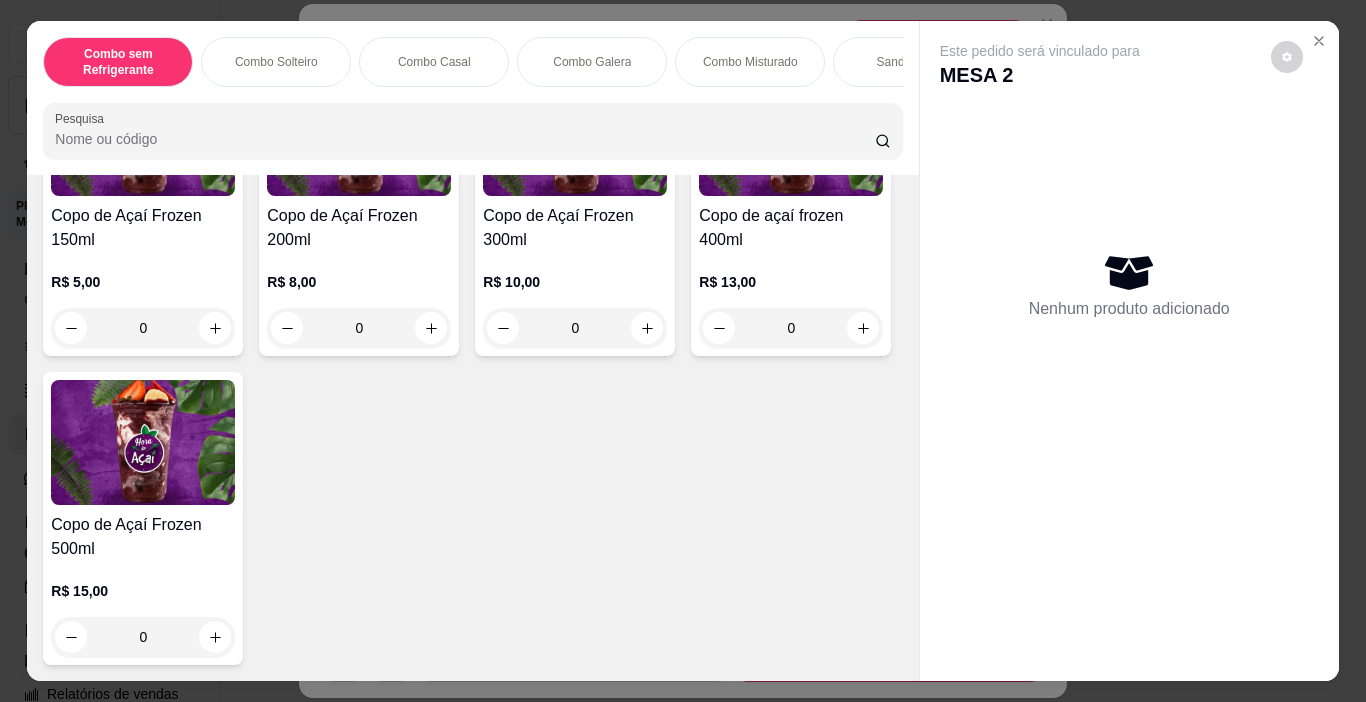 scroll, scrollTop: 4700, scrollLeft: 0, axis: vertical 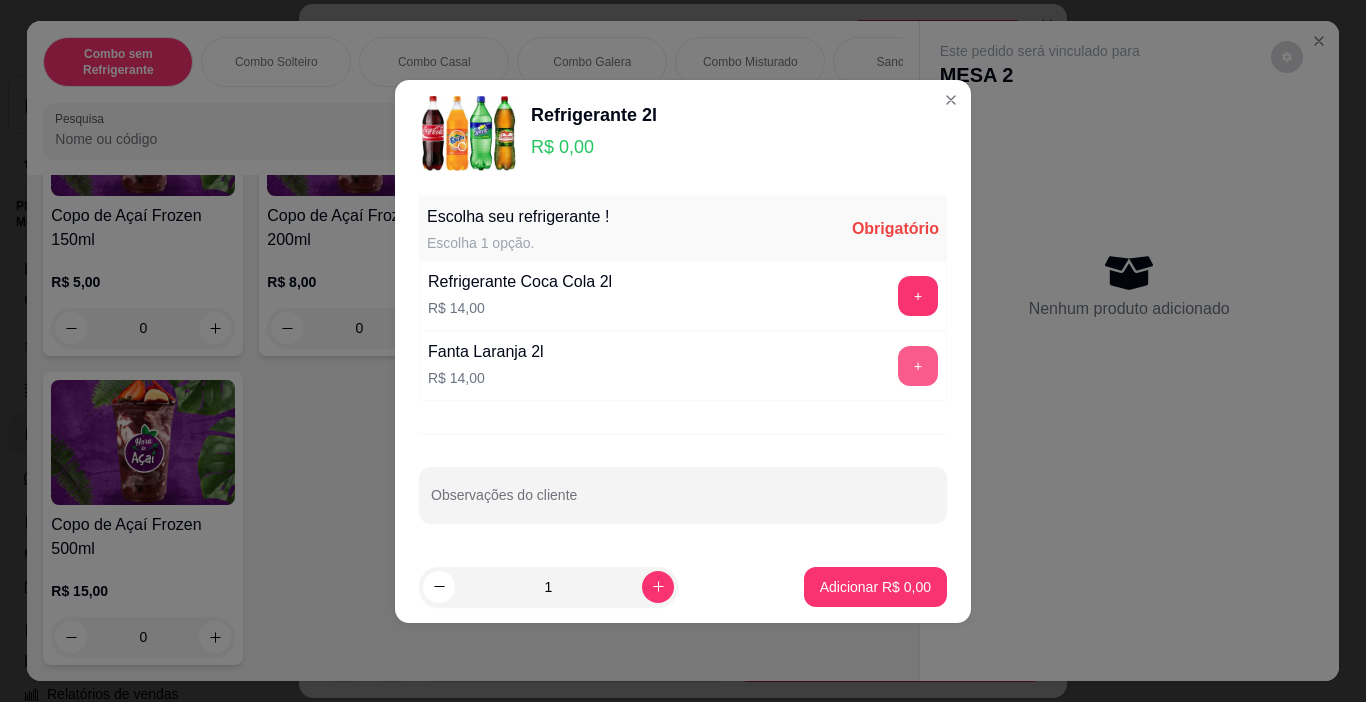 click on "+" at bounding box center (918, 366) 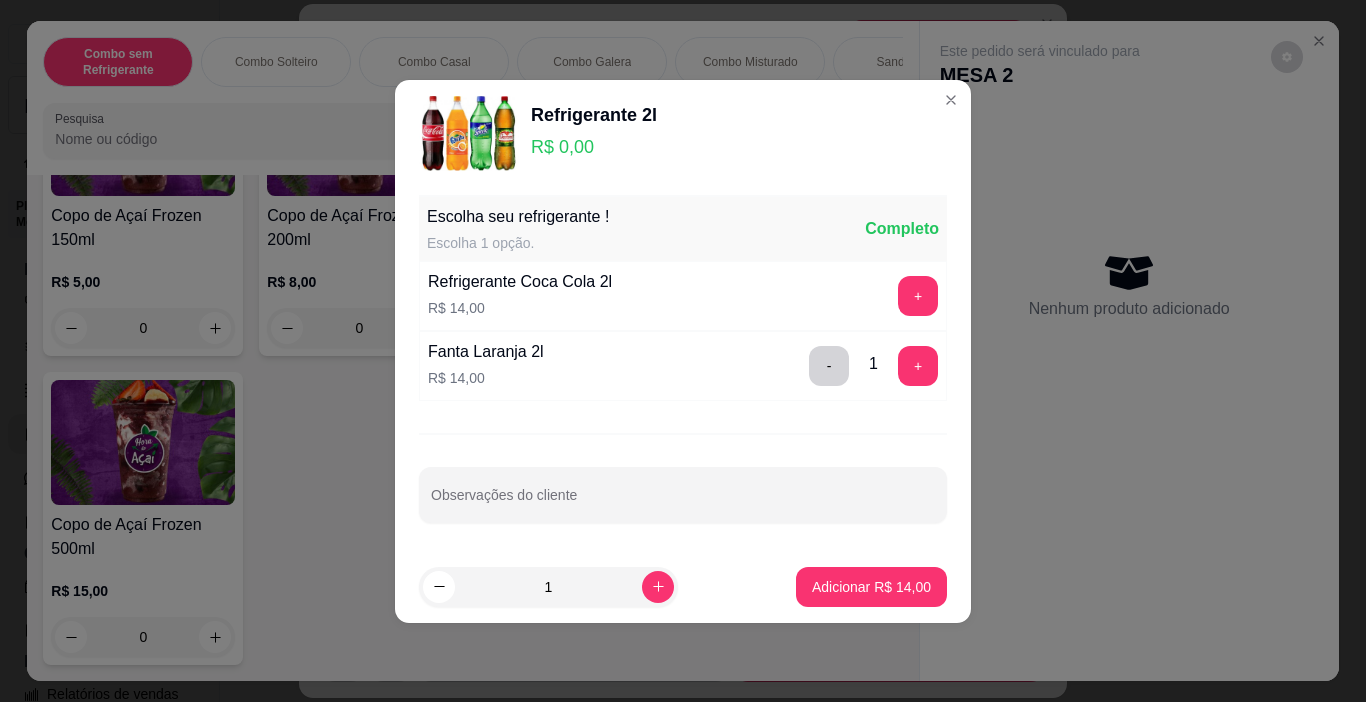 click on "Adicionar   R$ 14,00" at bounding box center [871, 587] 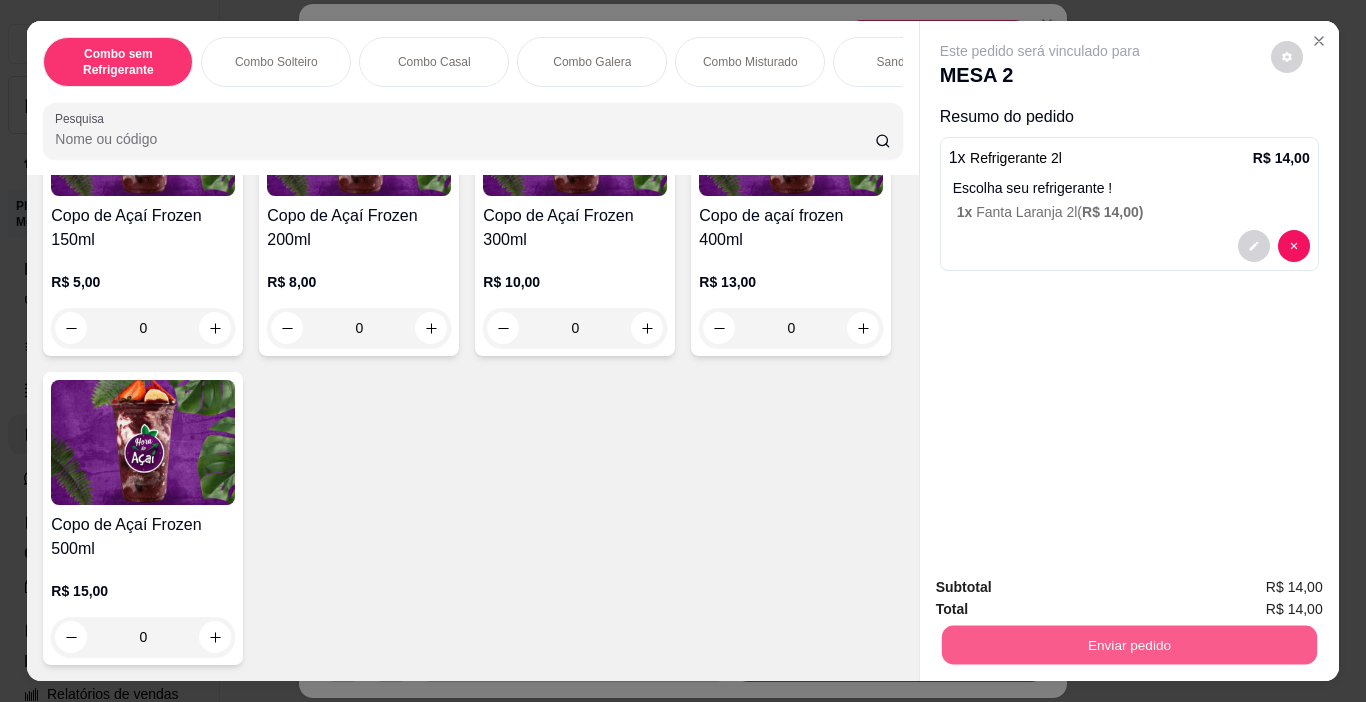click on "Enviar pedido" at bounding box center (1128, 645) 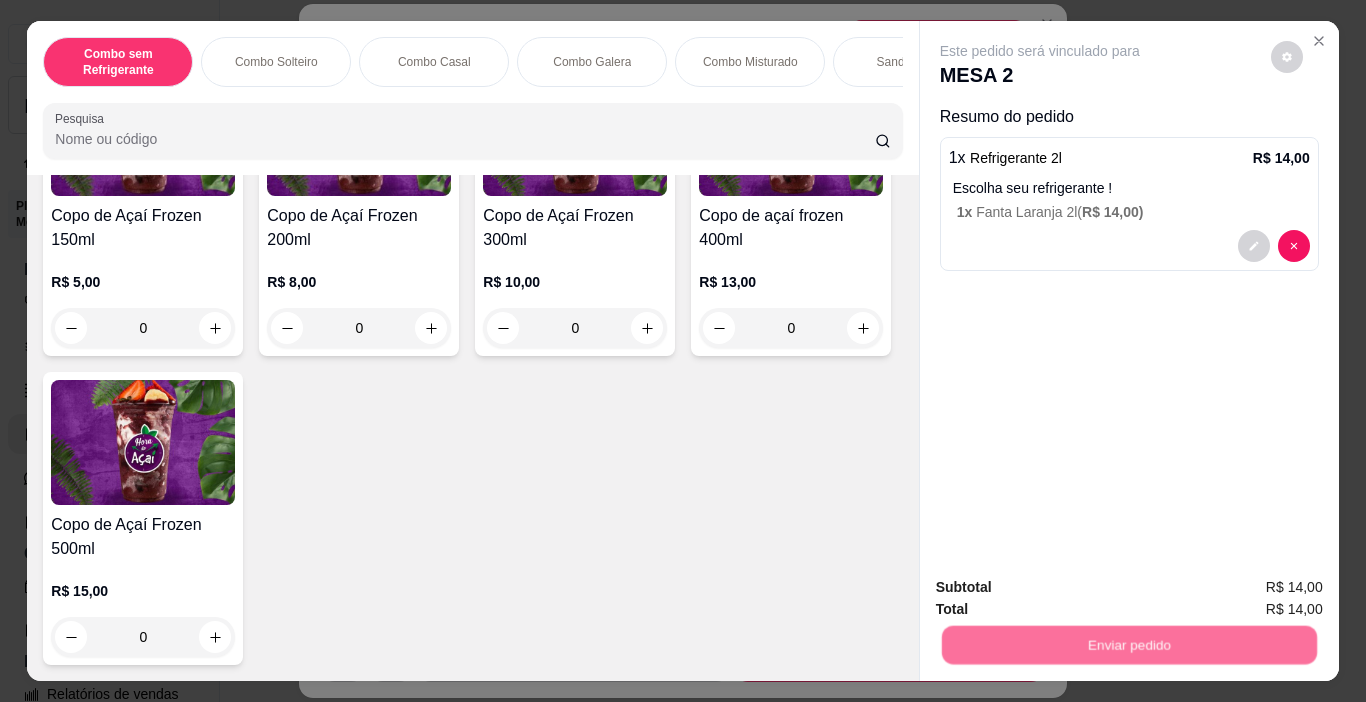 click on "Não registrar e enviar pedido" at bounding box center (1063, 588) 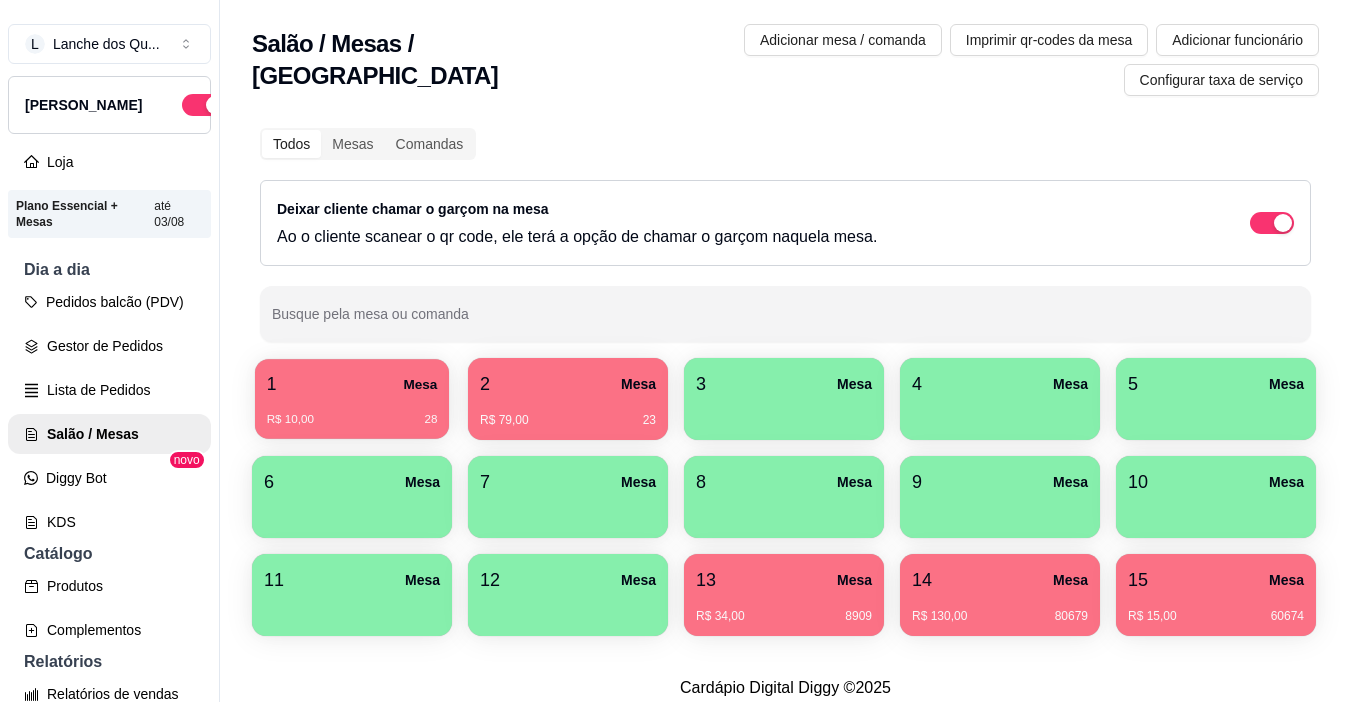 click on "1 Mesa" at bounding box center (352, 384) 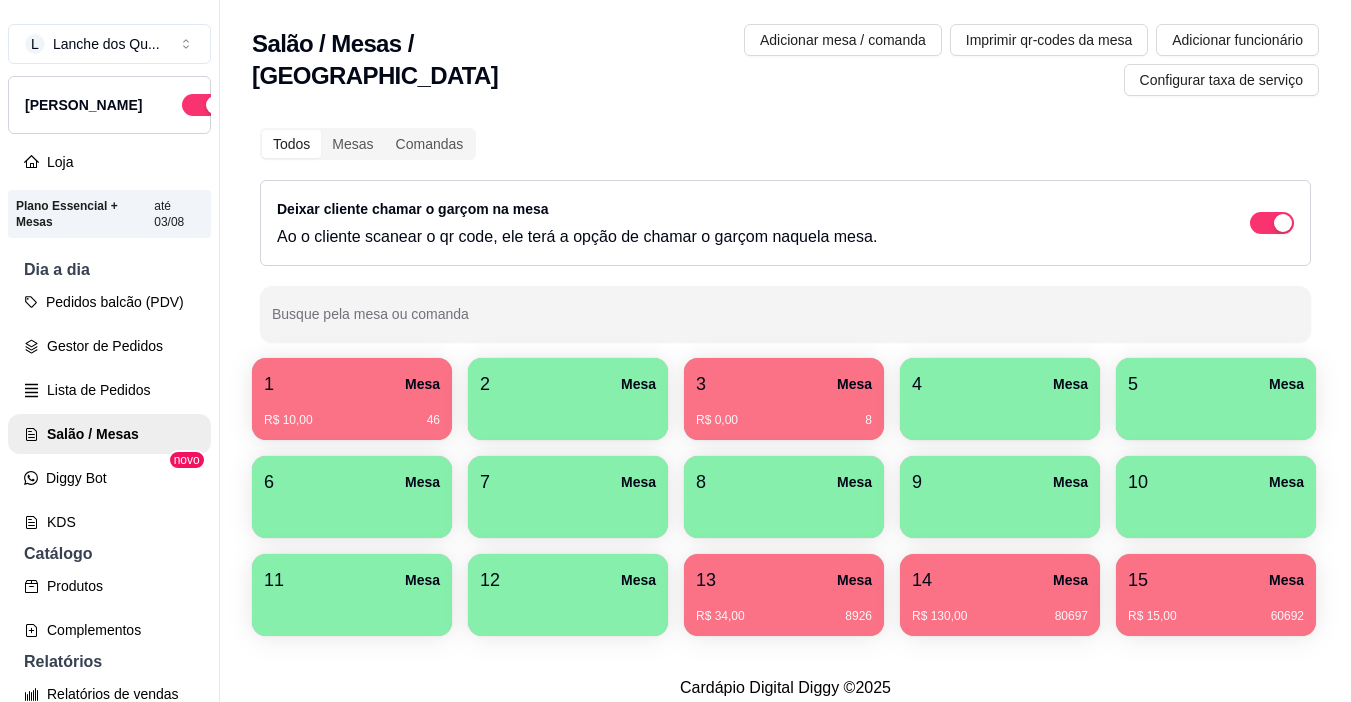 click on "R$ 0,00 8" at bounding box center [784, 413] 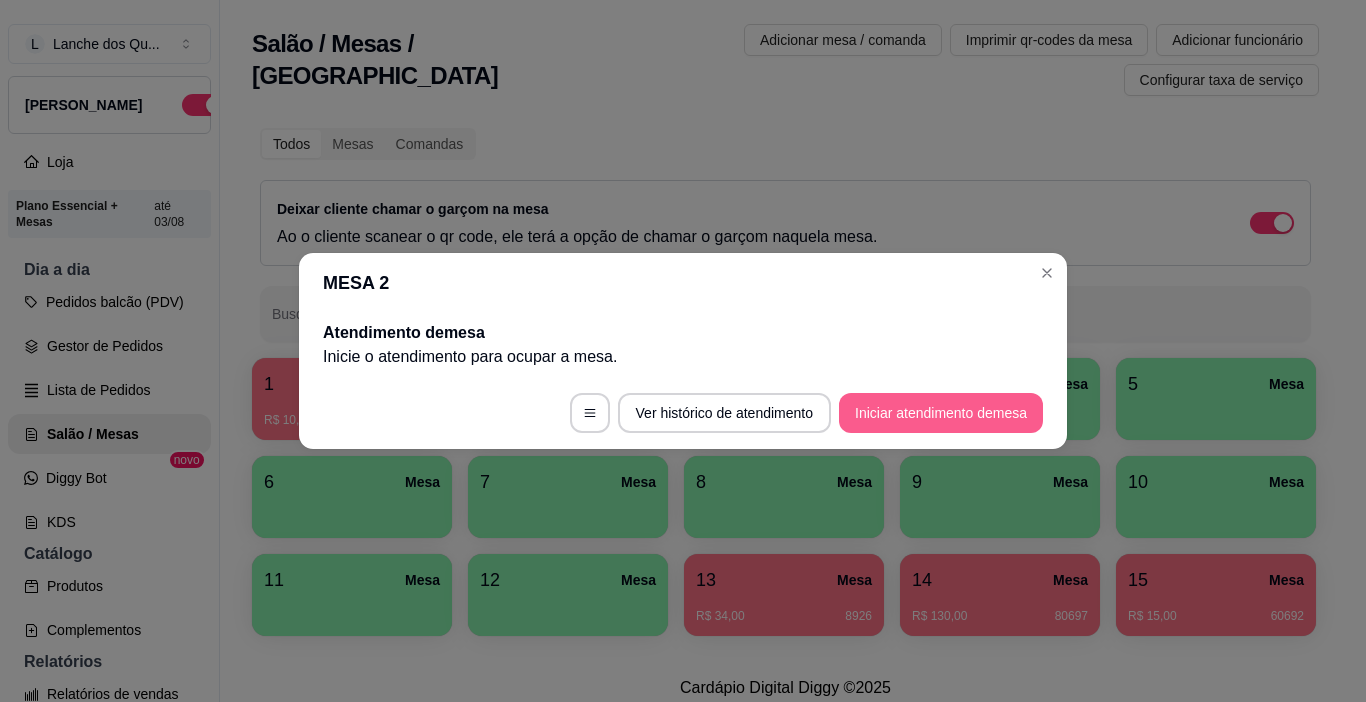 click on "Iniciar atendimento de  mesa" at bounding box center (941, 413) 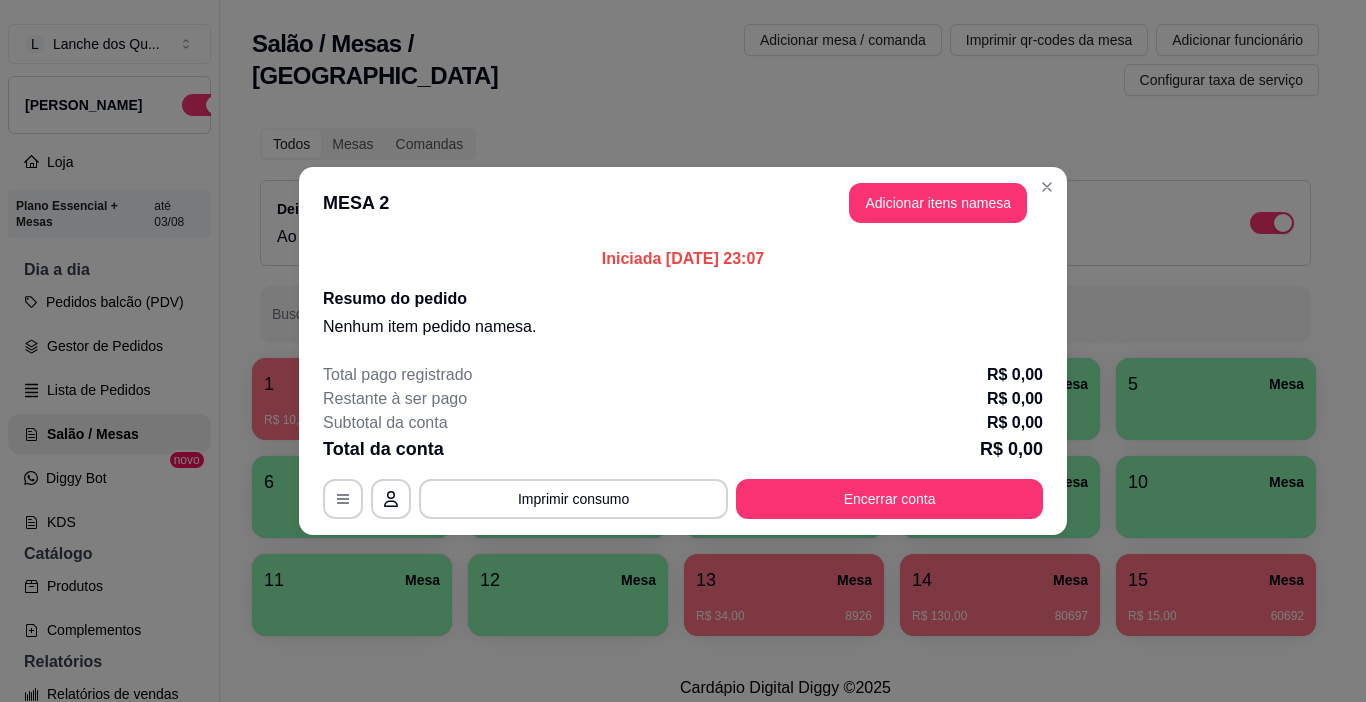 click on "Adicionar itens na  mesa" at bounding box center (938, 203) 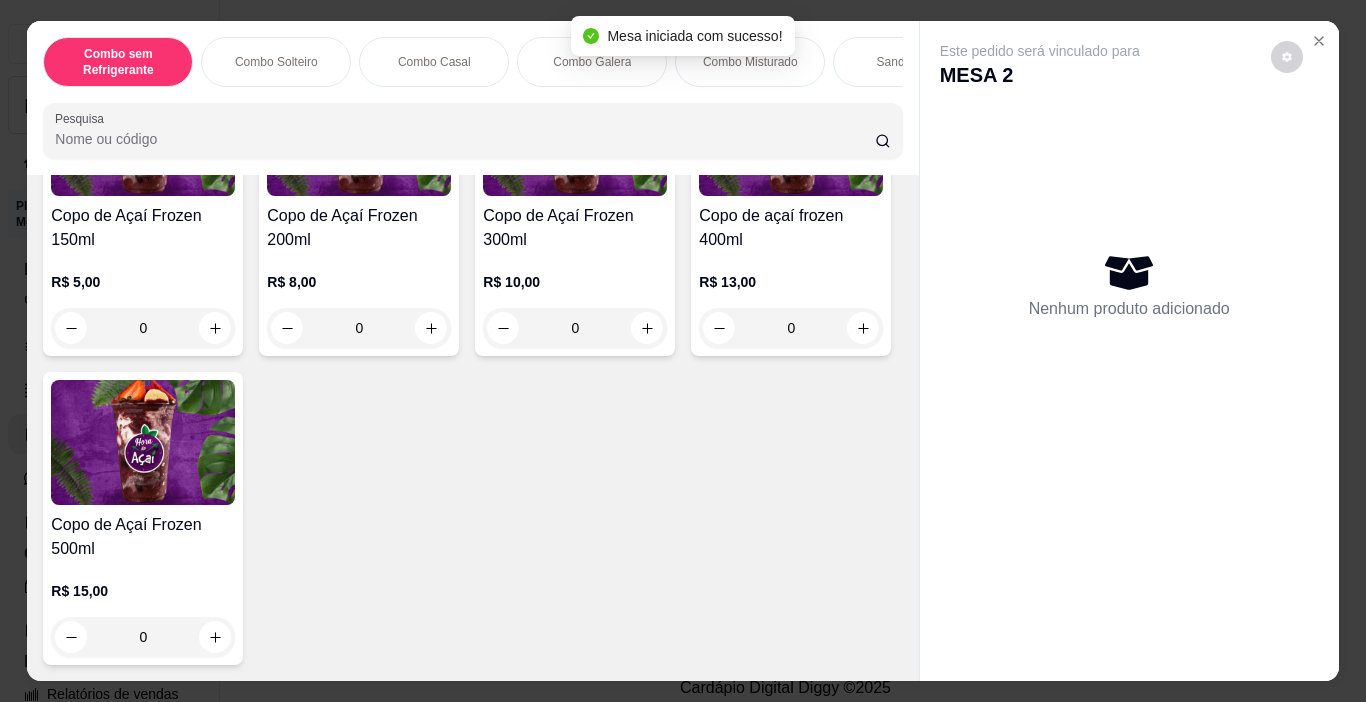 scroll, scrollTop: 5209, scrollLeft: 0, axis: vertical 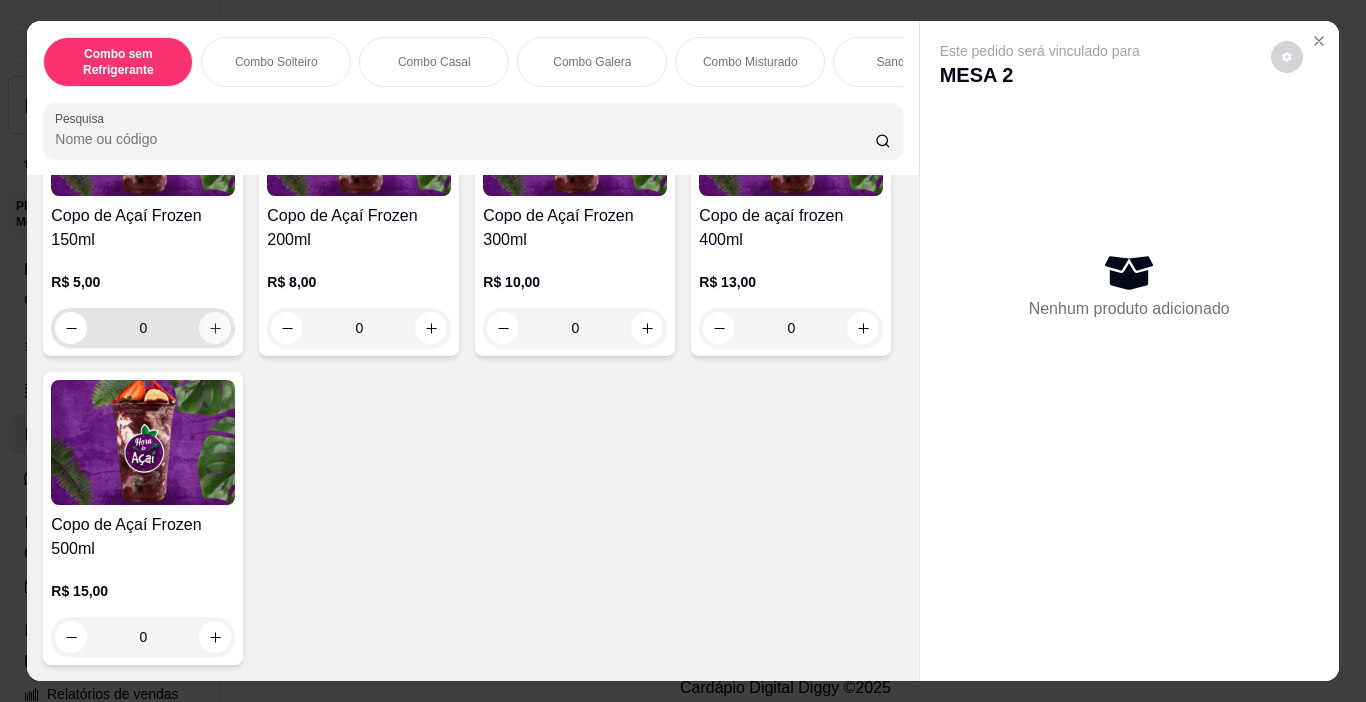 click 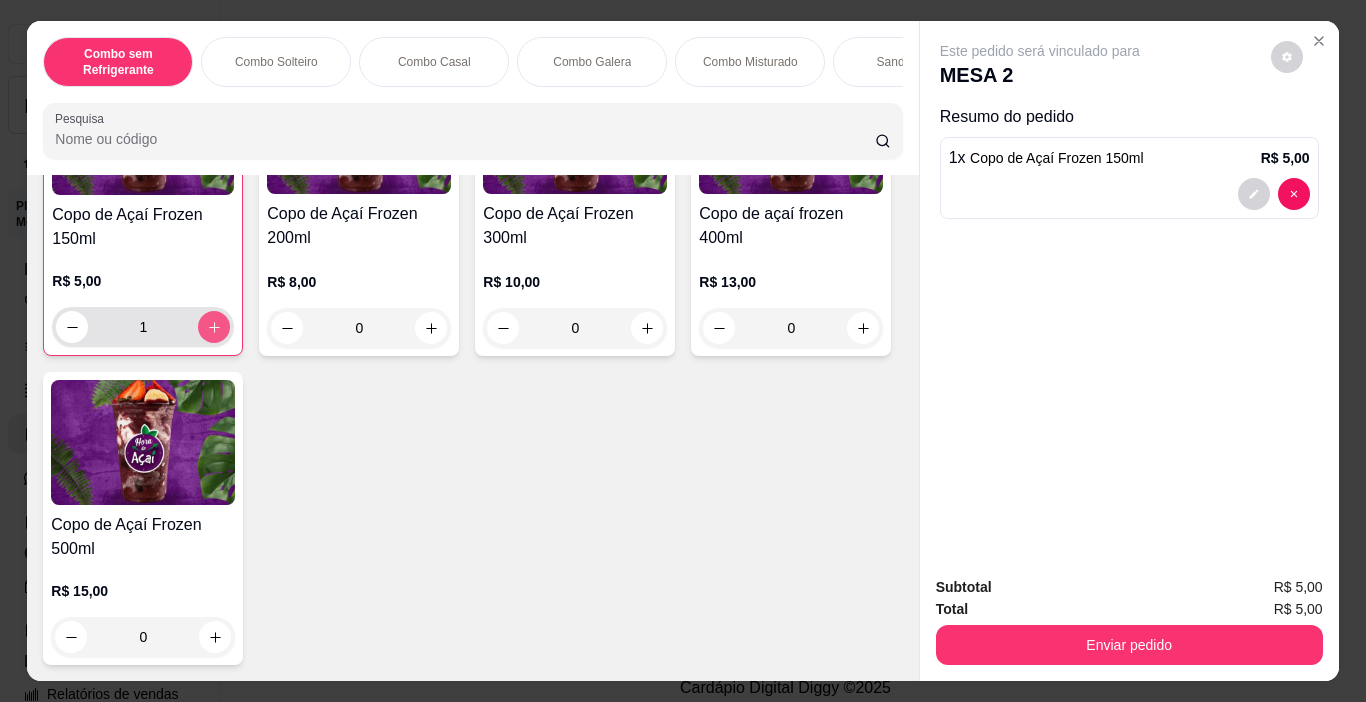 scroll, scrollTop: 5210, scrollLeft: 0, axis: vertical 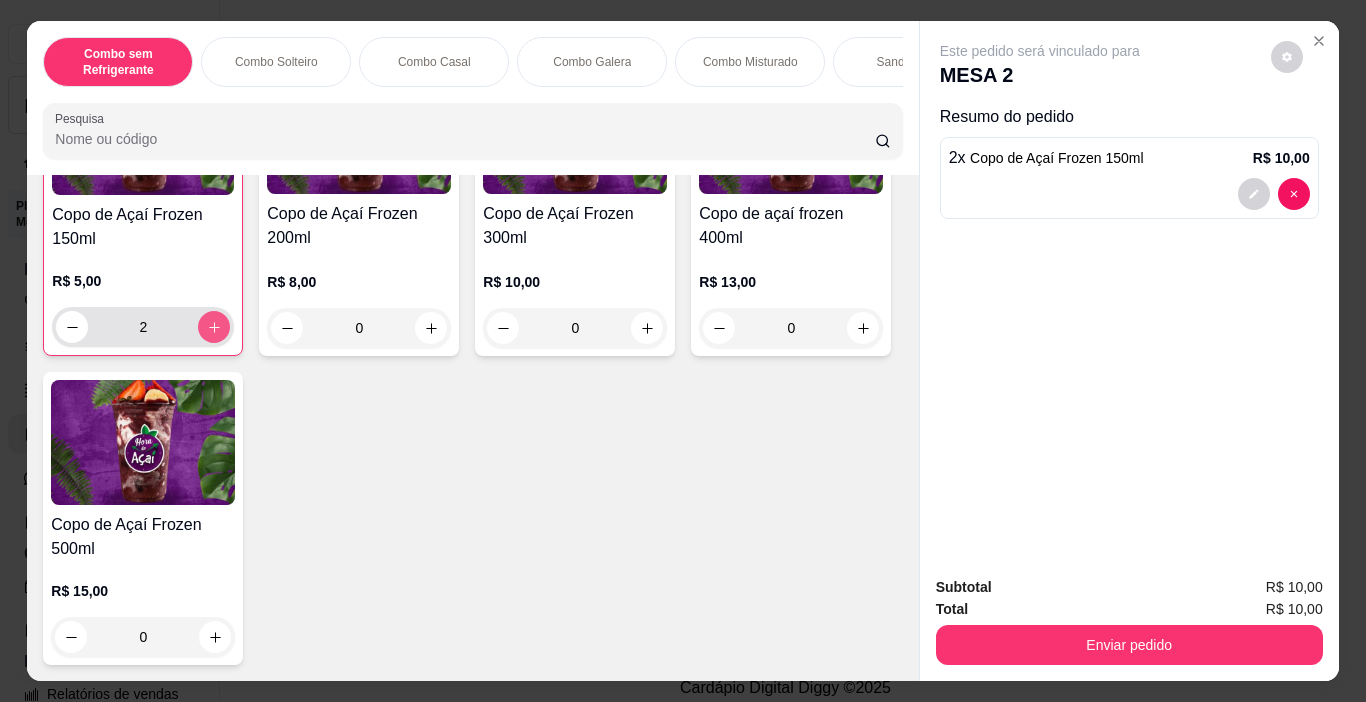 click 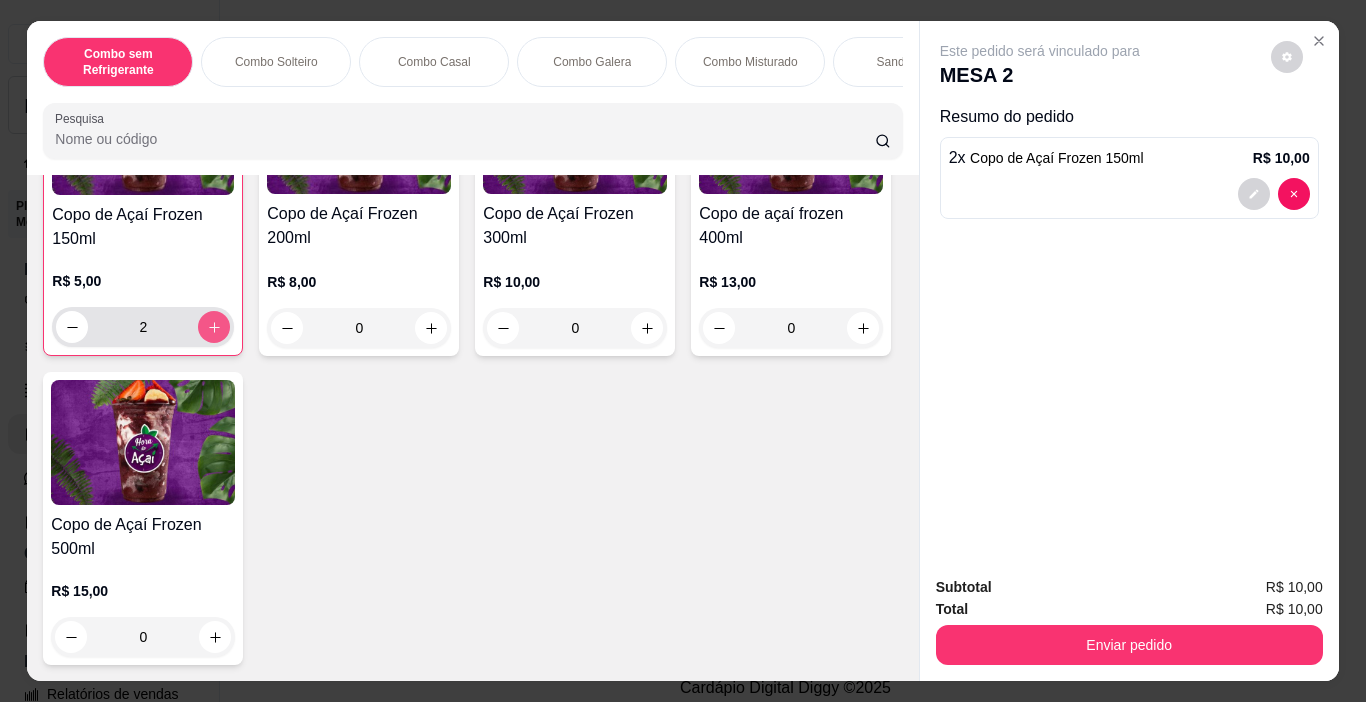 type on "3" 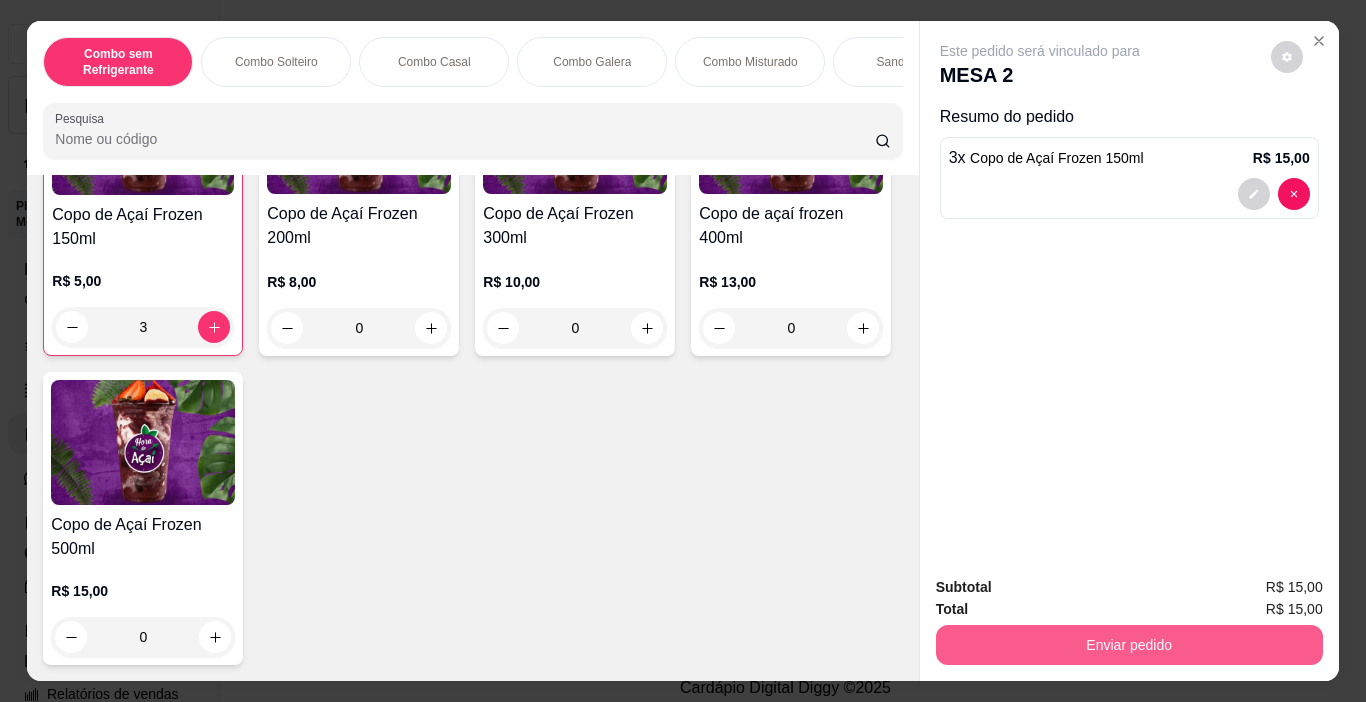 click on "Enviar pedido" at bounding box center (1129, 645) 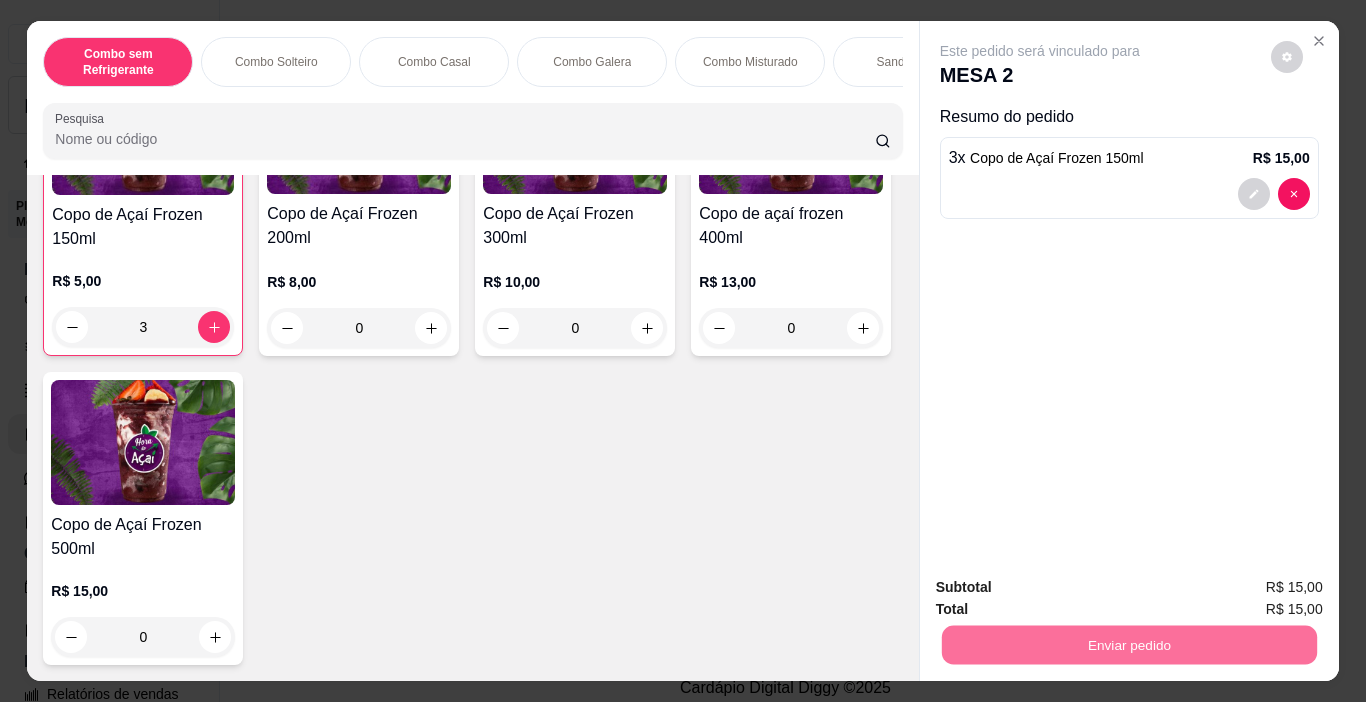 click on "Não registrar e enviar pedido" at bounding box center (1063, 587) 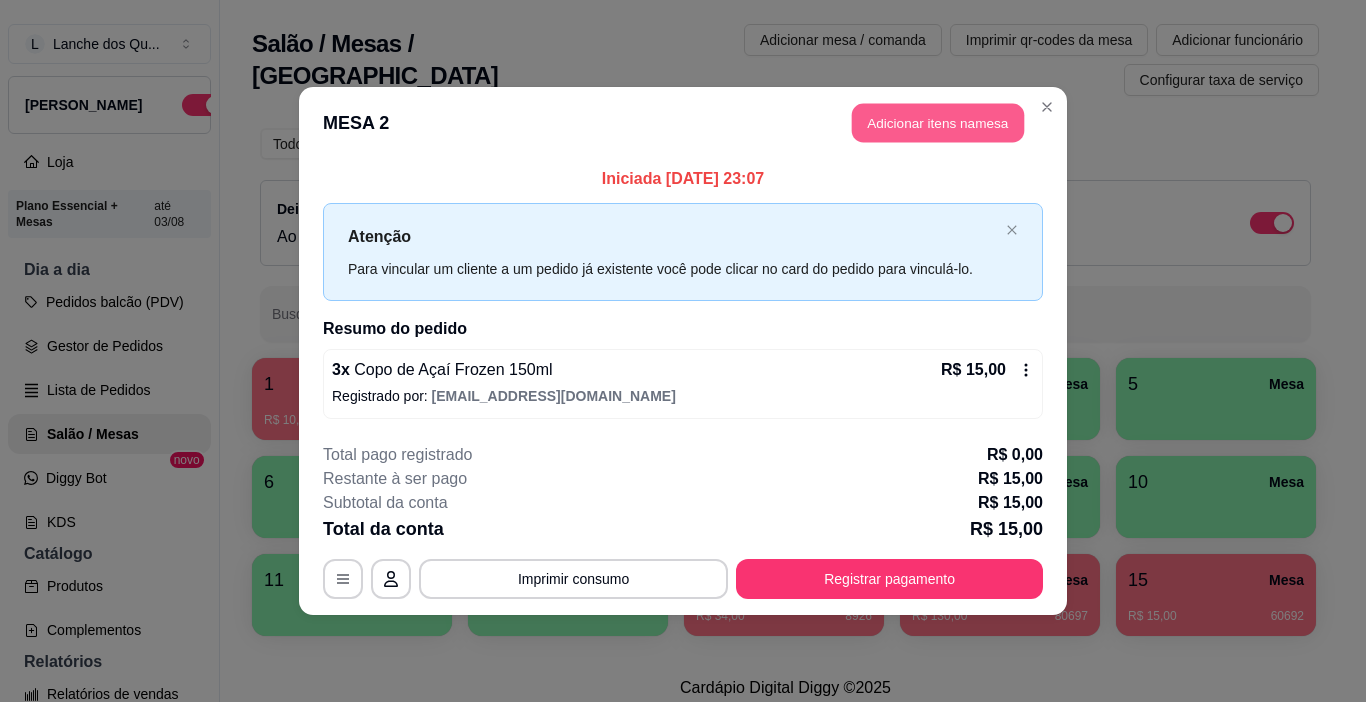 click on "Adicionar itens na  mesa" at bounding box center (938, 123) 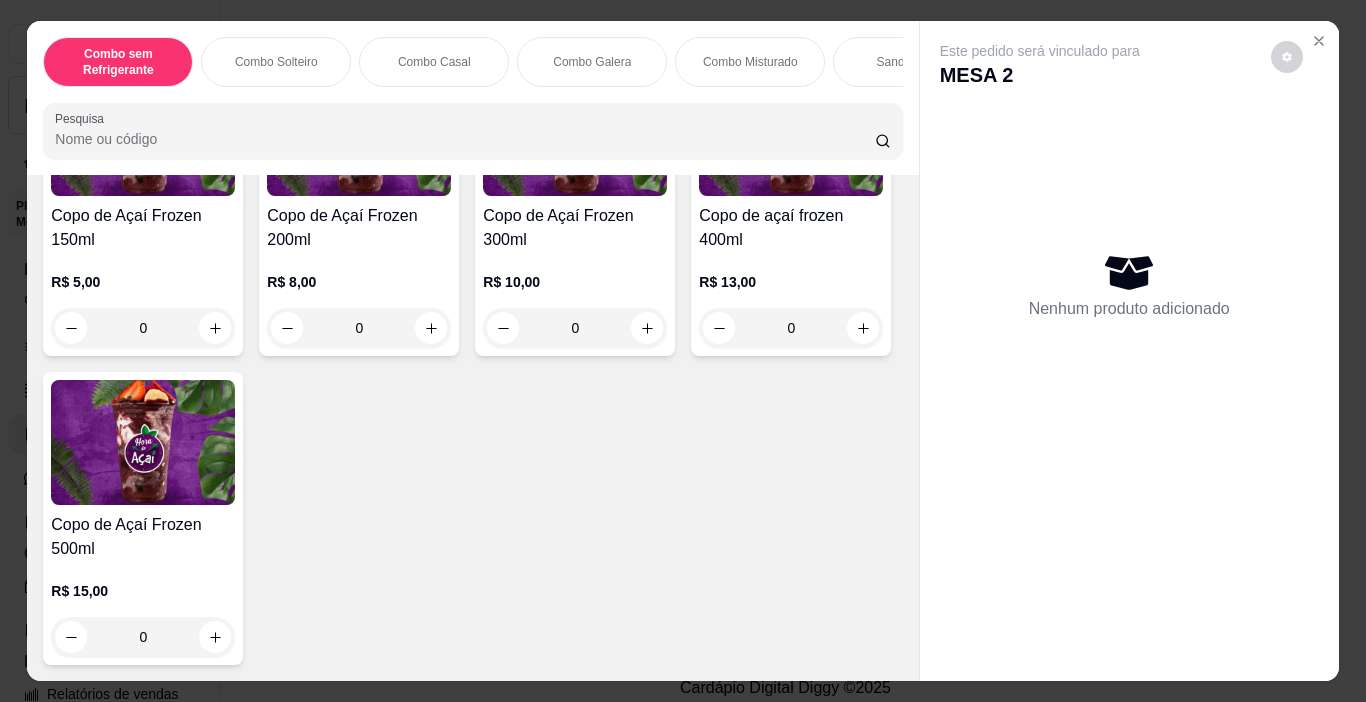 scroll, scrollTop: 5000, scrollLeft: 0, axis: vertical 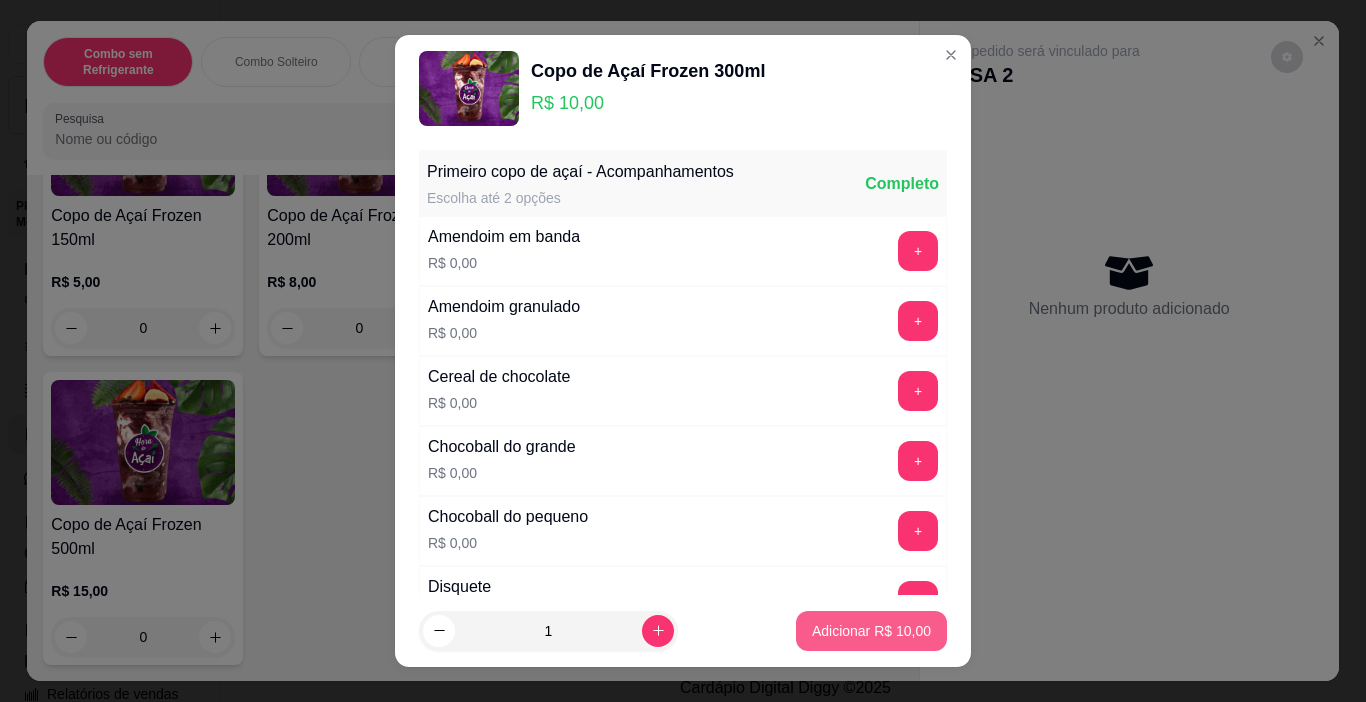 click on "Adicionar   R$ 10,00" at bounding box center (871, 631) 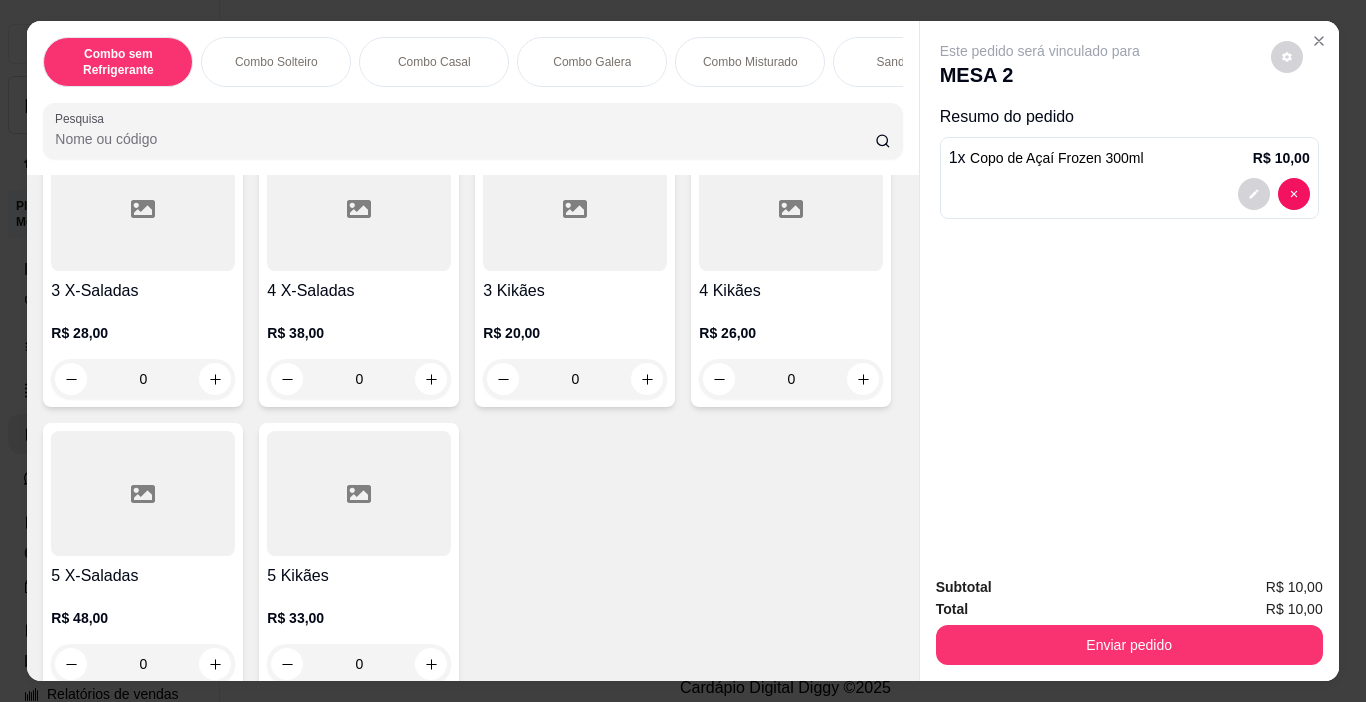 scroll, scrollTop: 0, scrollLeft: 0, axis: both 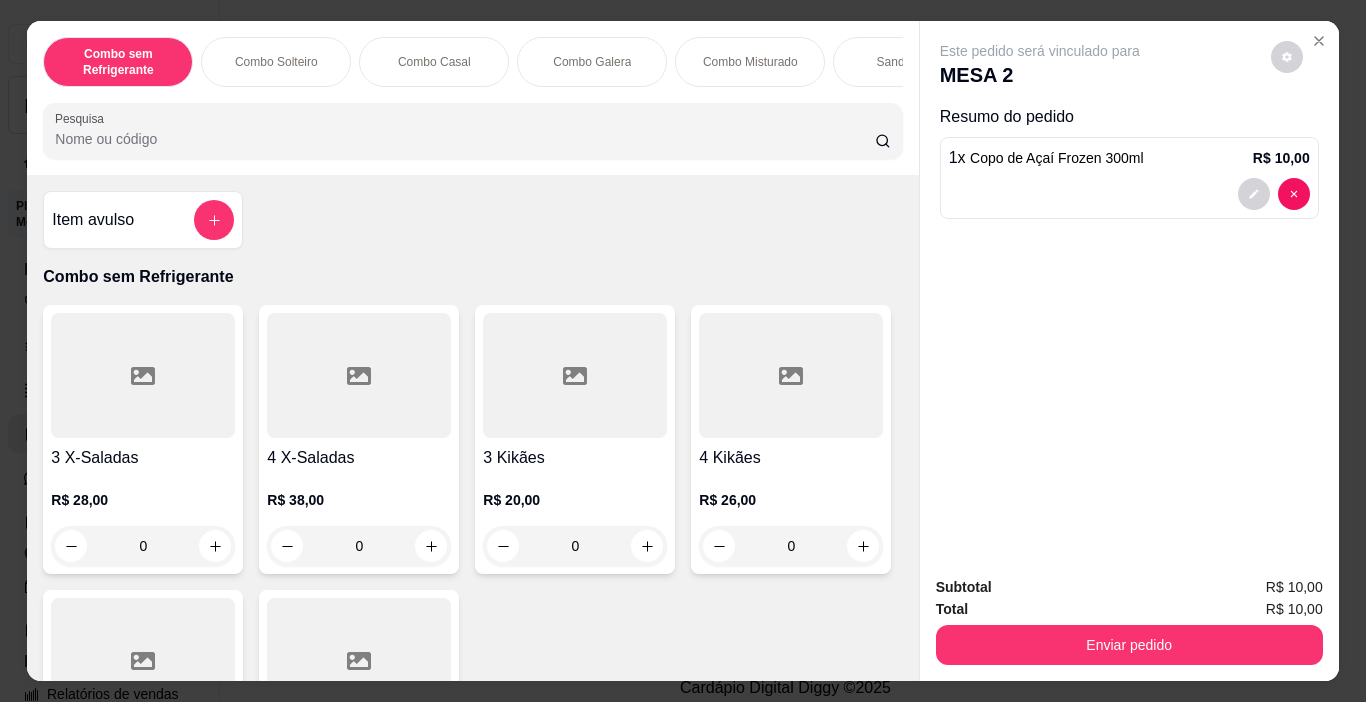 click on "Item avulso" at bounding box center (143, 220) 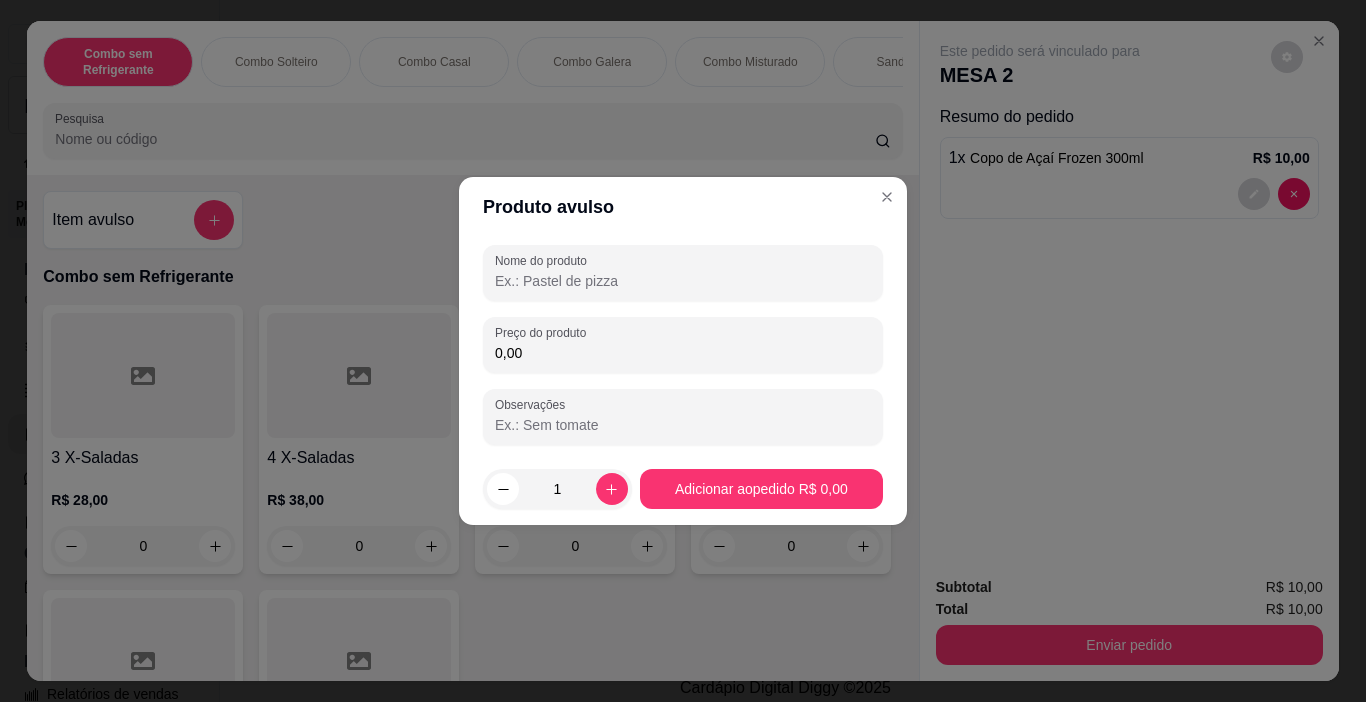 click on "Nome do produto" at bounding box center [683, 281] 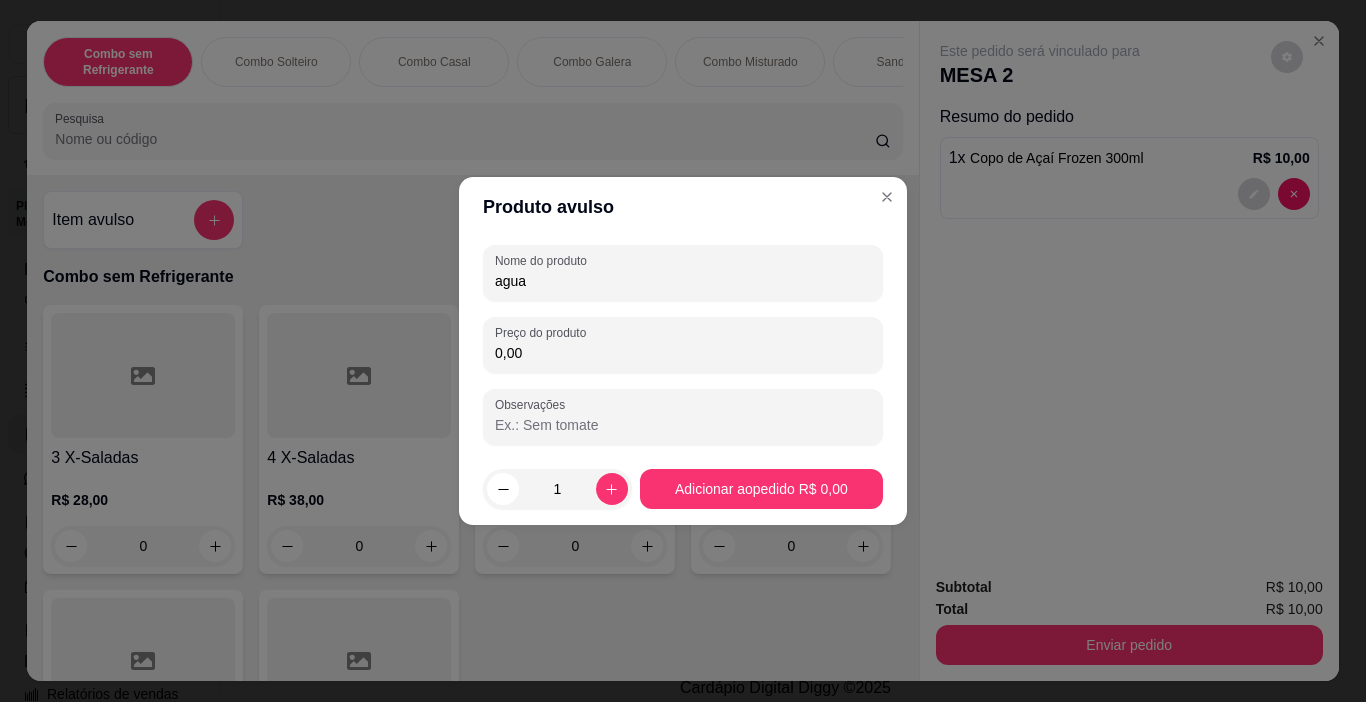 type on "agua" 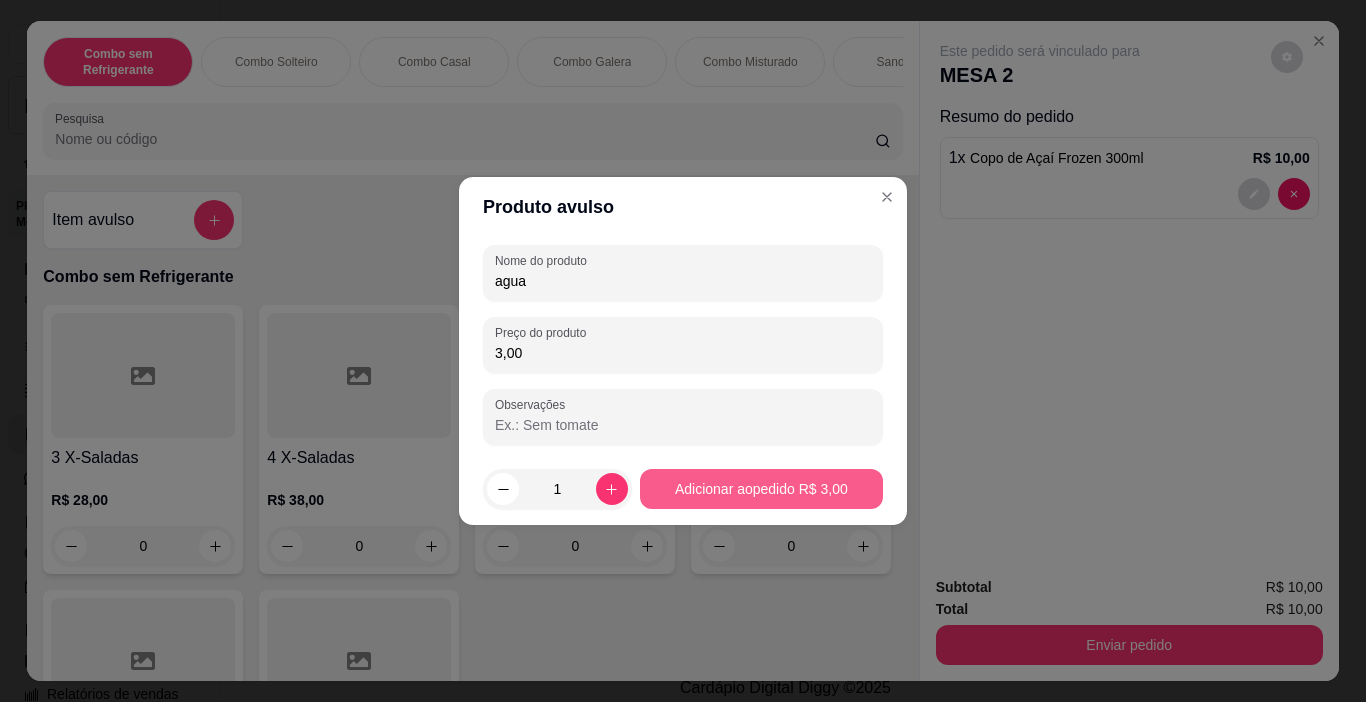 type on "3,00" 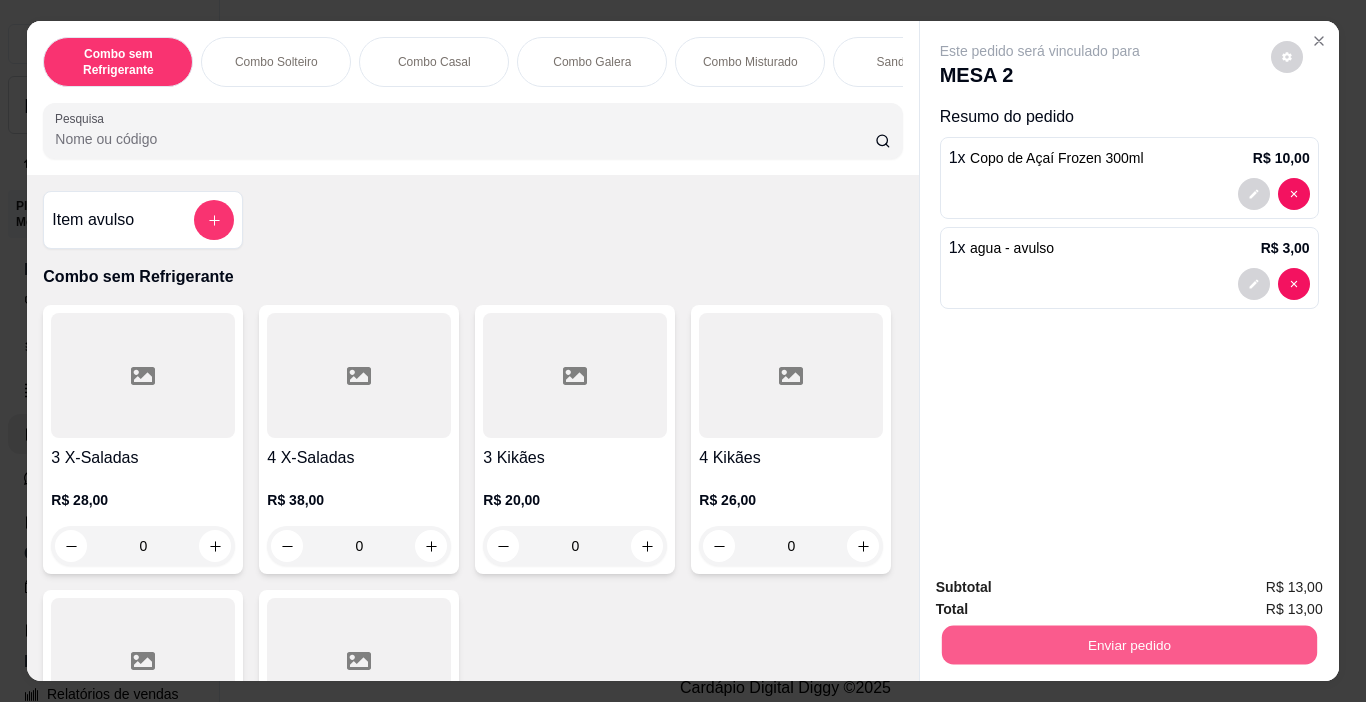 click on "Enviar pedido" at bounding box center (1128, 645) 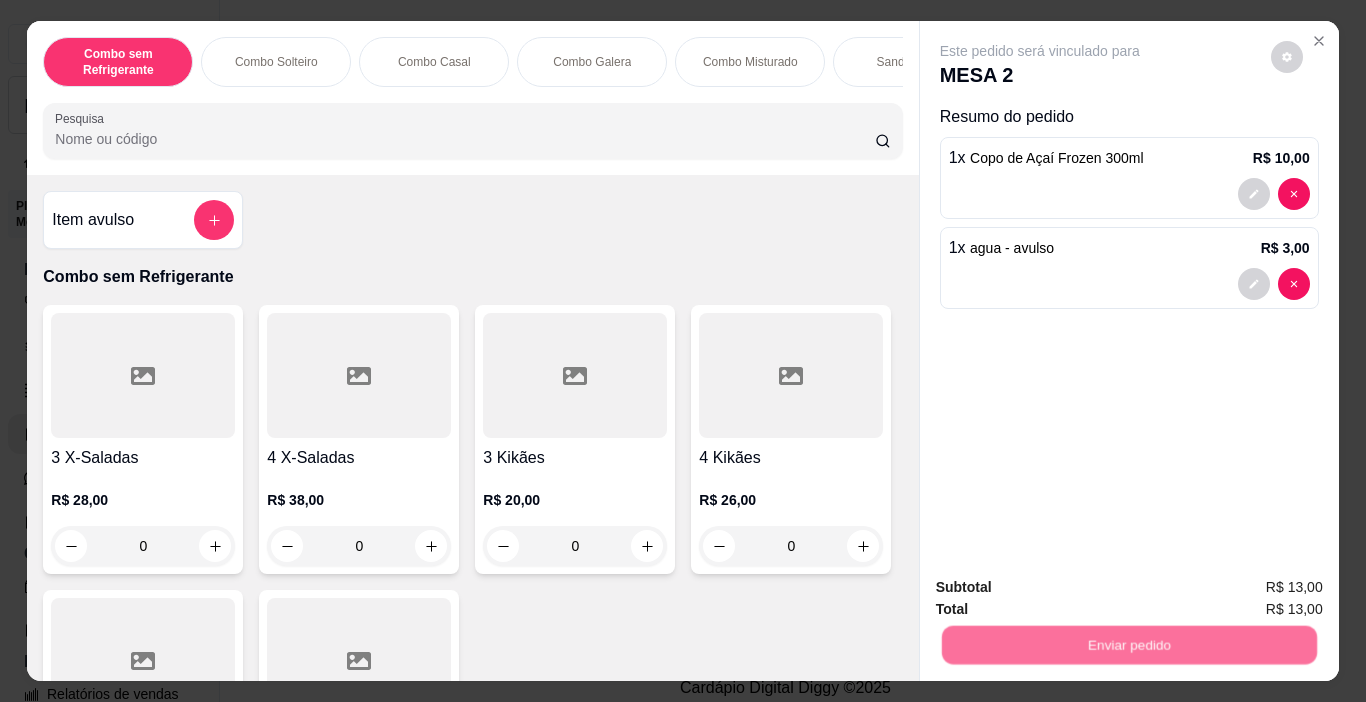 click on "Não registrar e enviar pedido" at bounding box center [1063, 588] 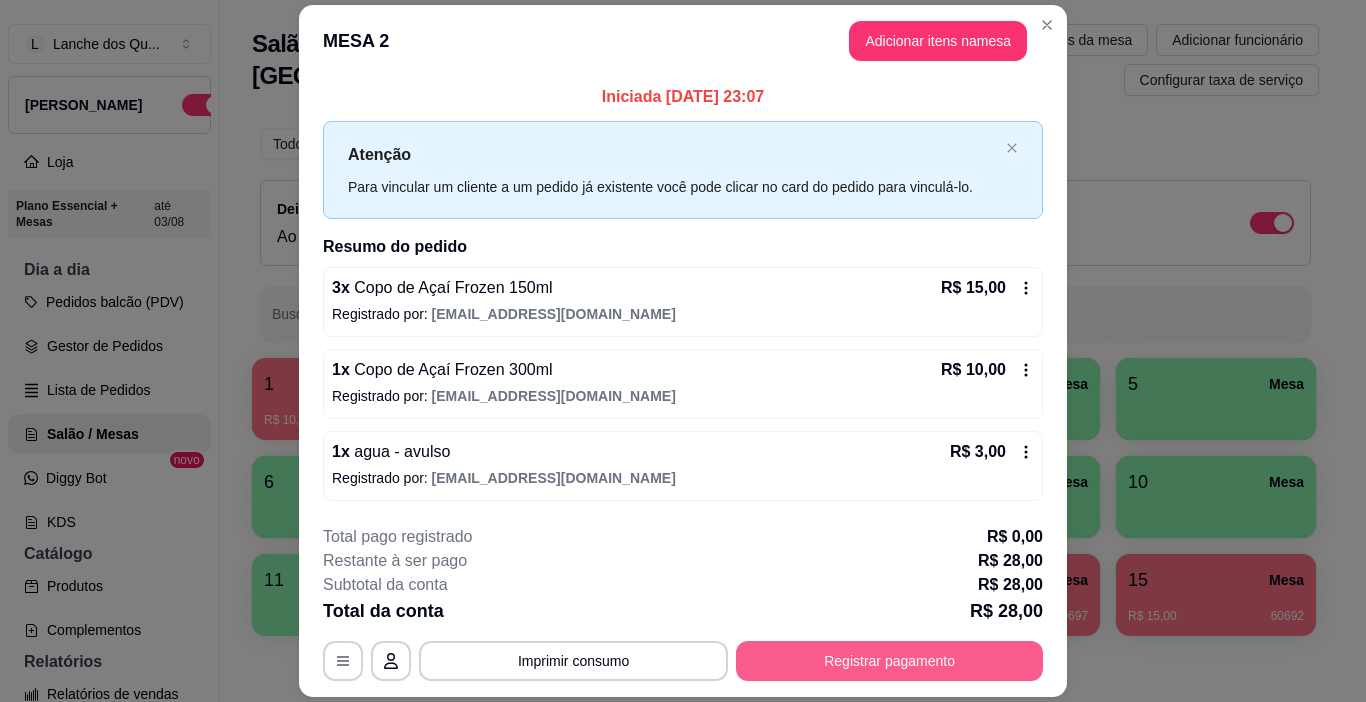 click on "Registrar pagamento" at bounding box center [889, 661] 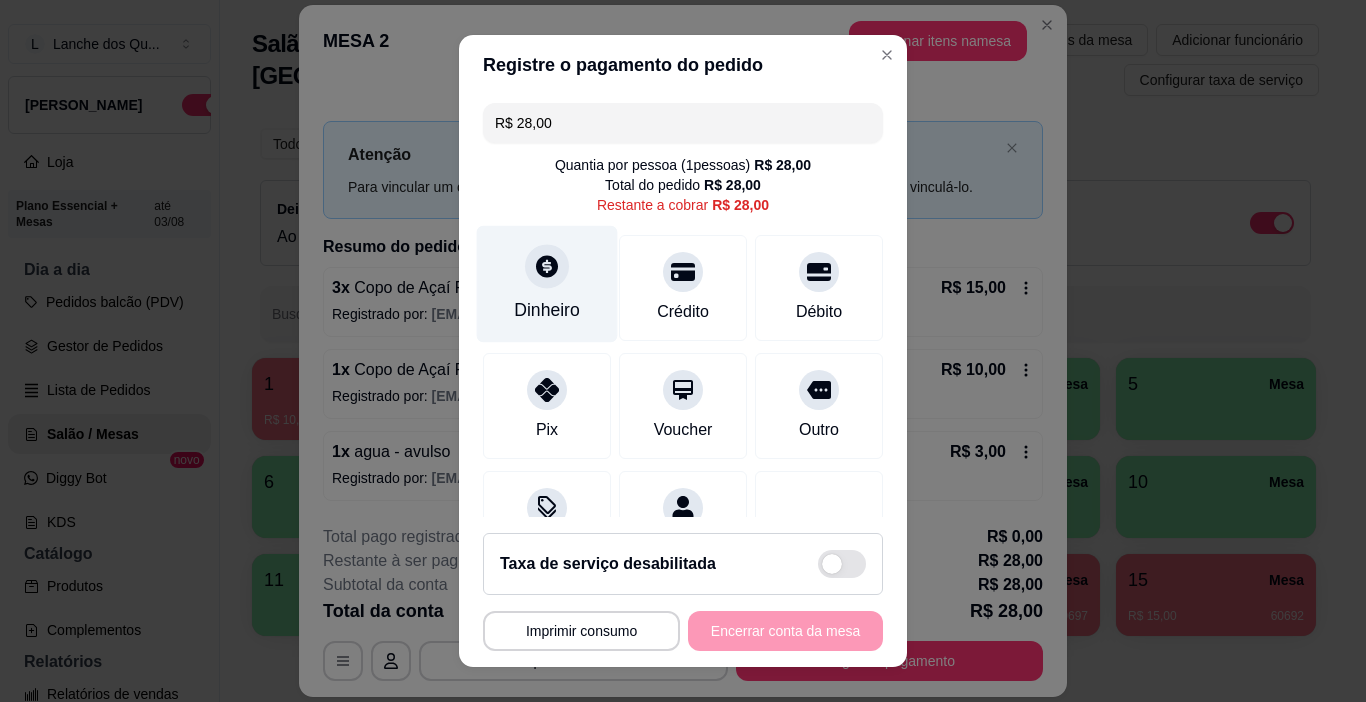 click on "Dinheiro" at bounding box center [547, 310] 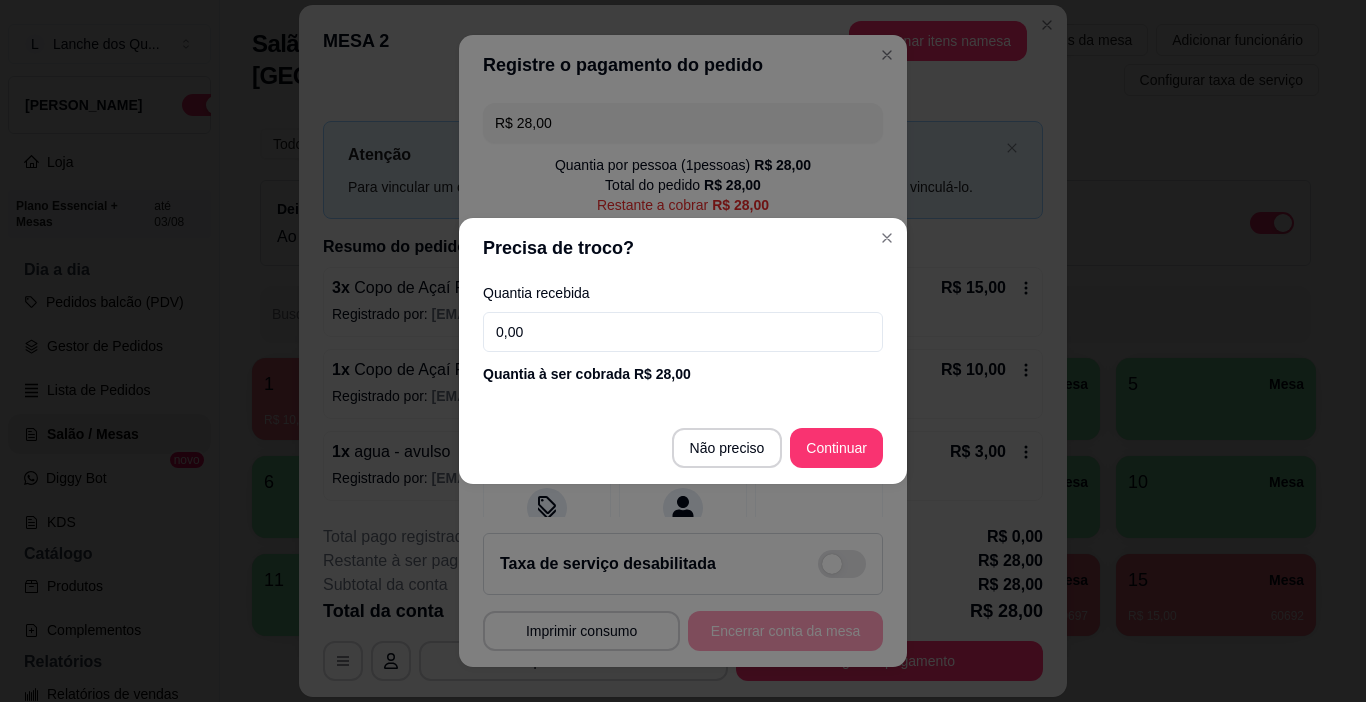 drag, startPoint x: 601, startPoint y: 335, endPoint x: 268, endPoint y: 306, distance: 334.26038 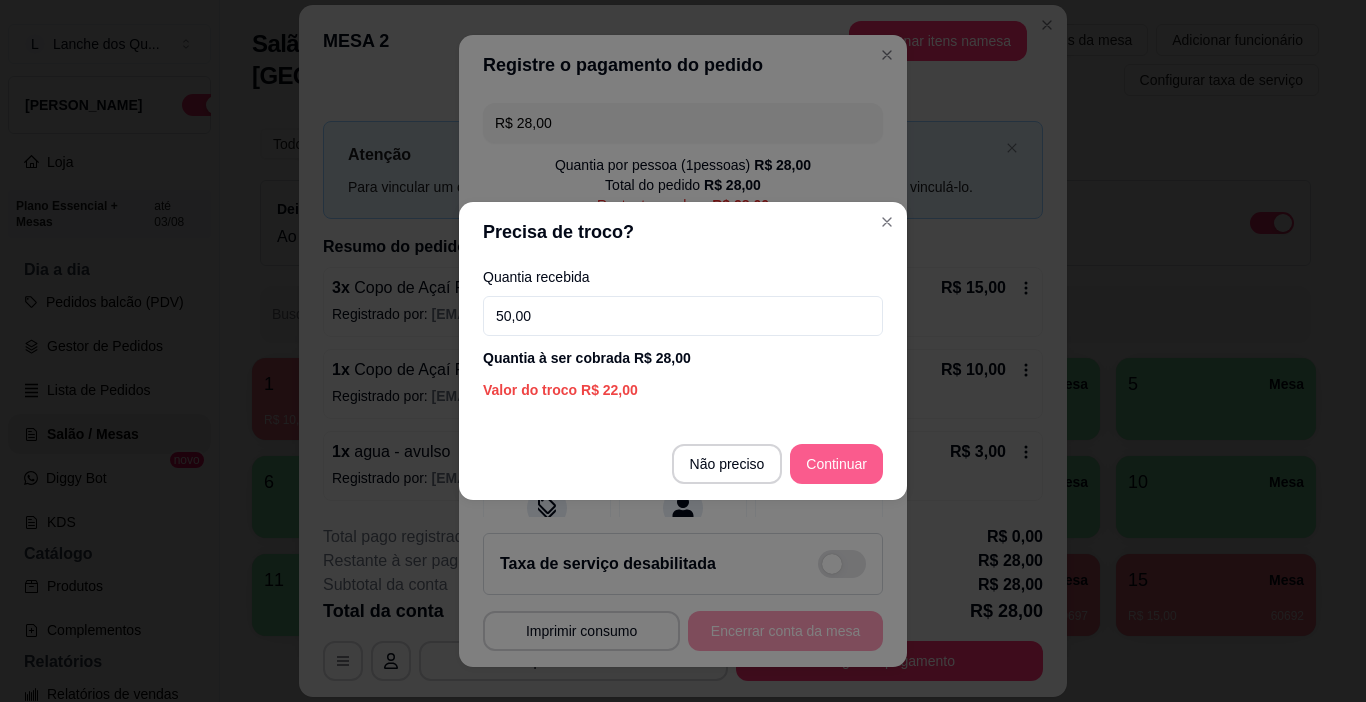 type on "50,00" 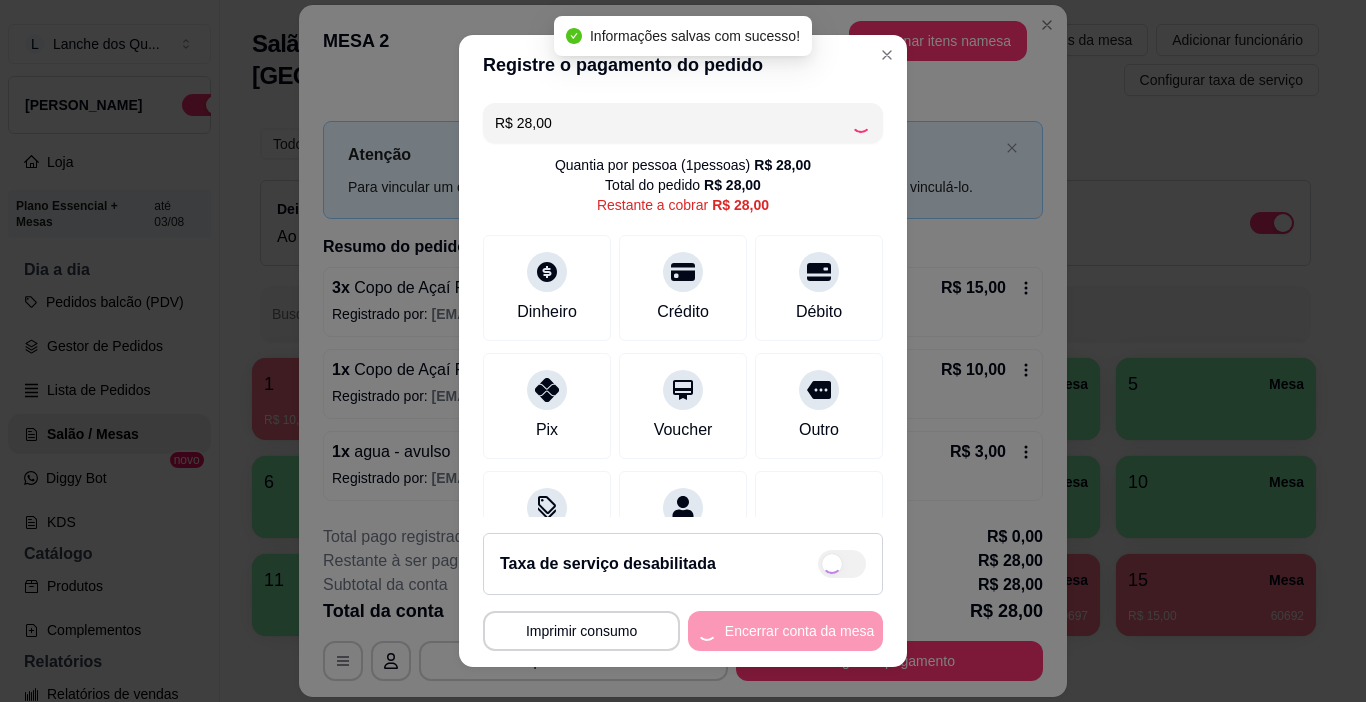 type on "R$ 0,00" 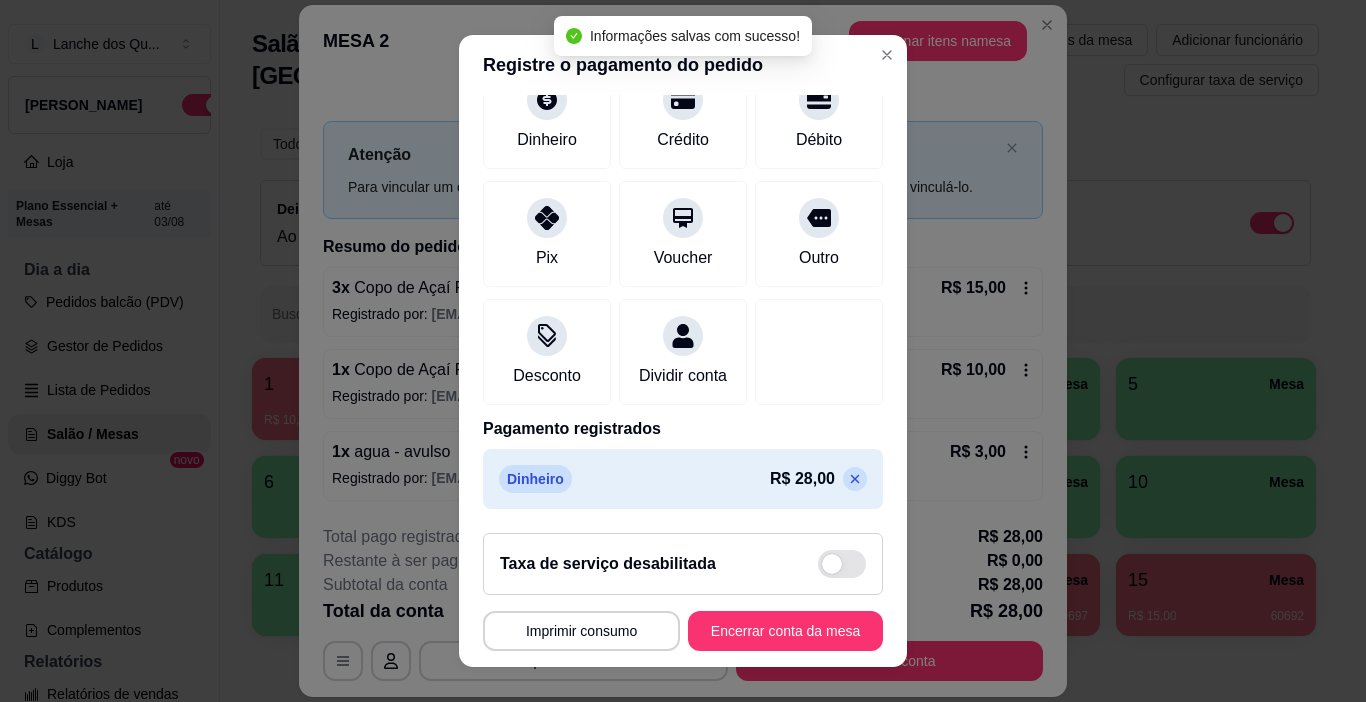 scroll, scrollTop: 176, scrollLeft: 0, axis: vertical 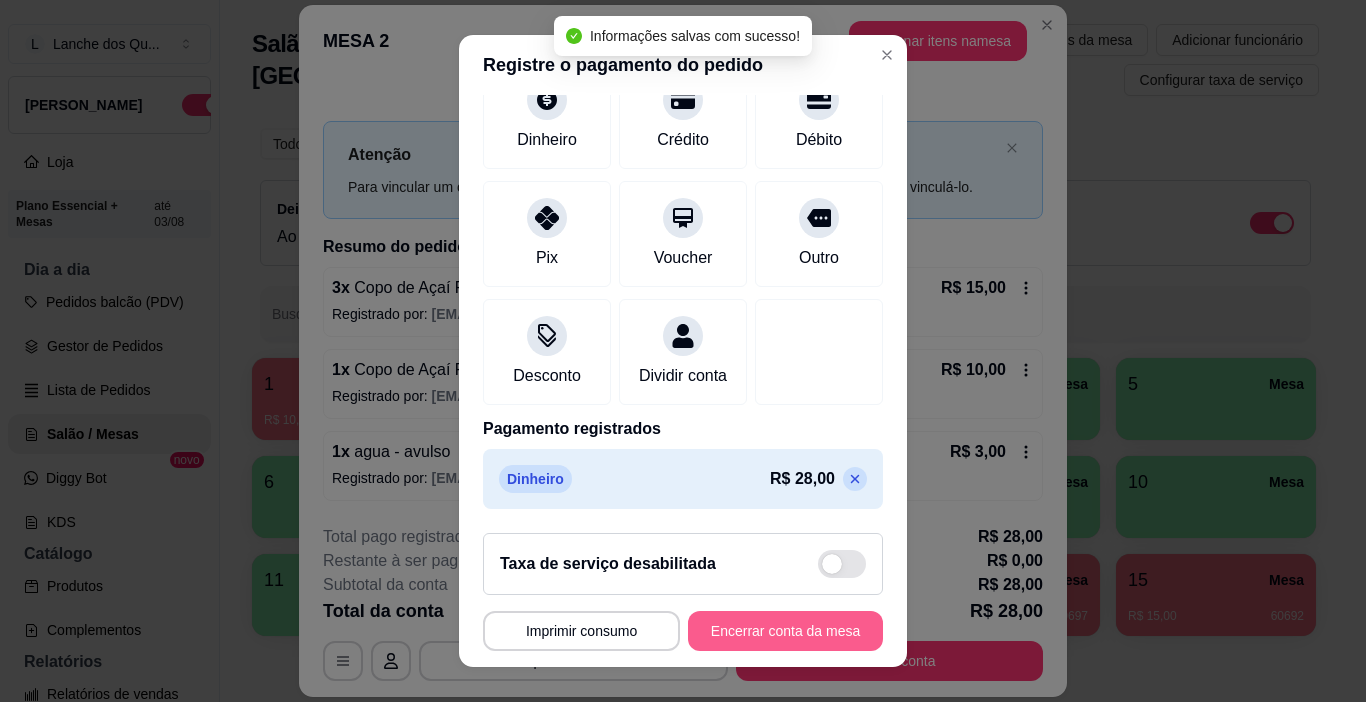 click on "Encerrar conta da mesa" at bounding box center [785, 631] 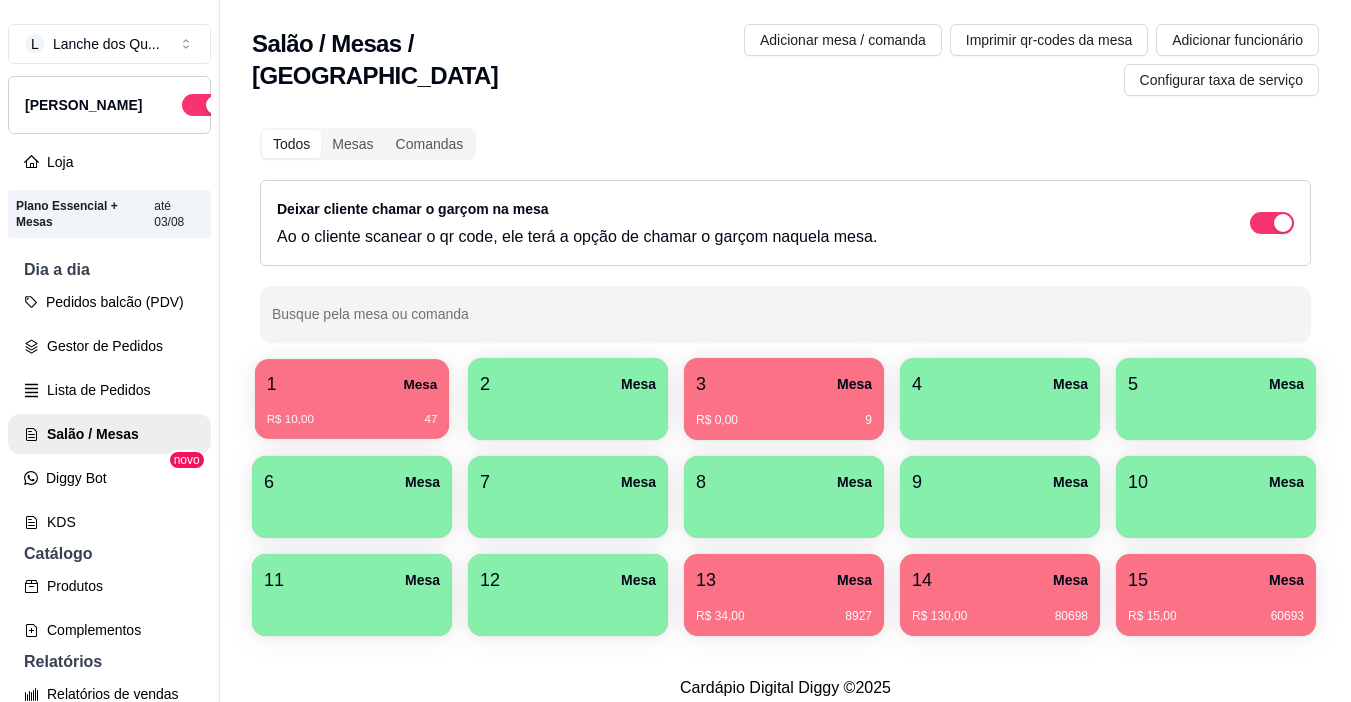click on "1 Mesa" at bounding box center [352, 384] 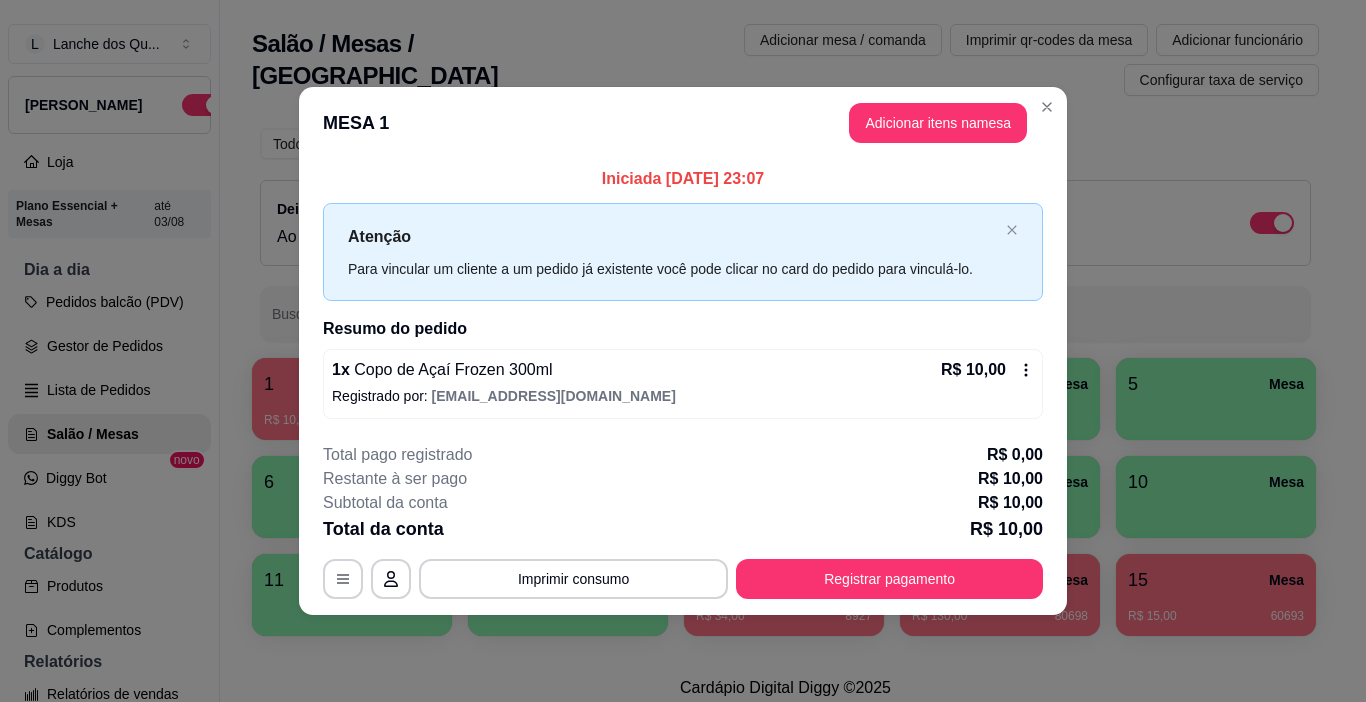 click 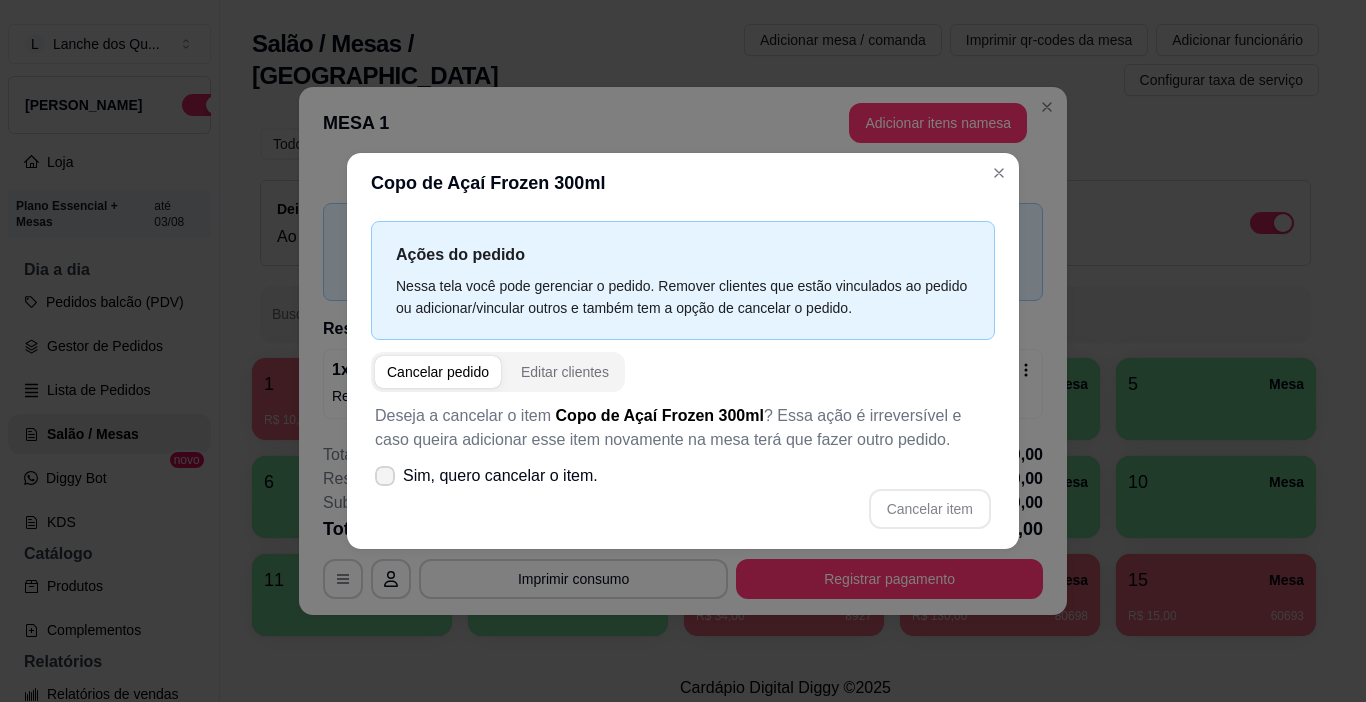 click on "Sim, quero cancelar o item." at bounding box center [486, 476] 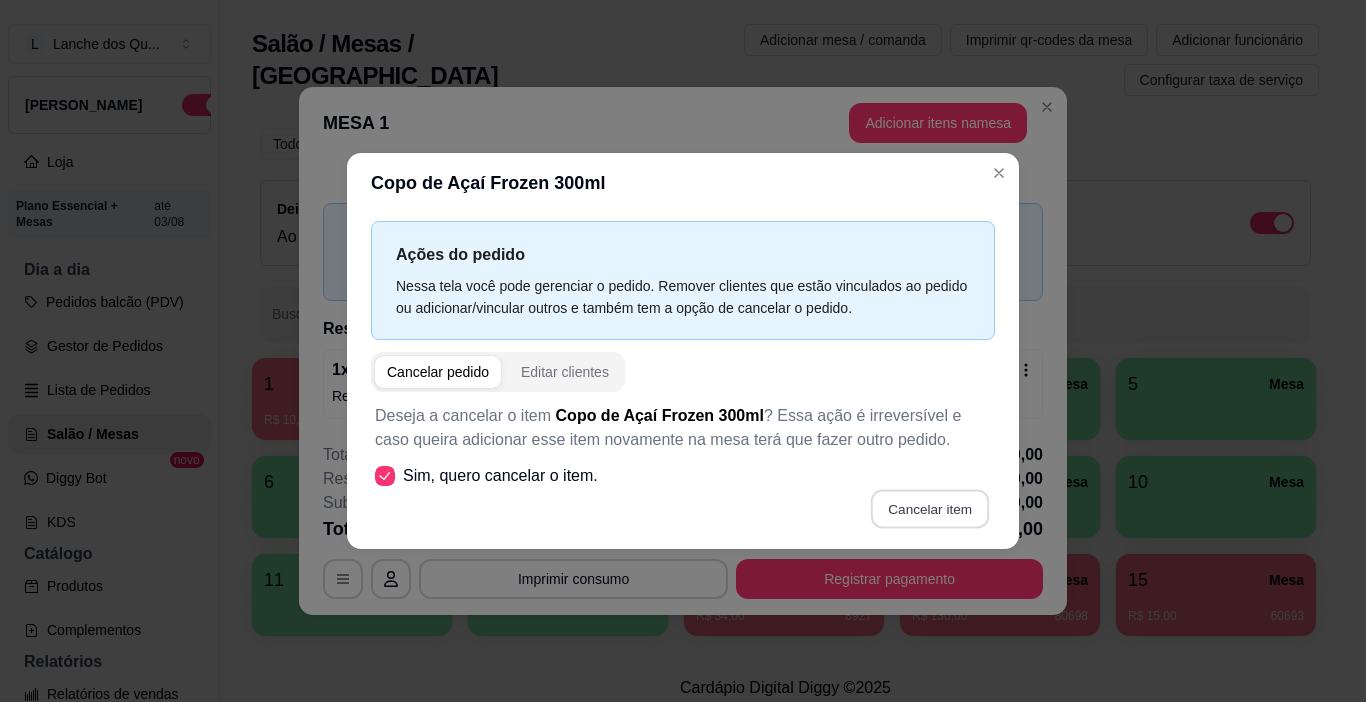 click on "Cancelar item" at bounding box center (929, 509) 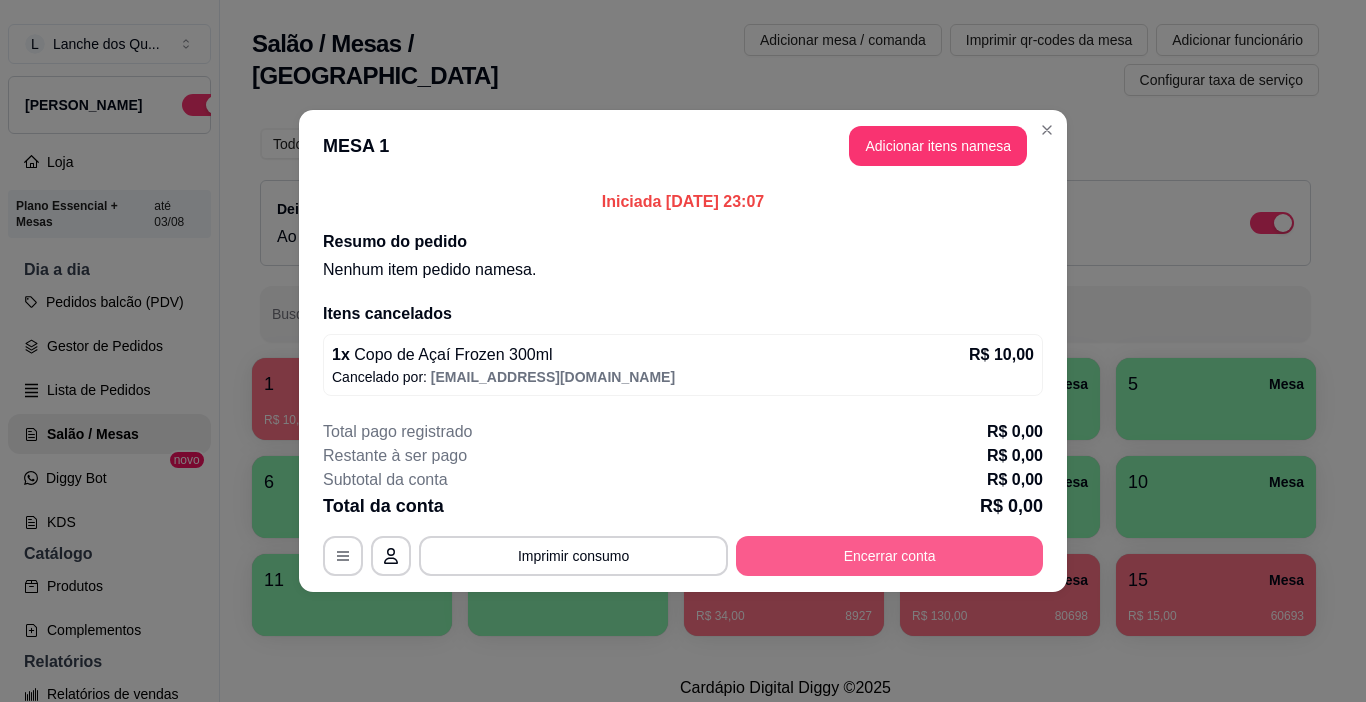 click on "Encerrar conta" at bounding box center [889, 556] 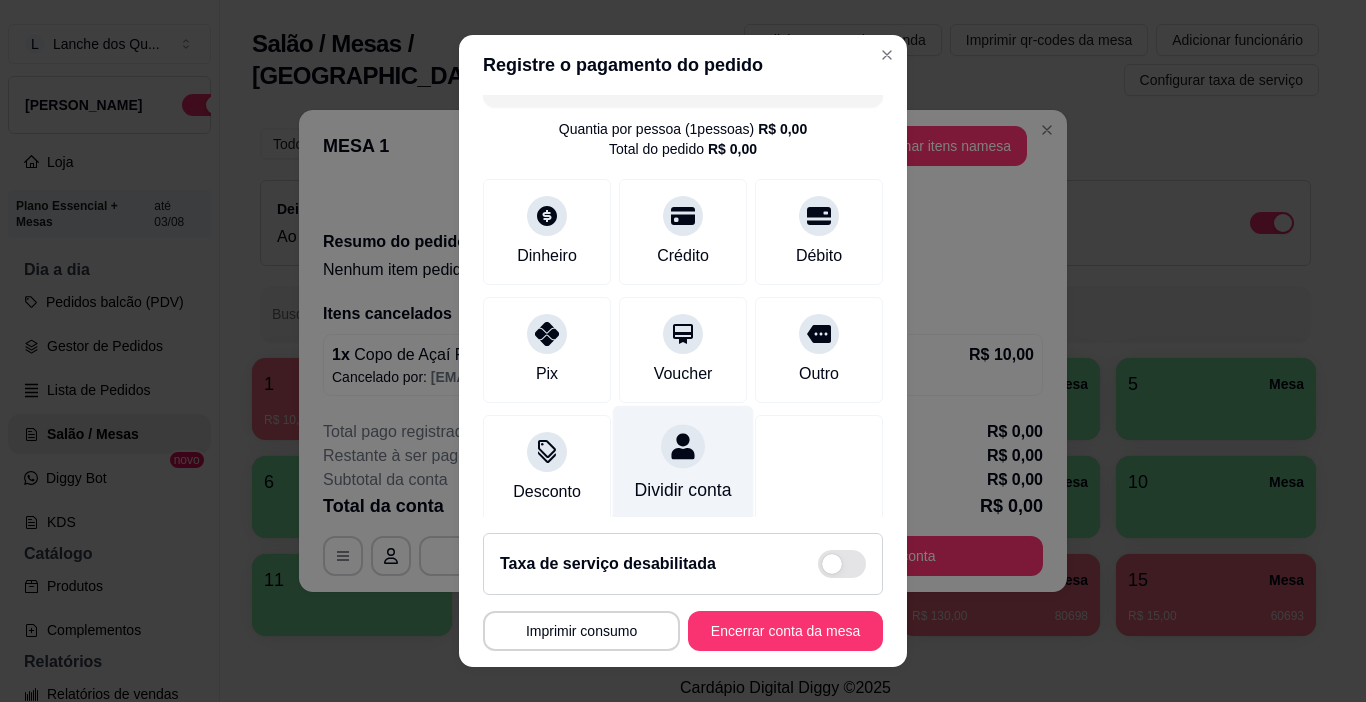 scroll, scrollTop: 72, scrollLeft: 0, axis: vertical 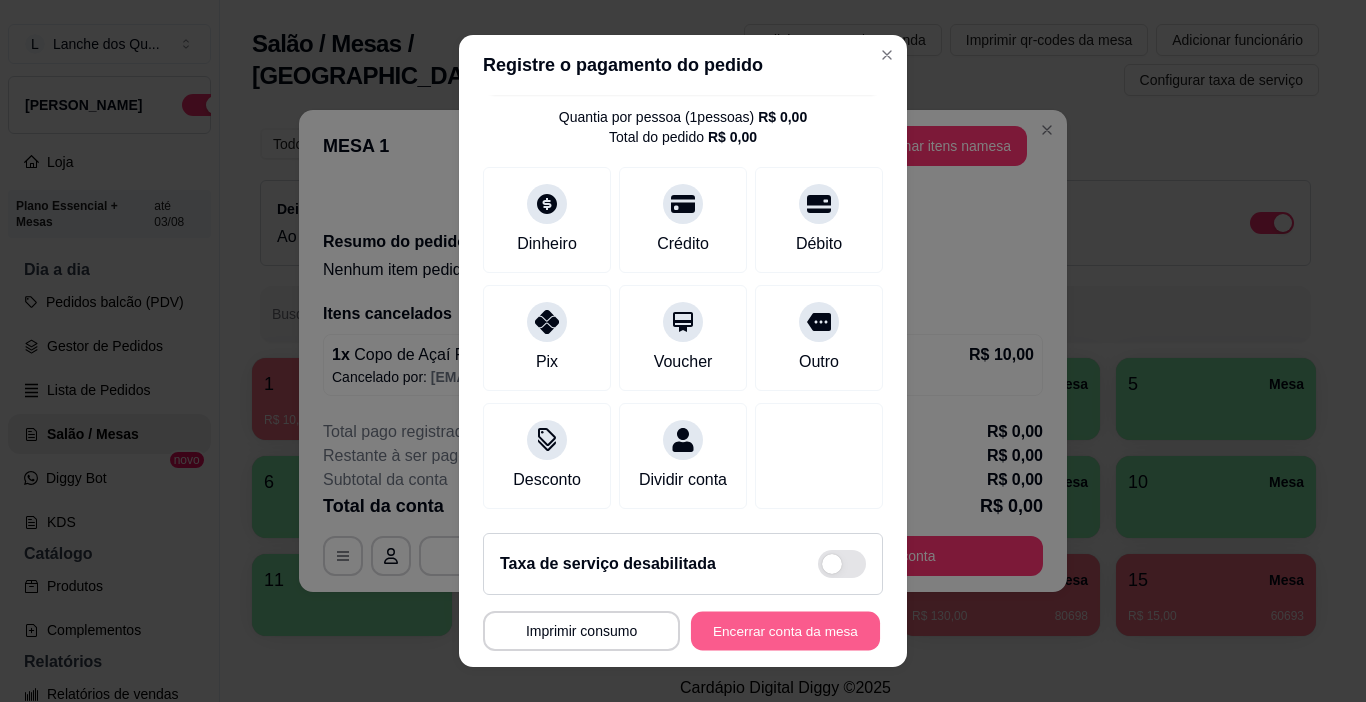 click on "Encerrar conta da mesa" at bounding box center [785, 631] 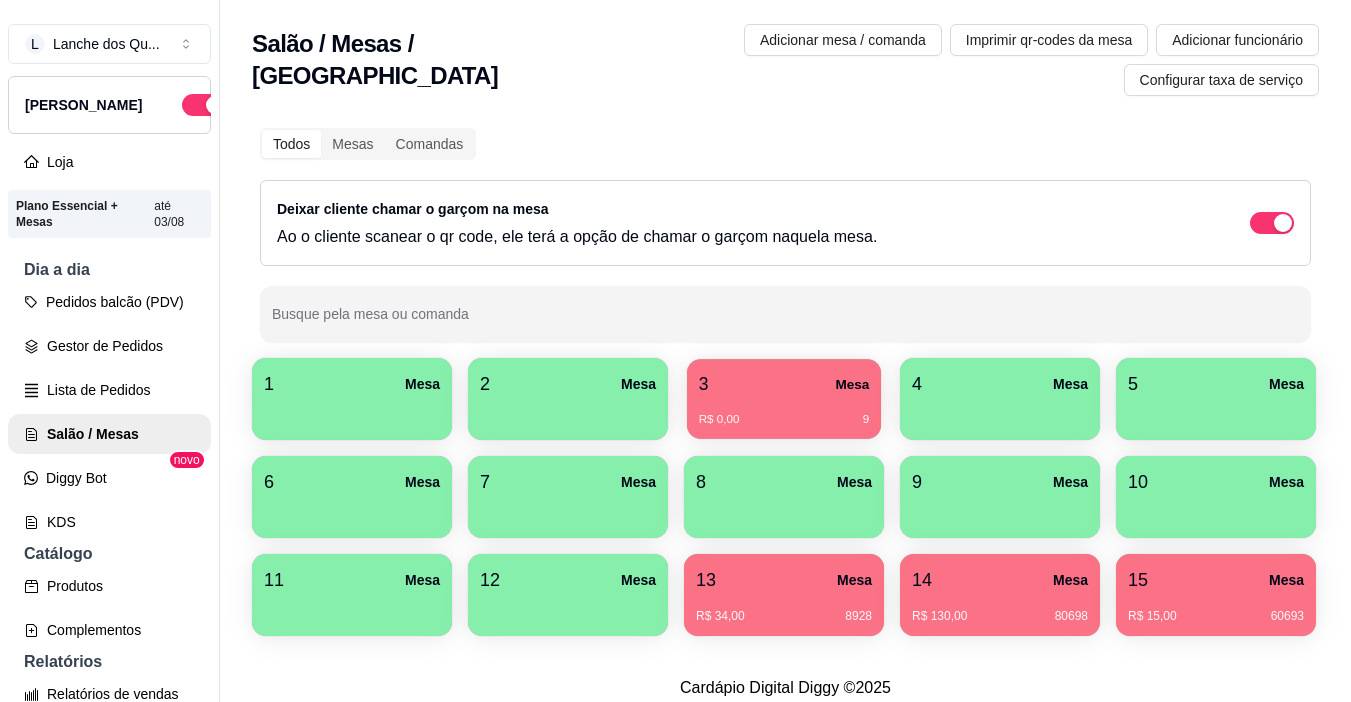 click on "3 Mesa" at bounding box center [784, 384] 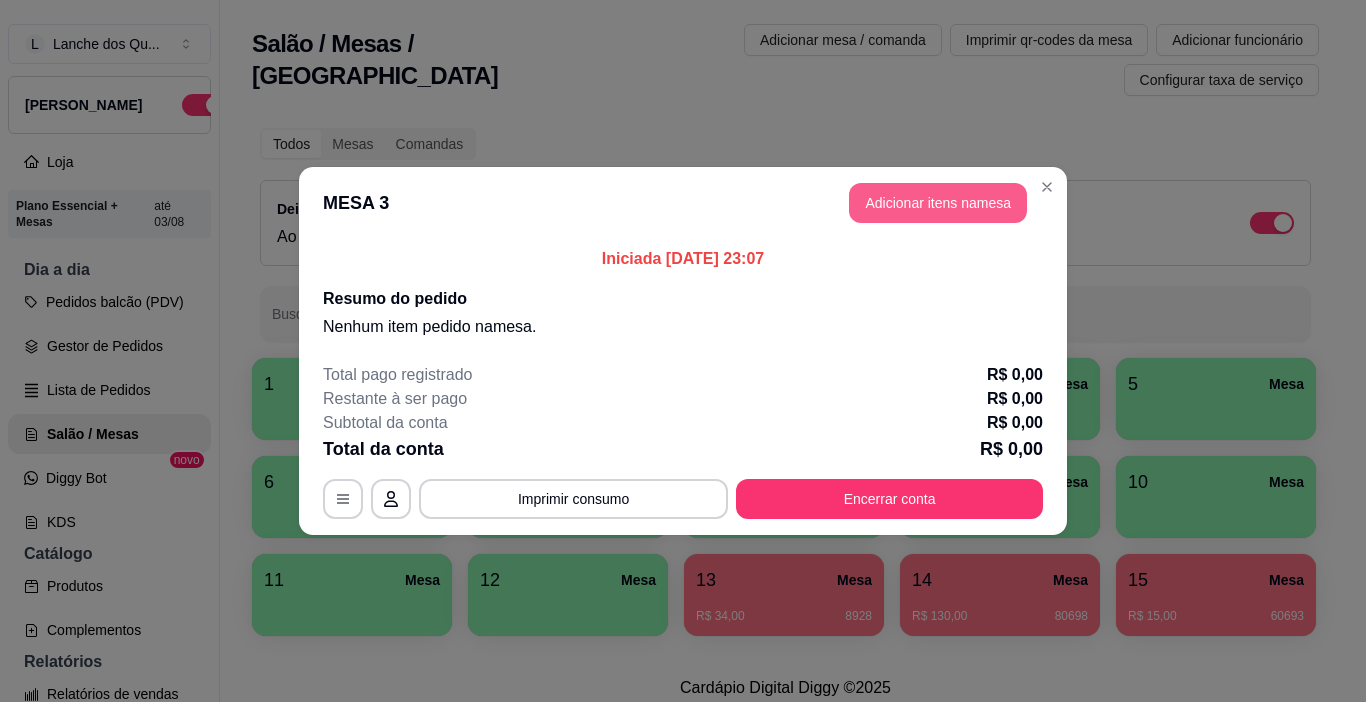 click on "Adicionar itens na  mesa" at bounding box center [938, 203] 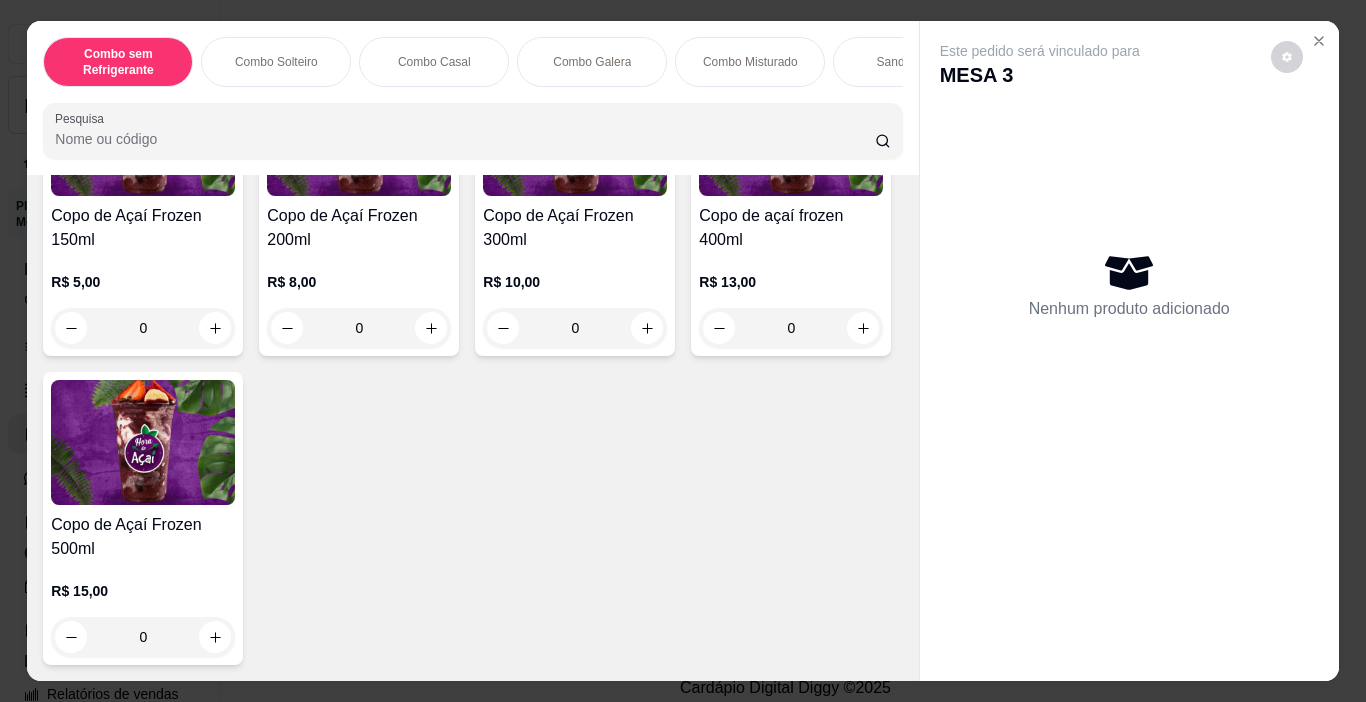 scroll, scrollTop: 5209, scrollLeft: 0, axis: vertical 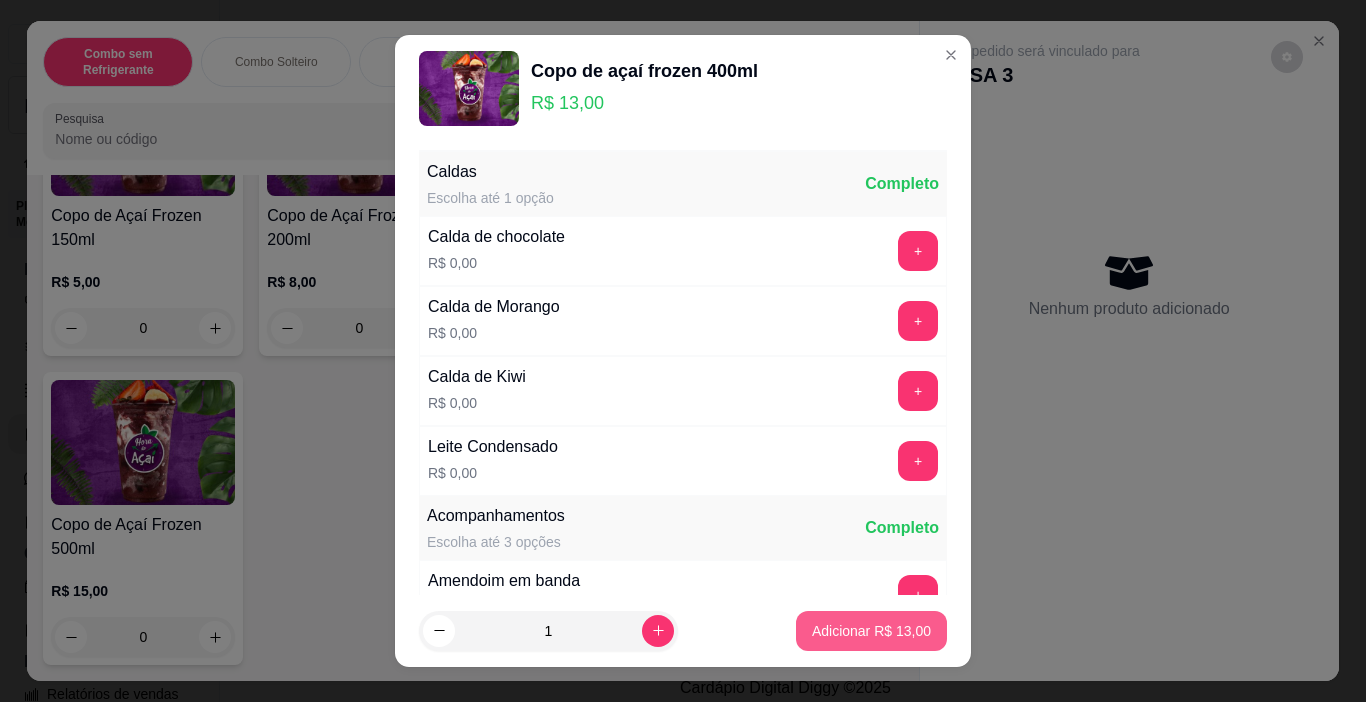 click on "Adicionar   R$ 13,00" at bounding box center (871, 631) 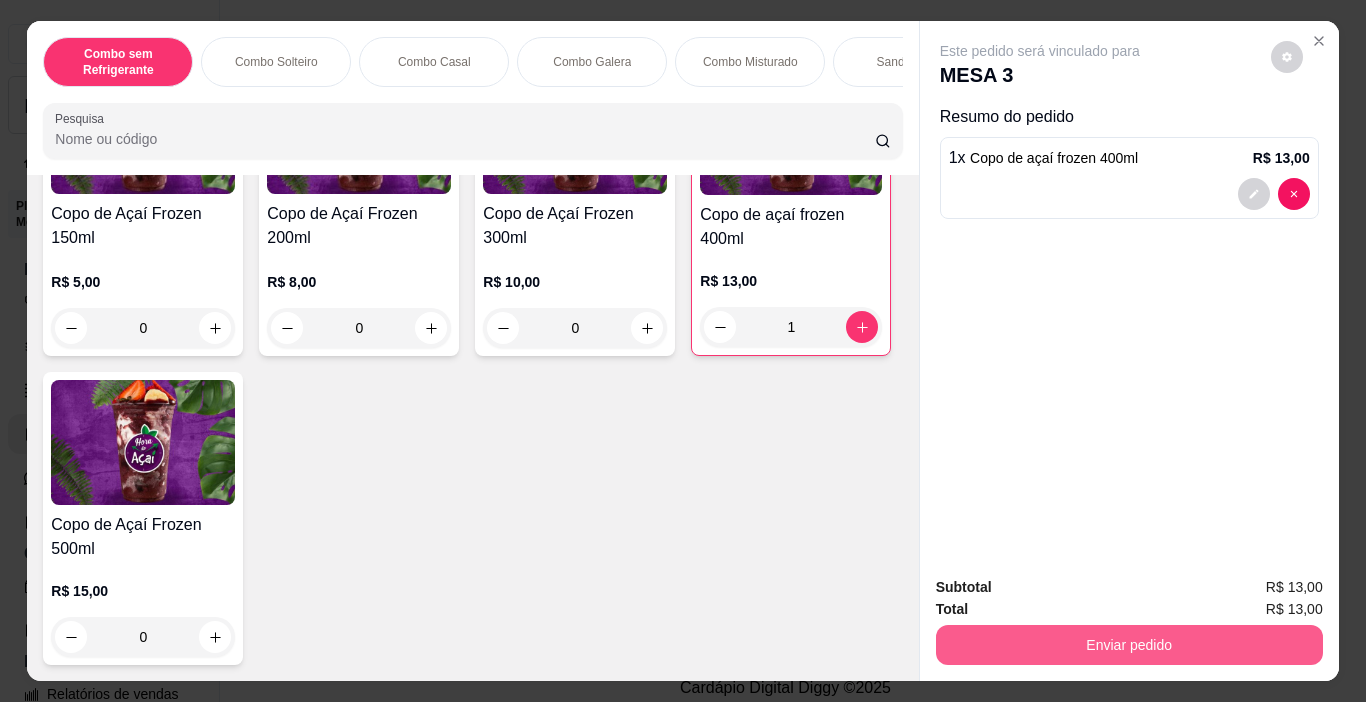 click on "Enviar pedido" at bounding box center (1129, 645) 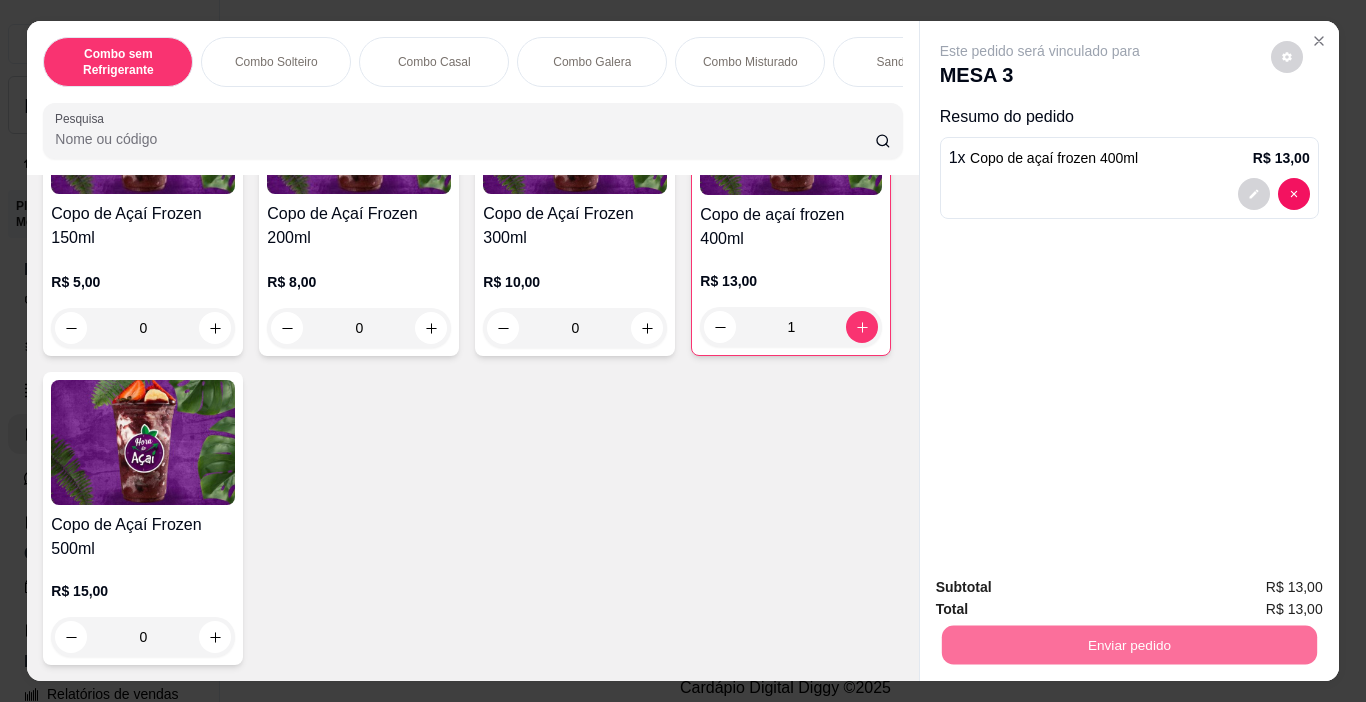 click on "Não registrar e enviar pedido" at bounding box center [1063, 588] 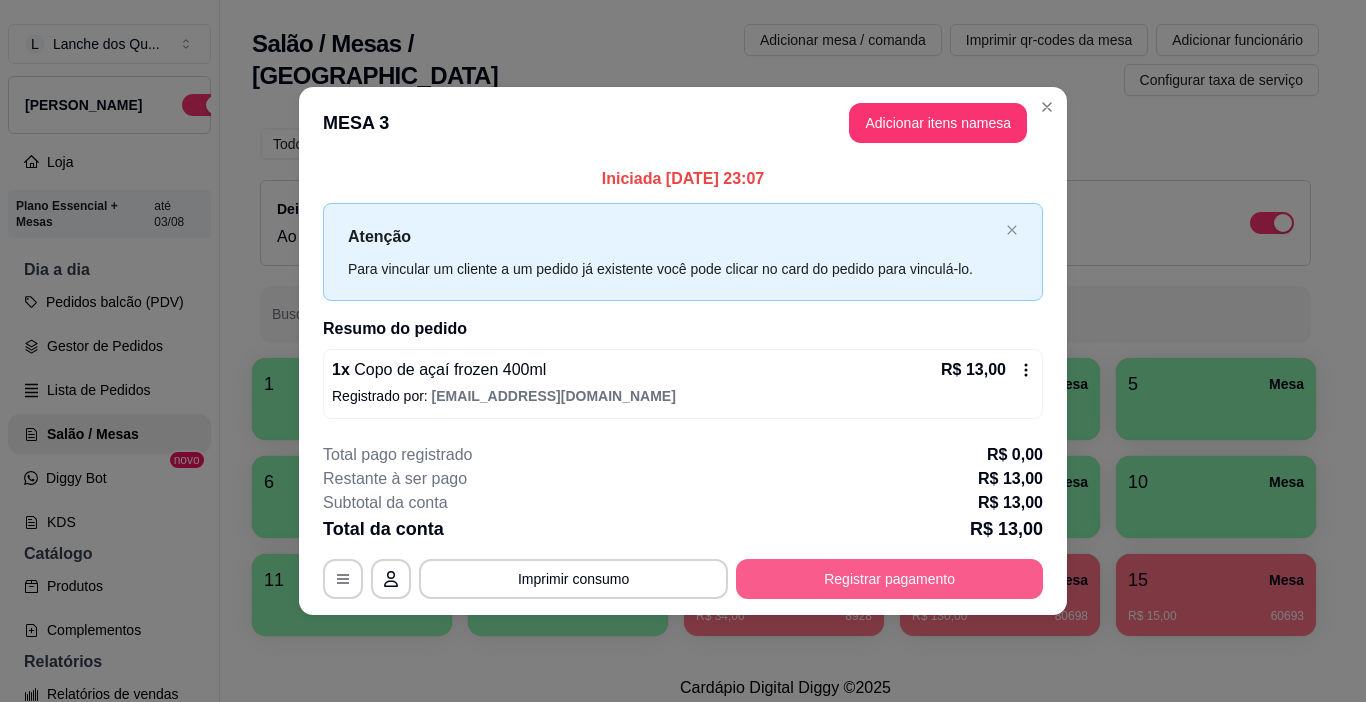 click on "Registrar pagamento" at bounding box center (889, 579) 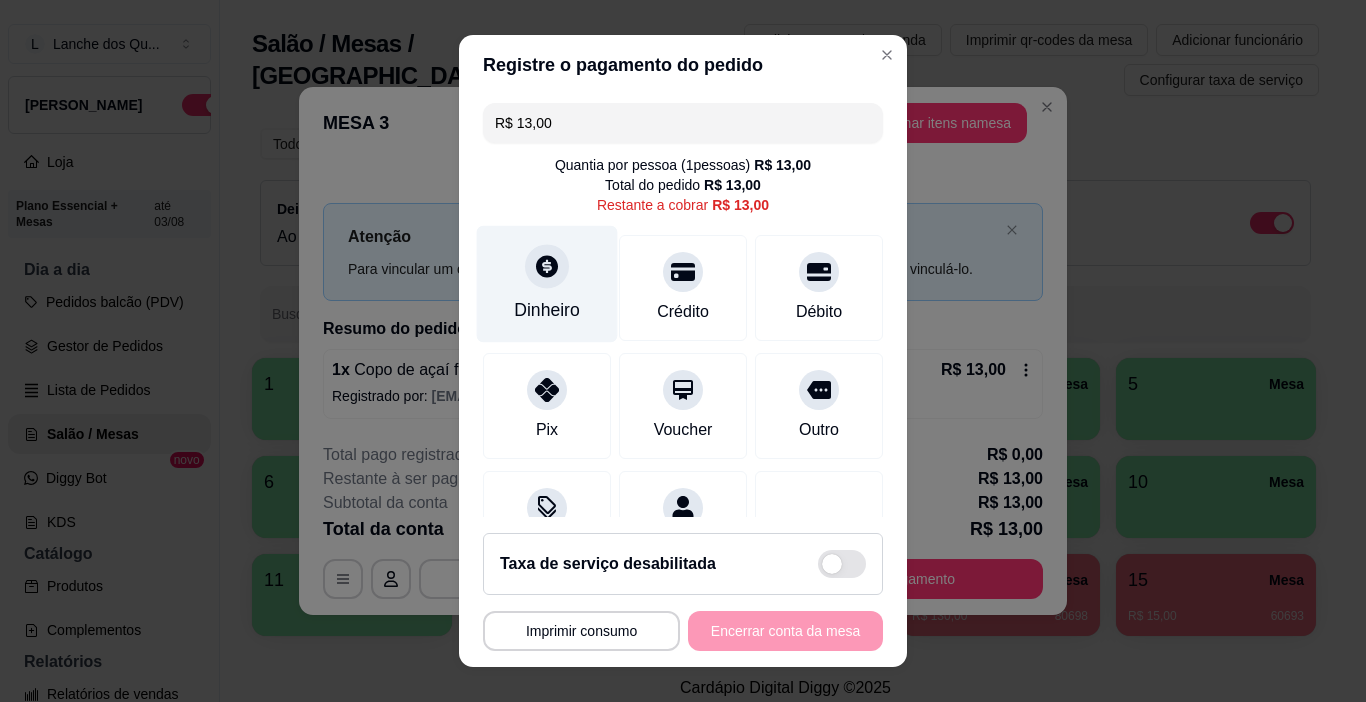 click on "Dinheiro" at bounding box center [547, 284] 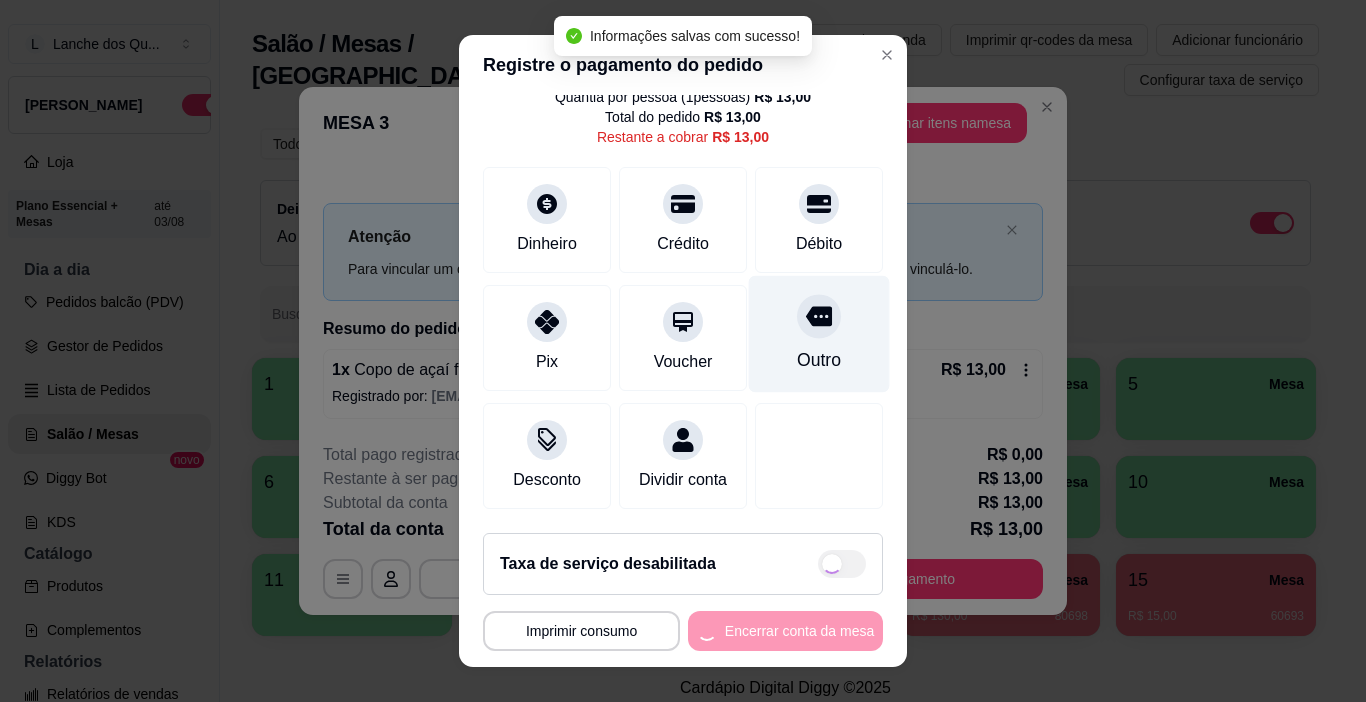 type on "R$ 0,00" 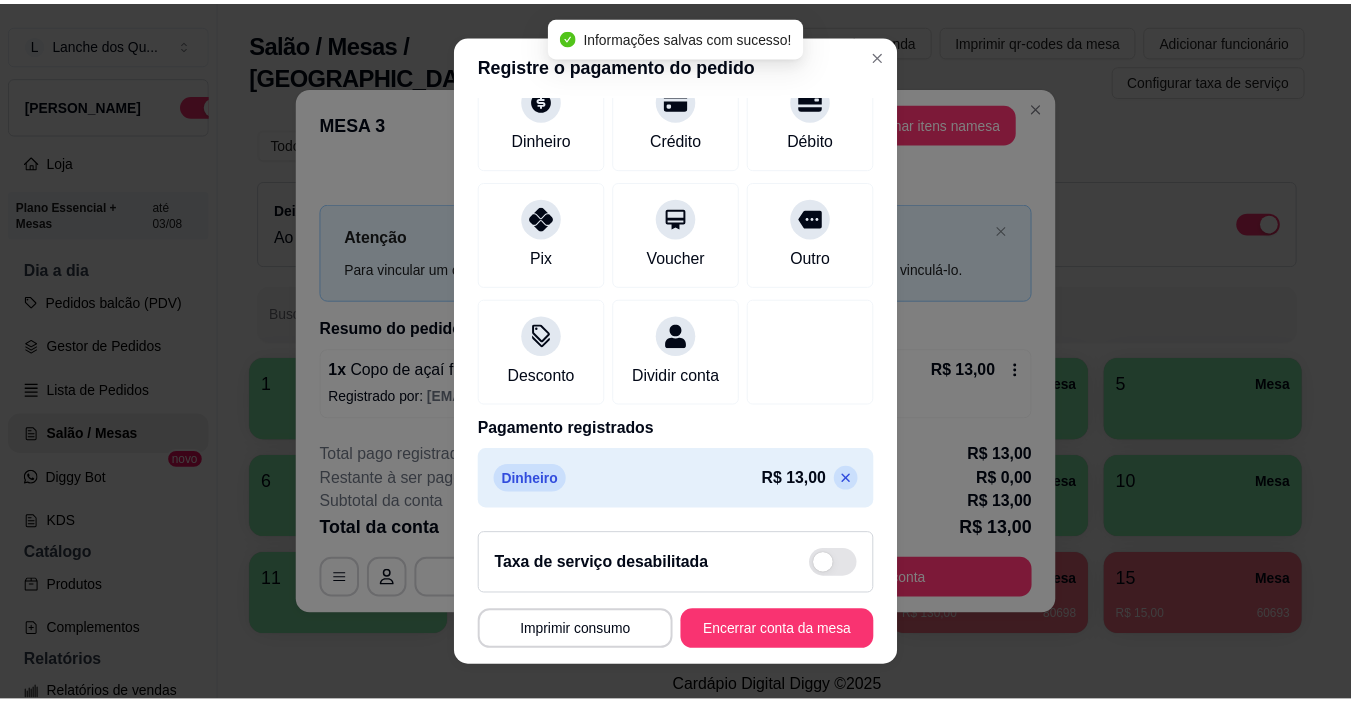 scroll, scrollTop: 176, scrollLeft: 0, axis: vertical 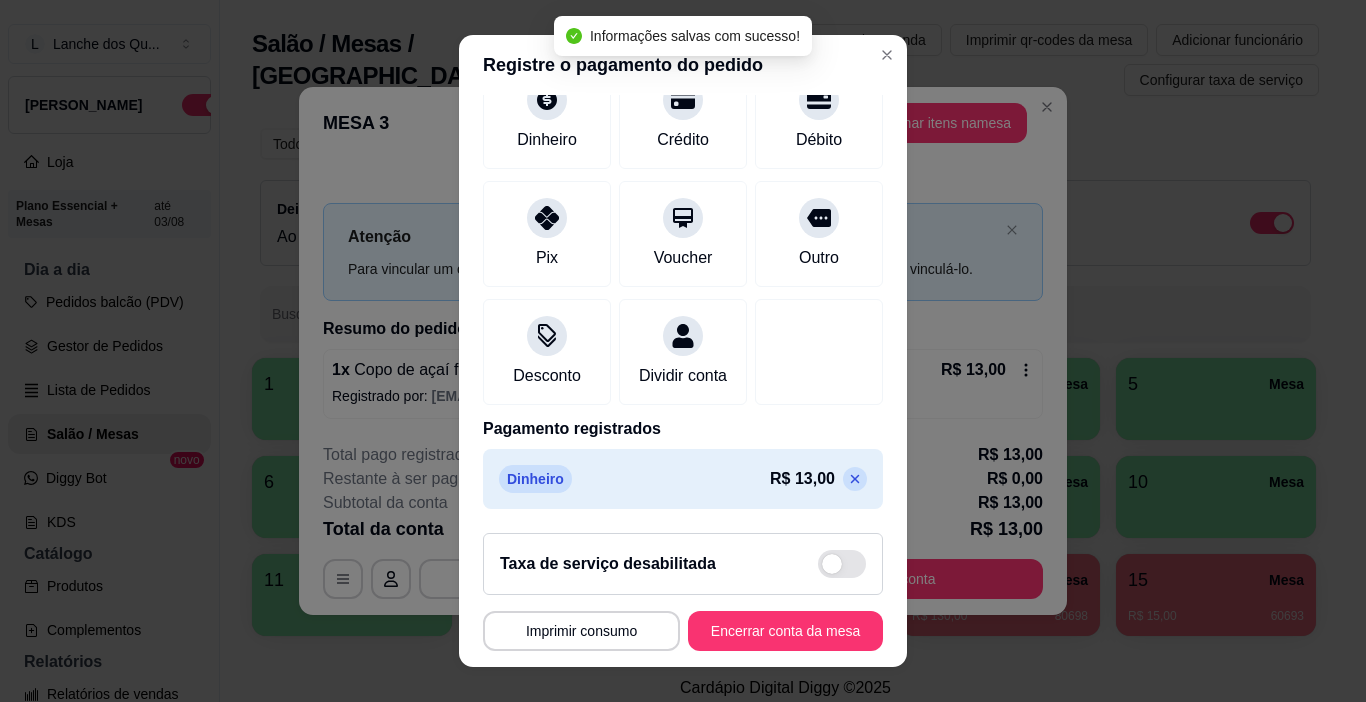 click on "Encerrar conta da mesa" at bounding box center [785, 631] 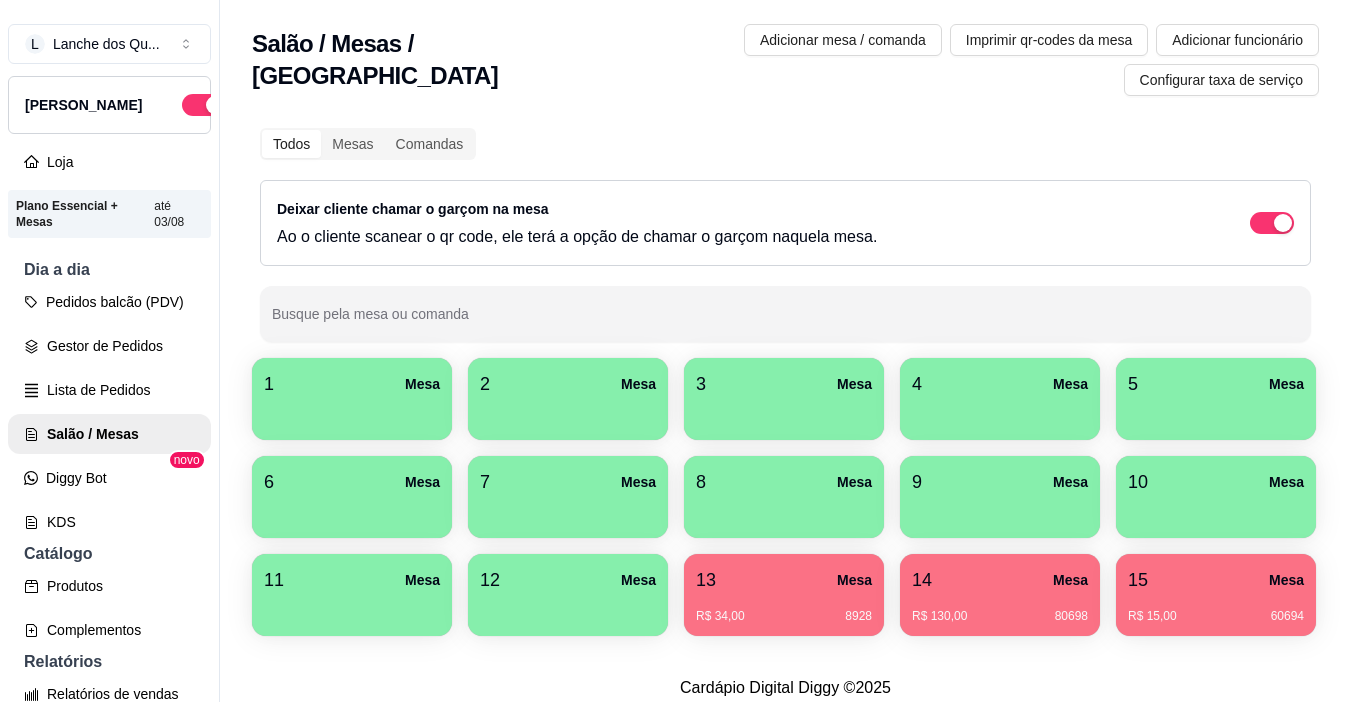 scroll, scrollTop: 32, scrollLeft: 0, axis: vertical 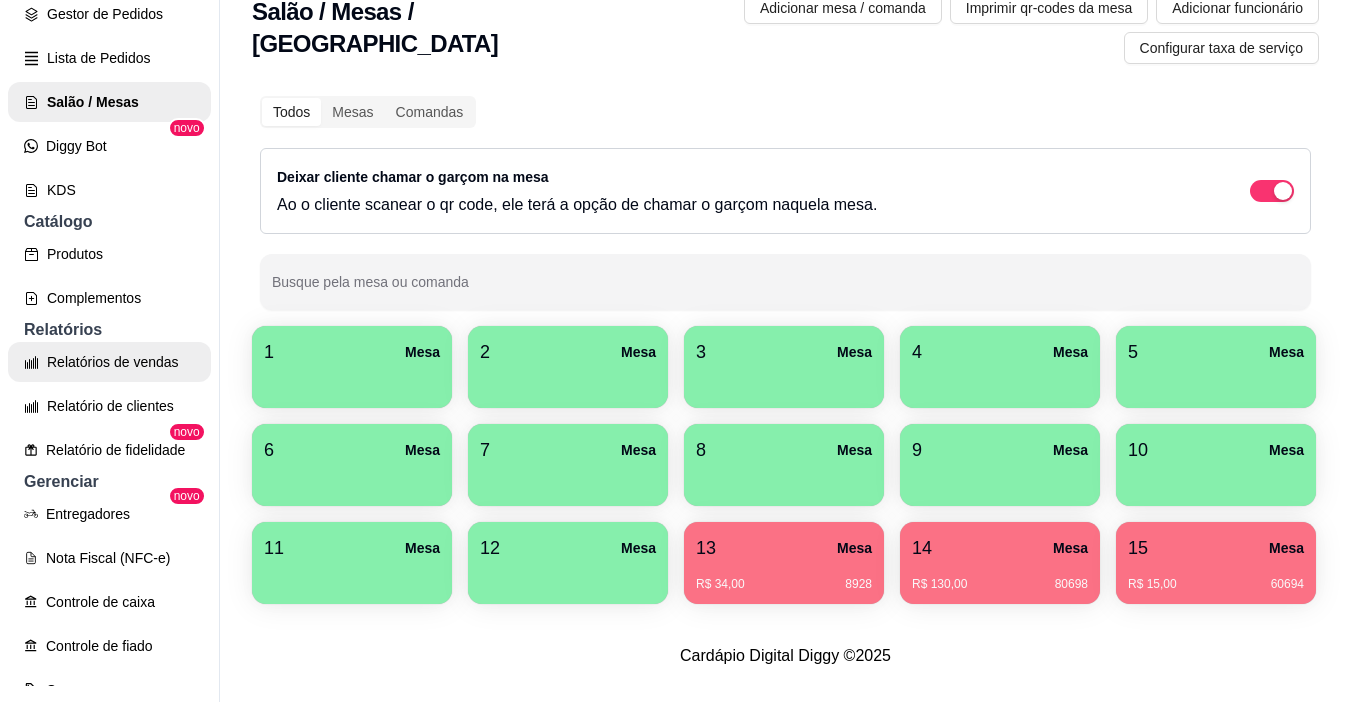 click on "Relatórios de vendas" at bounding box center (109, 362) 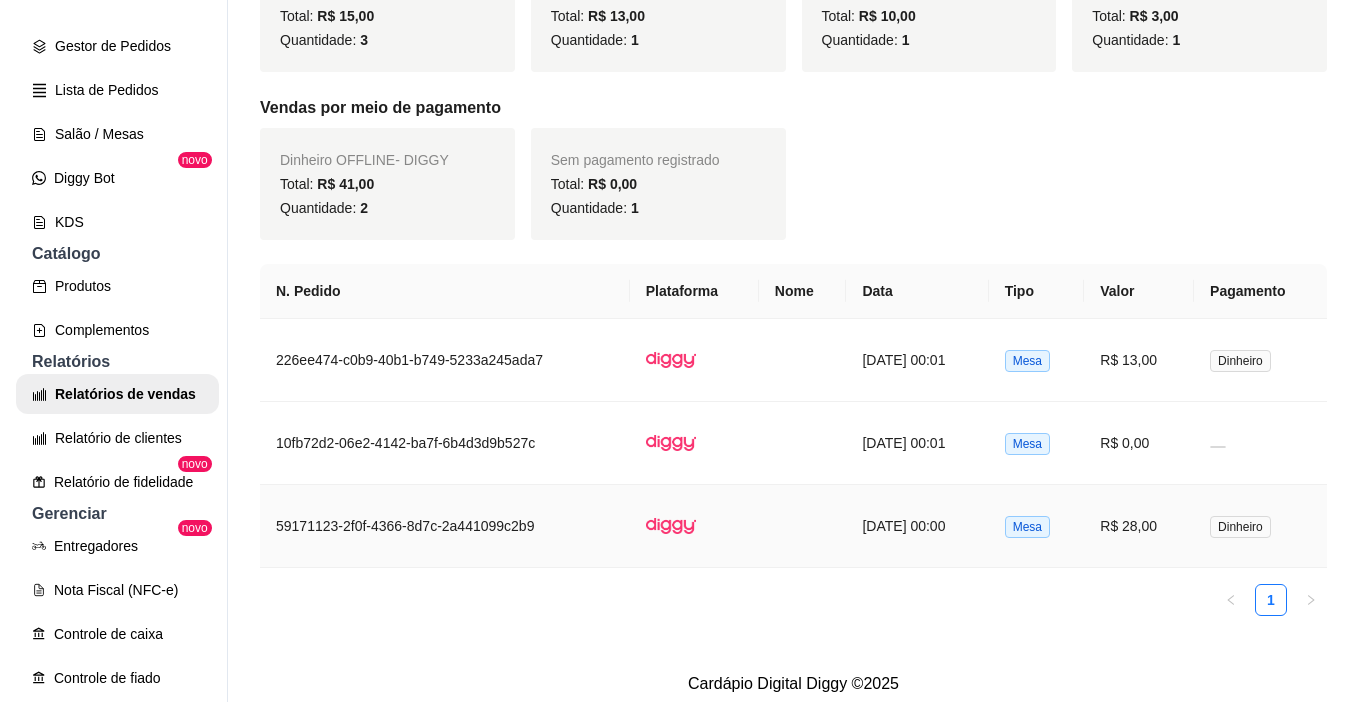 scroll, scrollTop: 533, scrollLeft: 0, axis: vertical 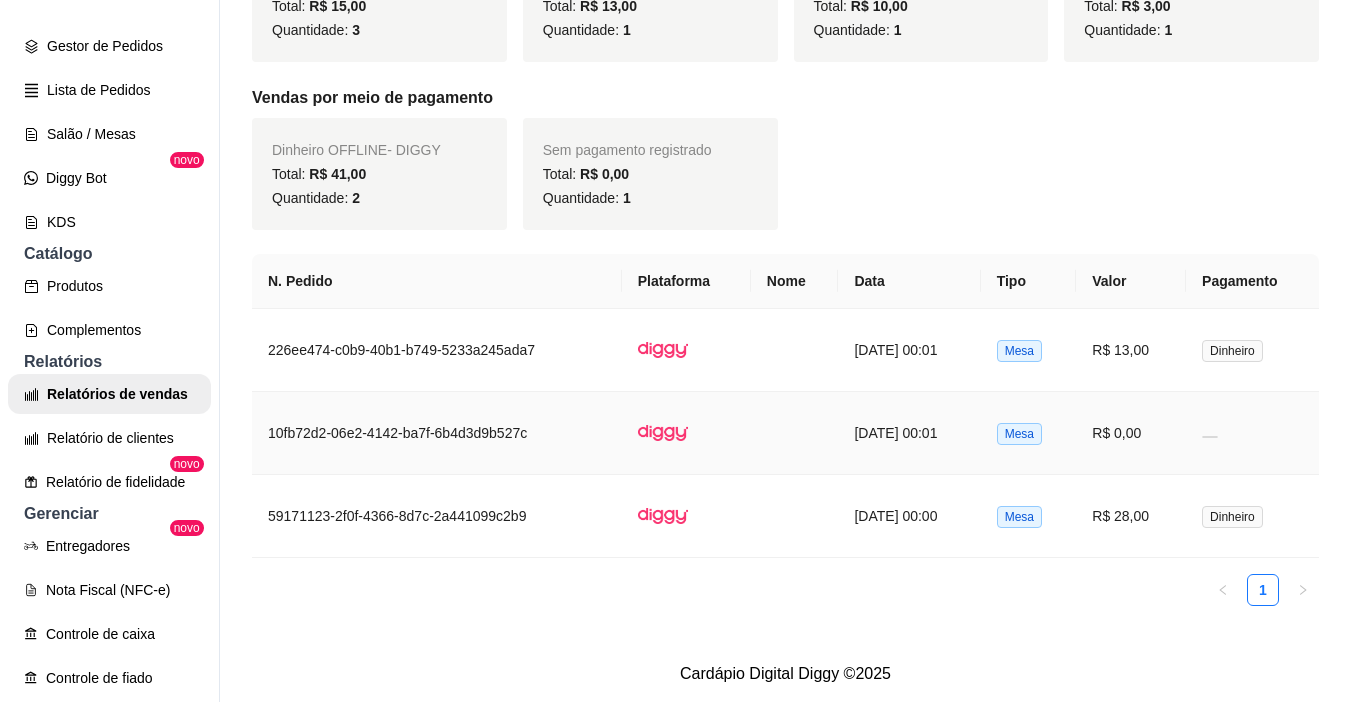 click on "R$ 0,00" at bounding box center [1131, 433] 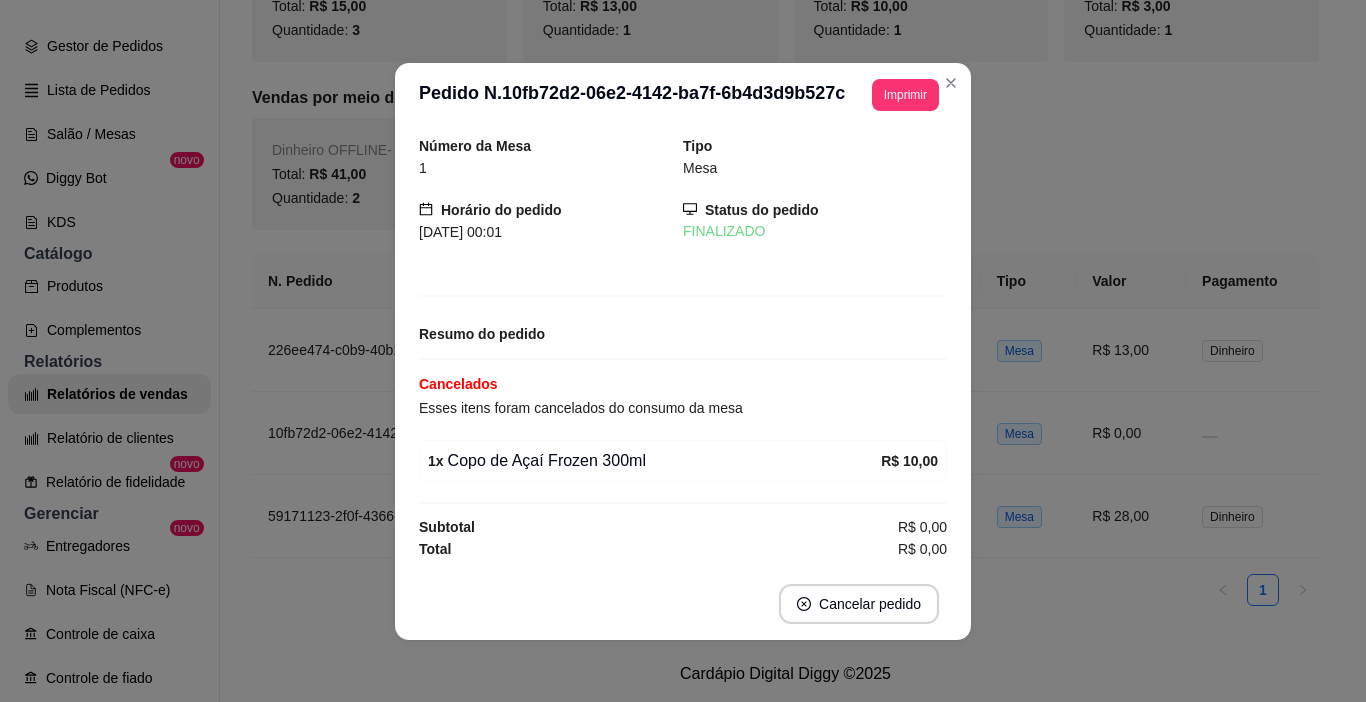 scroll, scrollTop: 2, scrollLeft: 0, axis: vertical 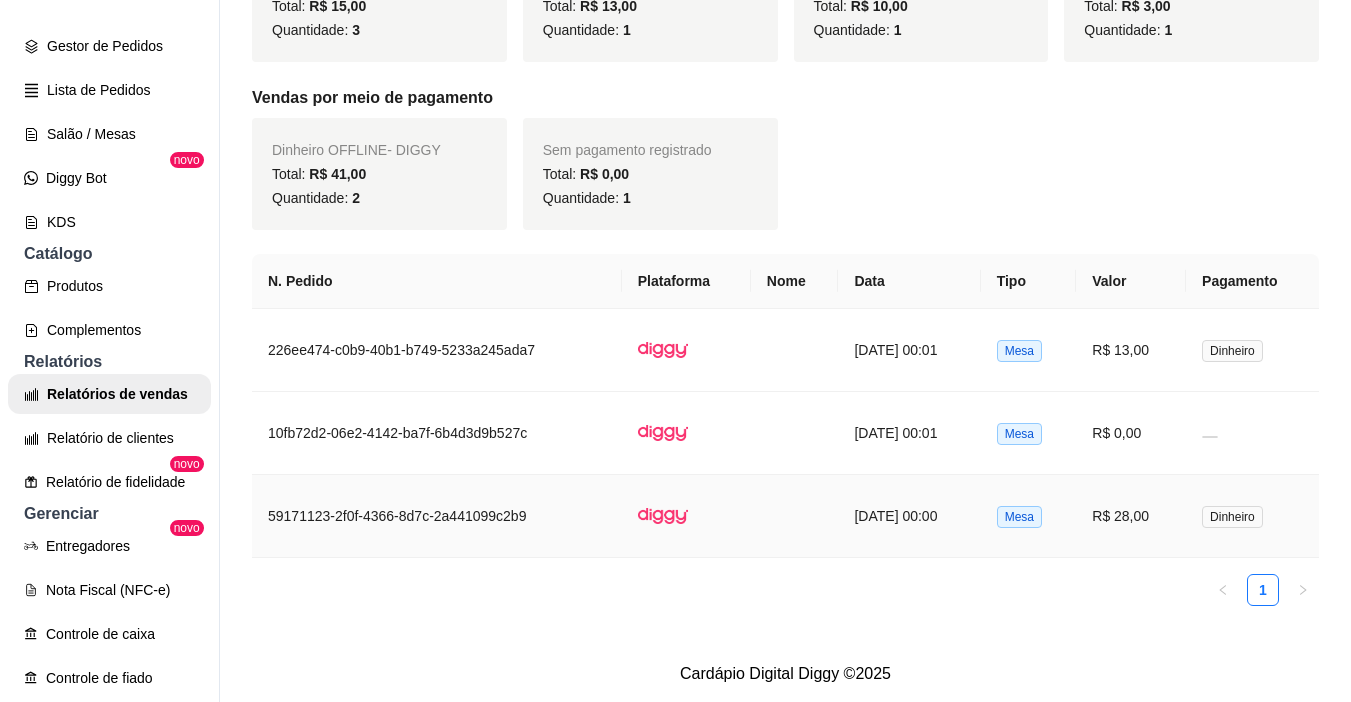 click on "R$ 28,00" at bounding box center [1131, 516] 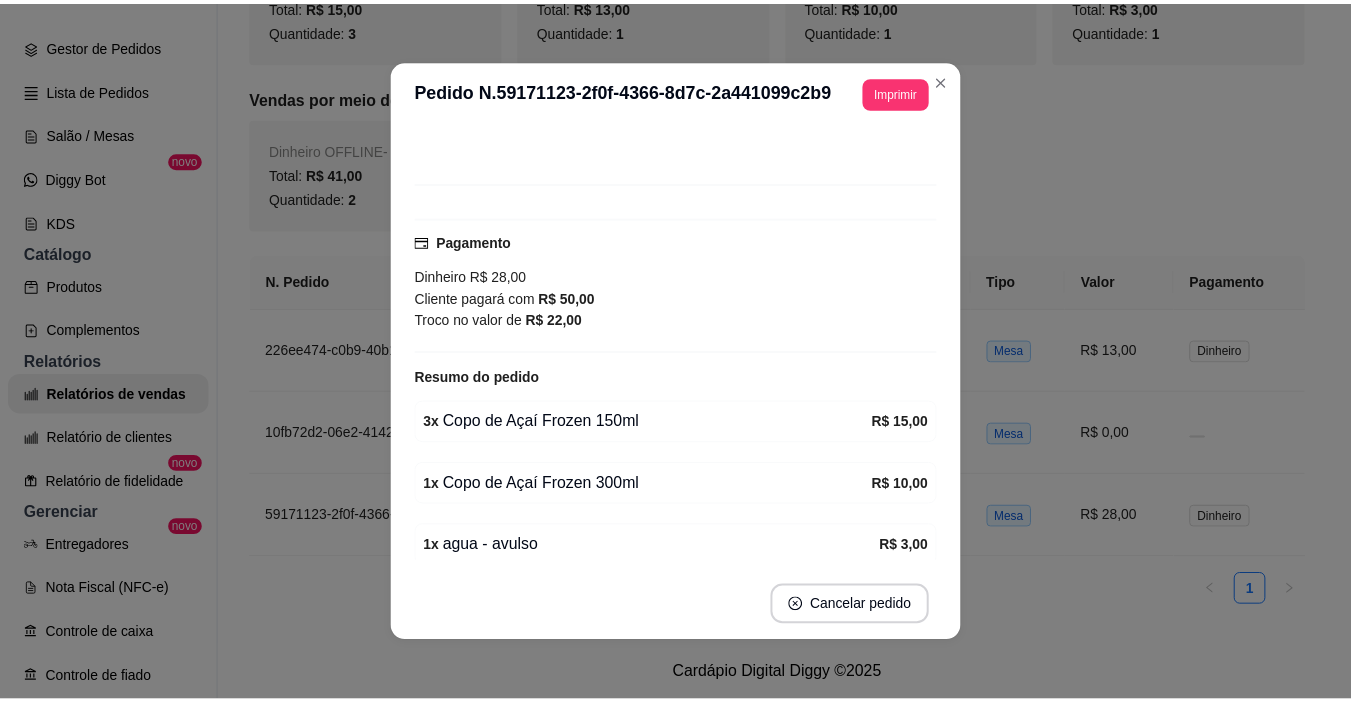 scroll, scrollTop: 193, scrollLeft: 0, axis: vertical 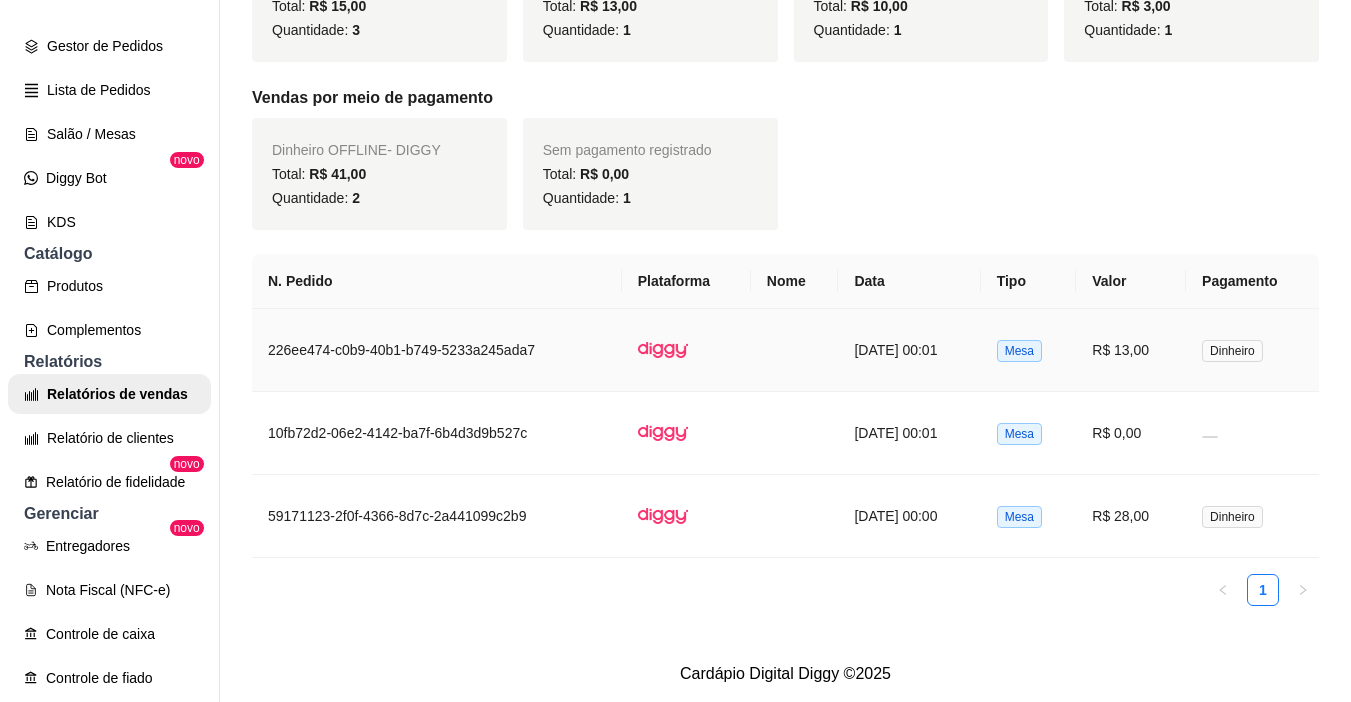 click on "R$ 13,00" at bounding box center (1131, 350) 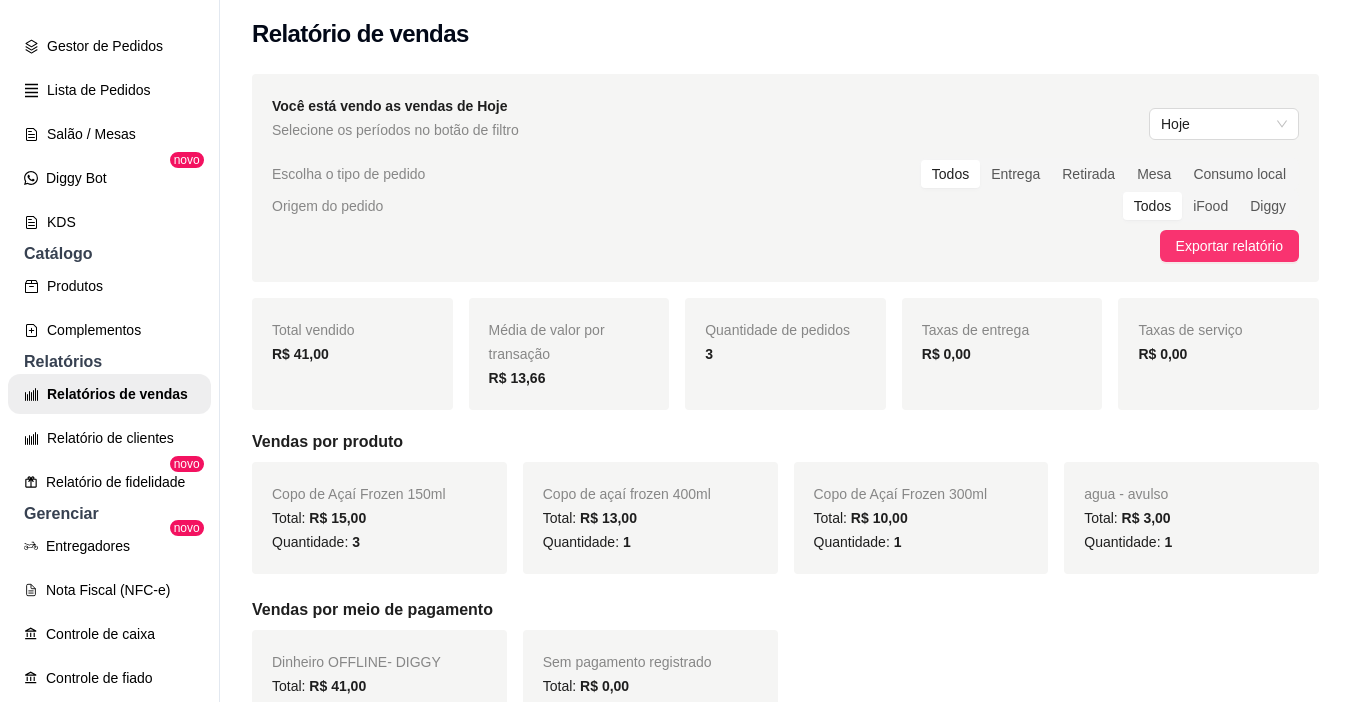 scroll, scrollTop: 0, scrollLeft: 0, axis: both 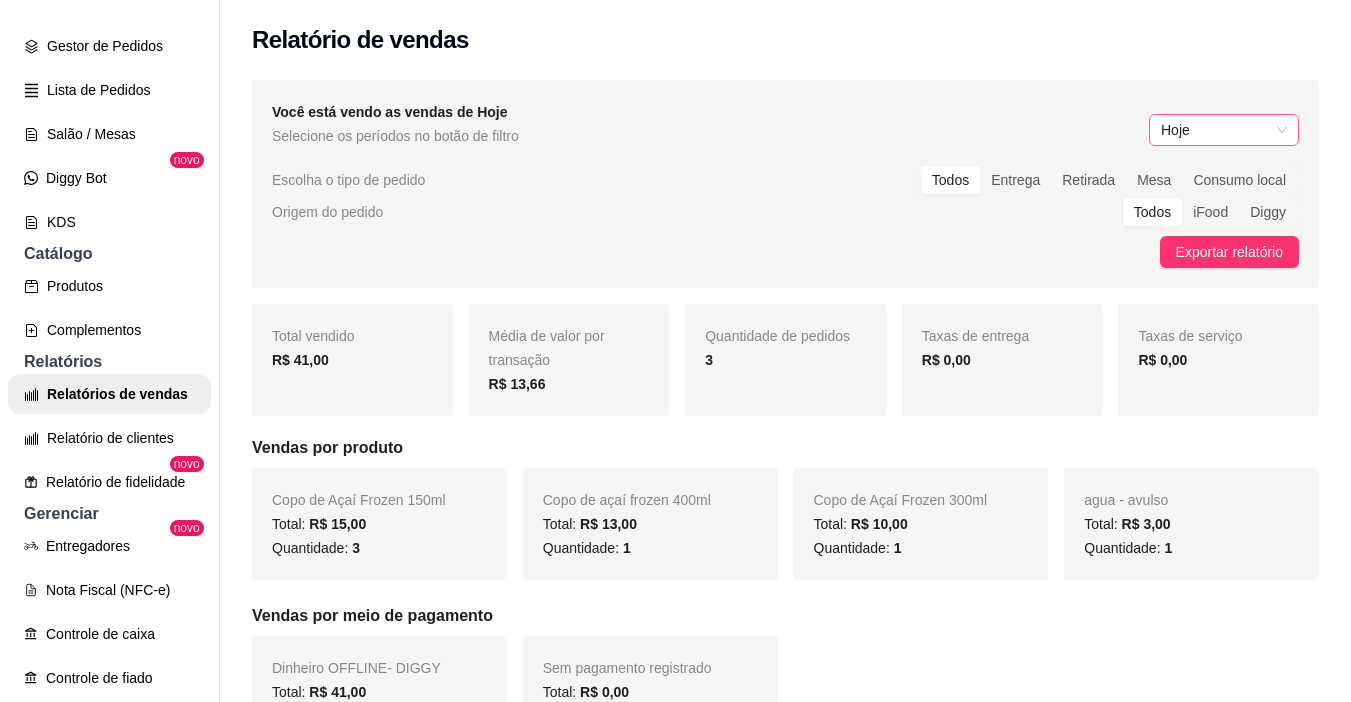 click on "Hoje" at bounding box center (1224, 130) 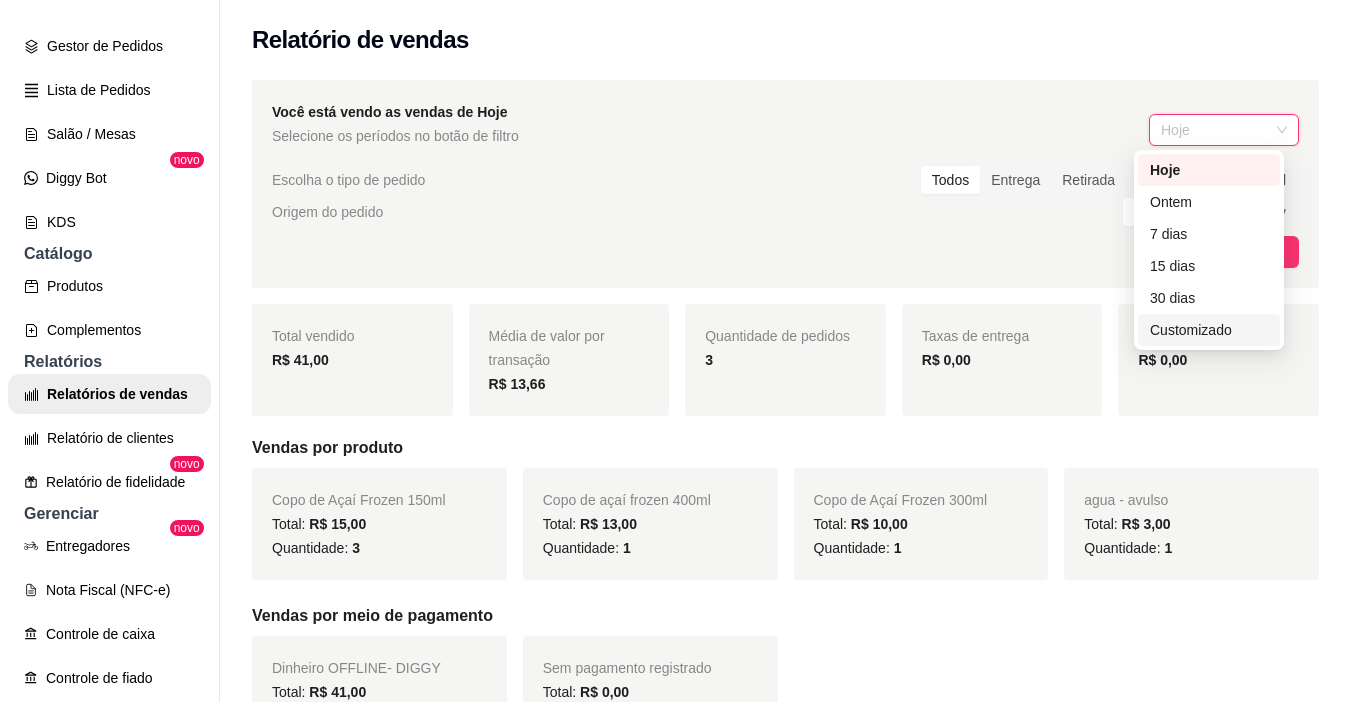 click on "Customizado" at bounding box center (1209, 330) 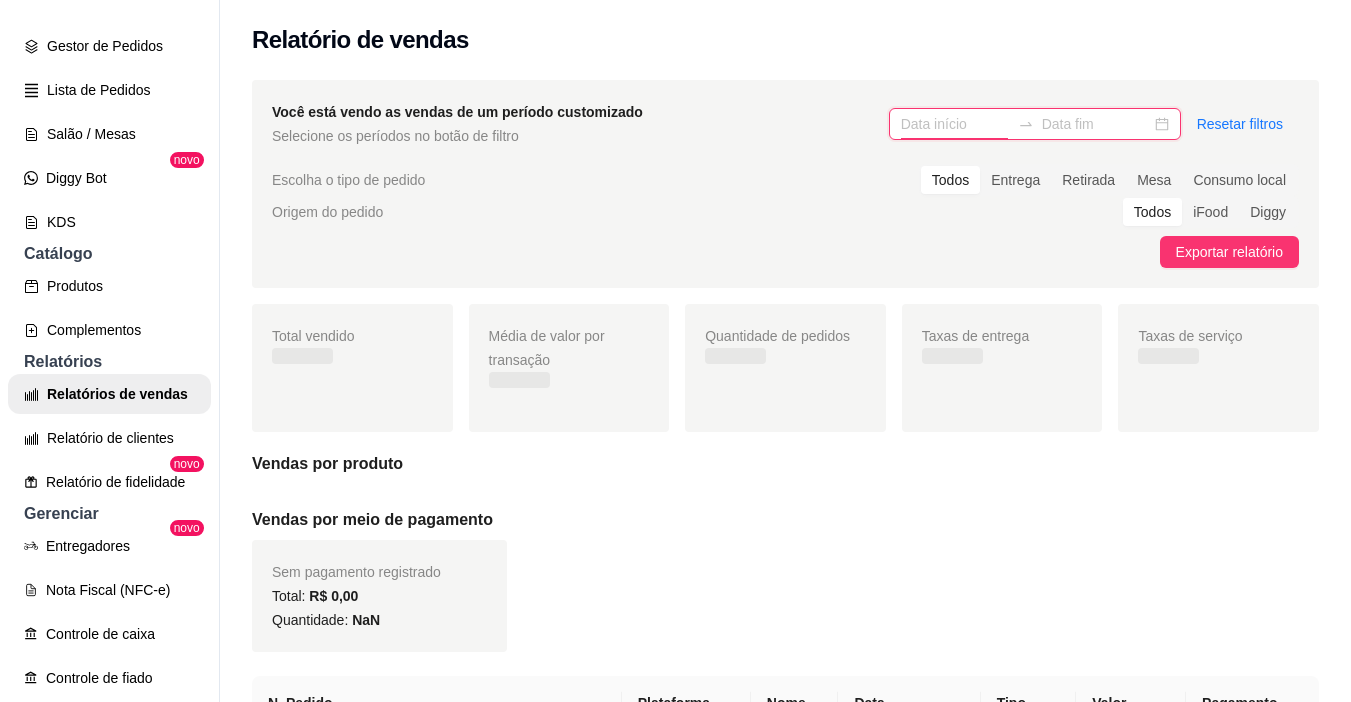 click at bounding box center [955, 124] 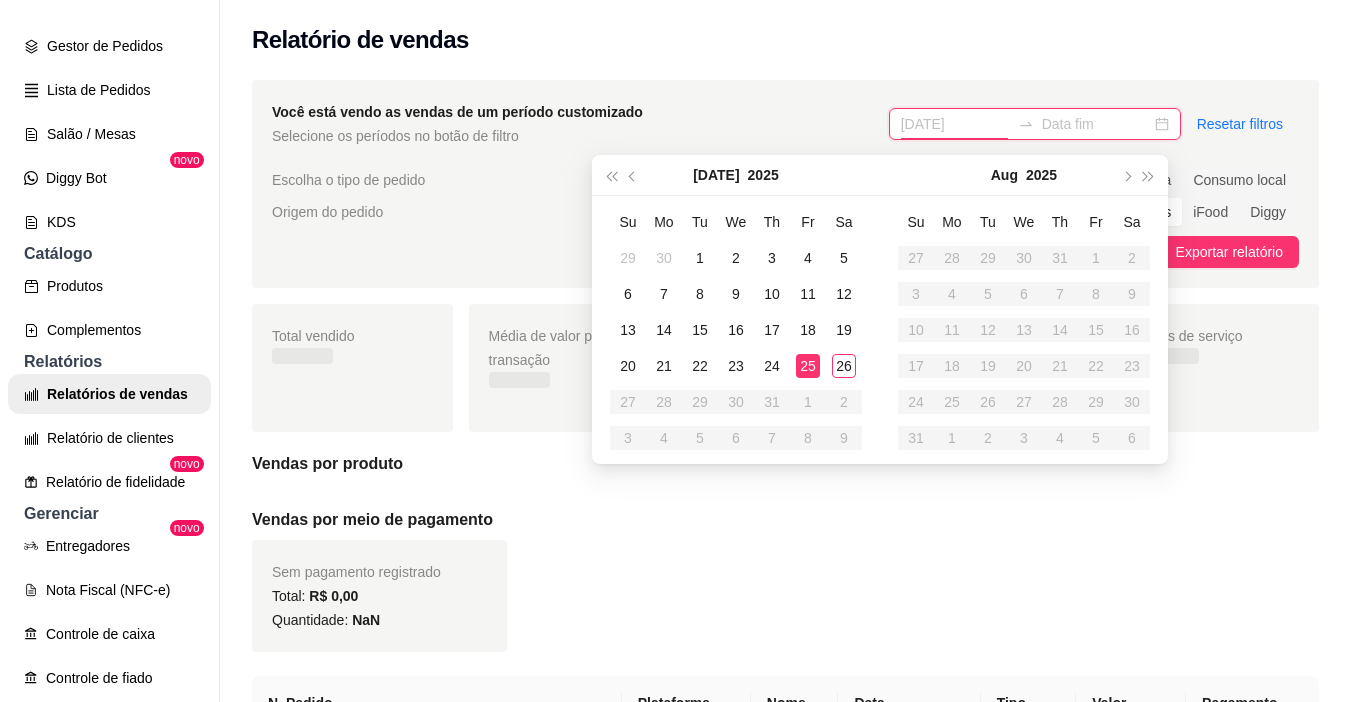 type on "26/07/2025" 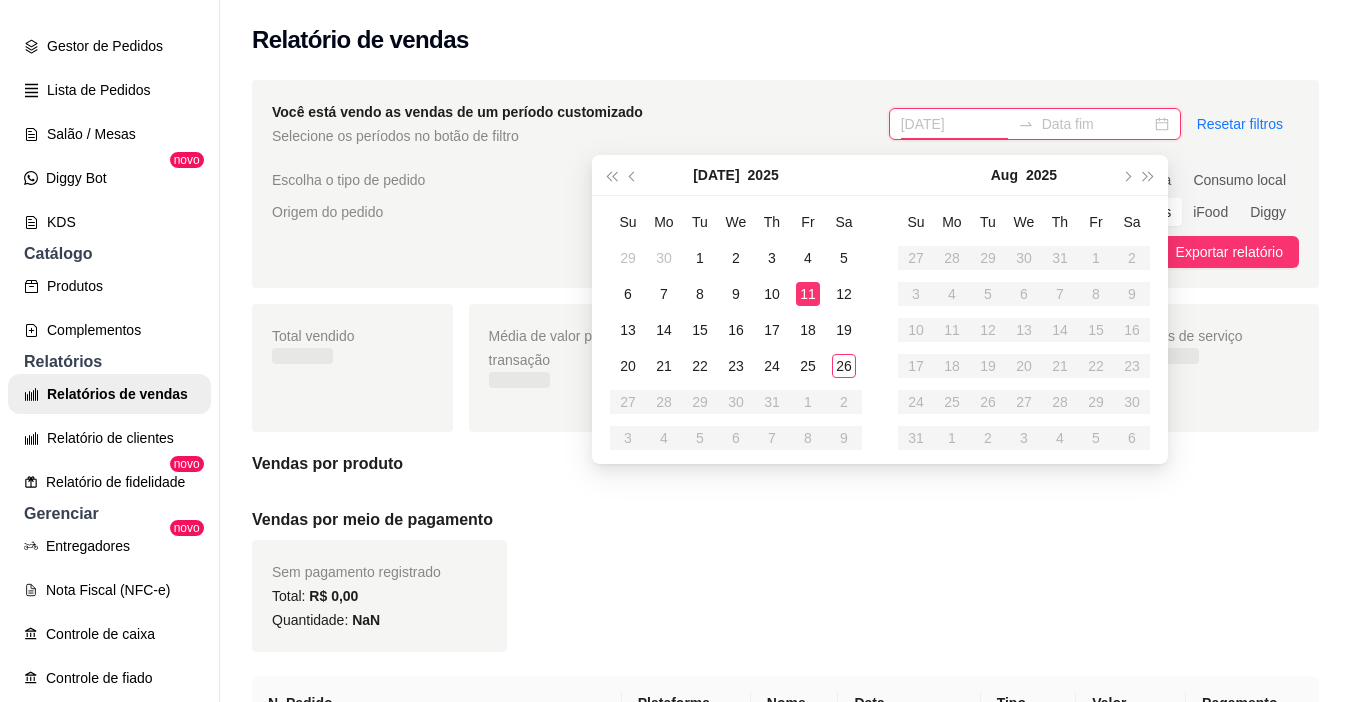 type on "04/07/2025" 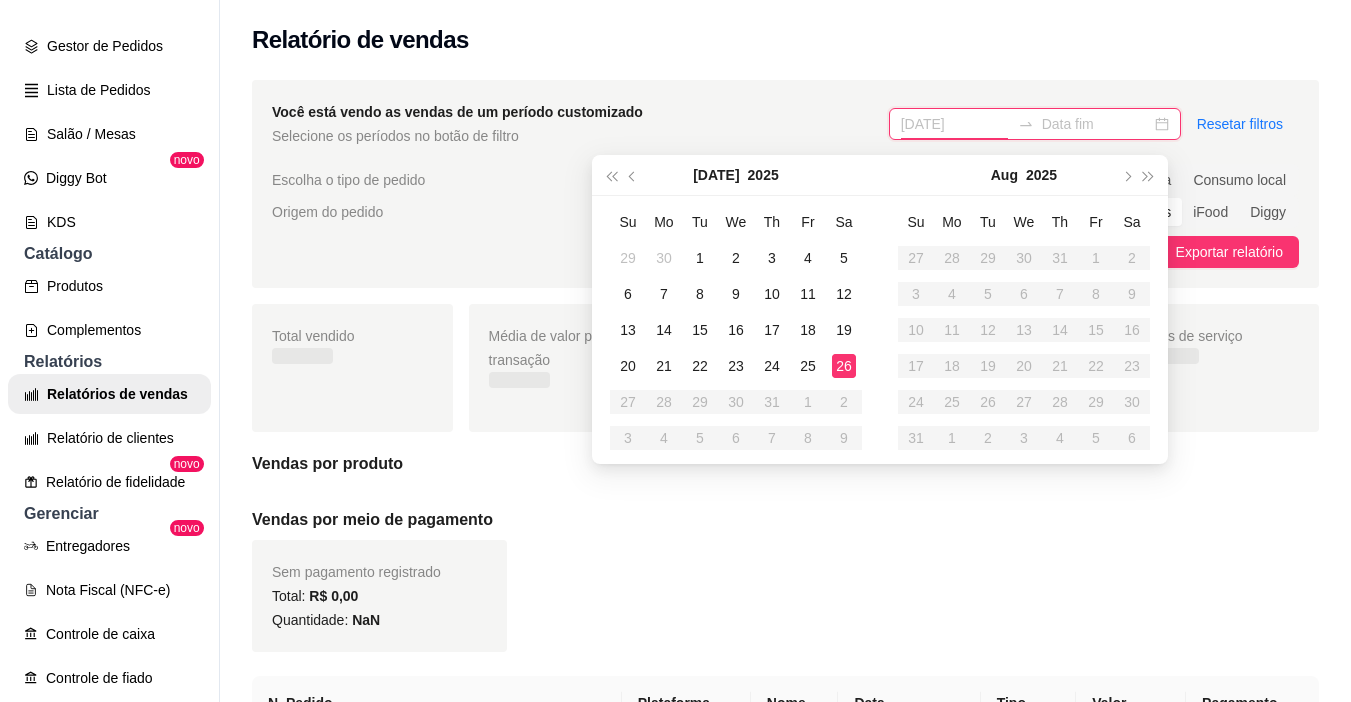 type on "26/07/2025" 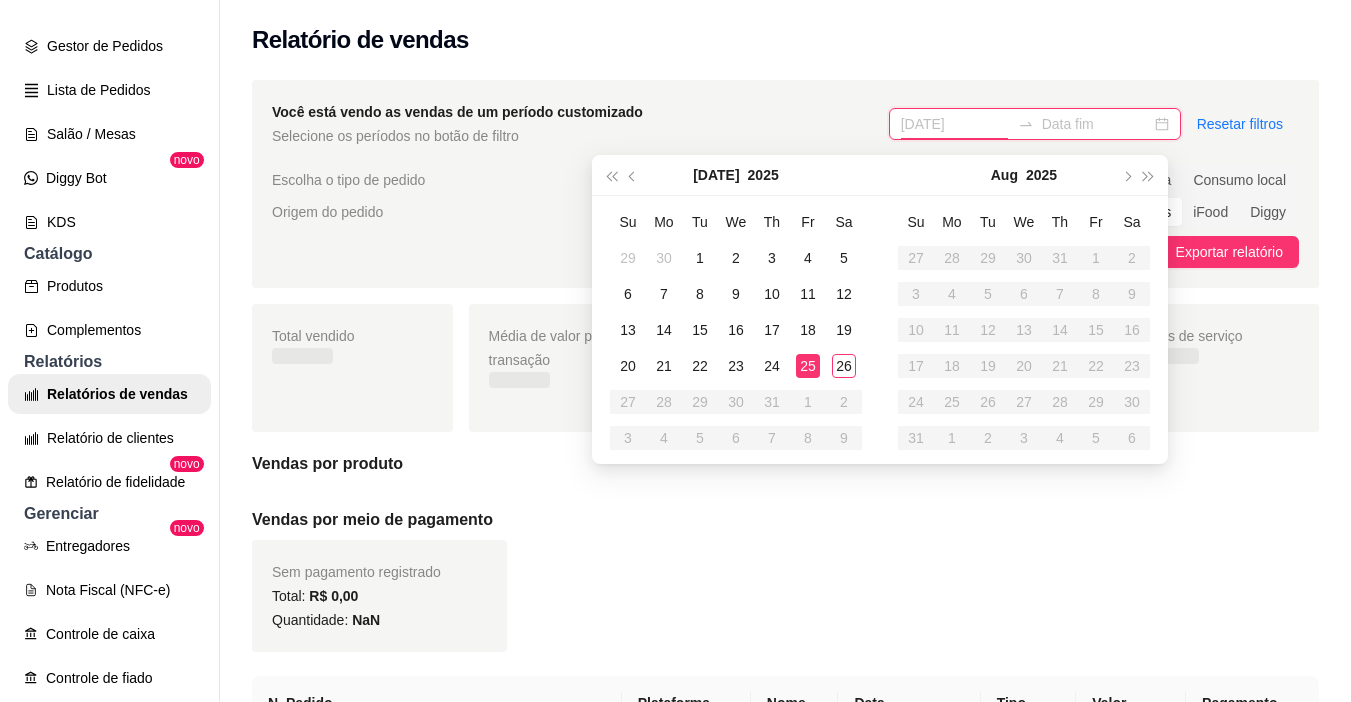 type on "25/07/2025" 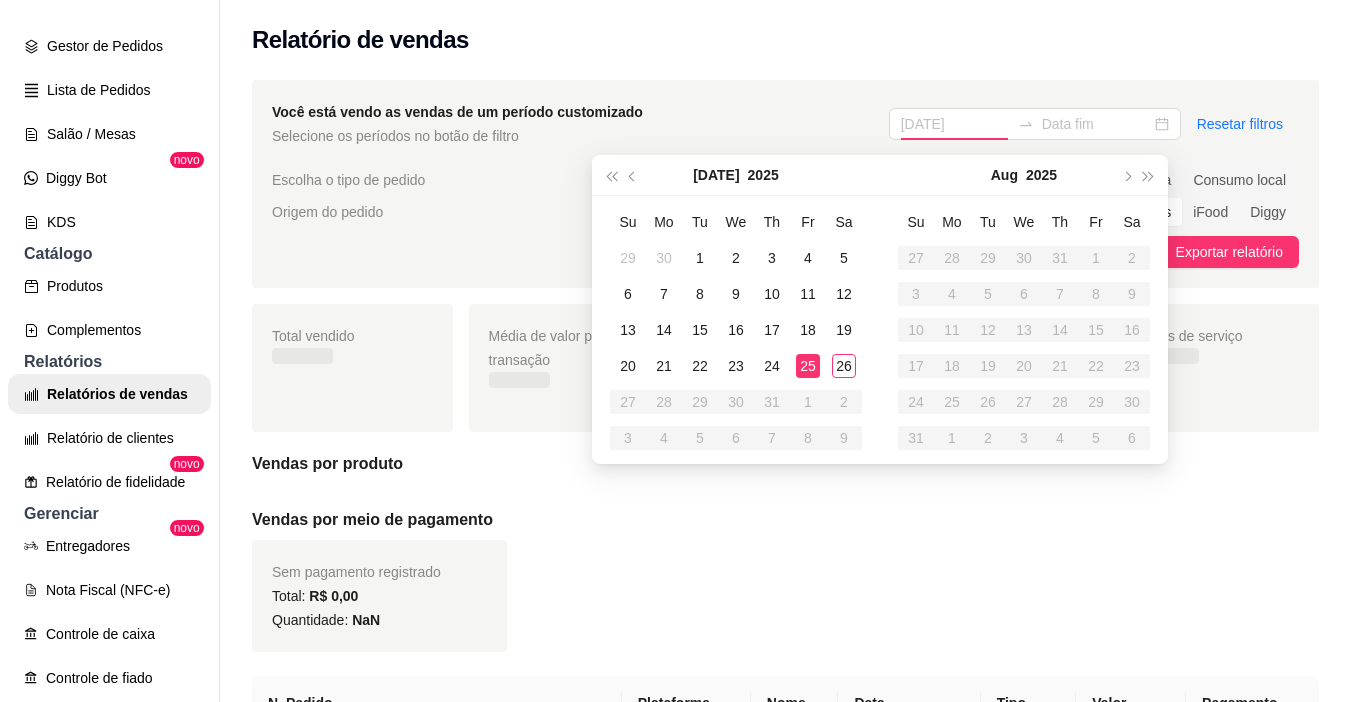 click on "25" at bounding box center [808, 366] 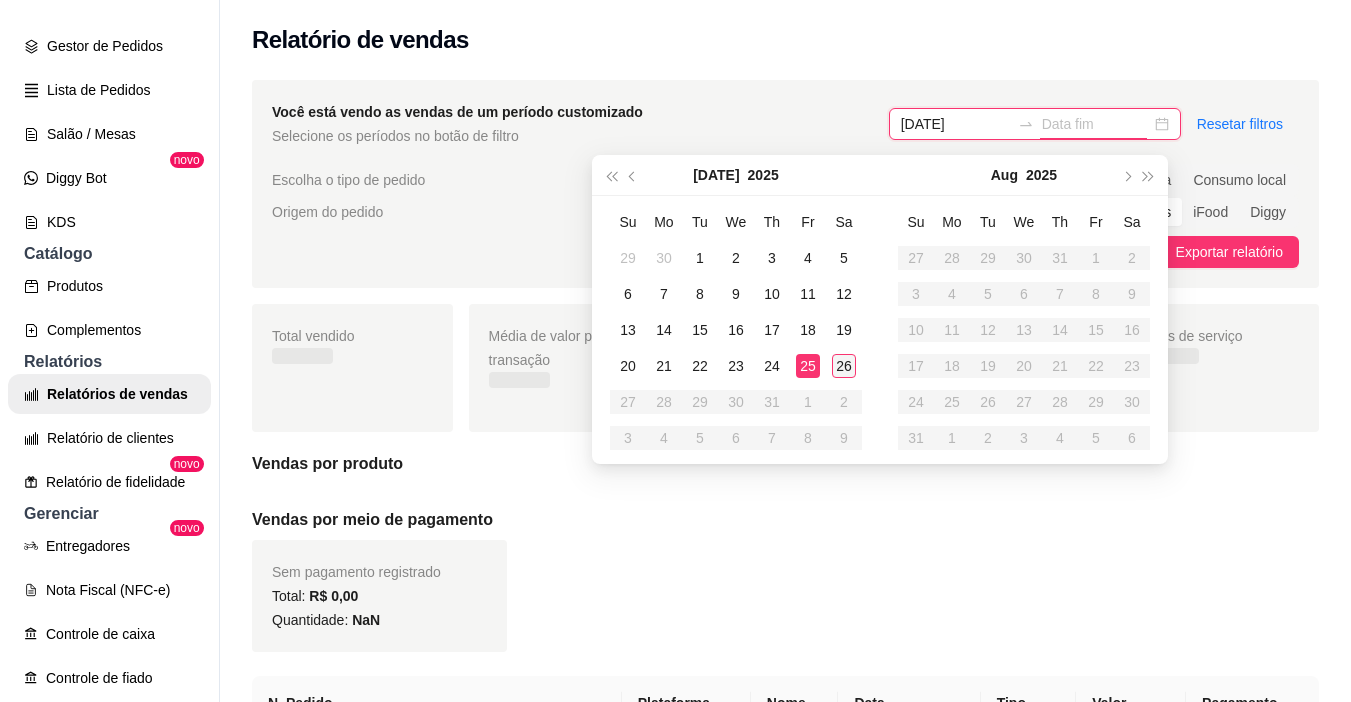 type on "26/07/2025" 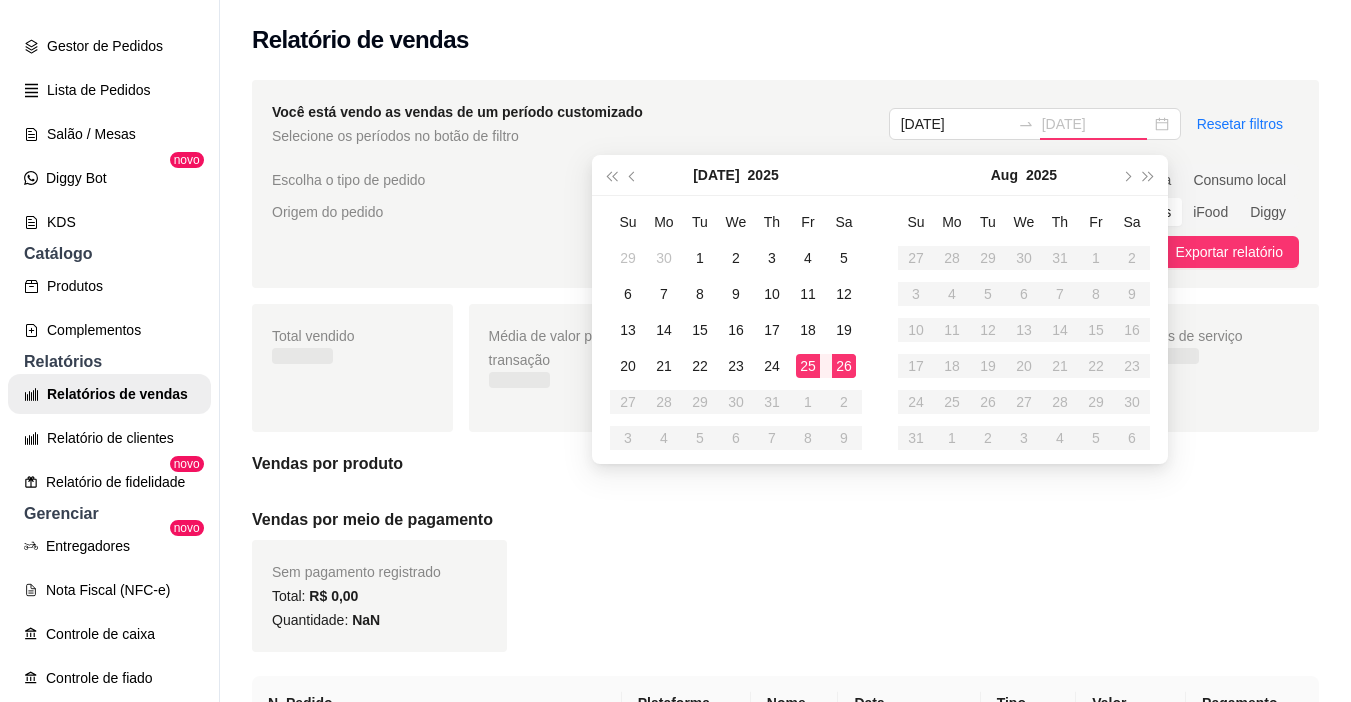 click on "26" at bounding box center [844, 366] 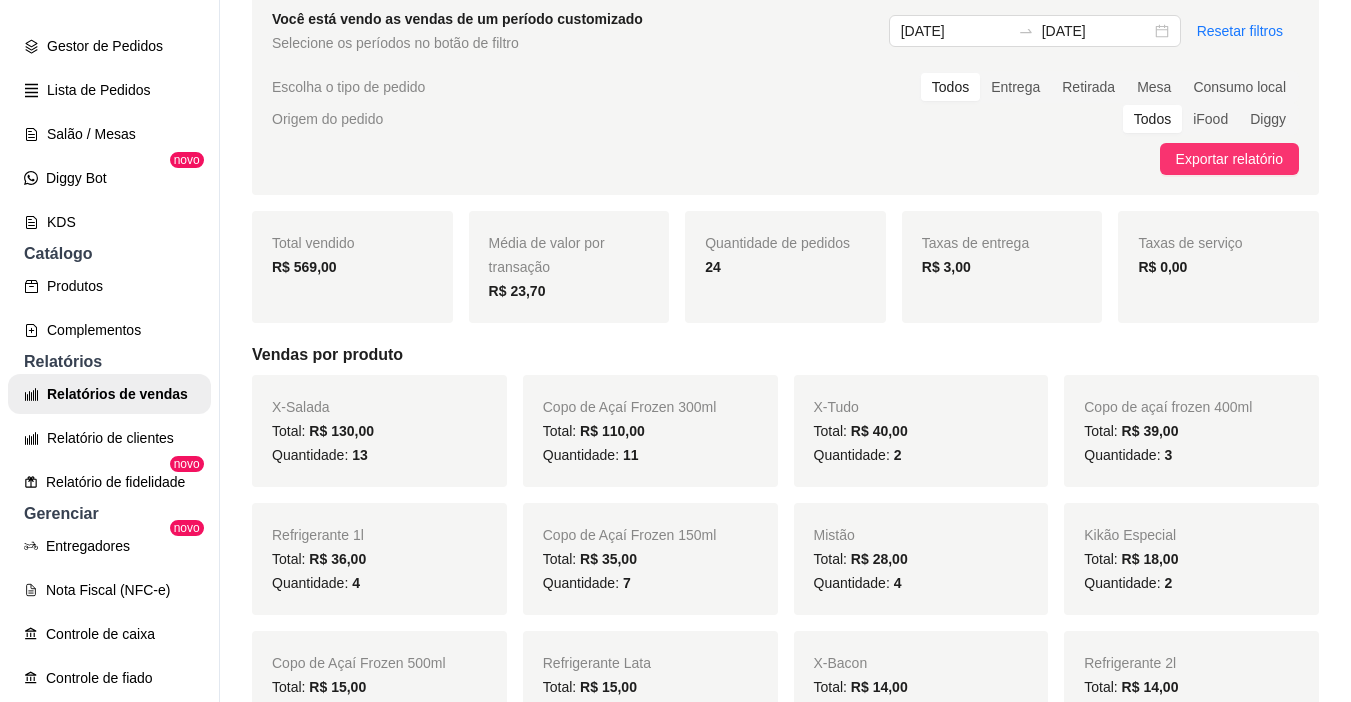 scroll, scrollTop: 0, scrollLeft: 0, axis: both 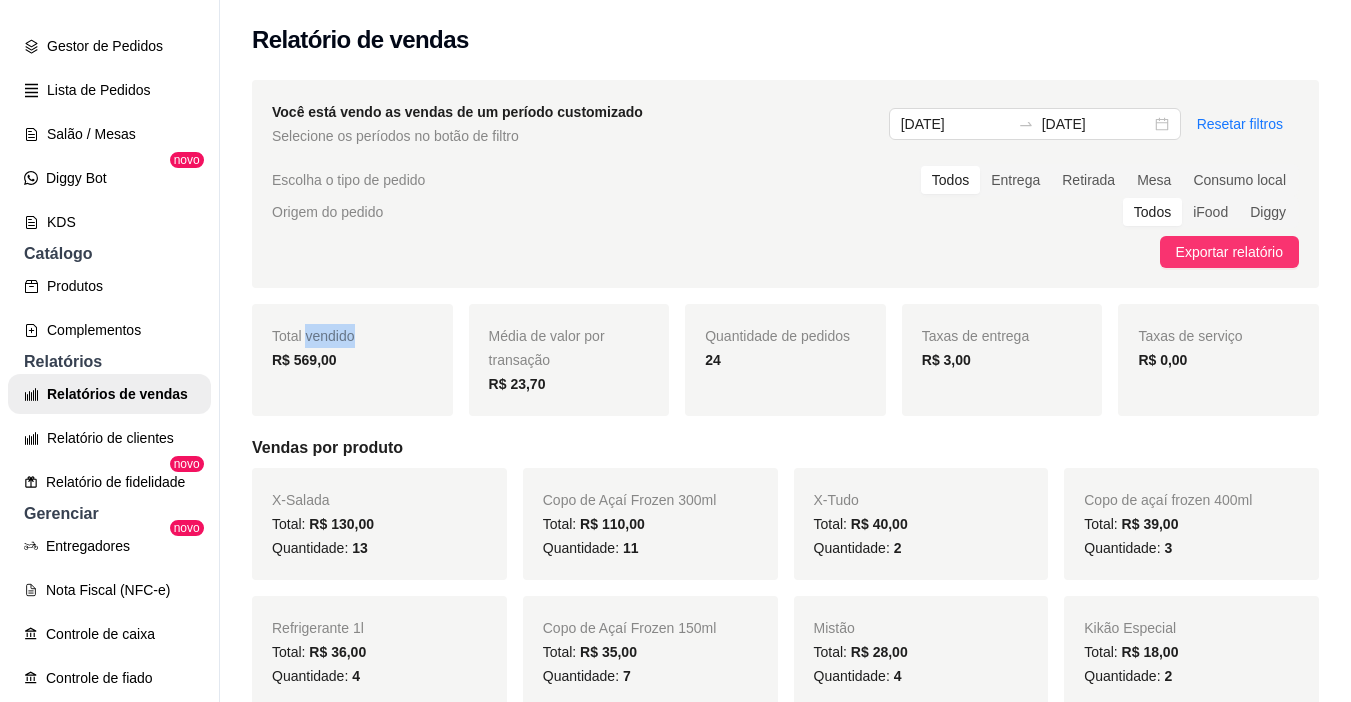 drag, startPoint x: 313, startPoint y: 337, endPoint x: 366, endPoint y: 345, distance: 53.600372 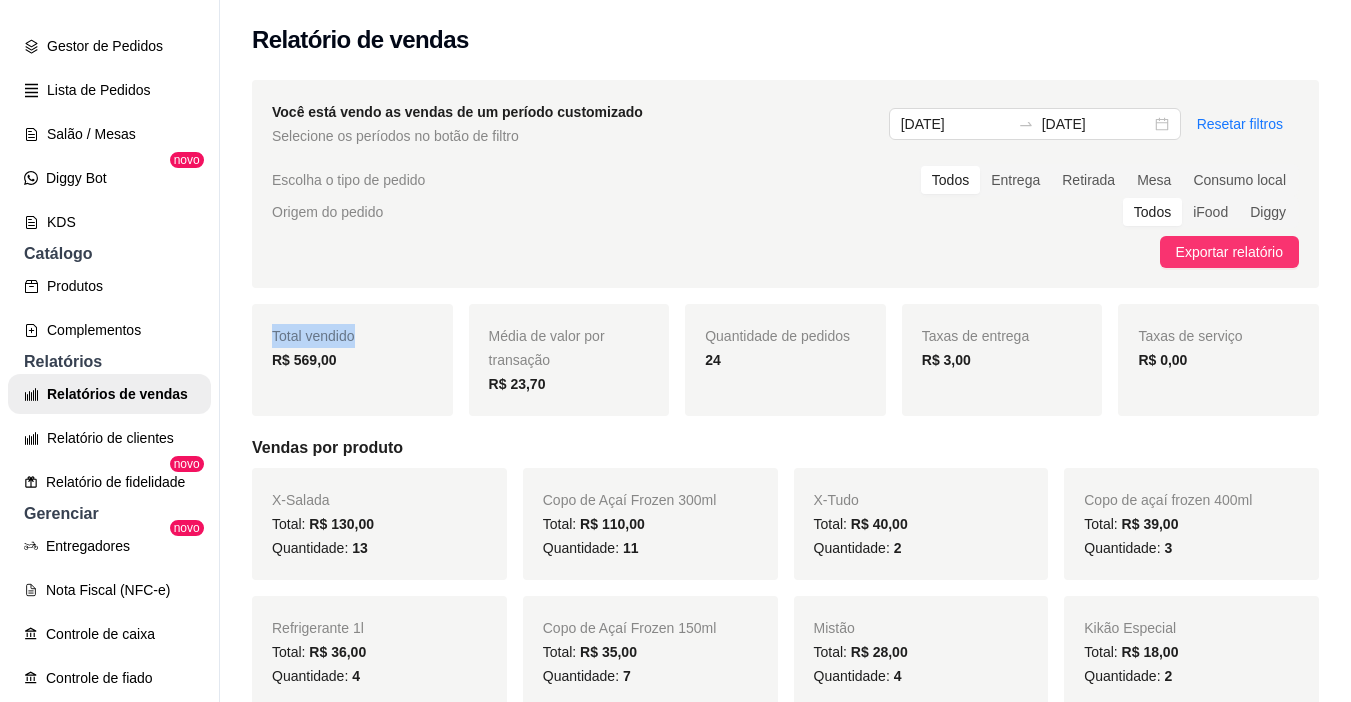 drag, startPoint x: 267, startPoint y: 331, endPoint x: 354, endPoint y: 336, distance: 87.14356 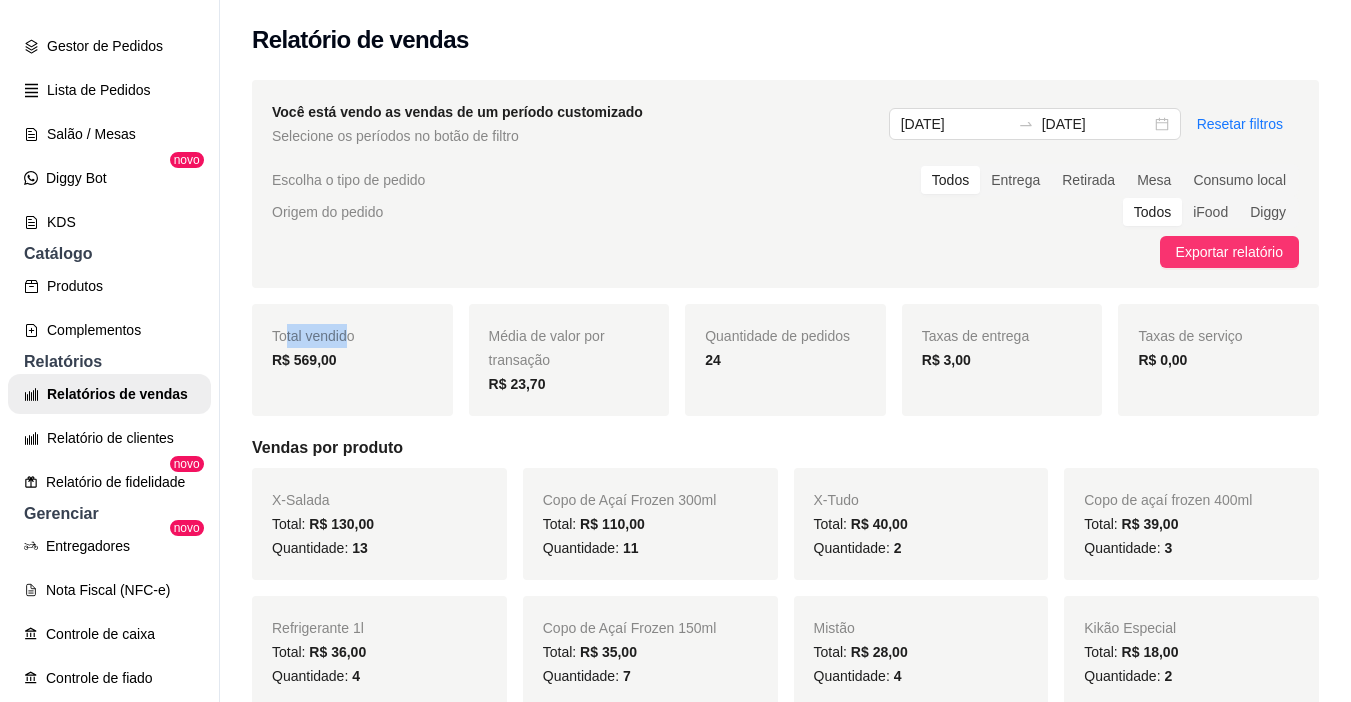 drag, startPoint x: 287, startPoint y: 337, endPoint x: 380, endPoint y: 339, distance: 93.0215 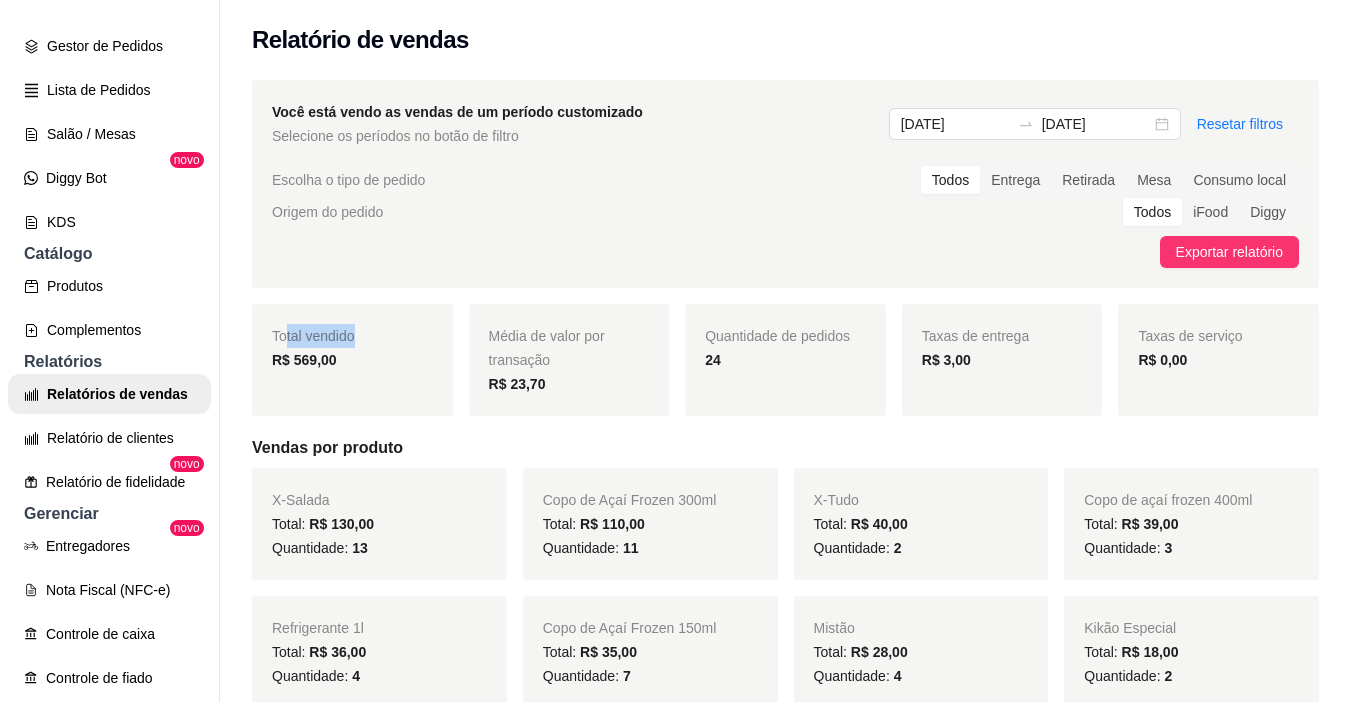 click on "Total vendido R$ 569,00" at bounding box center [352, 360] 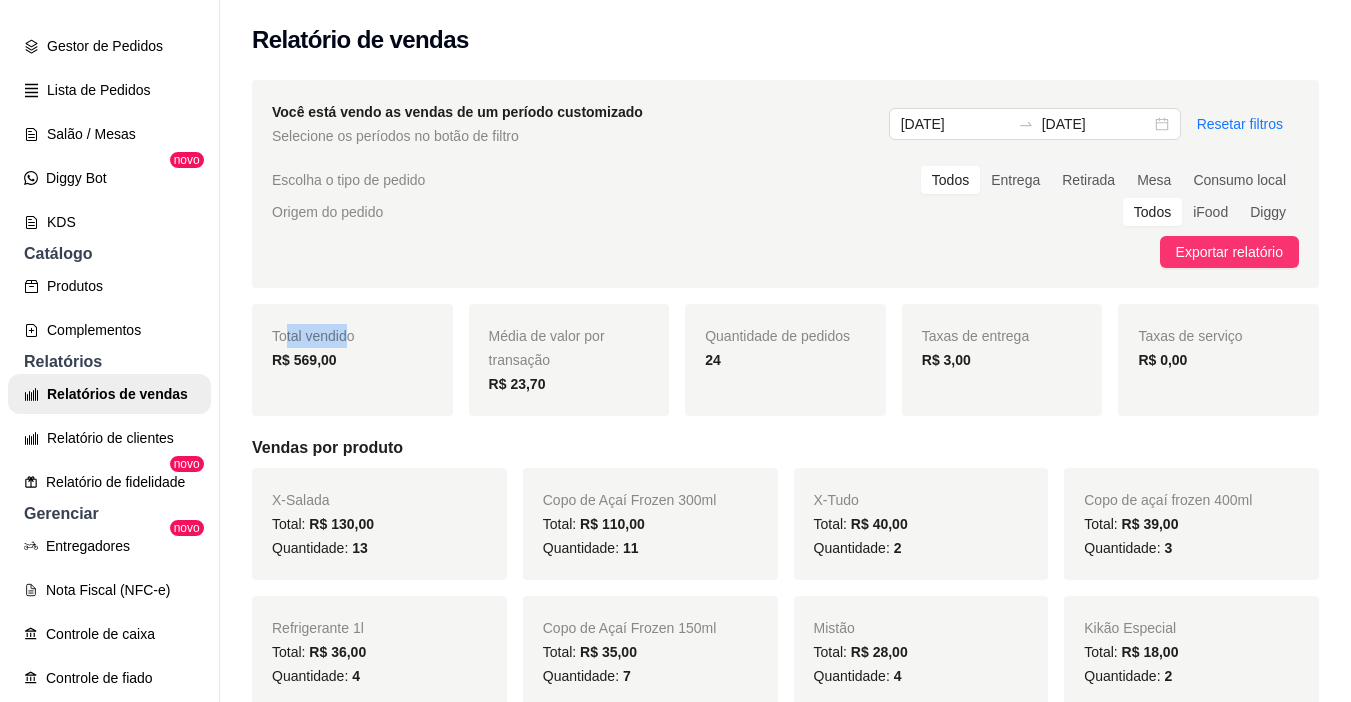 drag, startPoint x: 283, startPoint y: 336, endPoint x: 358, endPoint y: 335, distance: 75.00667 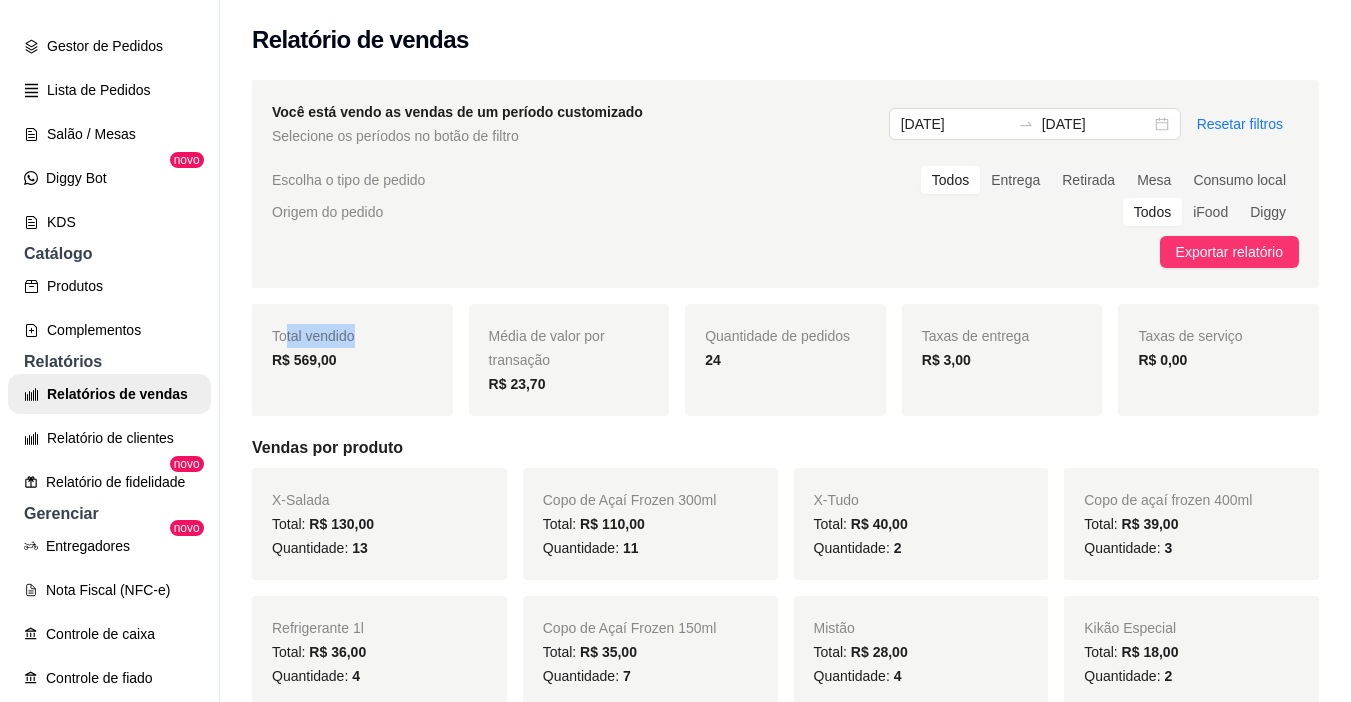click on "Total vendido R$ 569,00" at bounding box center [352, 360] 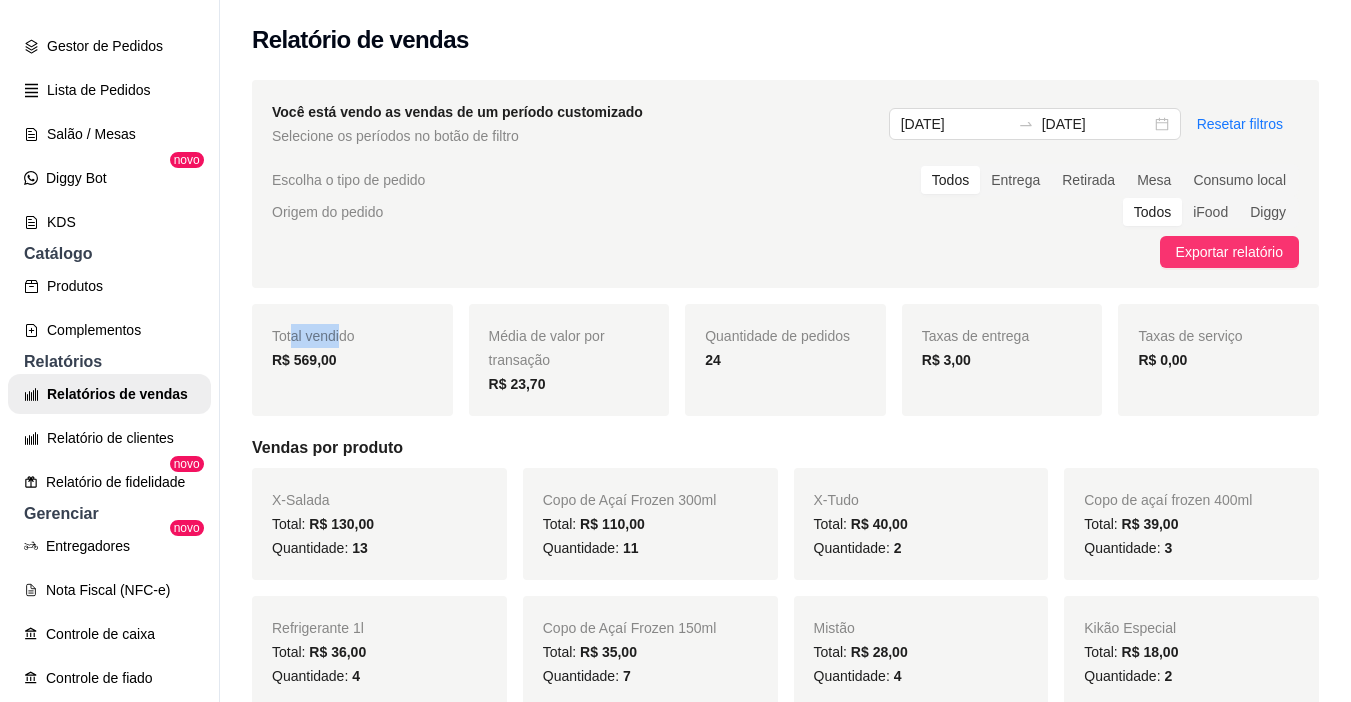 drag, startPoint x: 290, startPoint y: 339, endPoint x: 367, endPoint y: 337, distance: 77.02597 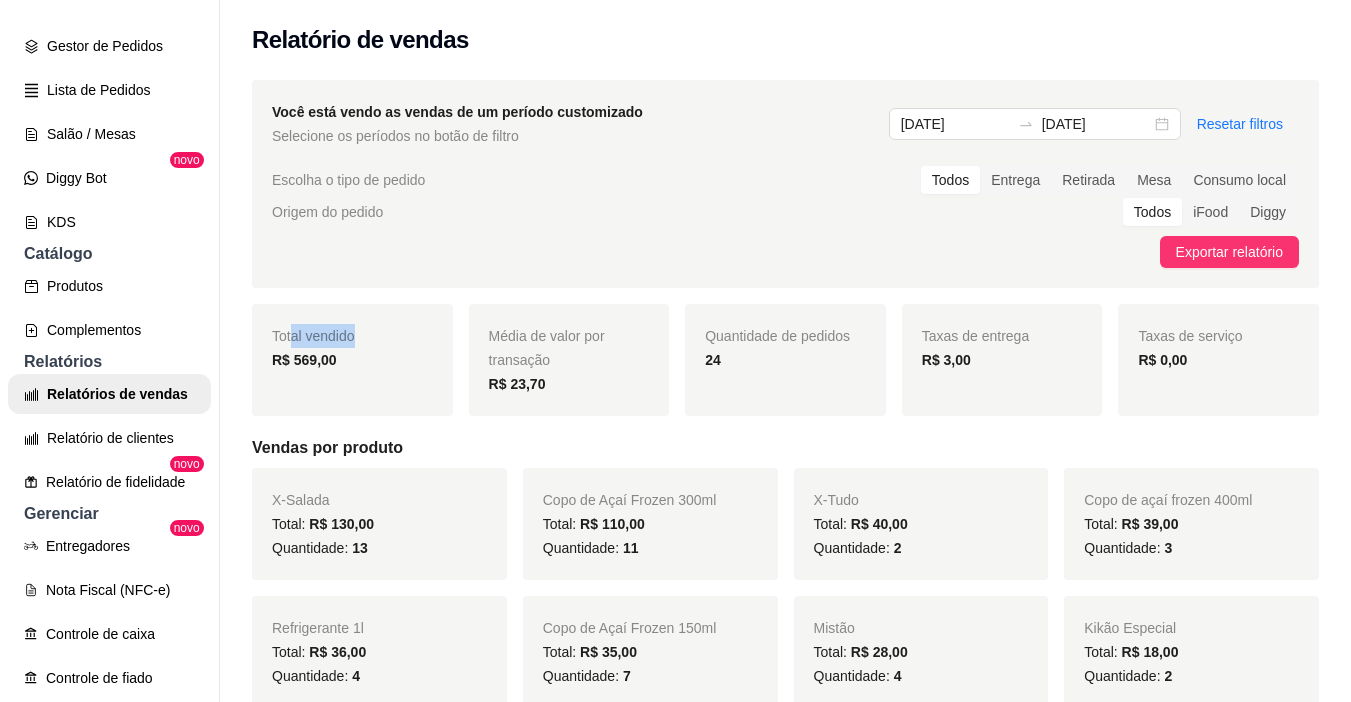 click on "Total vendido R$ 569,00" at bounding box center (352, 360) 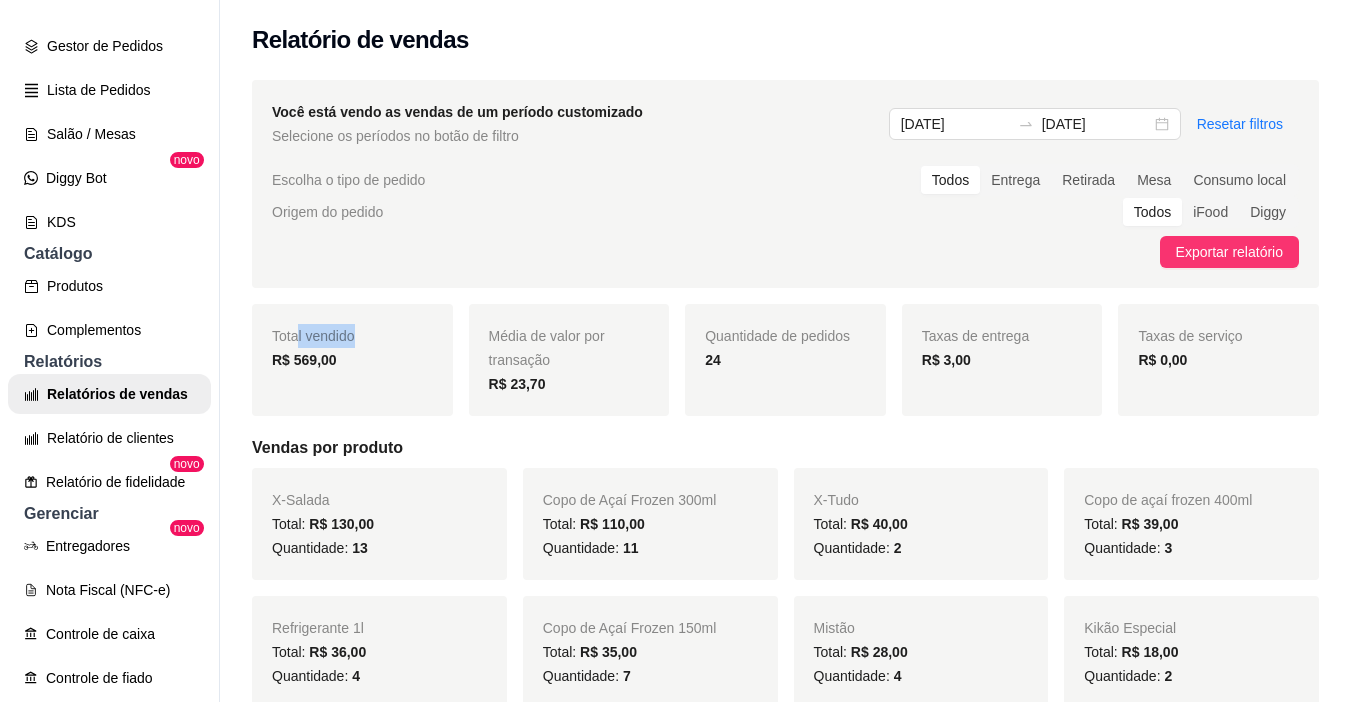 drag, startPoint x: 297, startPoint y: 338, endPoint x: 365, endPoint y: 338, distance: 68 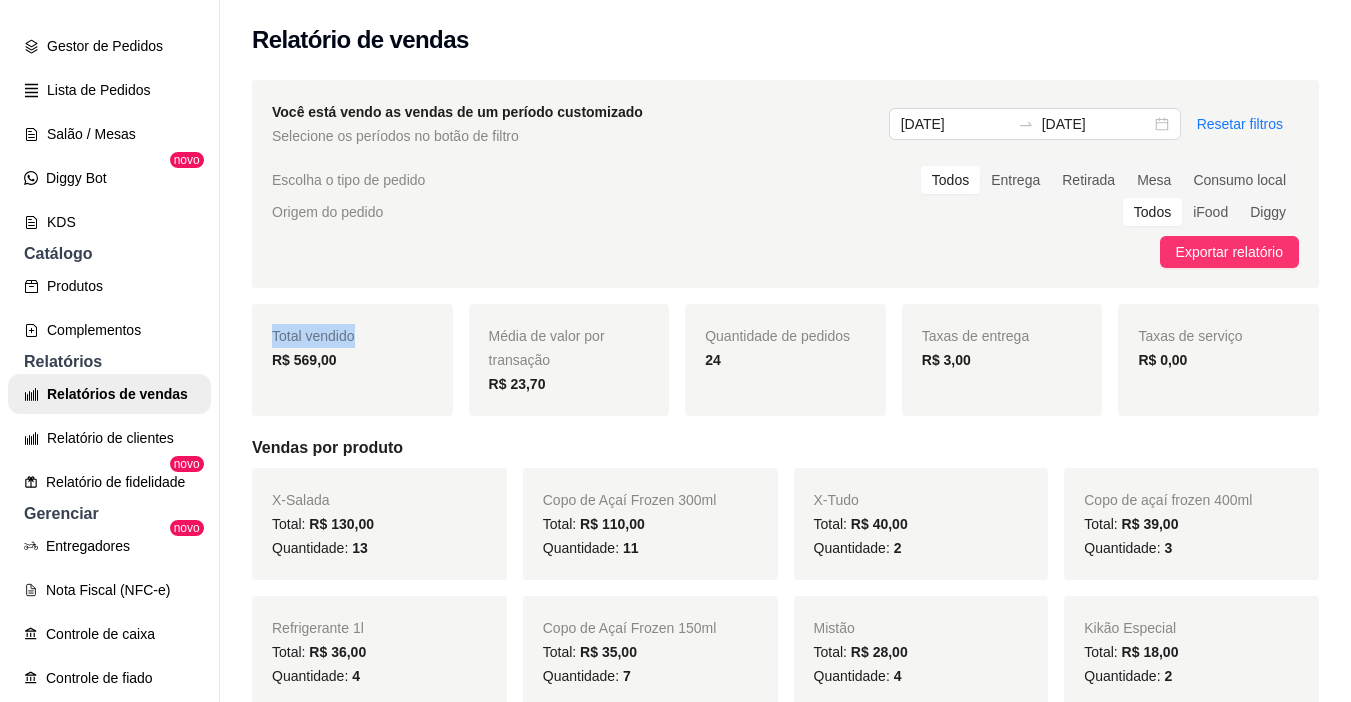 drag, startPoint x: 268, startPoint y: 338, endPoint x: 387, endPoint y: 334, distance: 119.06721 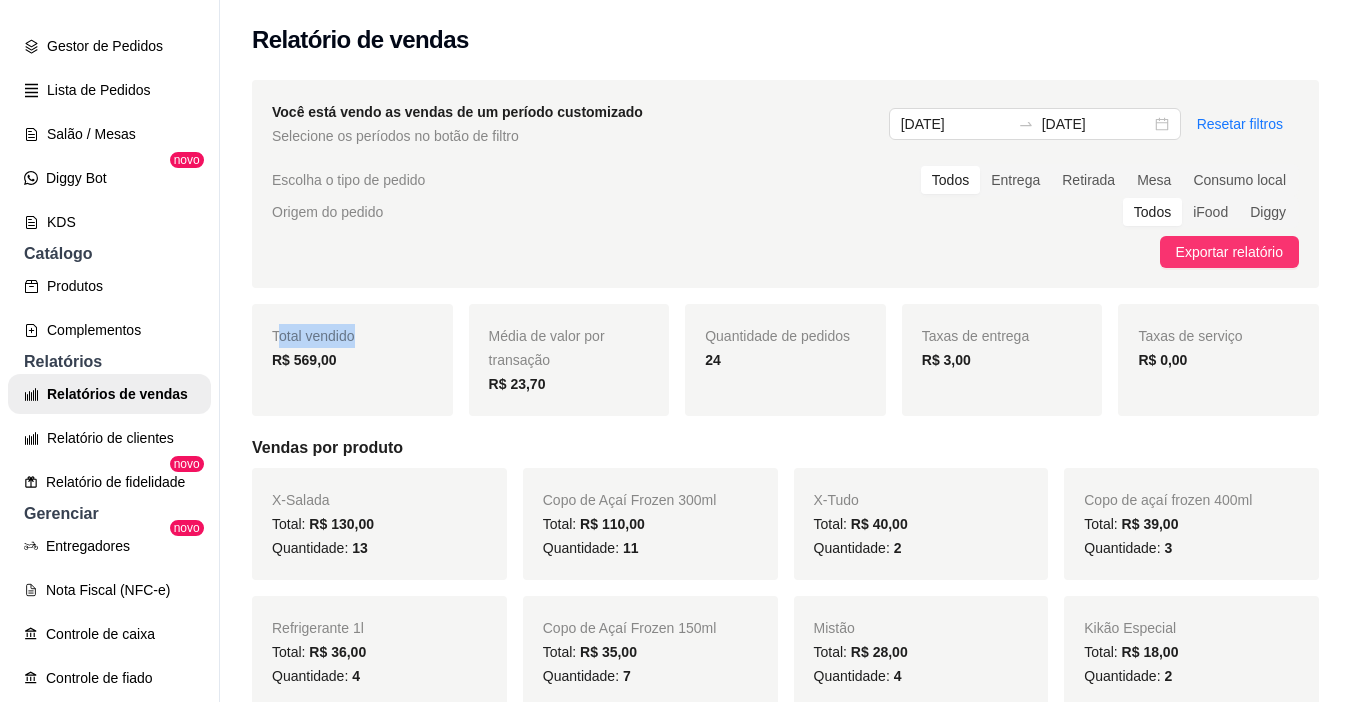 drag, startPoint x: 275, startPoint y: 335, endPoint x: 397, endPoint y: 334, distance: 122.0041 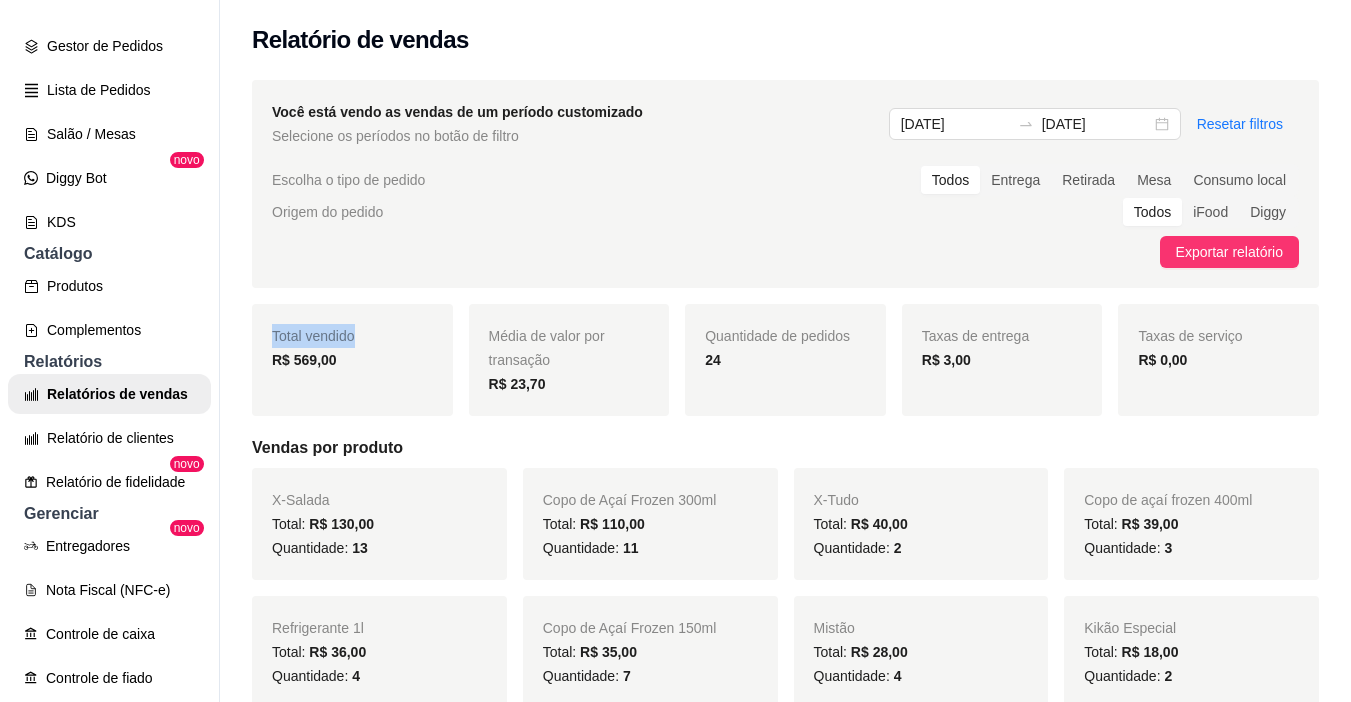 drag, startPoint x: 246, startPoint y: 335, endPoint x: 404, endPoint y: 335, distance: 158 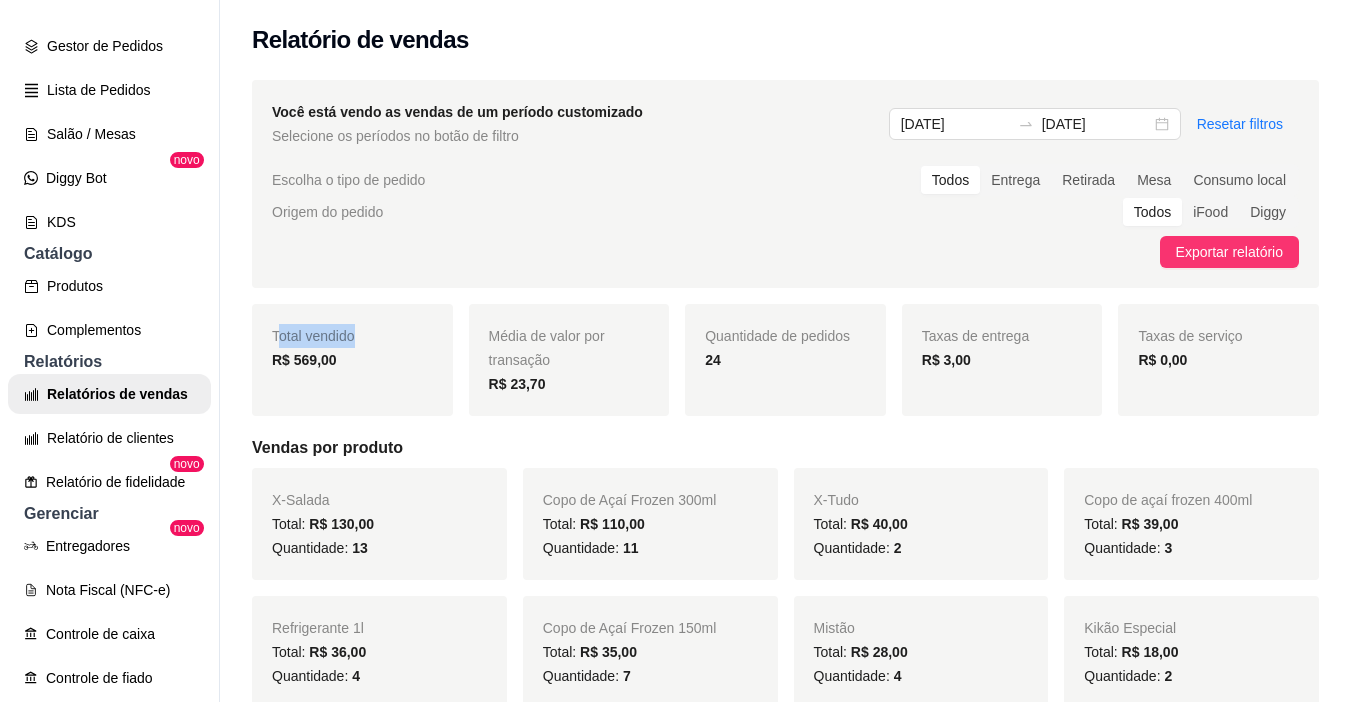 drag, startPoint x: 278, startPoint y: 331, endPoint x: 405, endPoint y: 335, distance: 127.06297 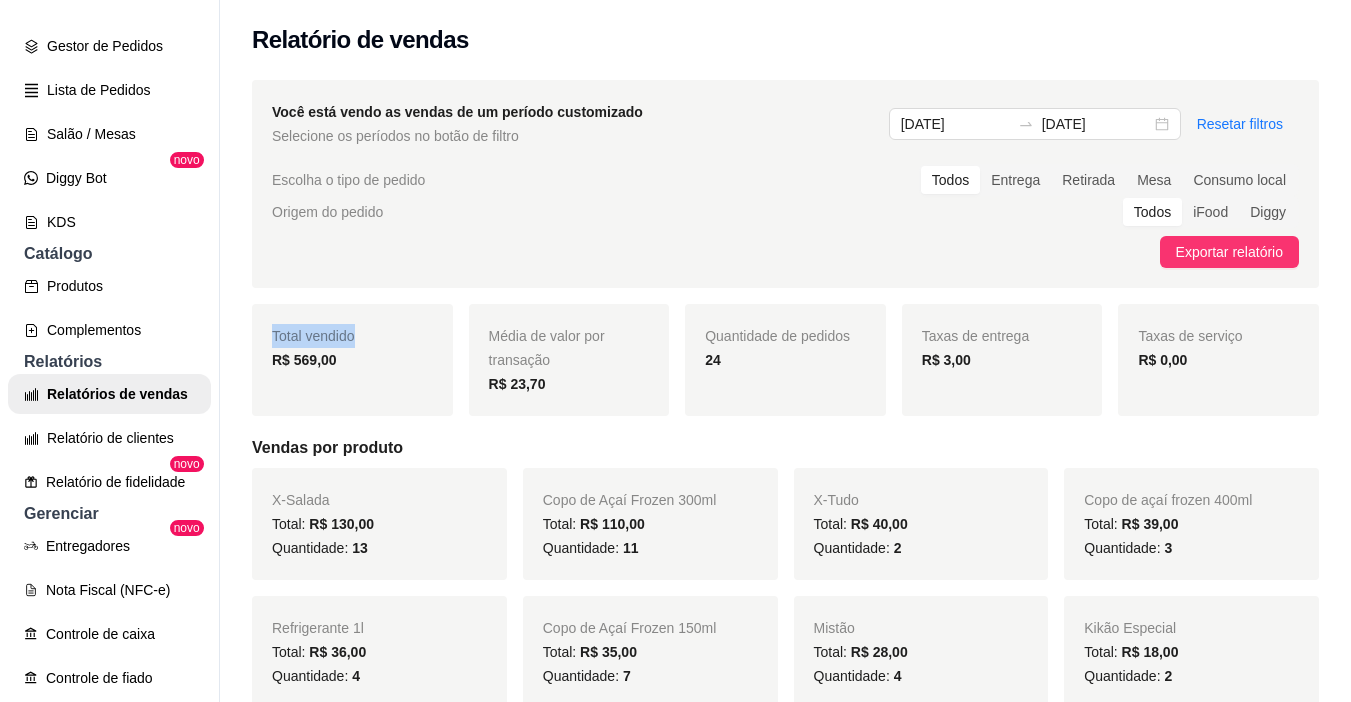 drag, startPoint x: 278, startPoint y: 334, endPoint x: 399, endPoint y: 336, distance: 121.016525 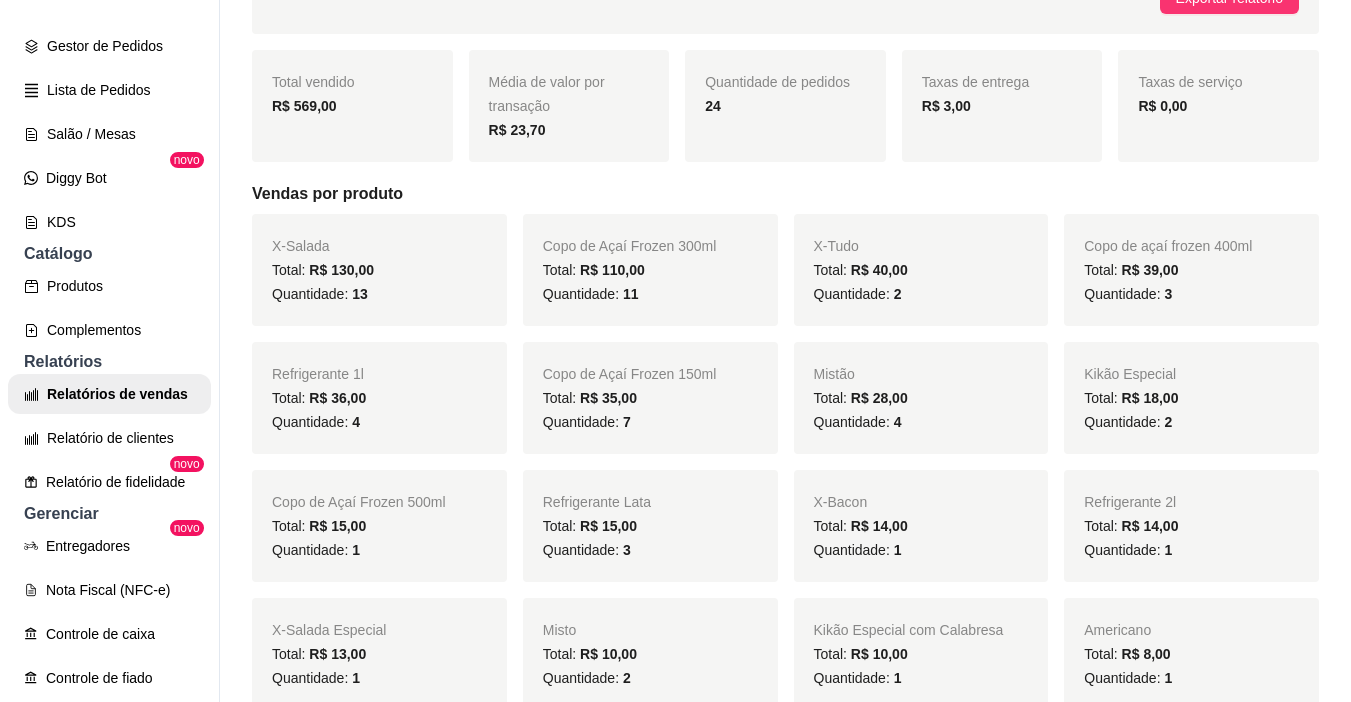 scroll, scrollTop: 0, scrollLeft: 0, axis: both 